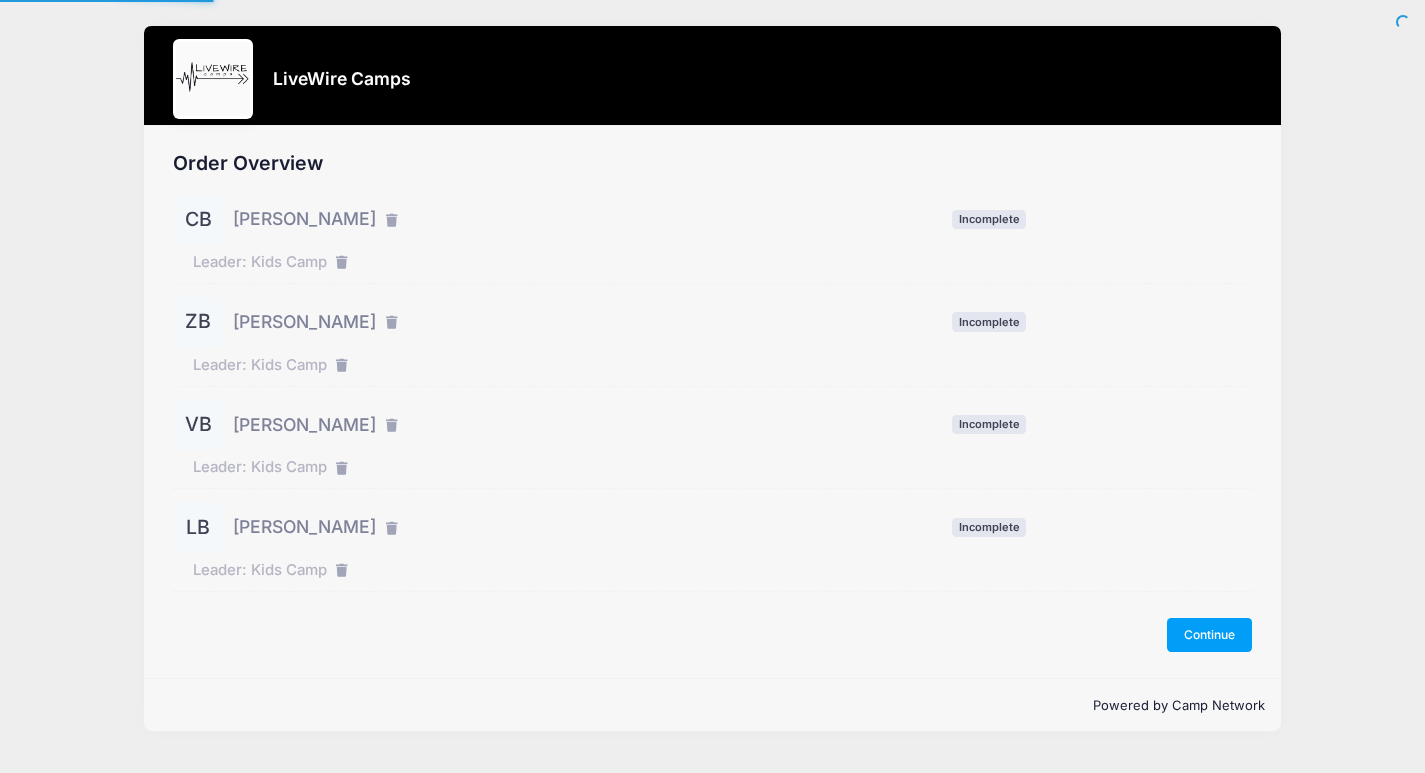 scroll, scrollTop: 0, scrollLeft: 0, axis: both 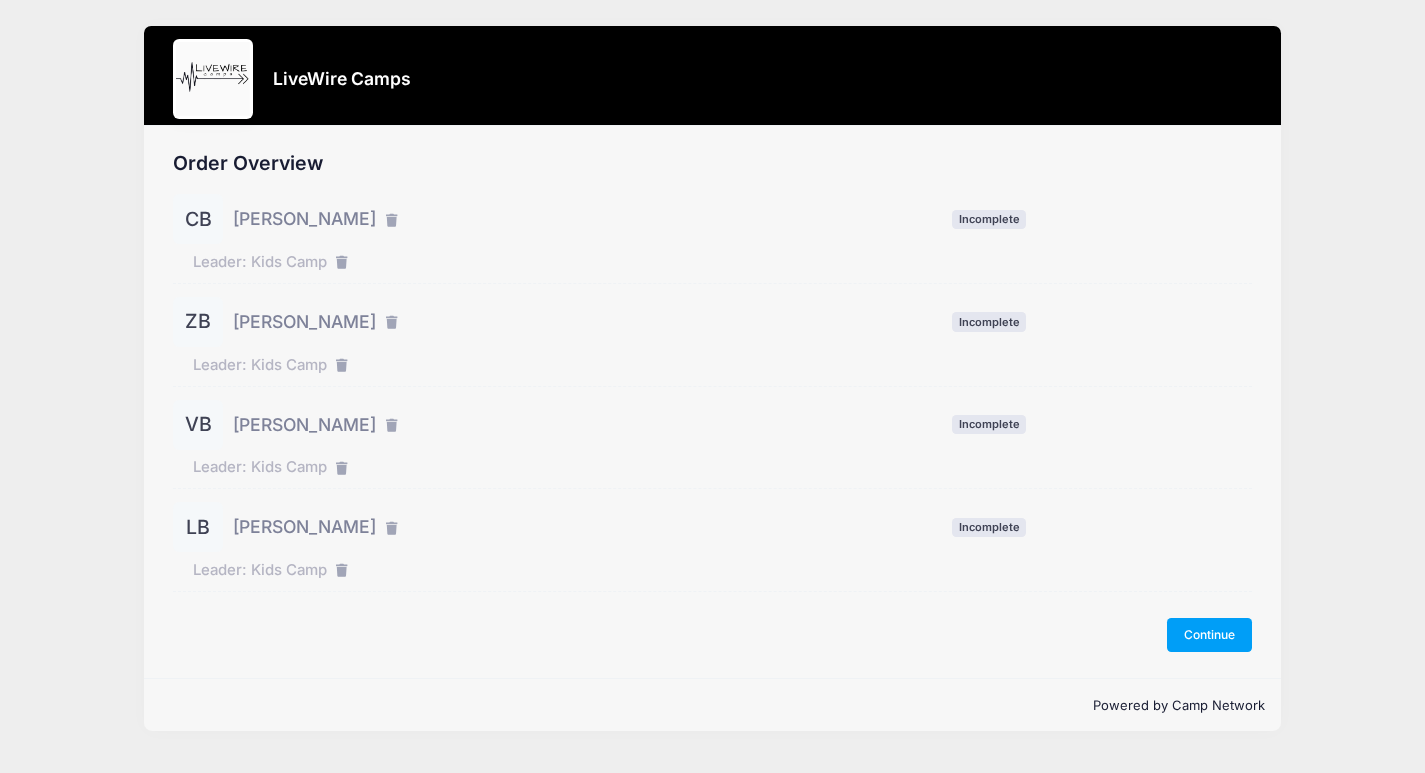 click on "[PERSON_NAME]" at bounding box center (304, 219) 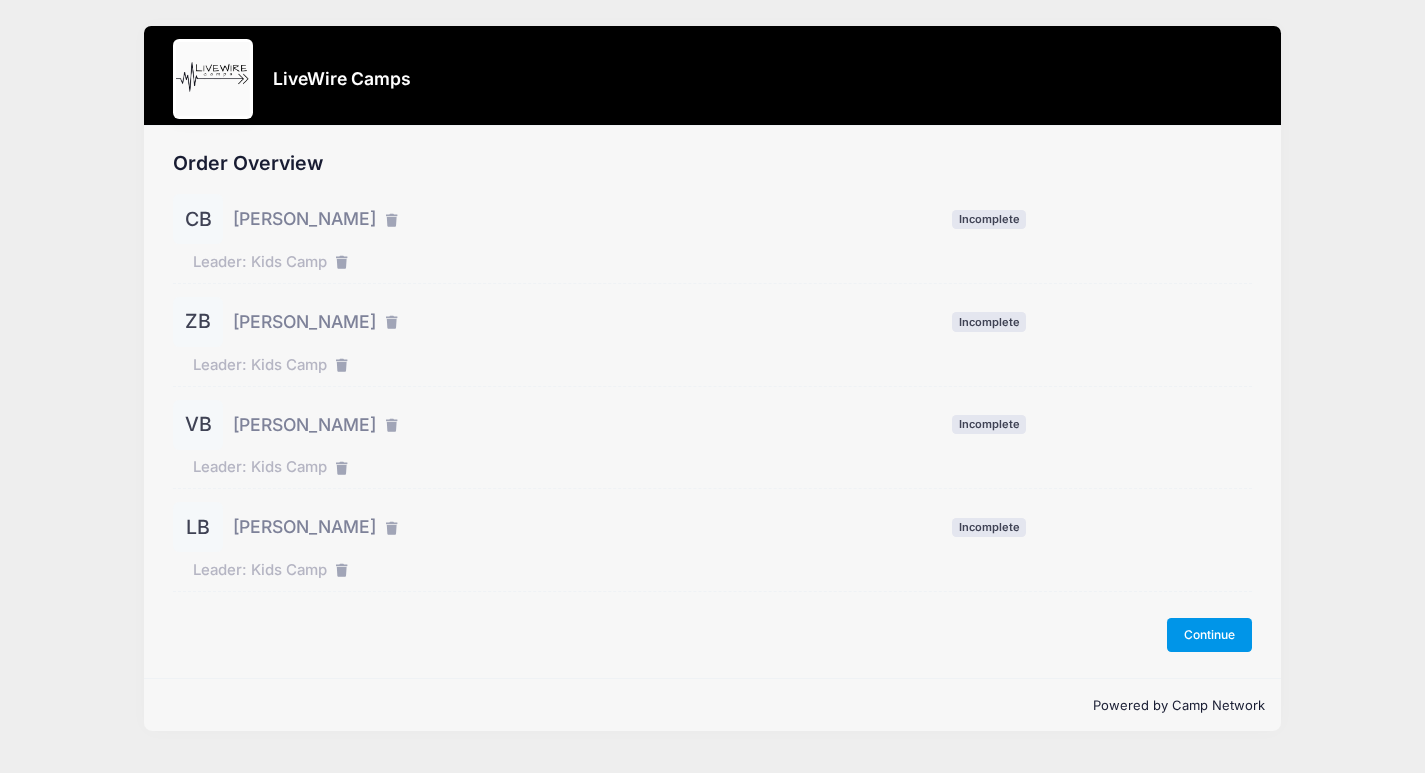 click on "Continue" at bounding box center [1210, 635] 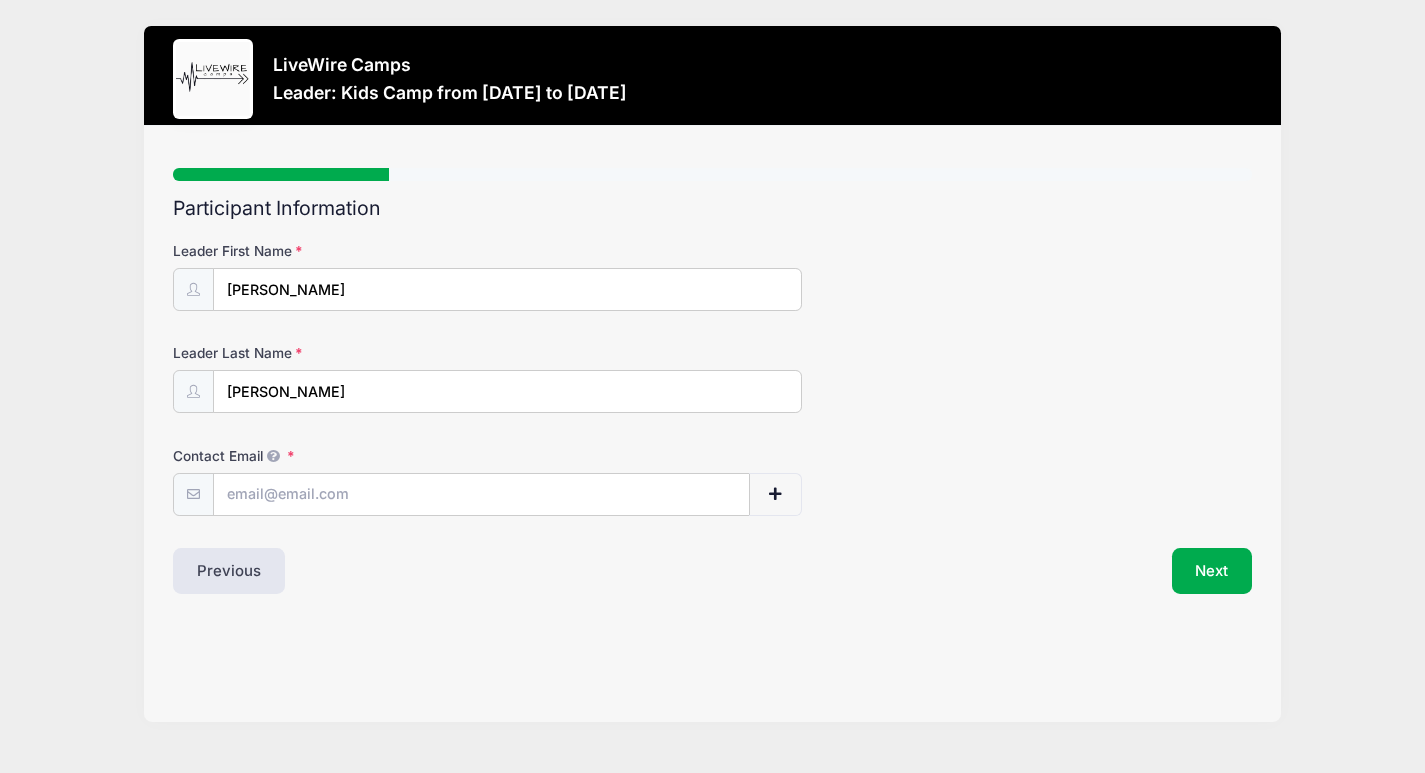scroll, scrollTop: 0, scrollLeft: 0, axis: both 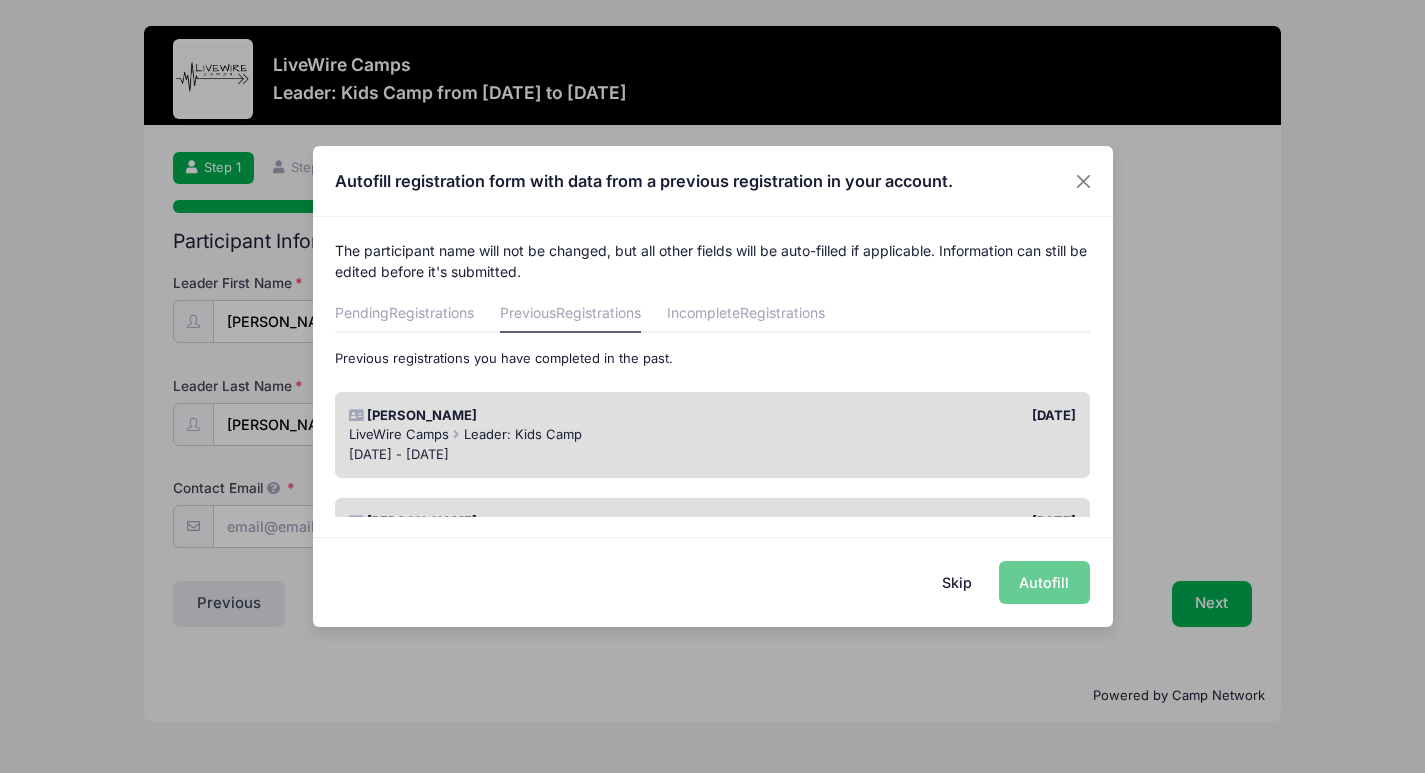 click on "[PERSON_NAME]" at bounding box center (526, 416) 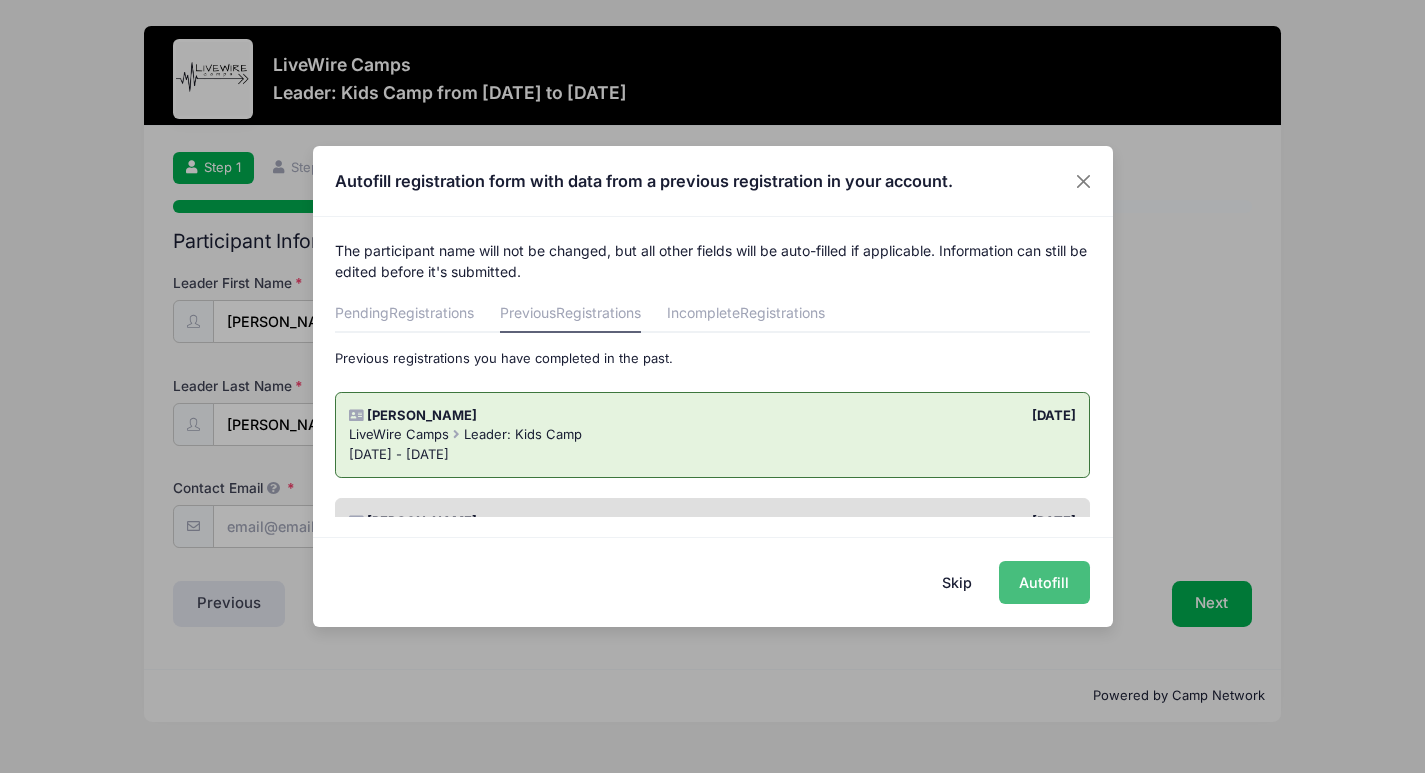 click on "Autofill" at bounding box center [1044, 582] 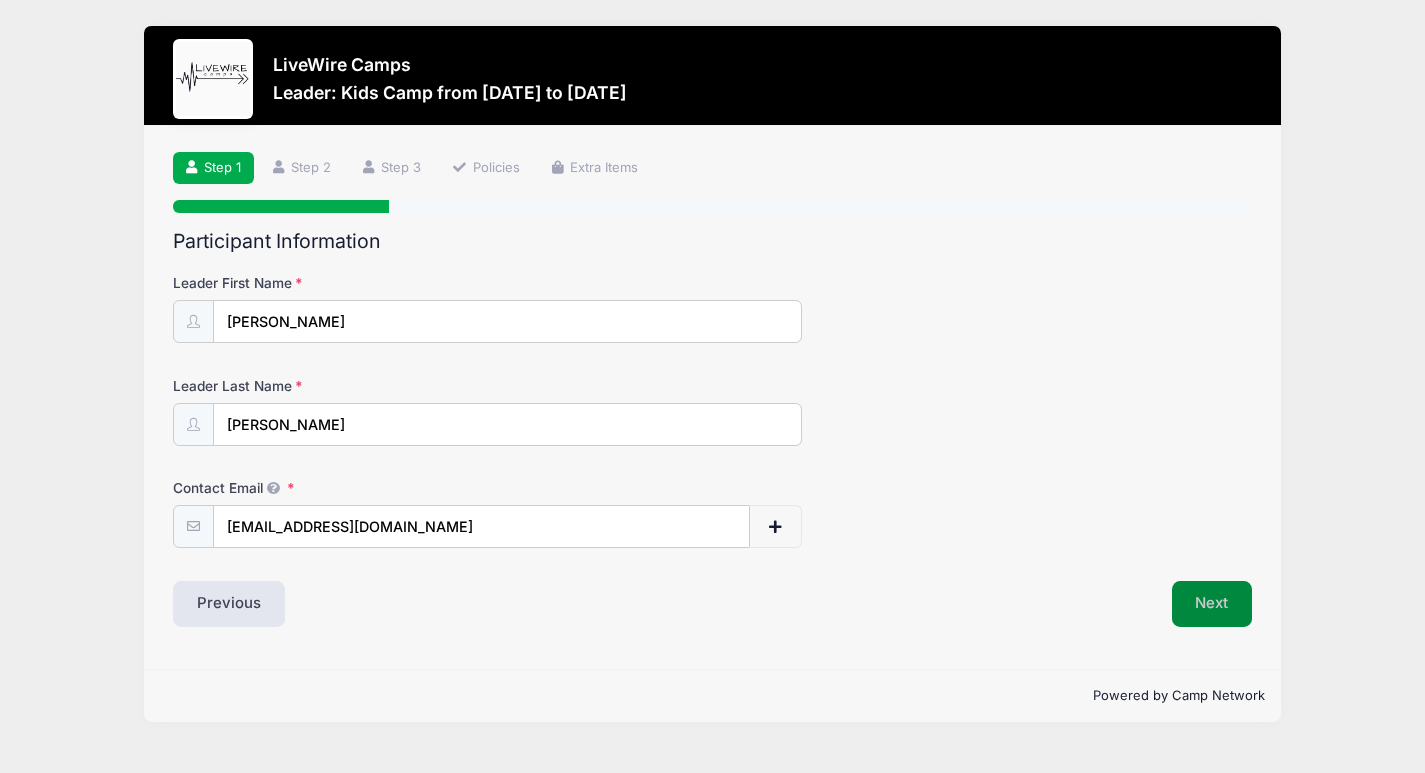 click on "Next" at bounding box center (1212, 604) 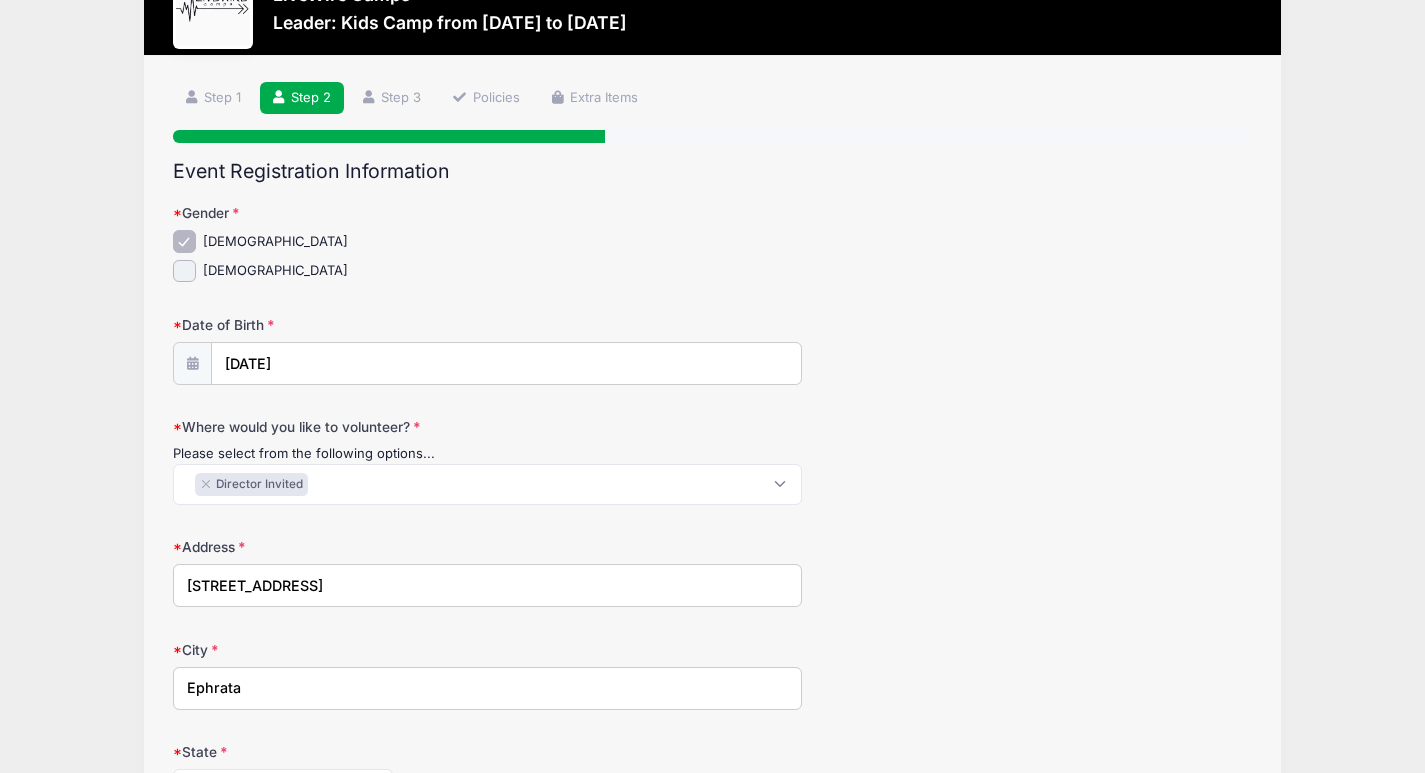 scroll, scrollTop: 88, scrollLeft: 0, axis: vertical 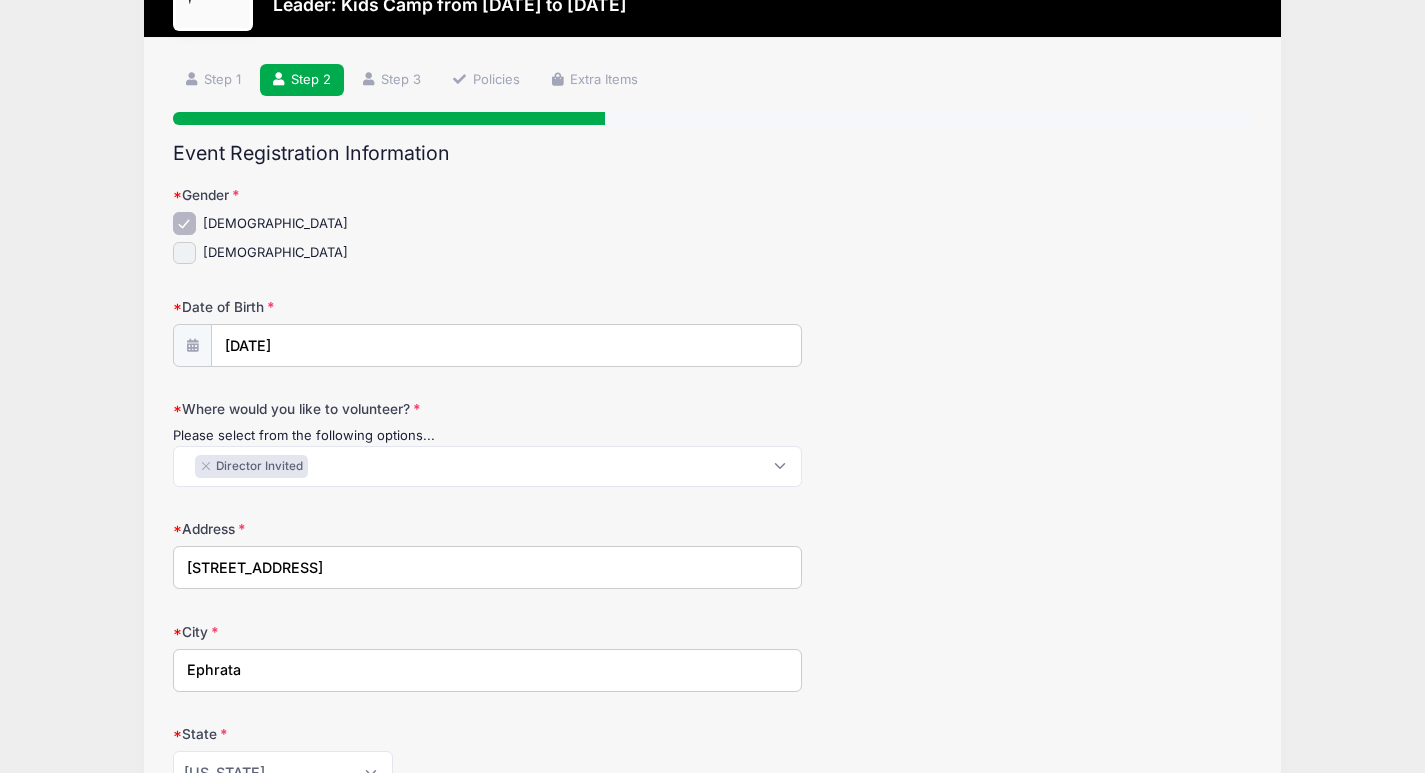 click on "[DEMOGRAPHIC_DATA]" at bounding box center [184, 253] 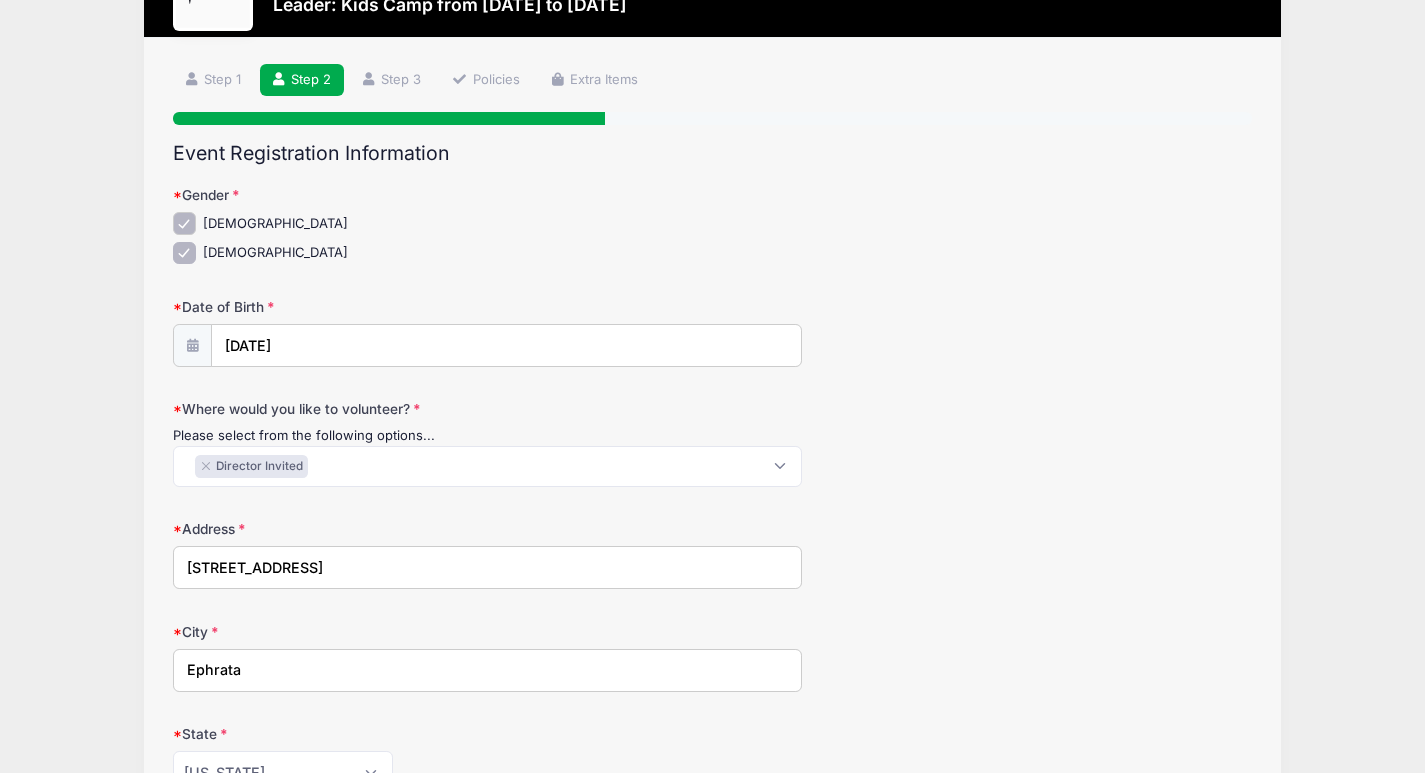 click on "[DEMOGRAPHIC_DATA]" at bounding box center (184, 223) 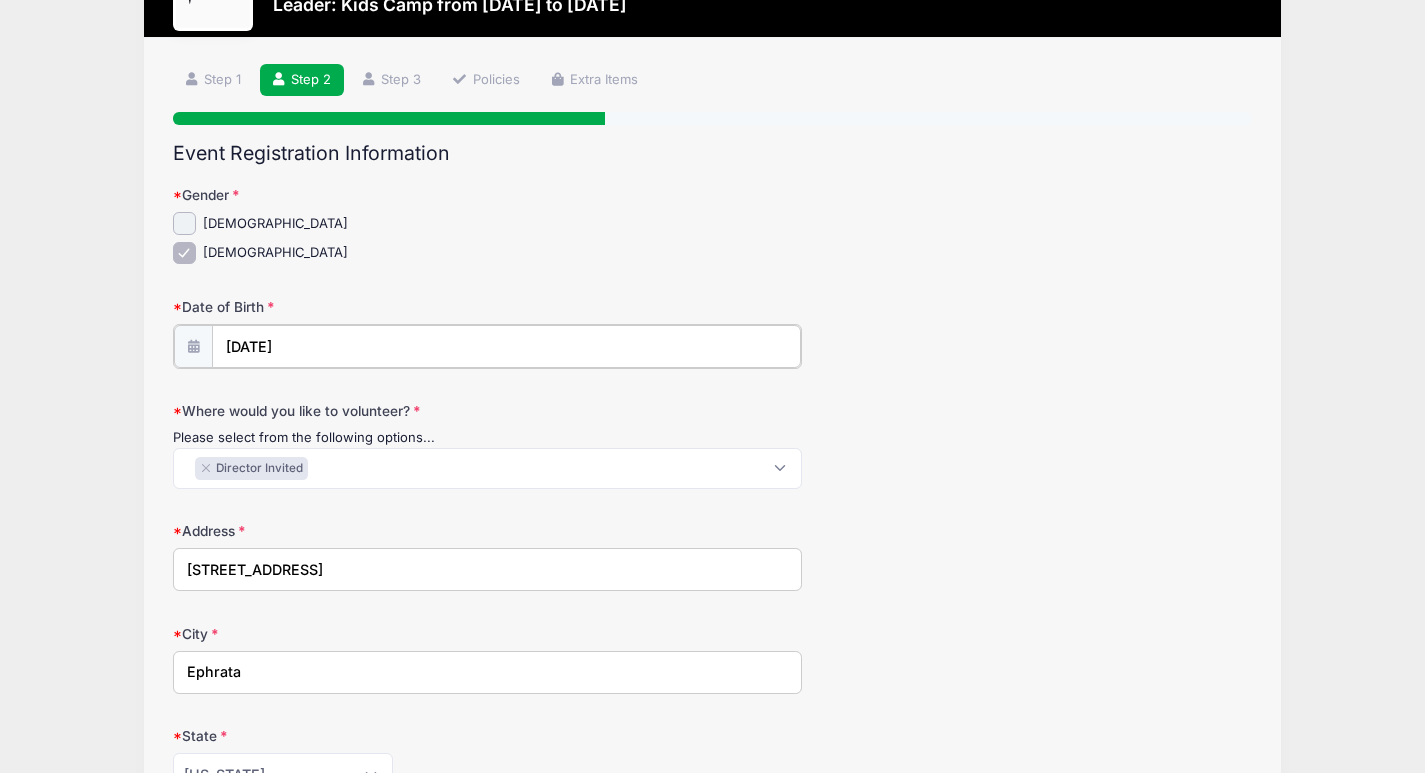 click on "10/23/1989" at bounding box center (506, 346) 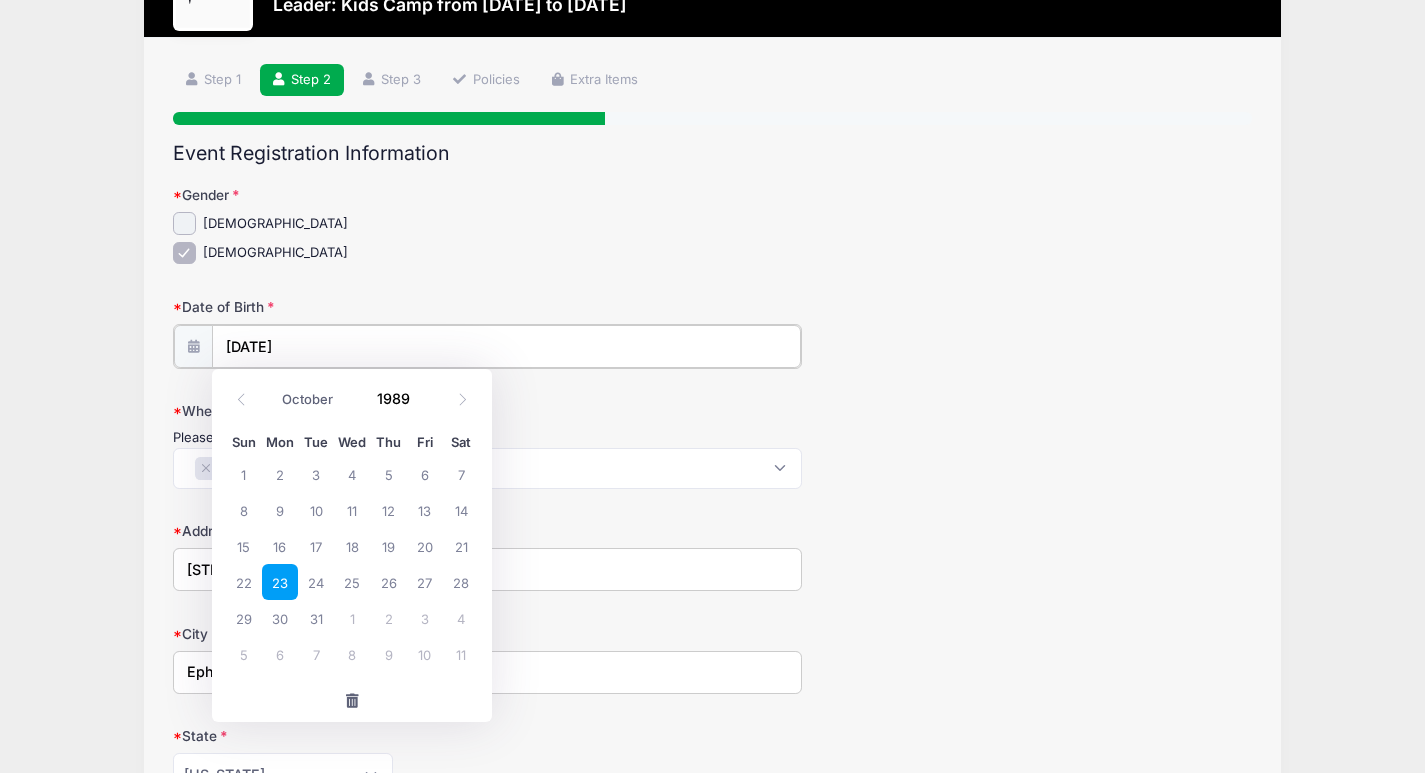 click on "10/23/1989" at bounding box center [506, 346] 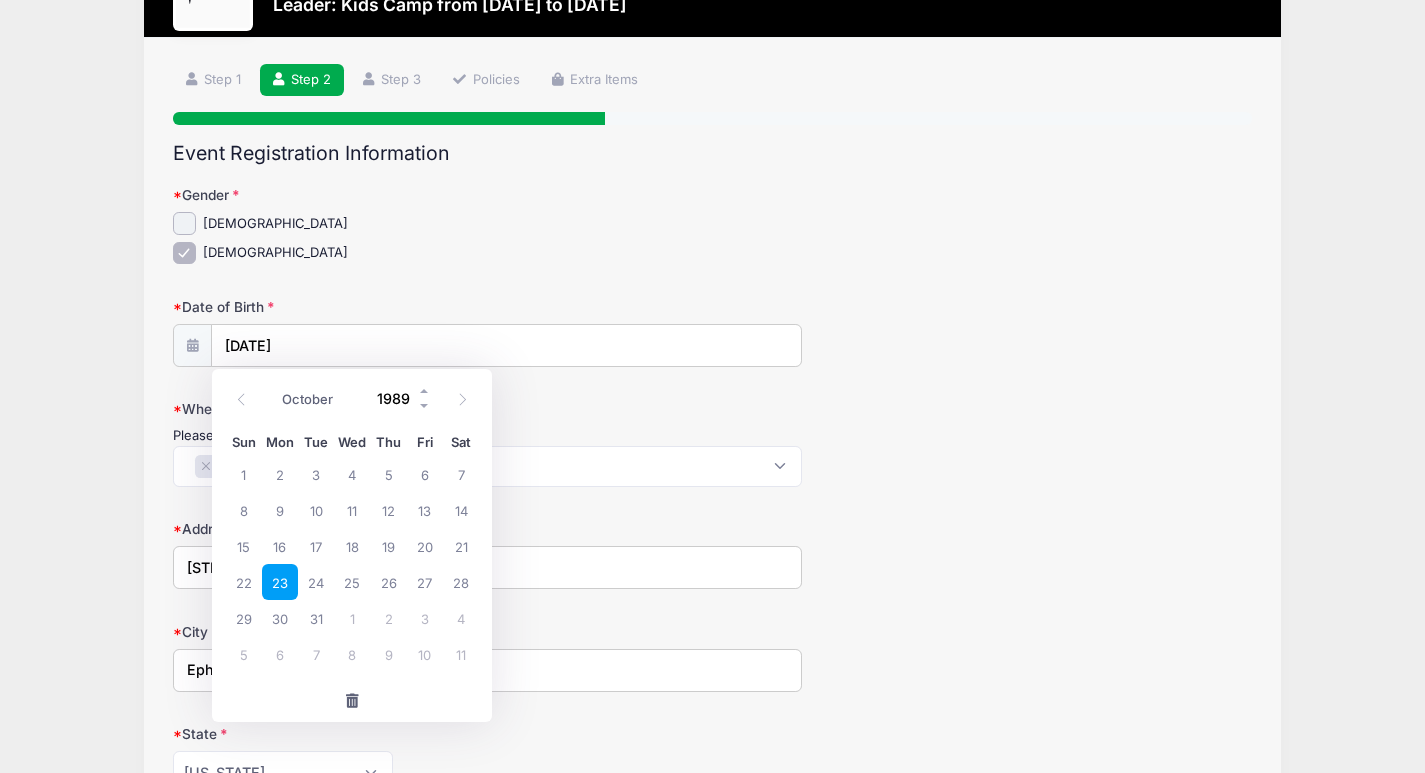 click on "1989" at bounding box center [399, 398] 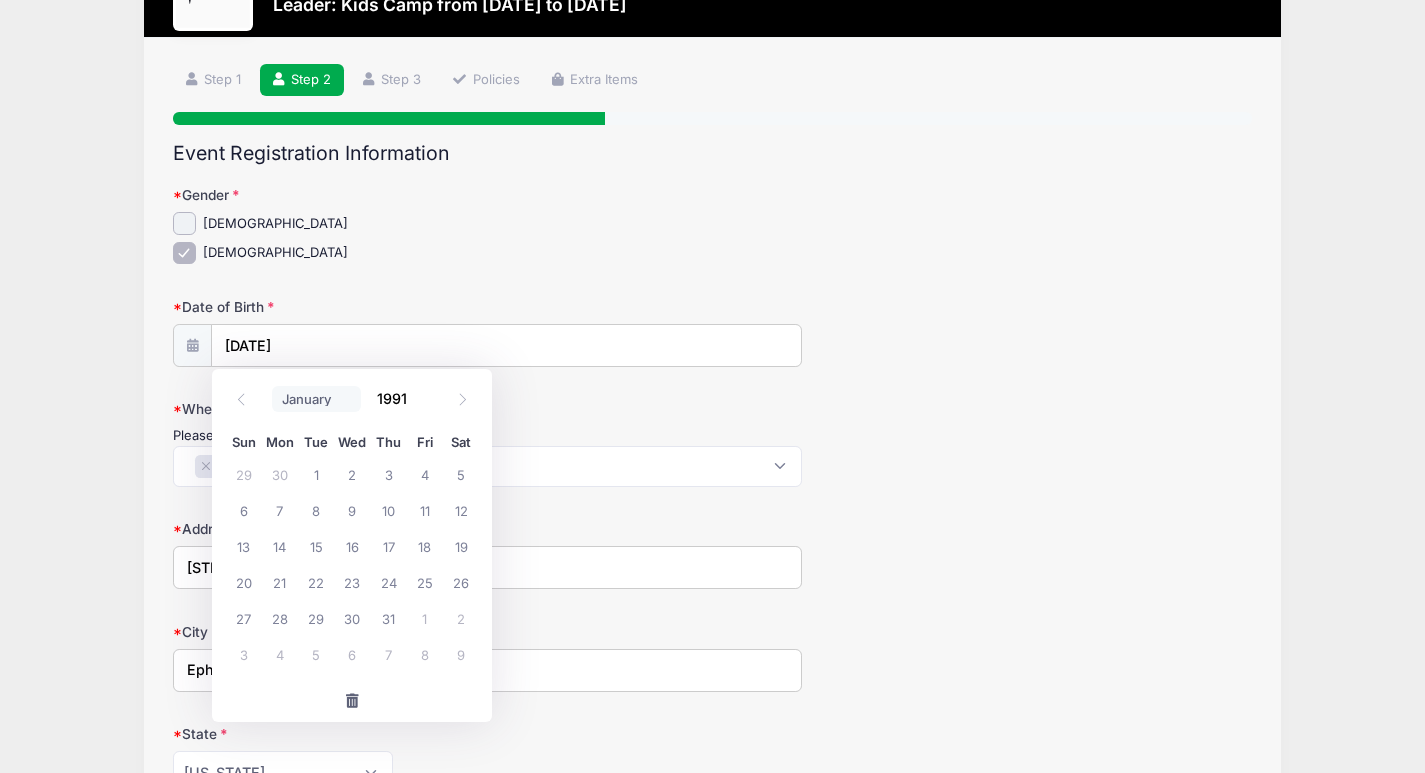 type on "1991" 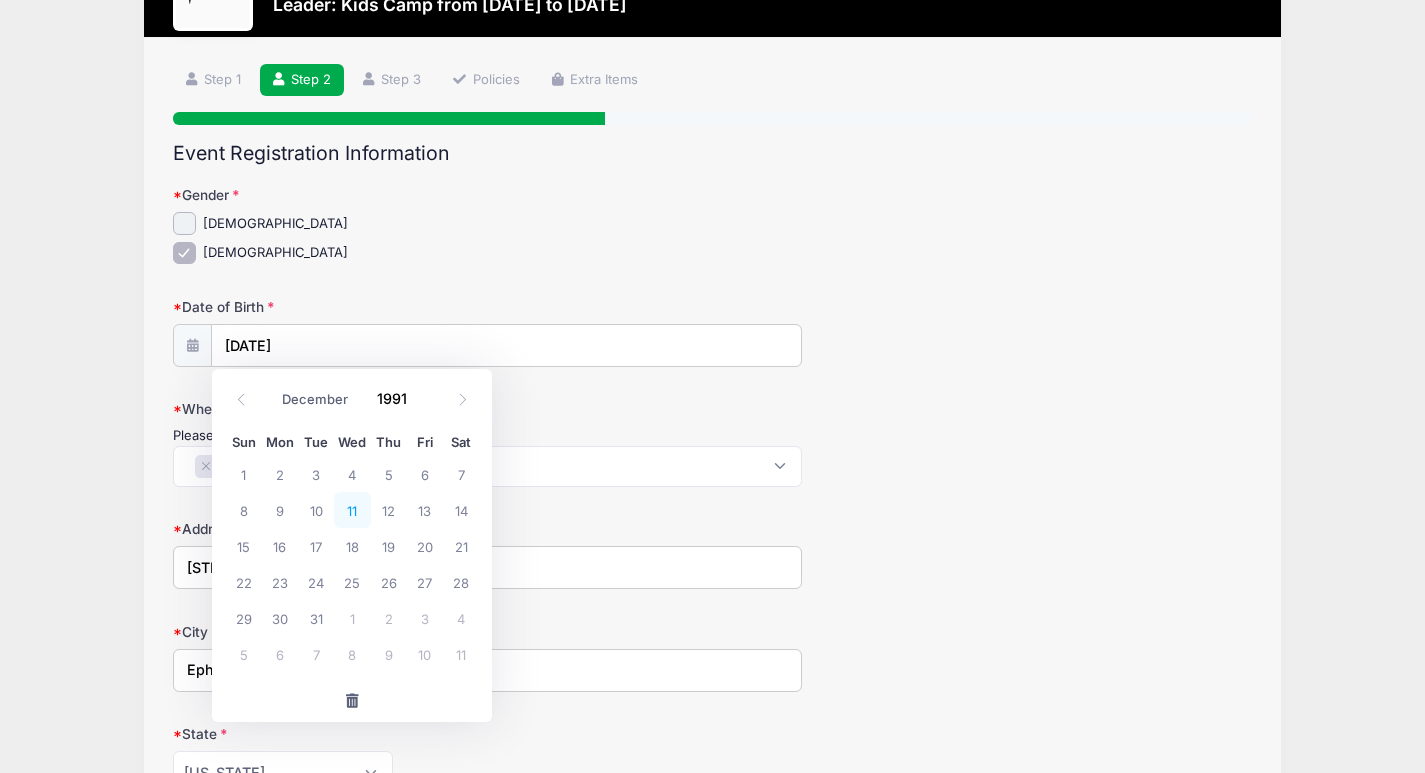 click on "11" at bounding box center [352, 510] 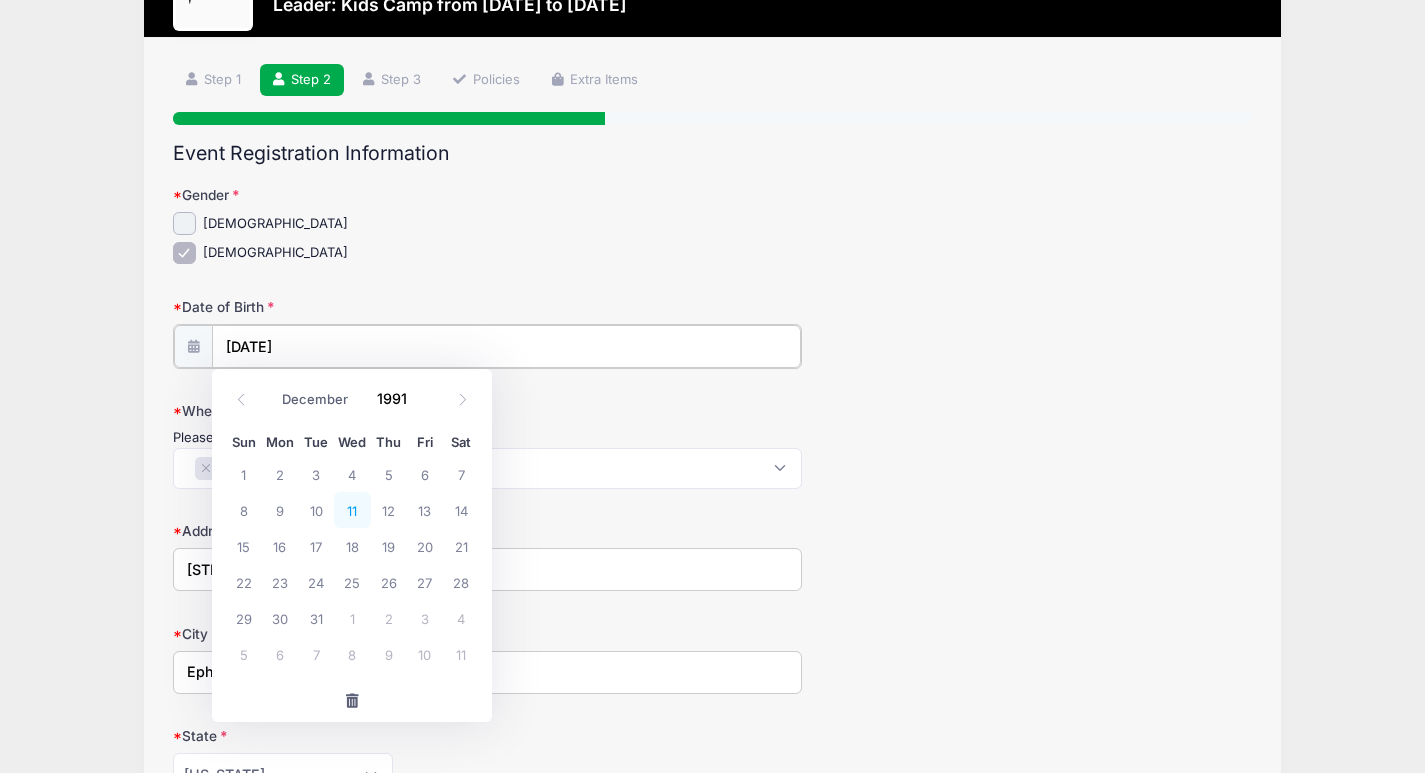 type on "12/11/1991" 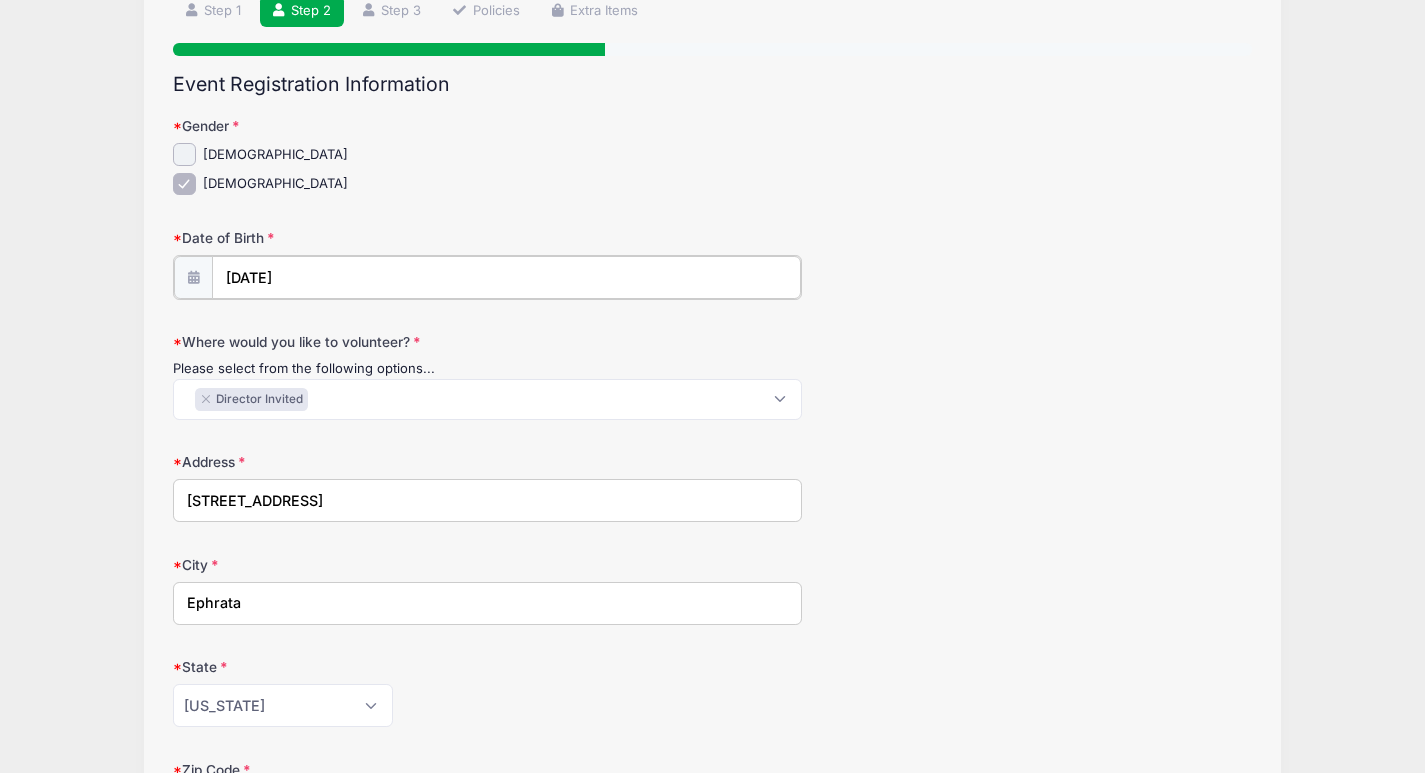 scroll, scrollTop: 160, scrollLeft: 0, axis: vertical 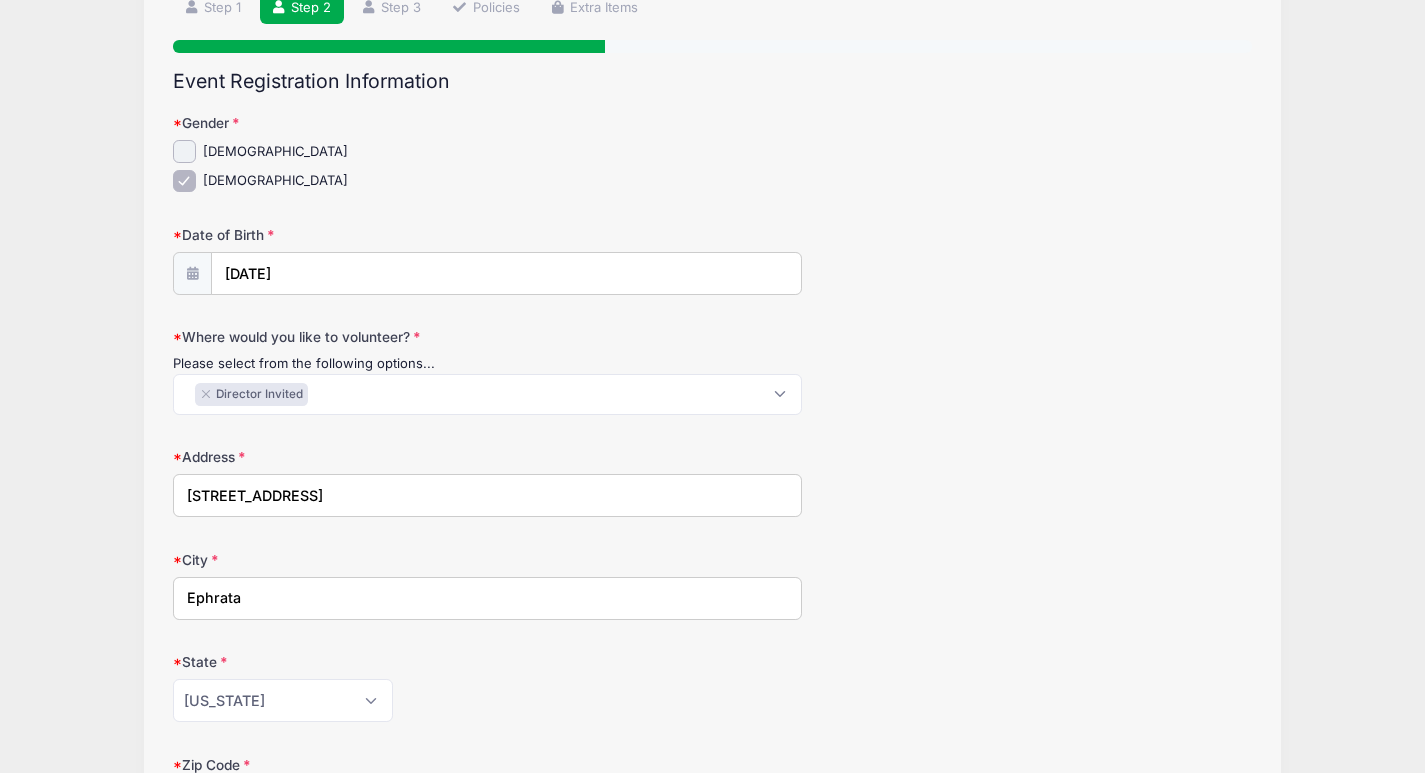 click on "× Director Invited" at bounding box center [487, 394] 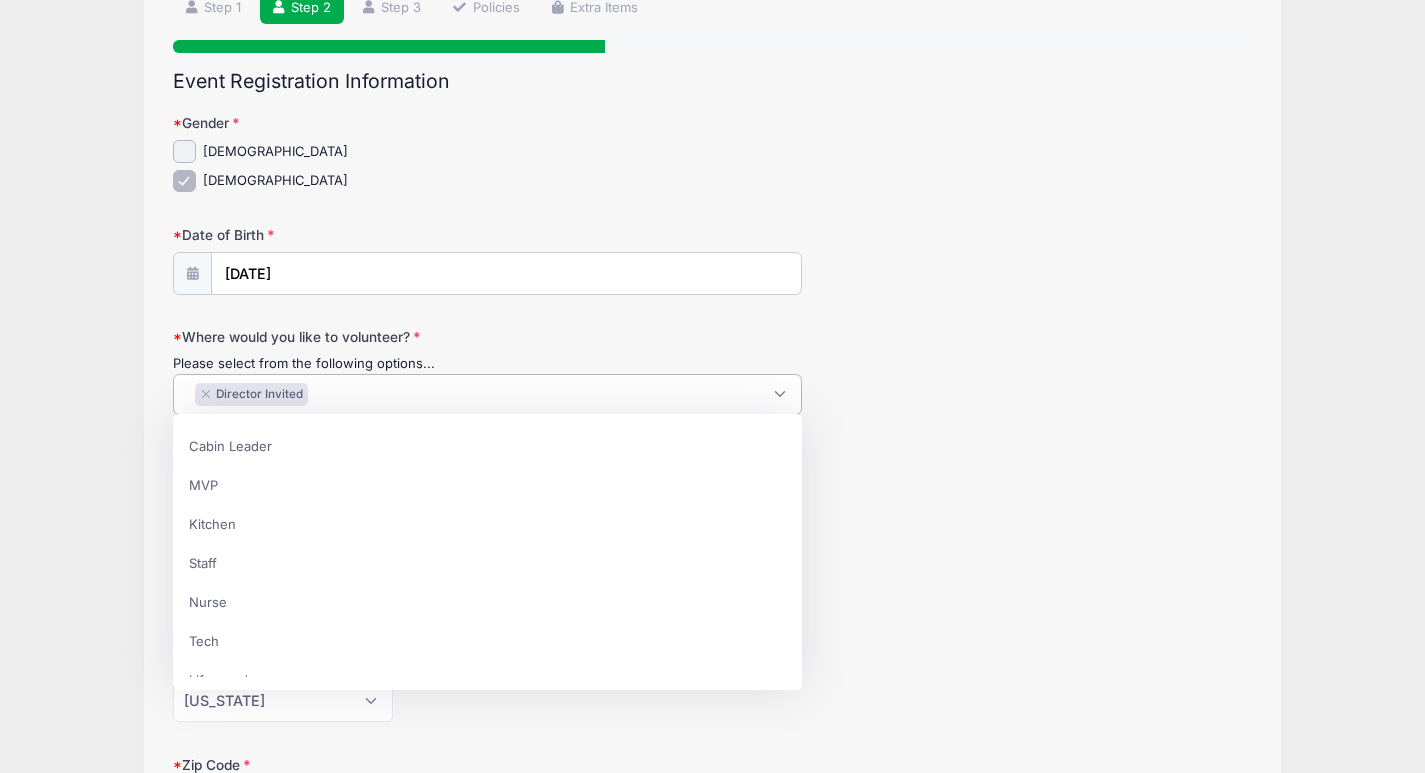 scroll, scrollTop: 1, scrollLeft: 0, axis: vertical 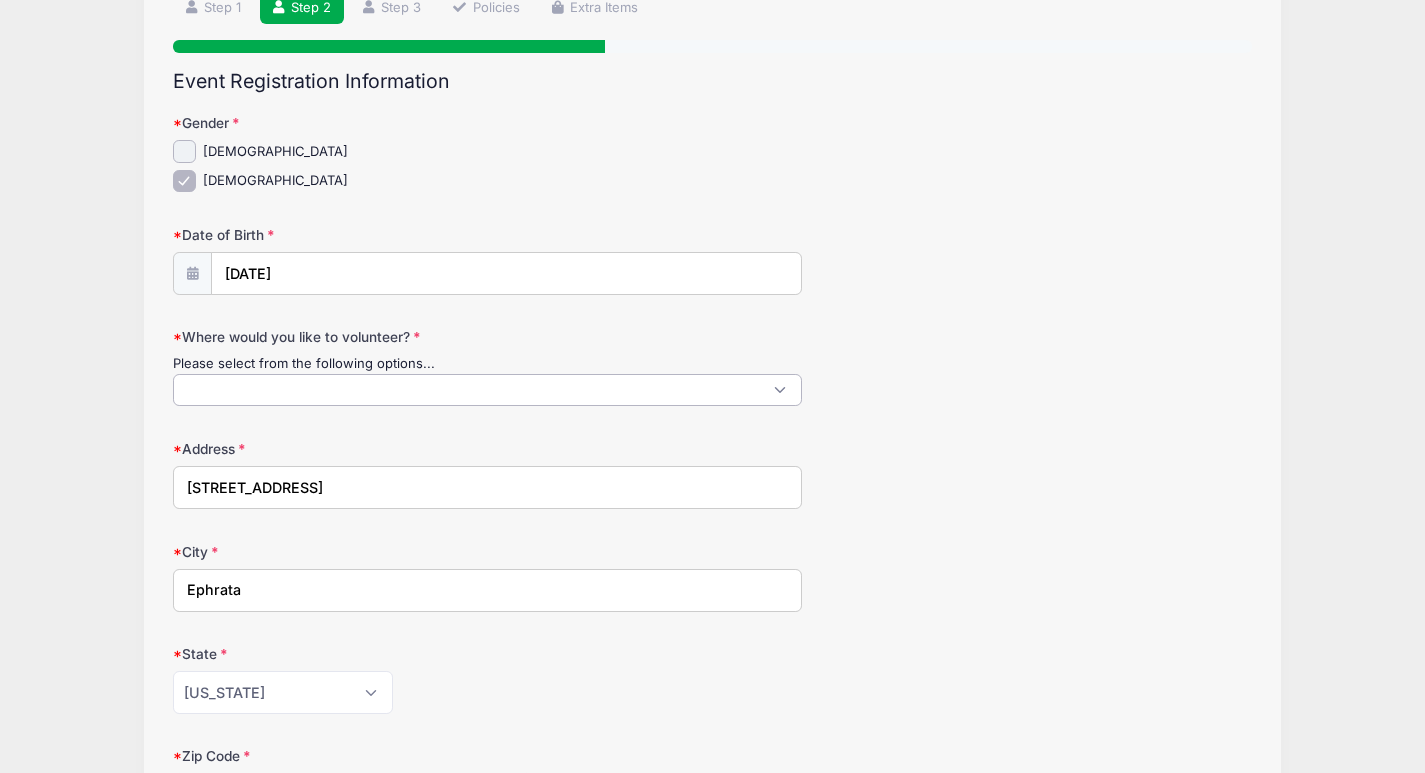 click at bounding box center [487, 390] 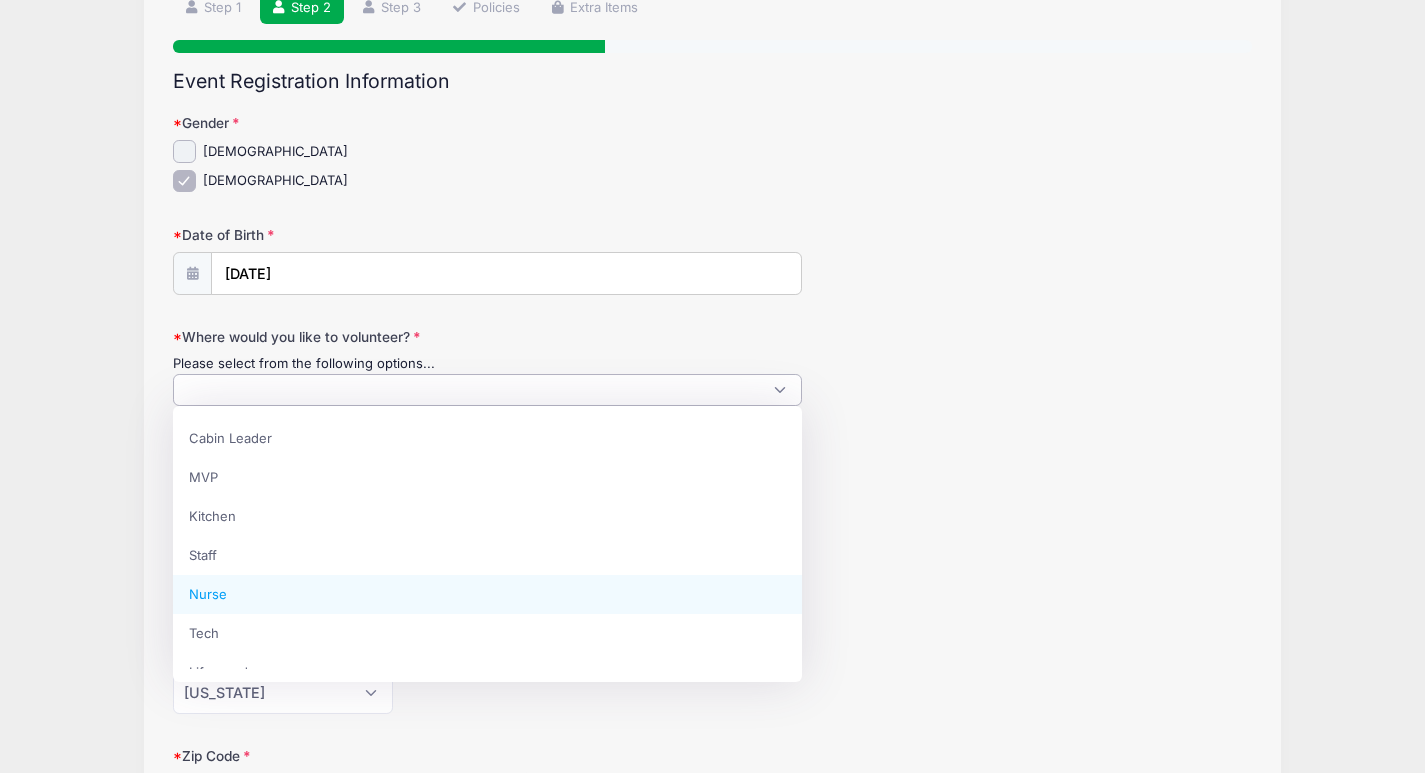 scroll, scrollTop: 101, scrollLeft: 0, axis: vertical 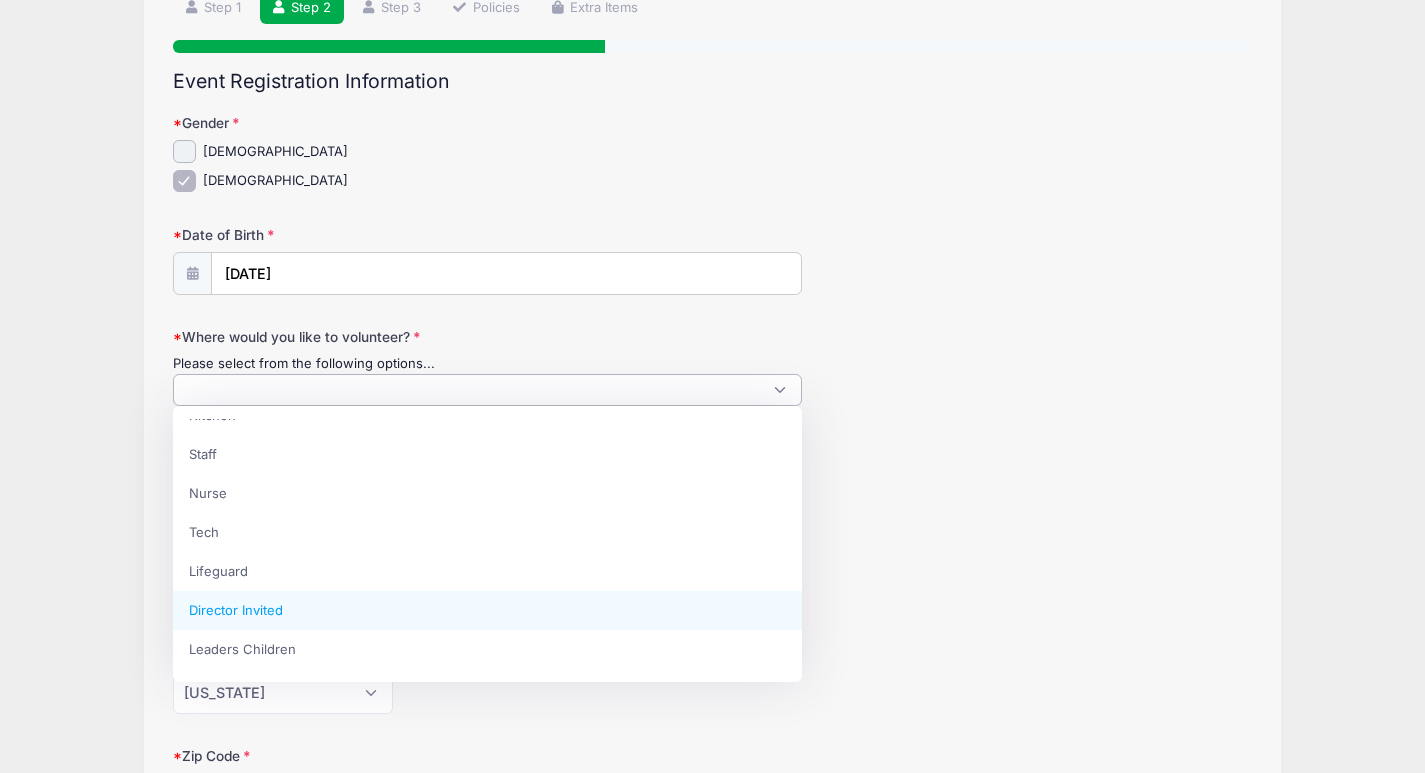 select on "Director Invited" 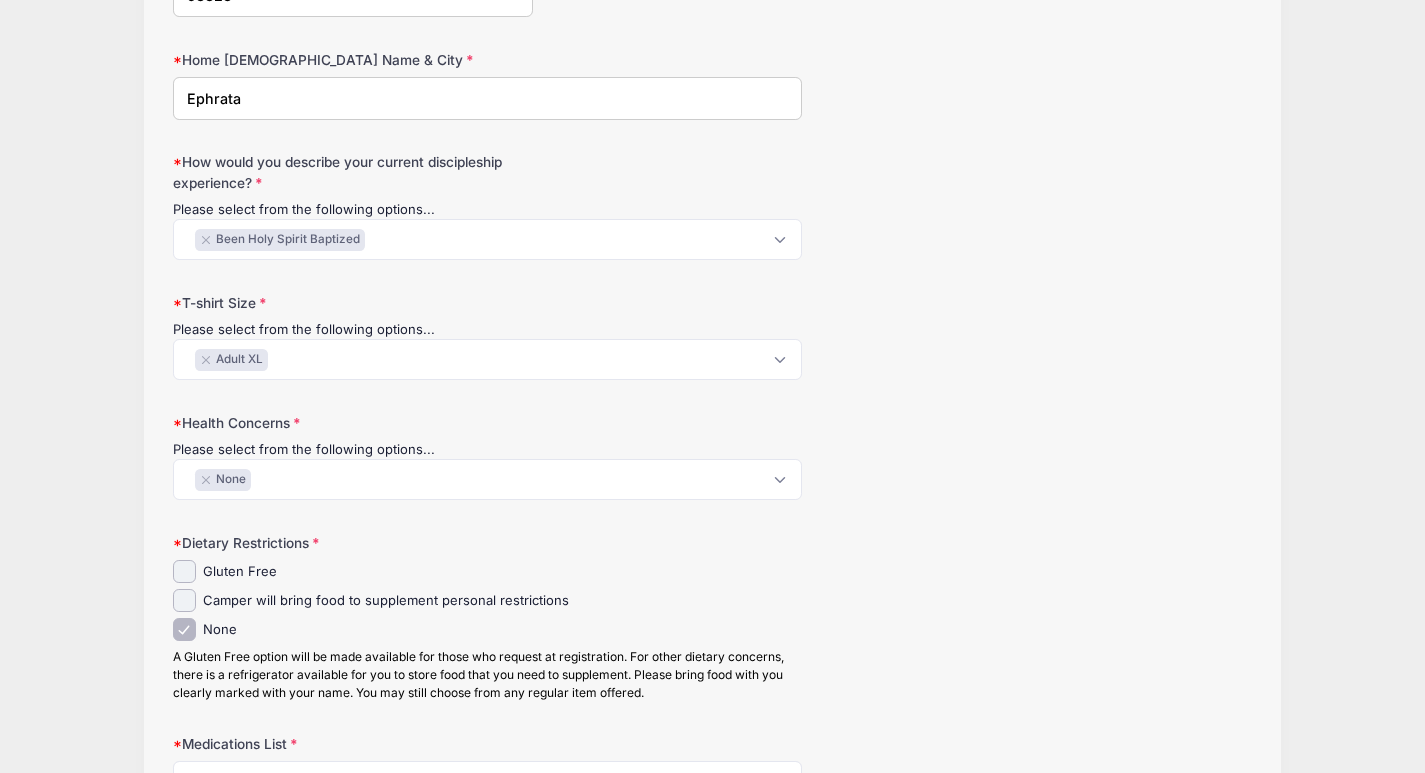 scroll, scrollTop: 971, scrollLeft: 0, axis: vertical 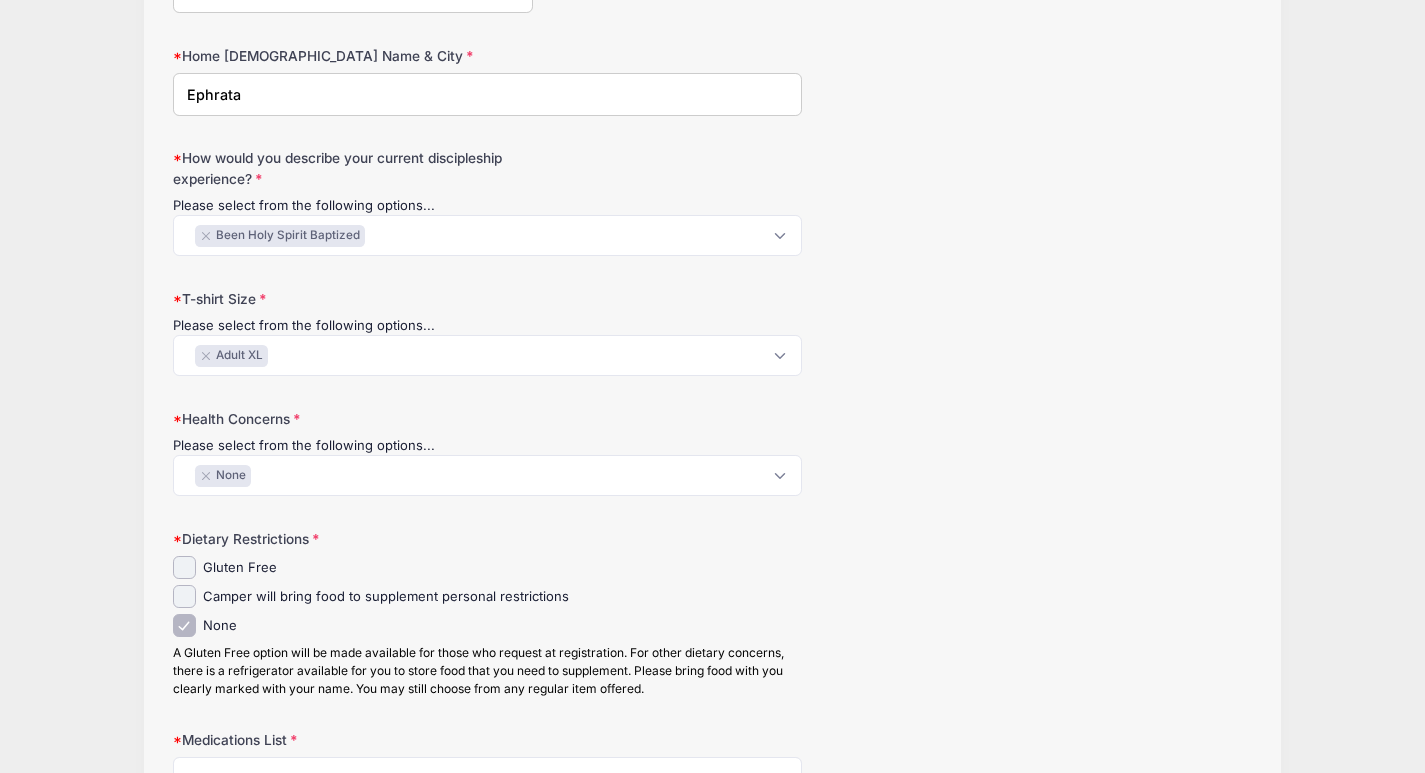 click on "× Adult XL" at bounding box center (487, 355) 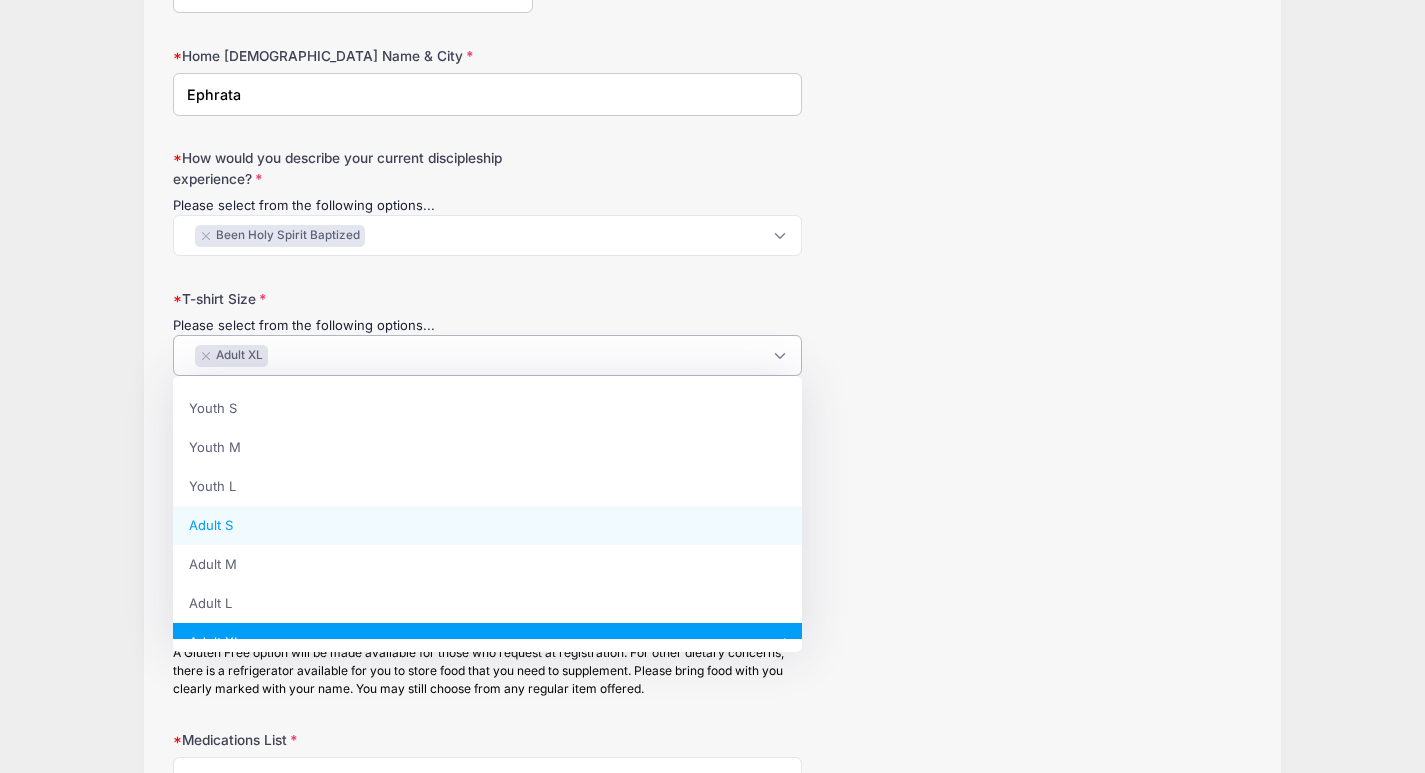 select on "Adult S" 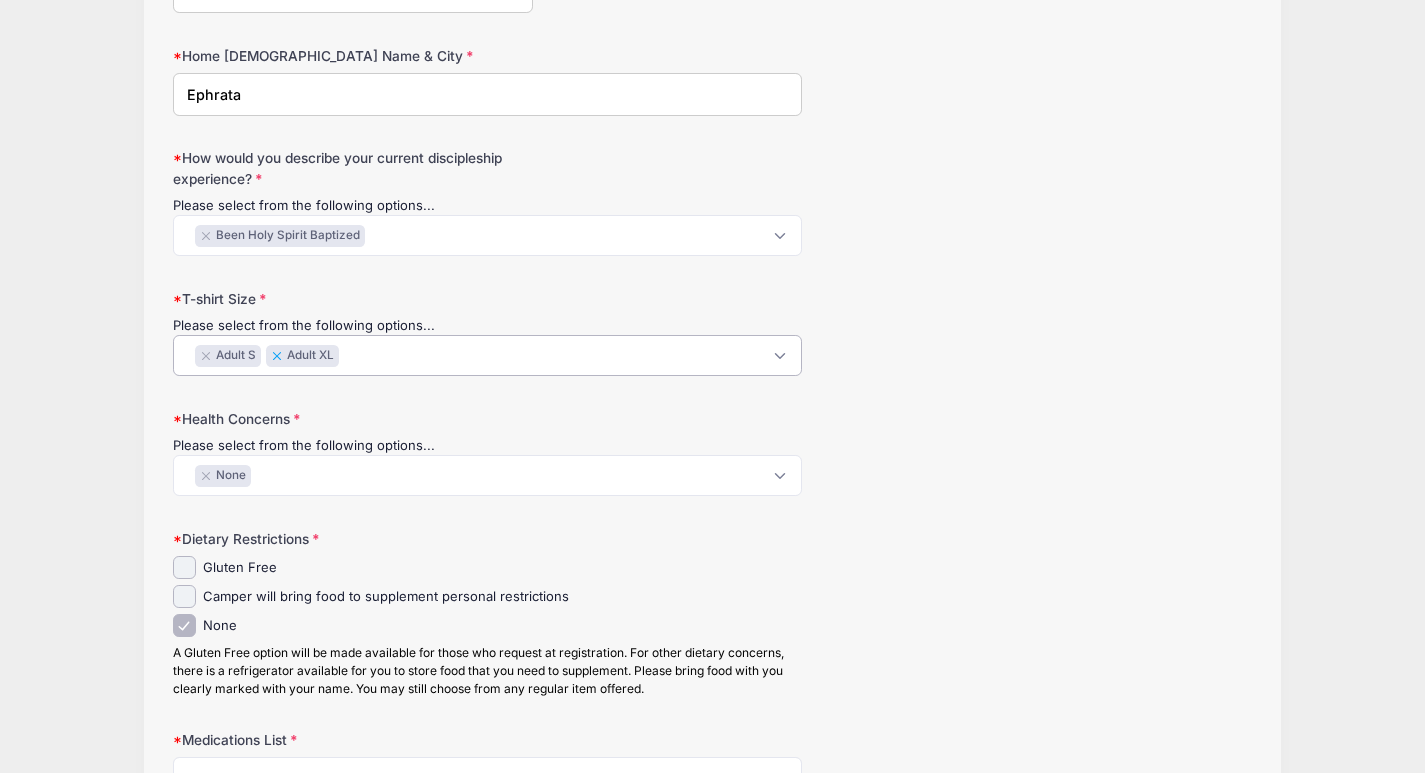 click on "×" at bounding box center (277, 356) 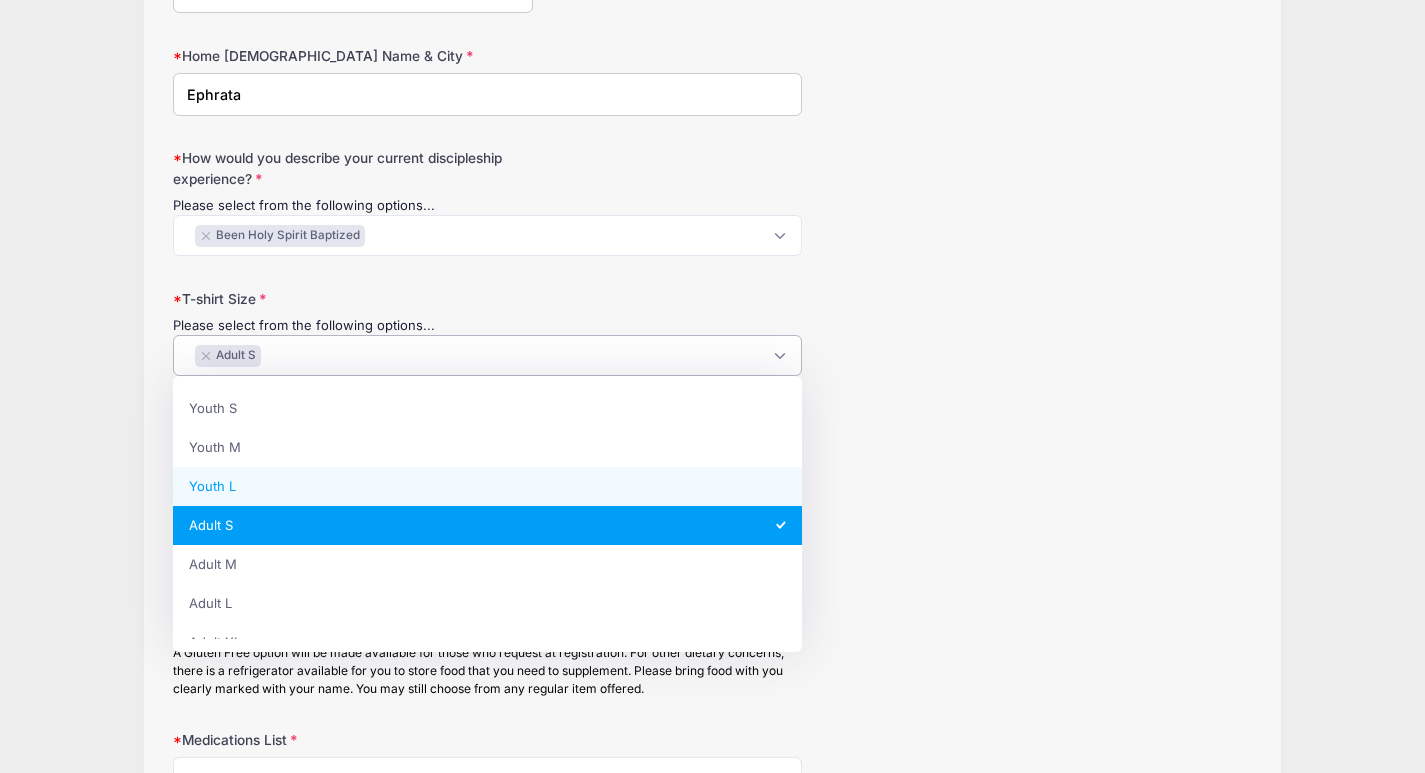 click on "LiveWire Camps
Leader: Kids Camp from 07/20 to 07/25/2025
Step  2 /7
Step 1
Step 2
Step 3
Policies
Extra Items
Christina NN" at bounding box center [712, 729] 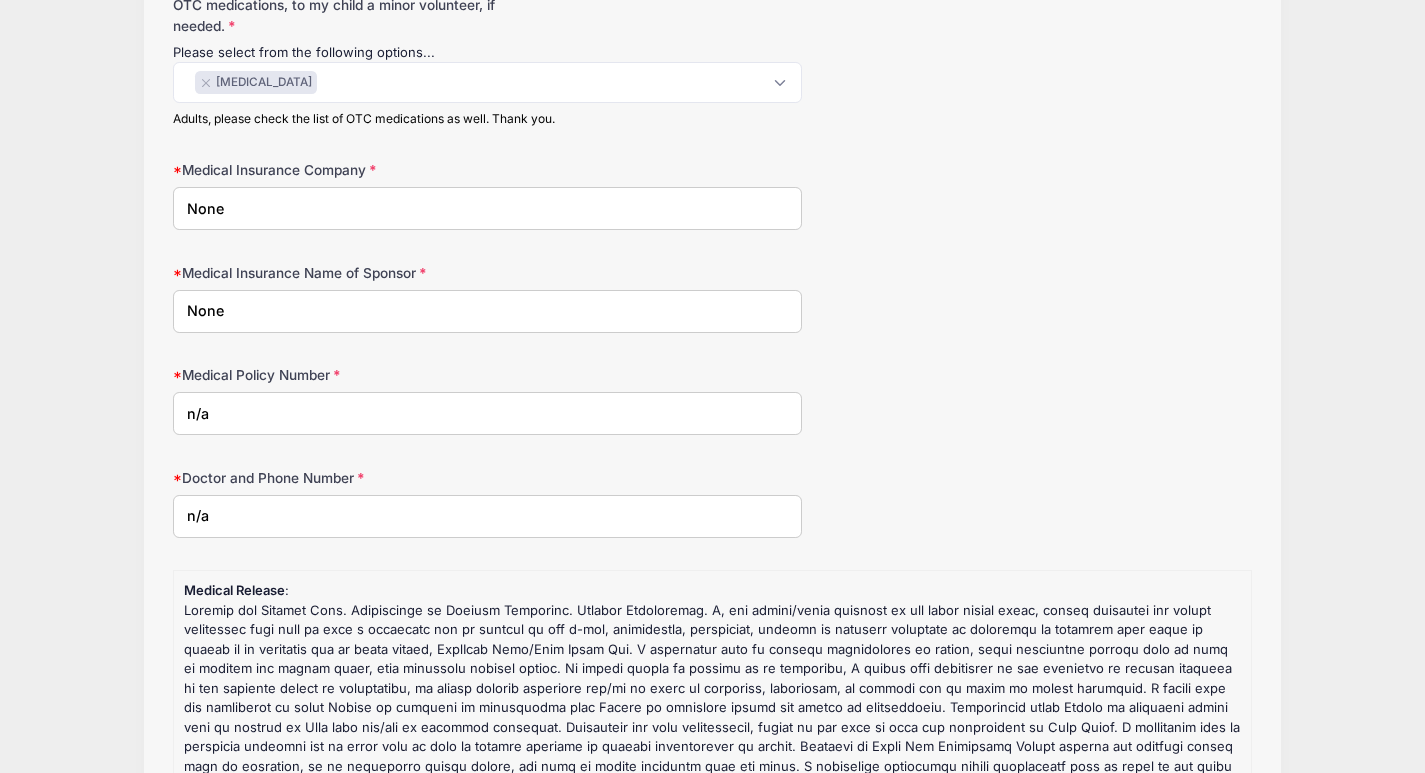 scroll, scrollTop: 2627, scrollLeft: 0, axis: vertical 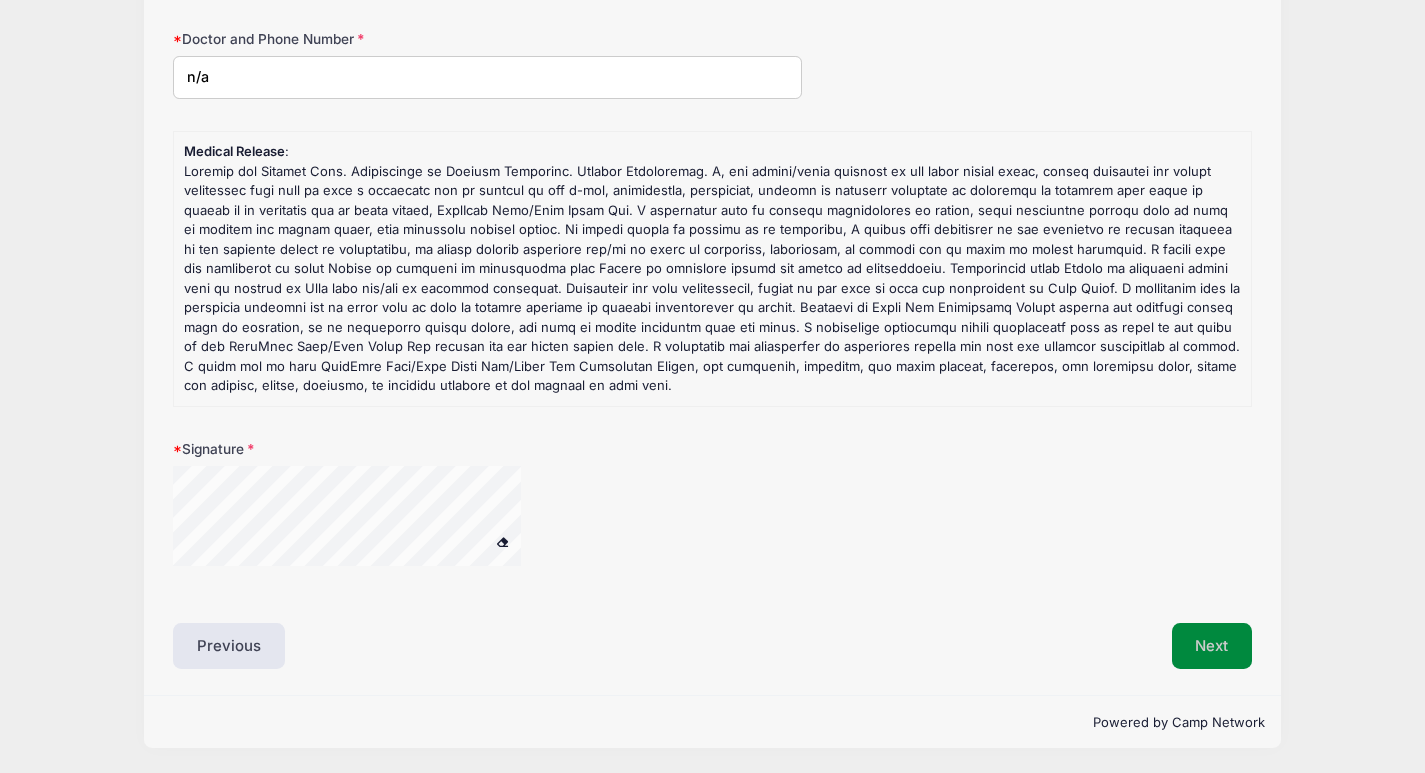 click on "Next" at bounding box center [1212, 646] 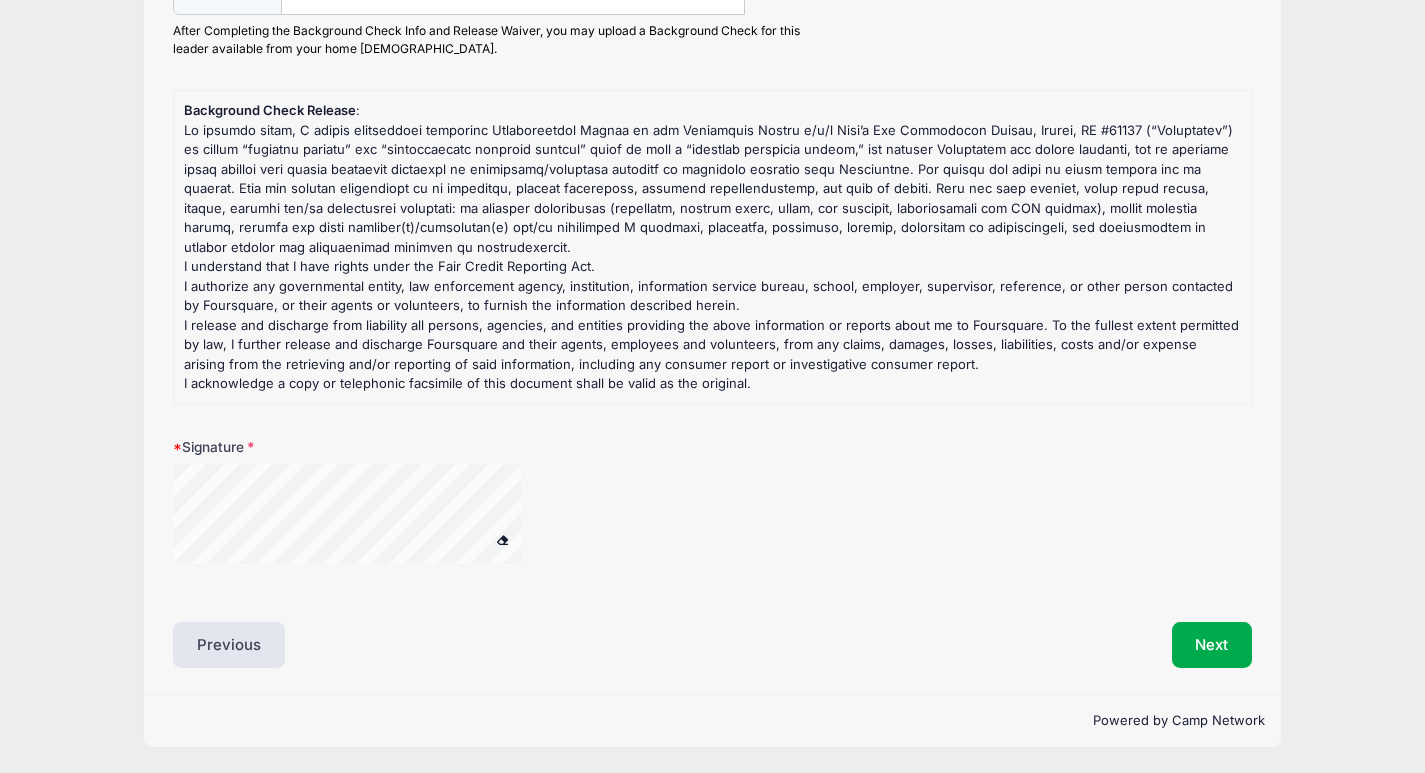 scroll, scrollTop: 0, scrollLeft: 0, axis: both 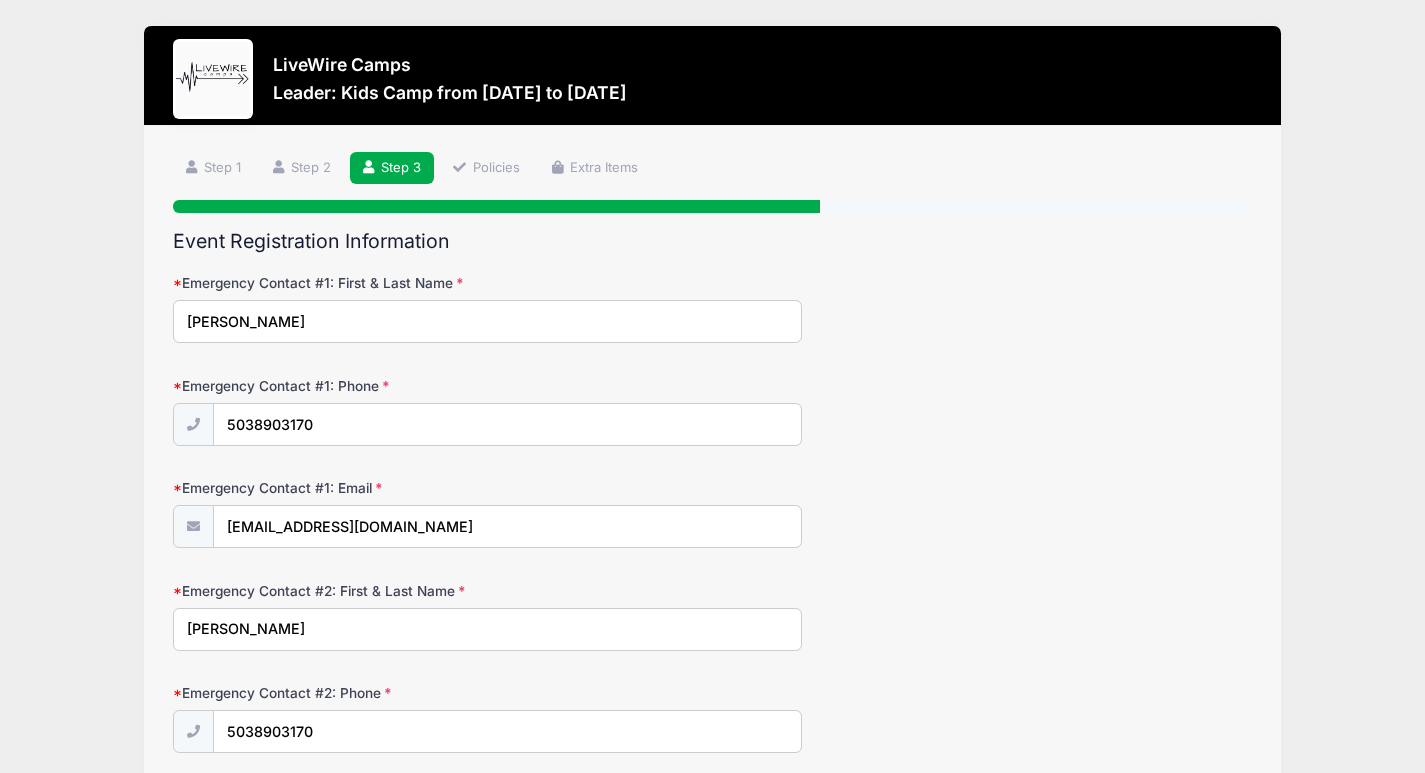 click on "[PERSON_NAME]" at bounding box center [487, 321] 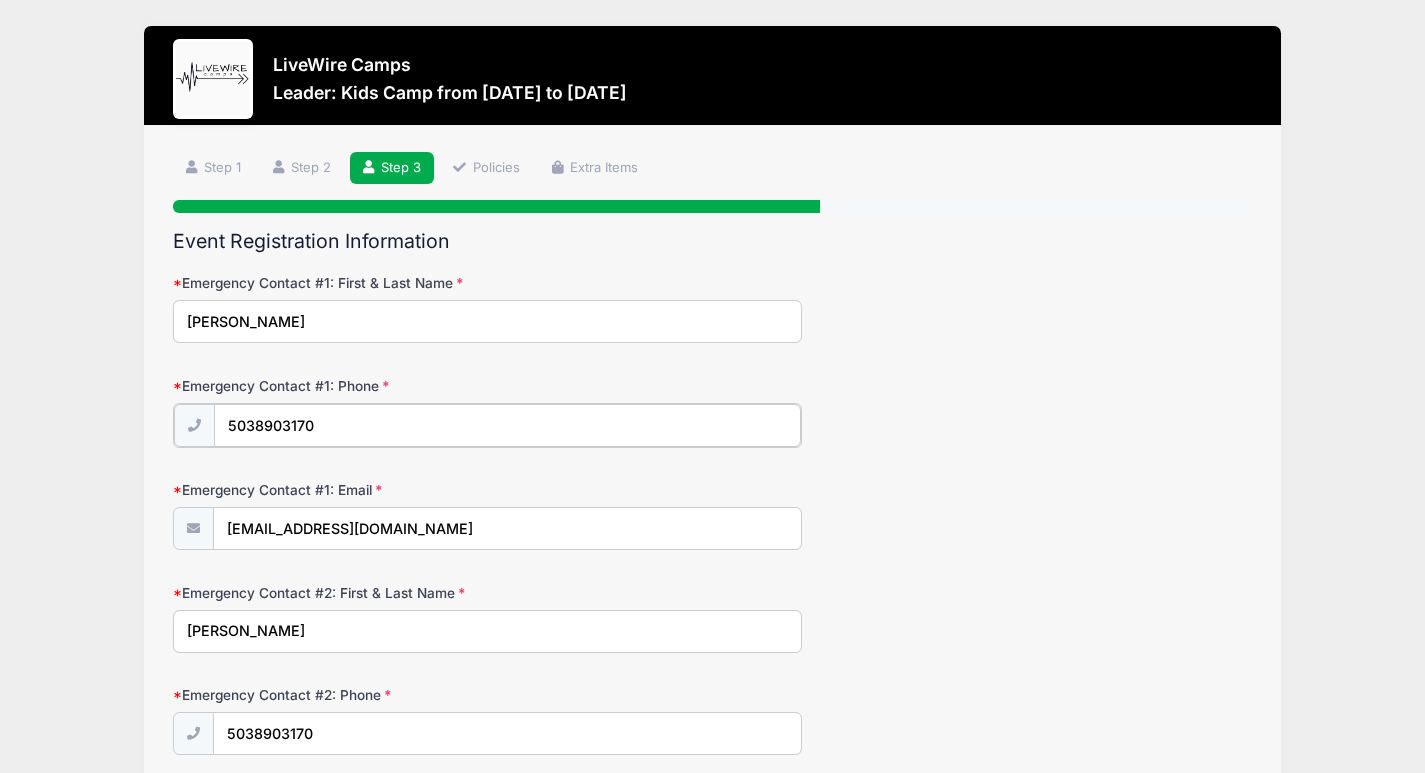 click on "5038903170" at bounding box center [507, 425] 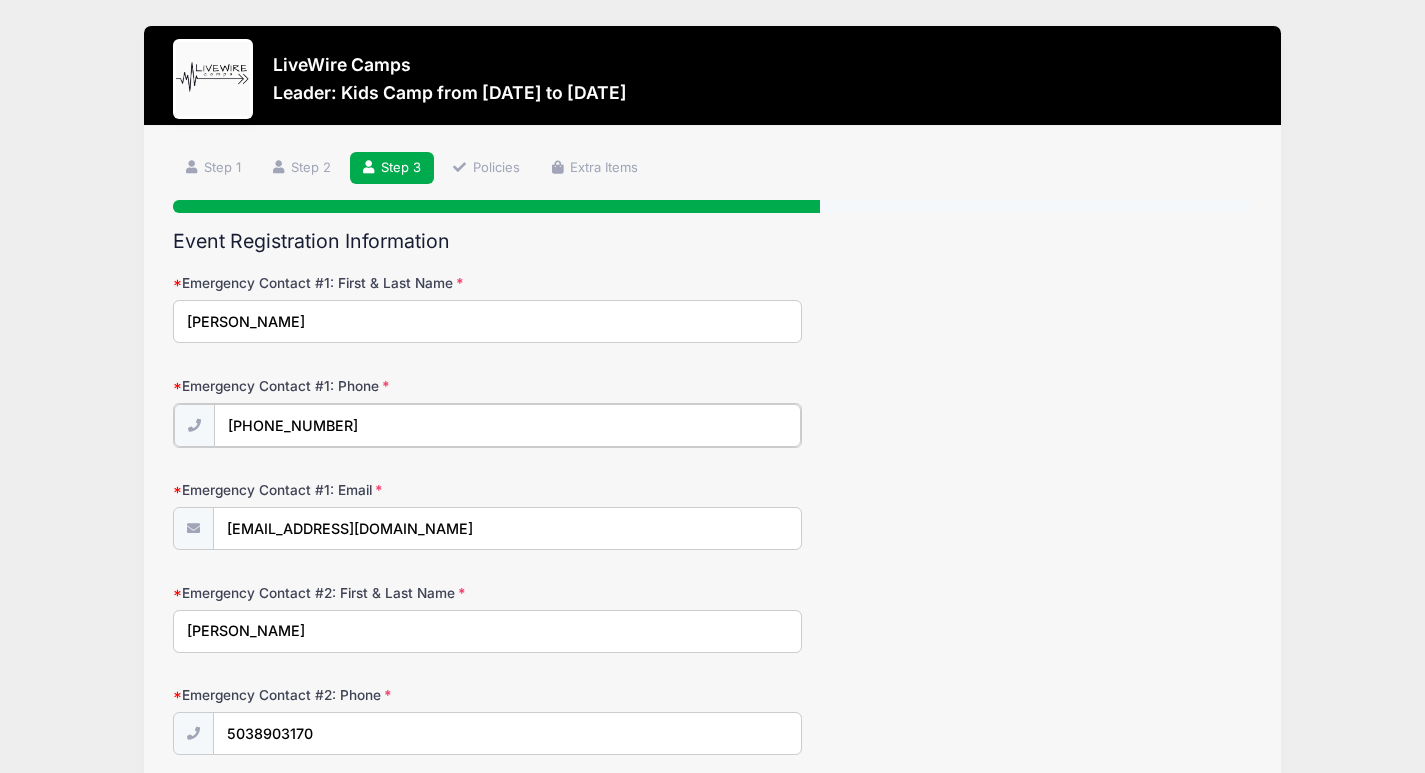 type on "(503) 890-3198" 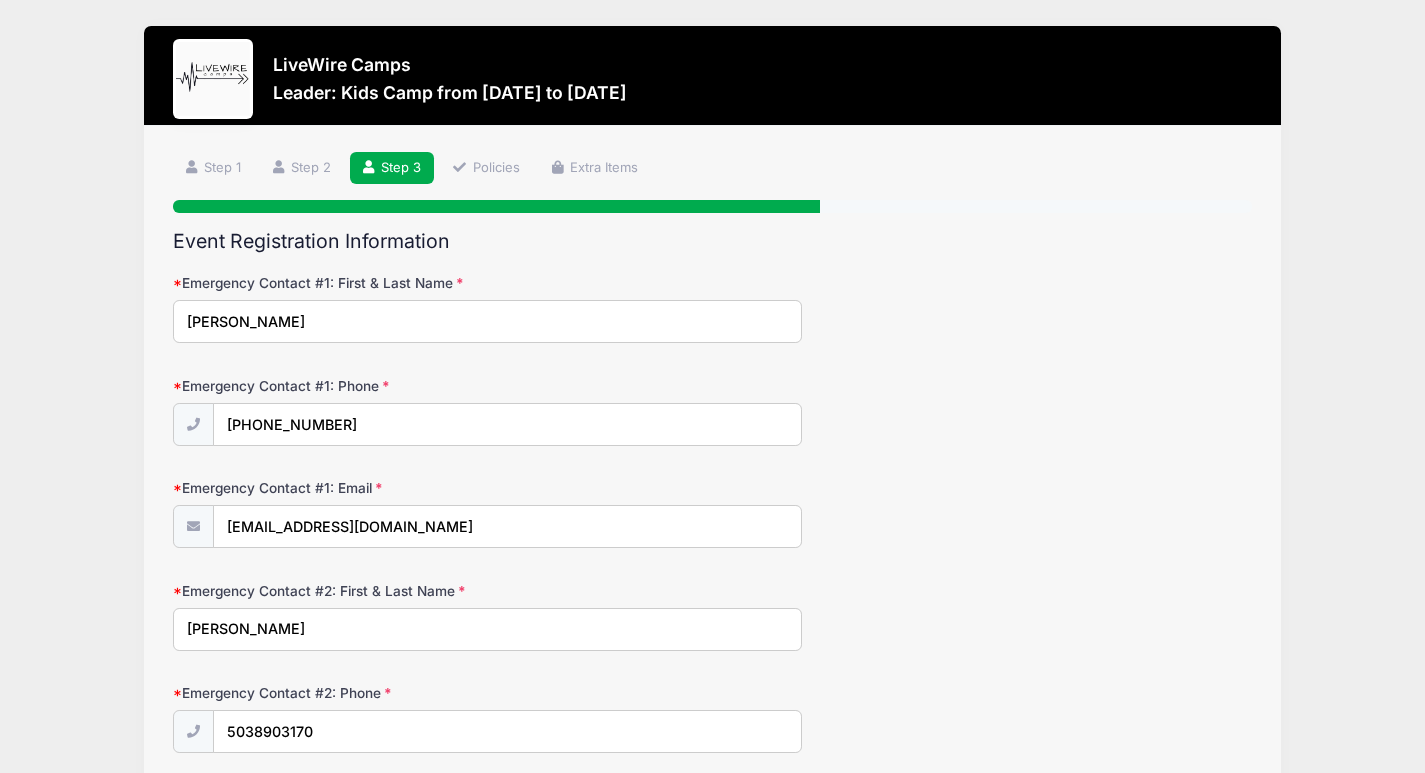 click on "Emergency Contact #1: Phone" at bounding box center [353, 386] 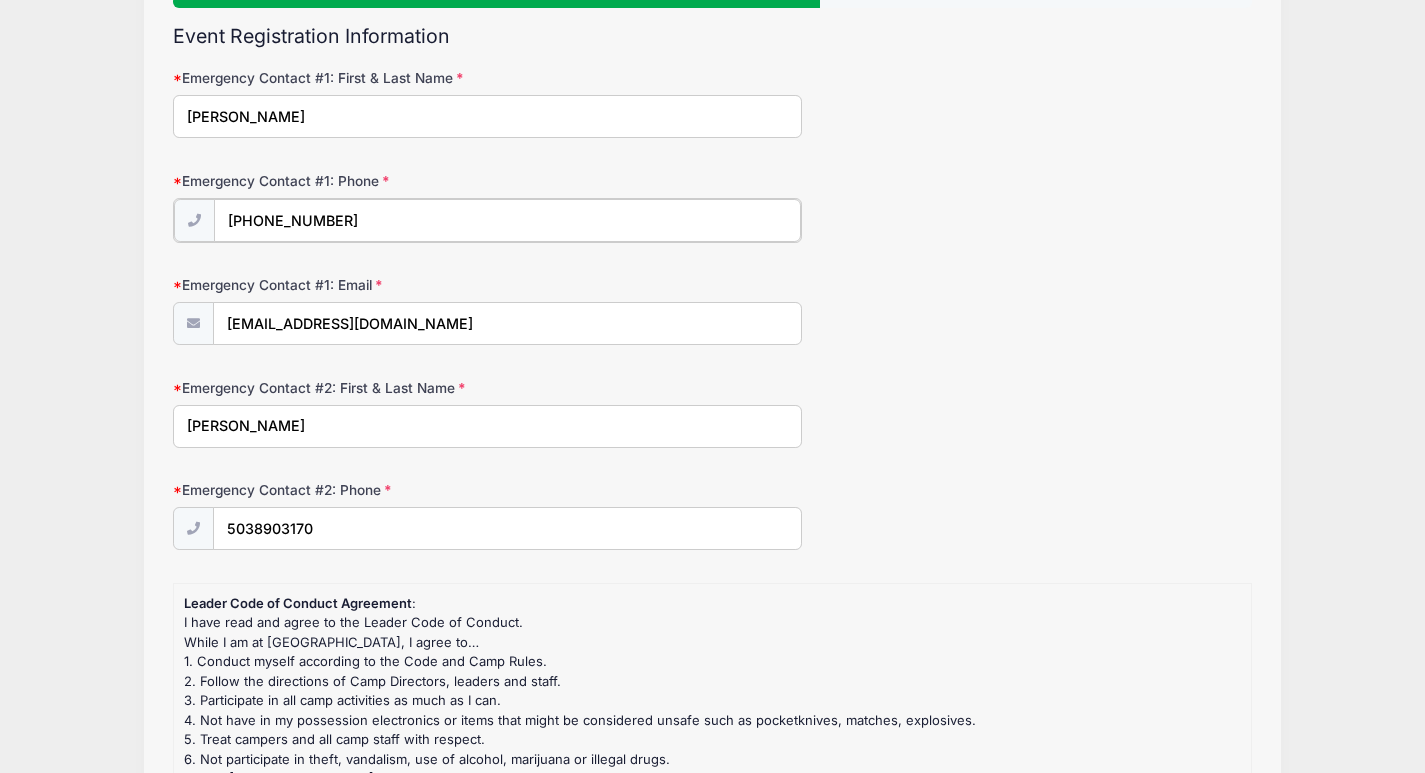 scroll, scrollTop: 212, scrollLeft: 0, axis: vertical 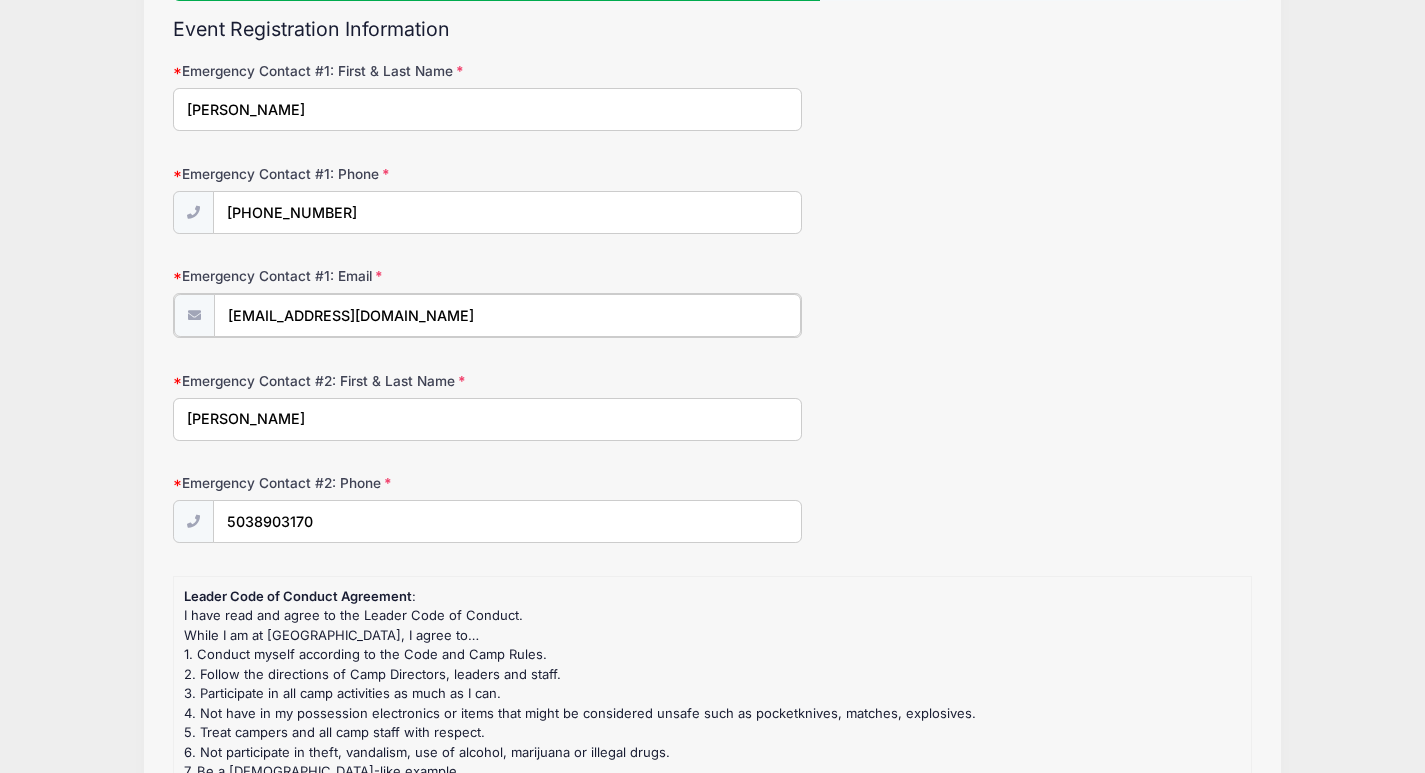 click on "mrschristinabarnes@gmail.com" at bounding box center (507, 315) 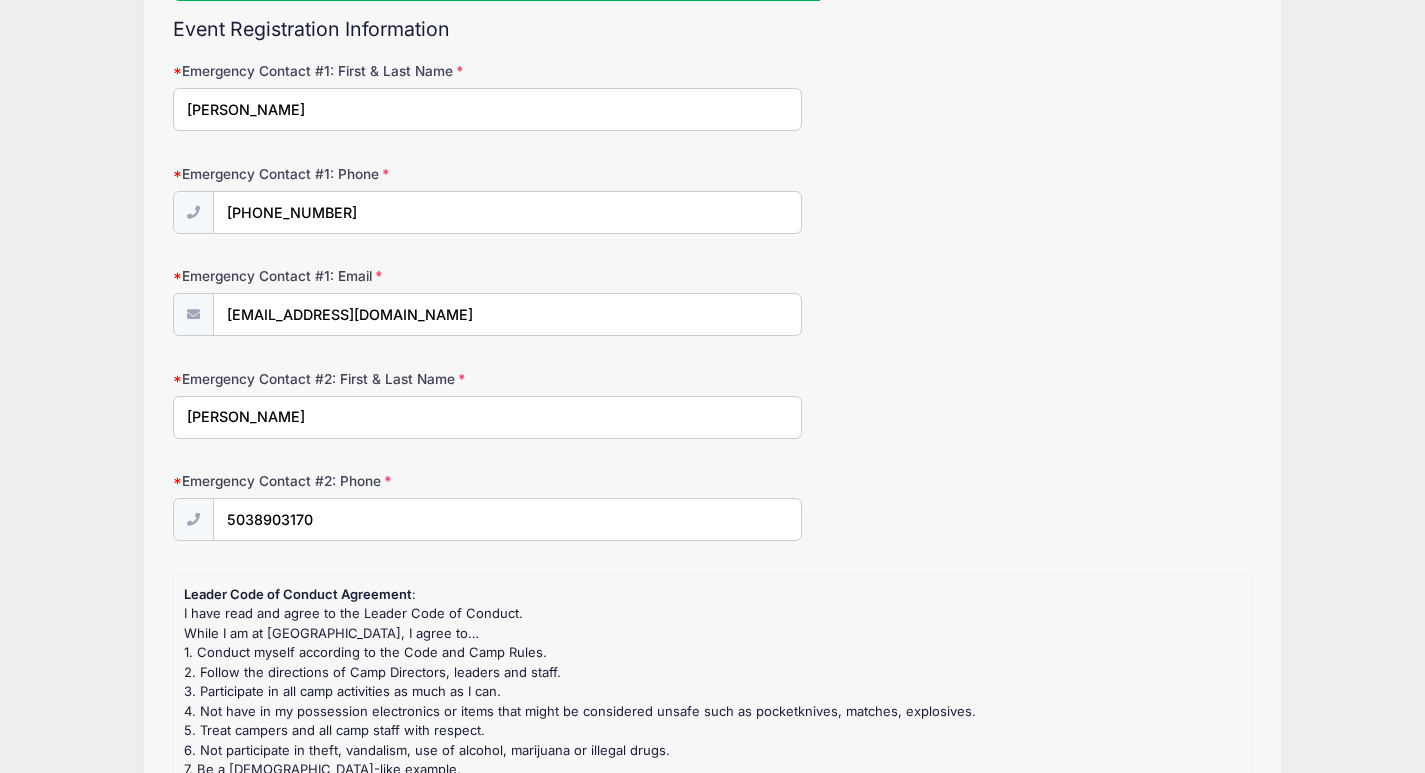 click on "Emergency Contact #1: First & Last Name
Blake Barnes
Emergency Contact #1: Phone
(503) 890-3198
Emergency Contact #1: Email
blakecbarnes@gmail.com
:" at bounding box center (712, 1150) 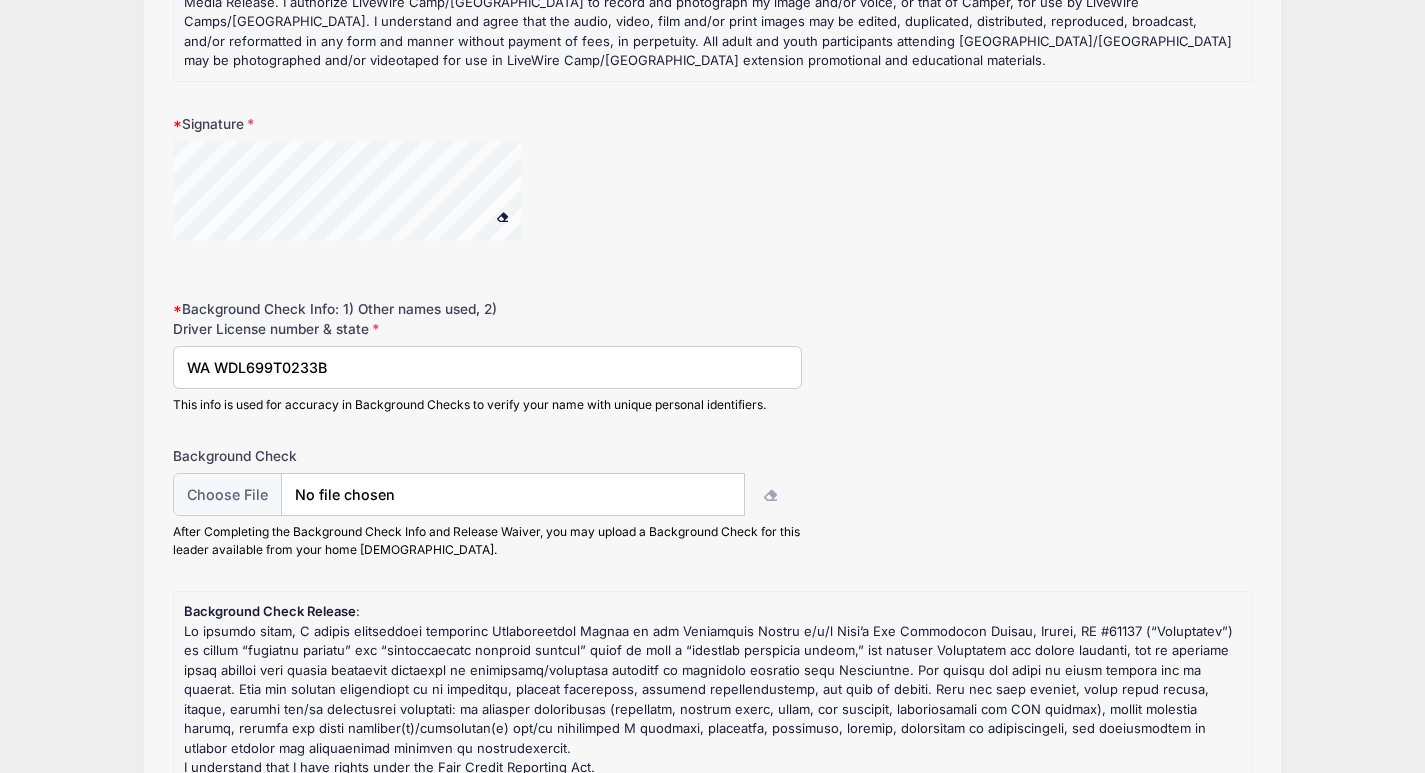 scroll, scrollTop: 1365, scrollLeft: 0, axis: vertical 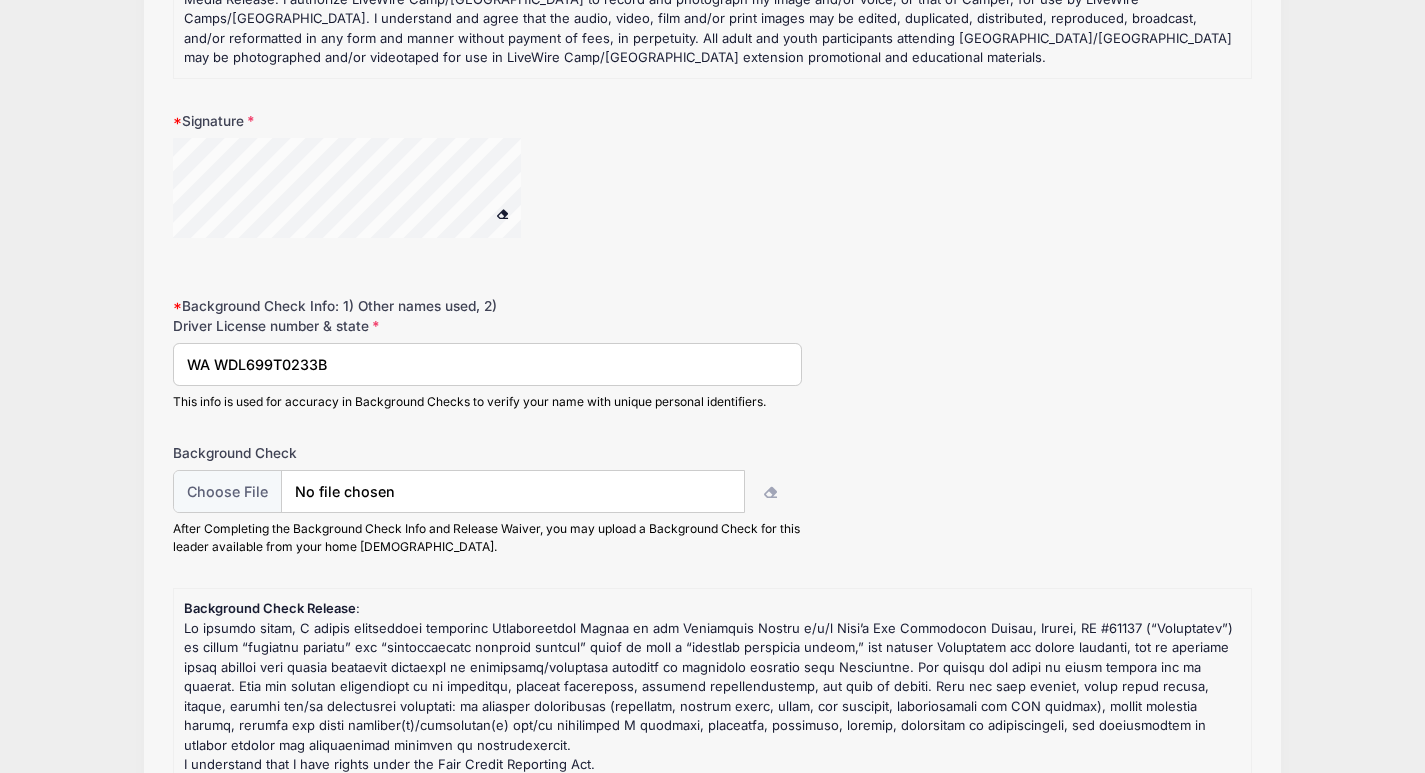 click at bounding box center (373, 191) 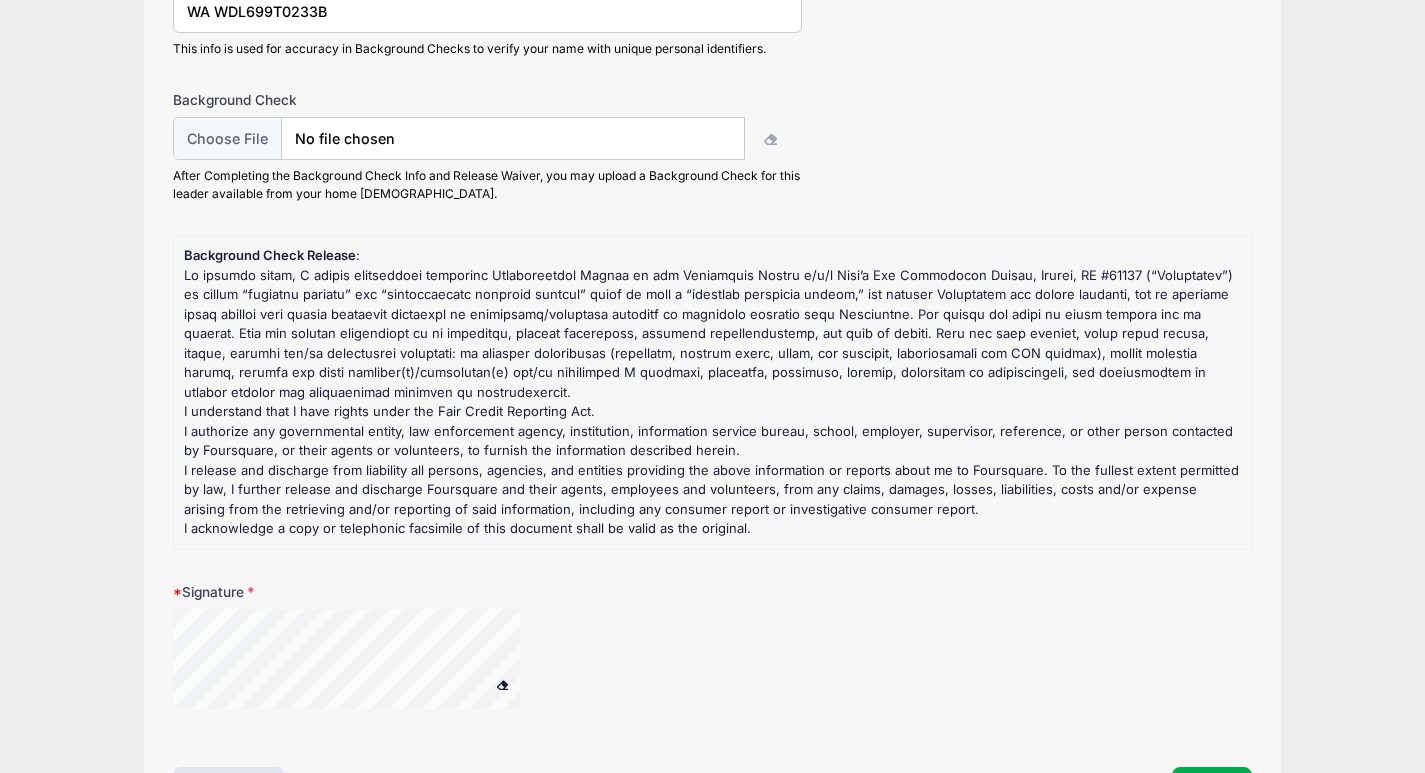 scroll, scrollTop: 1860, scrollLeft: 0, axis: vertical 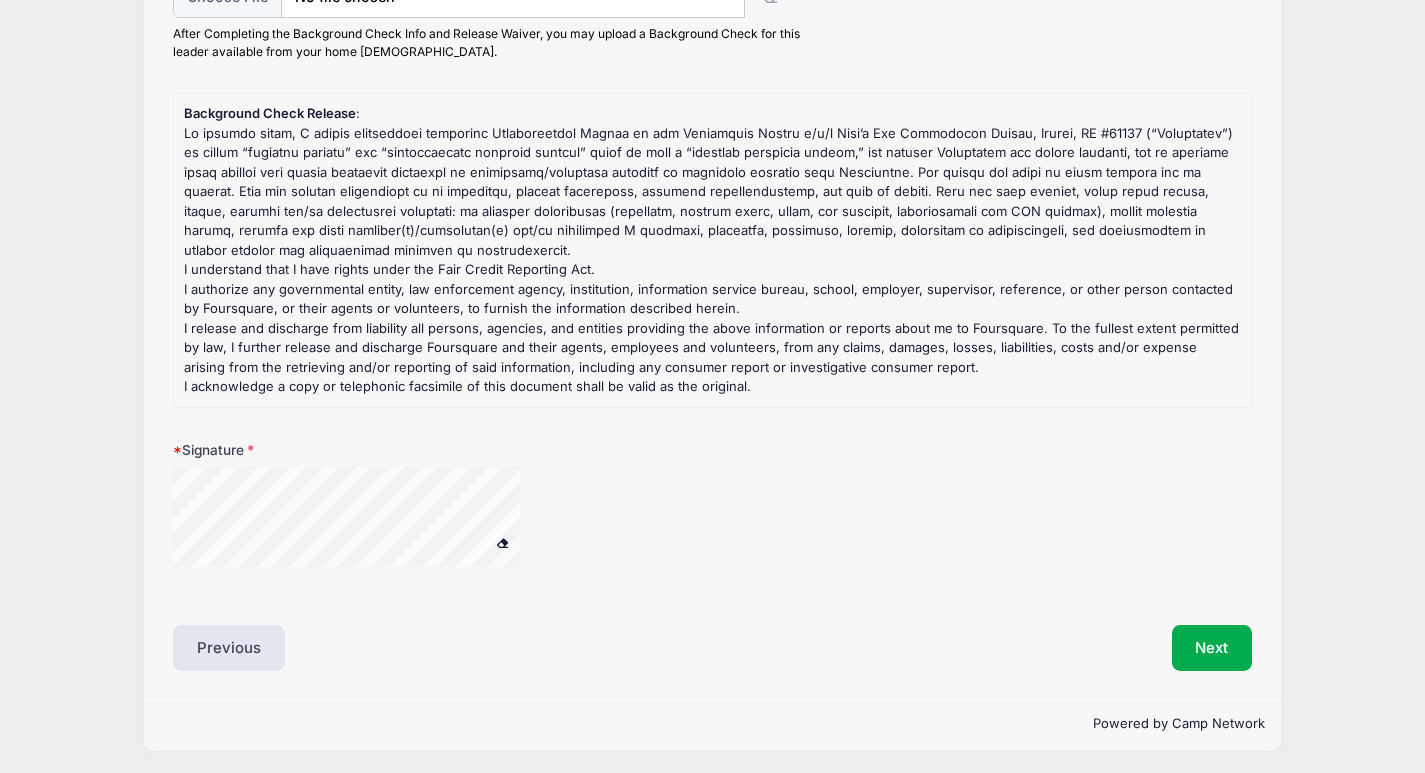 click at bounding box center (373, 520) 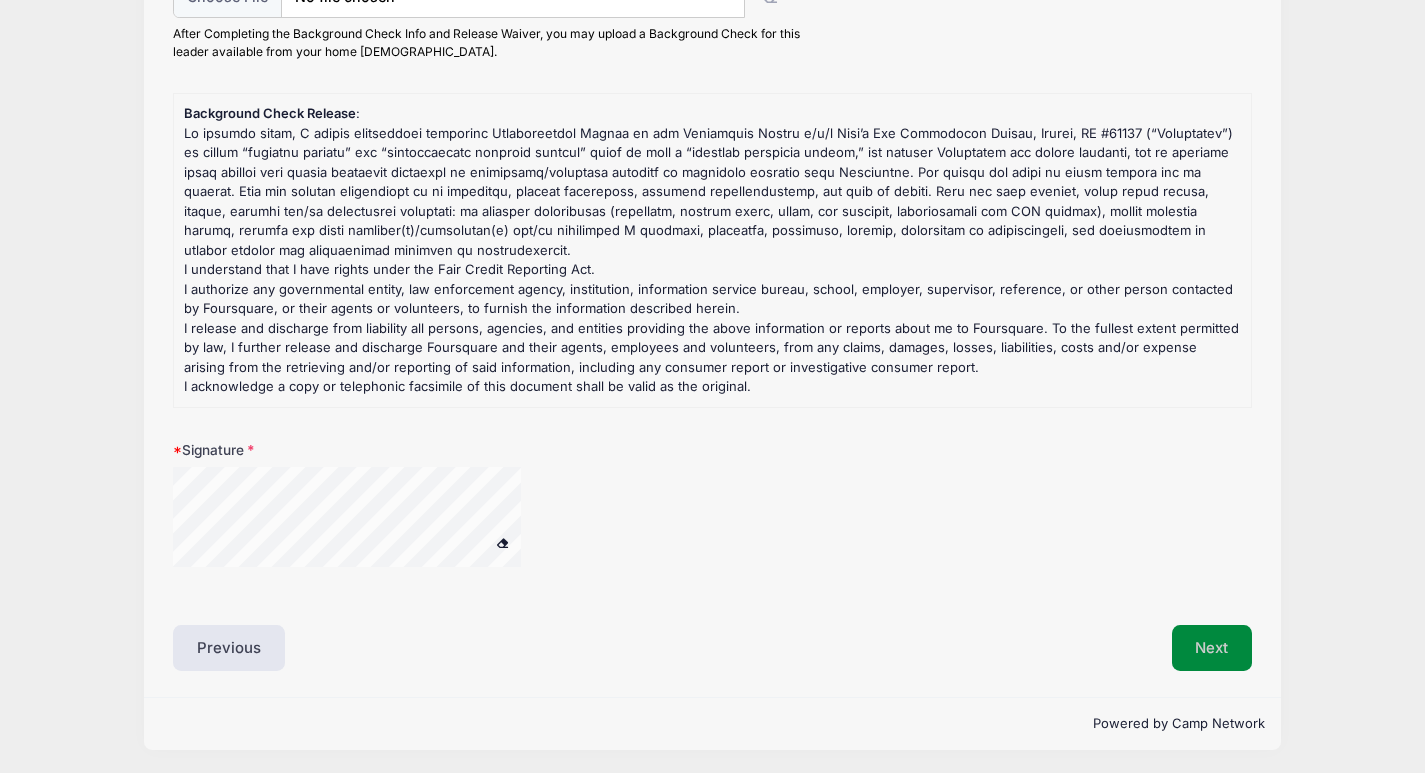 click on "Next" at bounding box center [1212, 648] 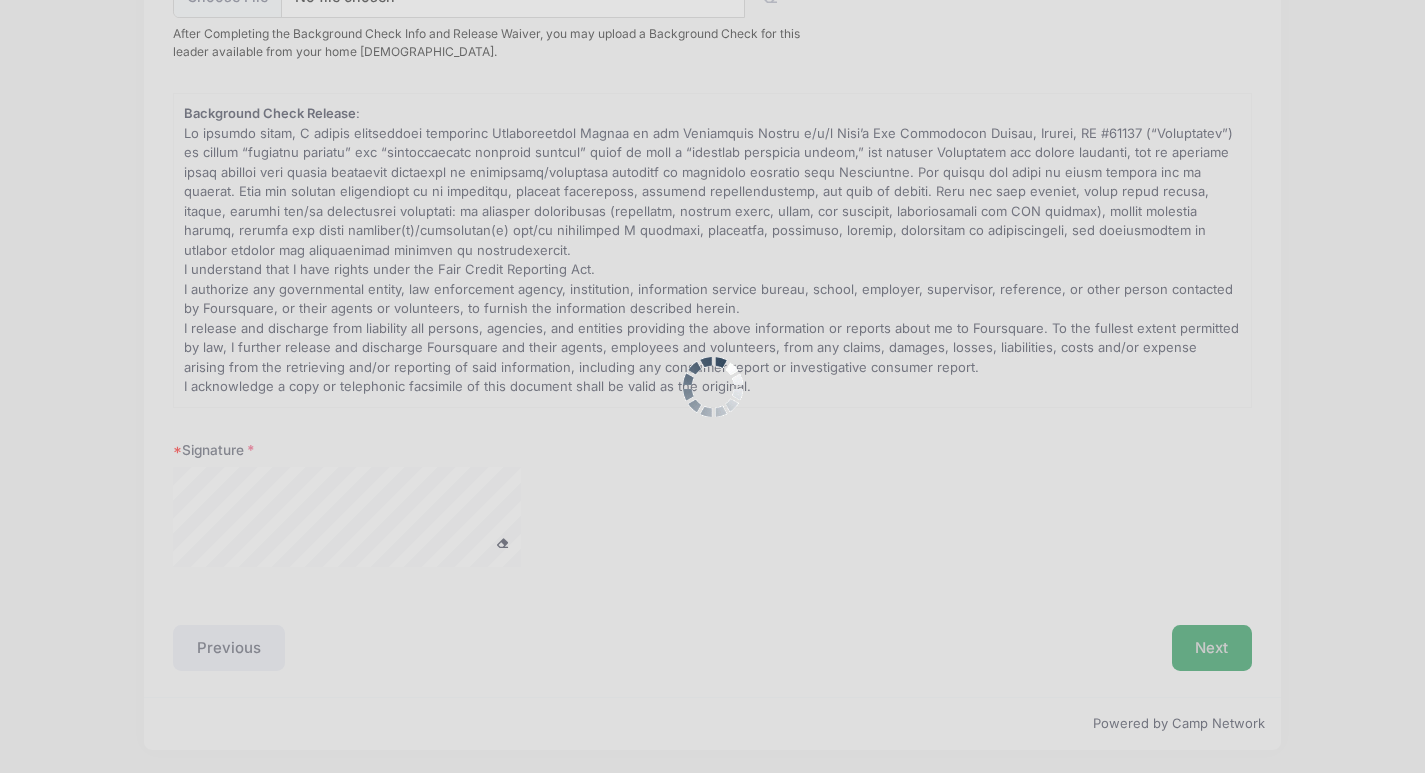 scroll, scrollTop: 0, scrollLeft: 0, axis: both 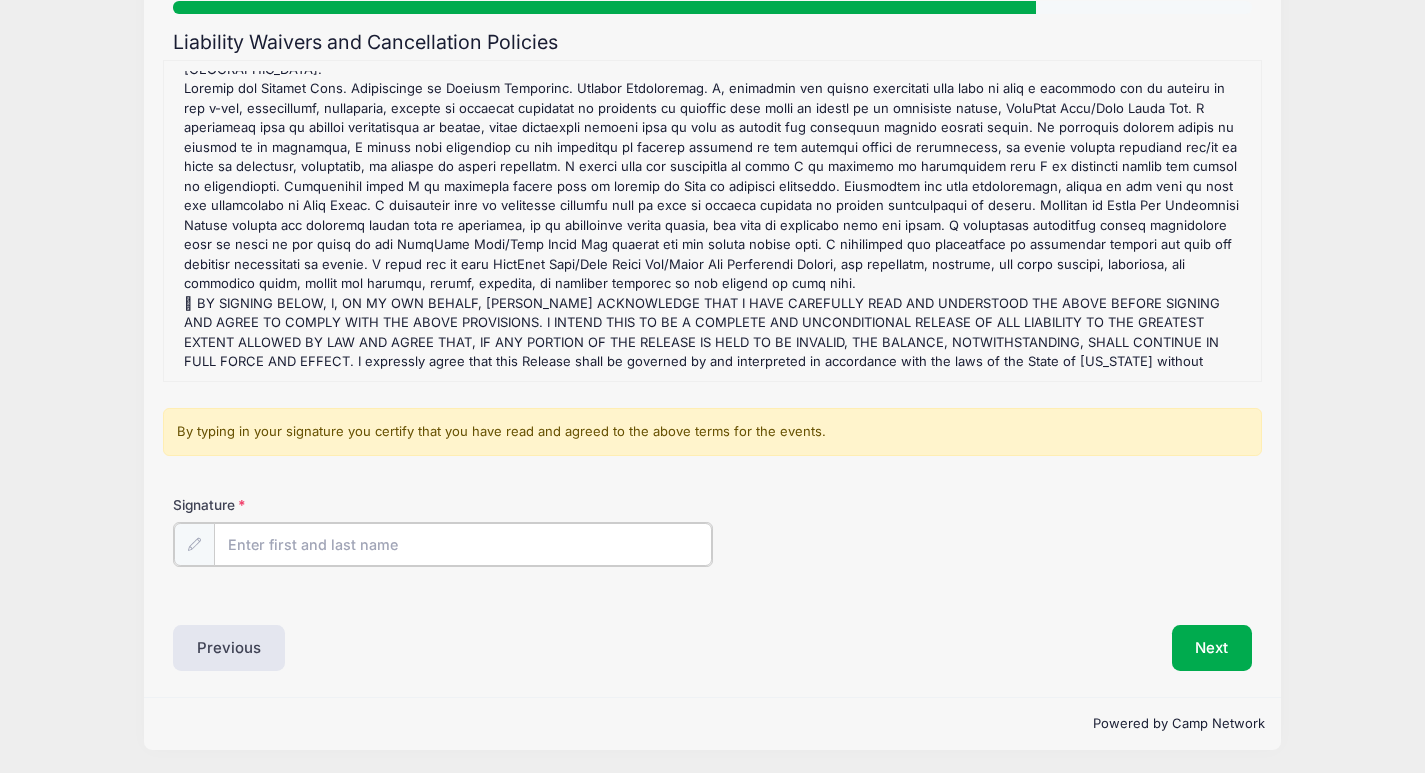 click on "Signature" at bounding box center [463, 544] 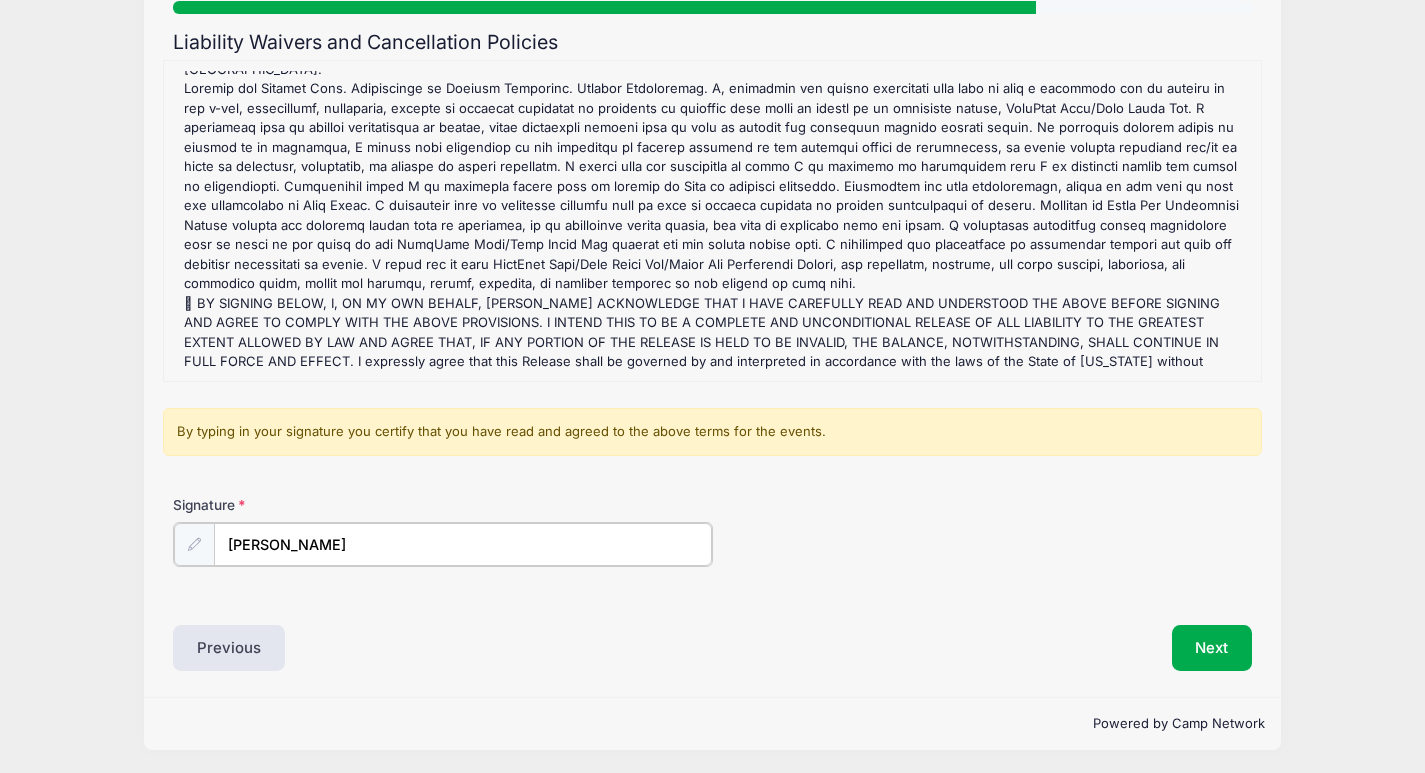 type on "Blake Barnes" 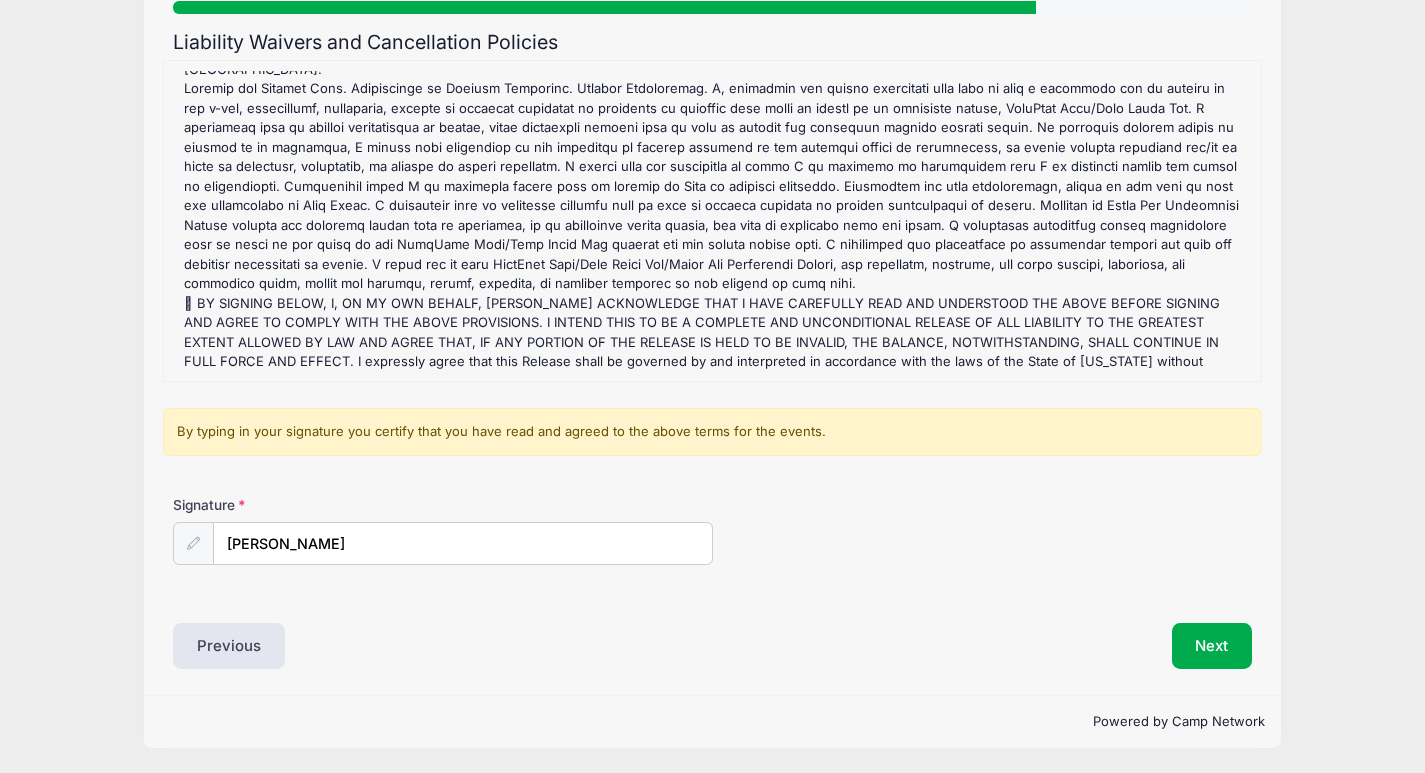 click on "Previous" at bounding box center (437, 646) 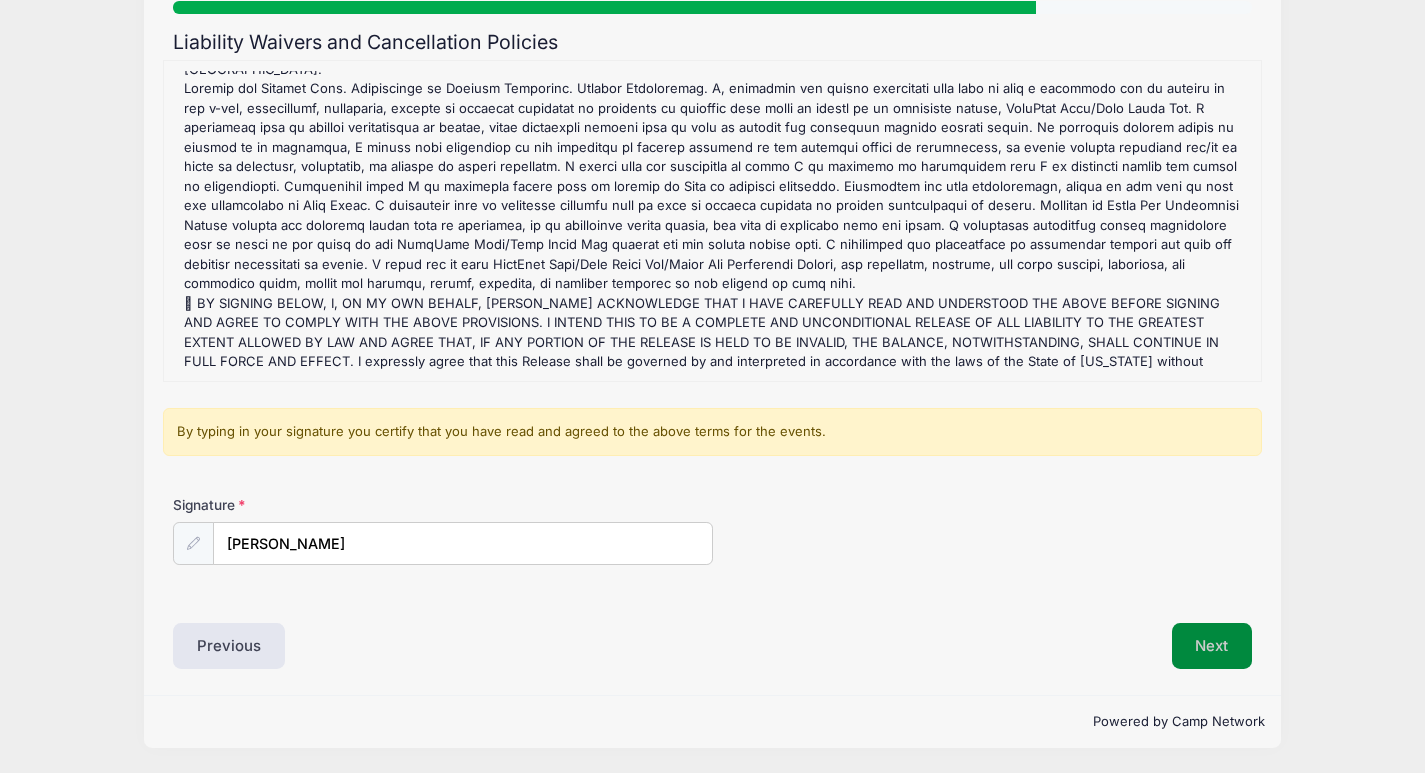 click on "Next" at bounding box center [1212, 646] 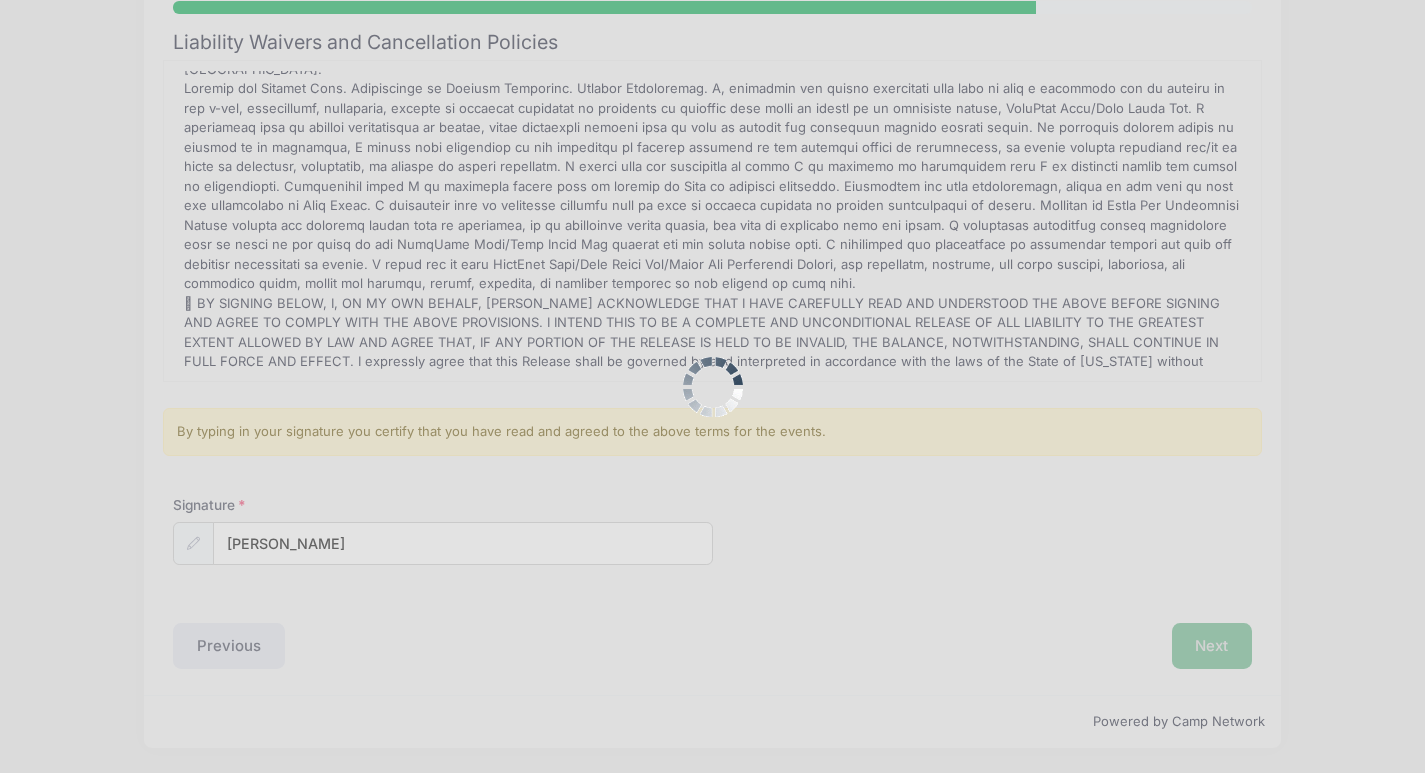 scroll, scrollTop: 0, scrollLeft: 0, axis: both 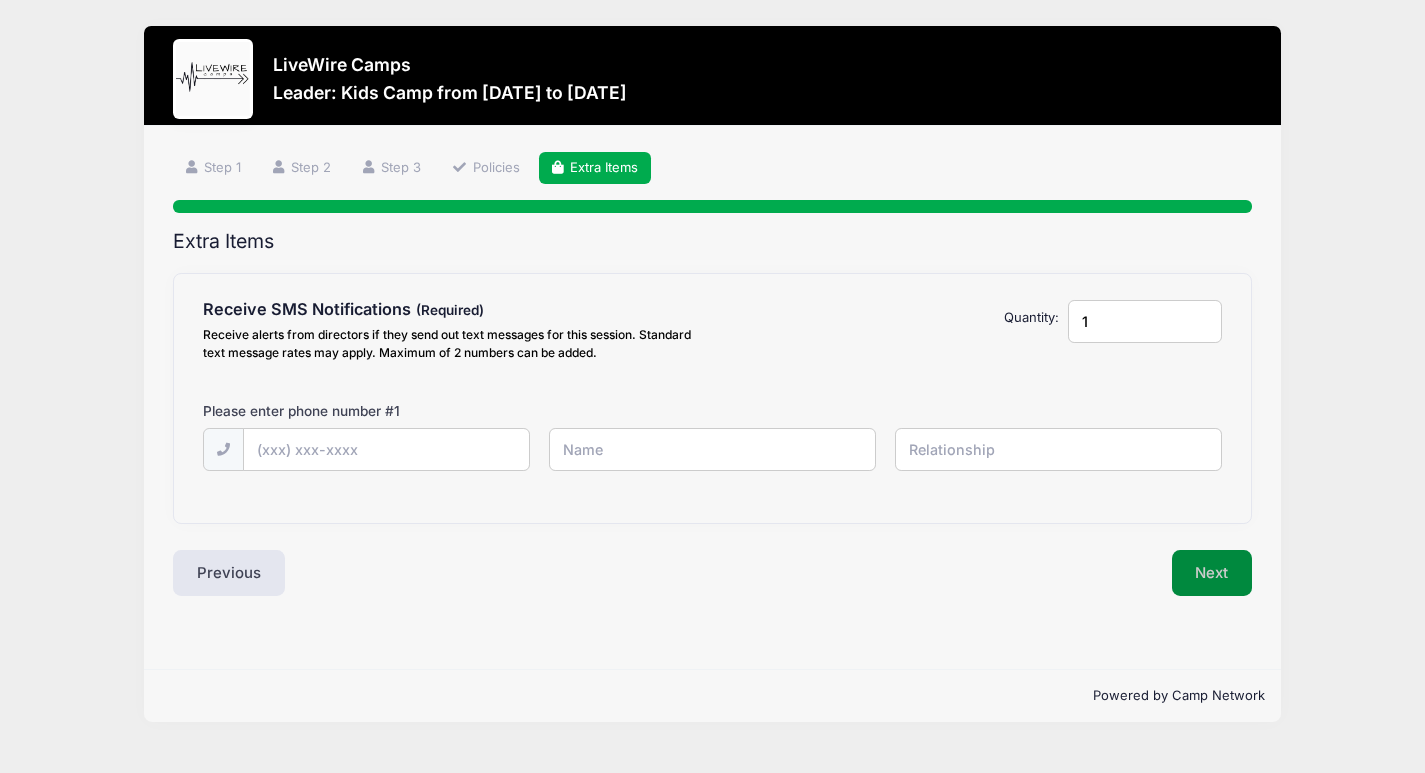 click on "Next" at bounding box center [1212, 573] 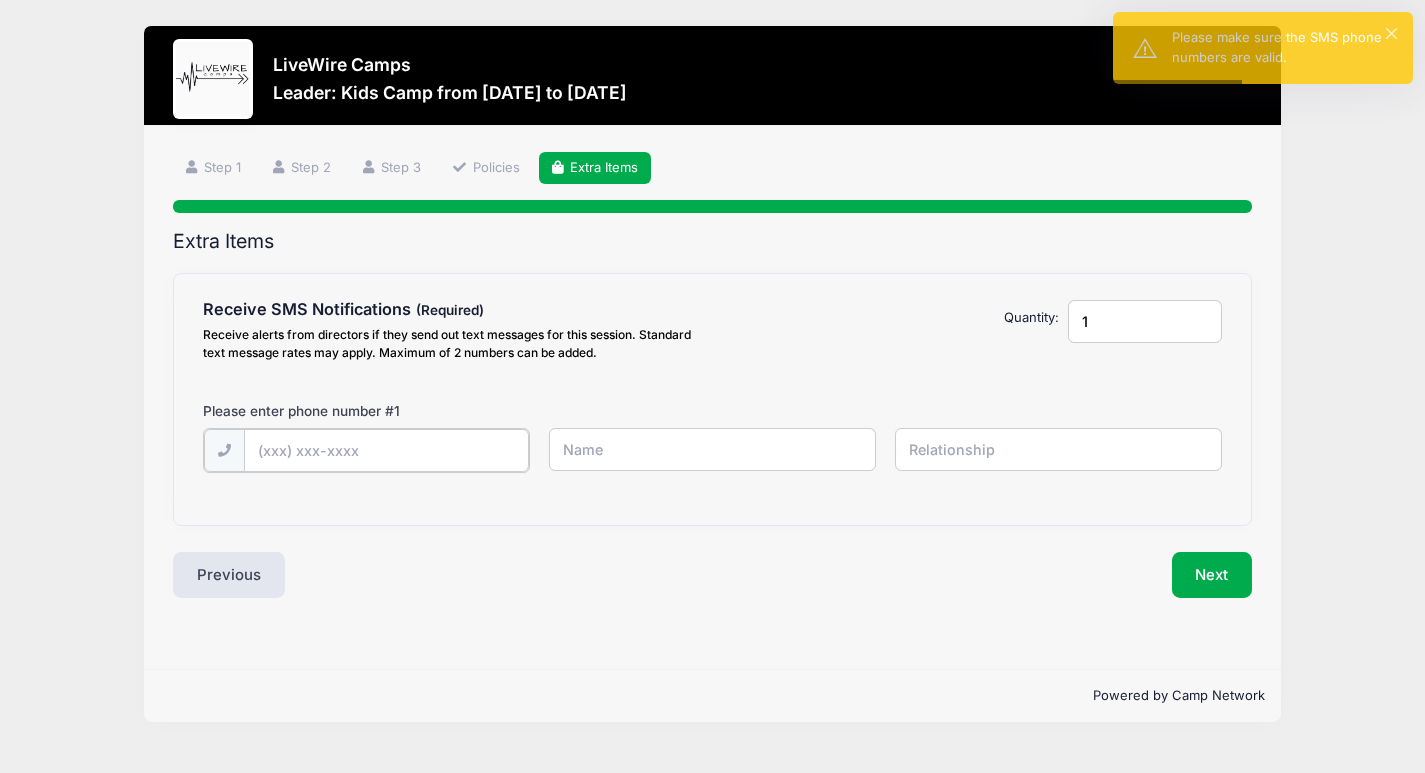 click at bounding box center [0, 0] 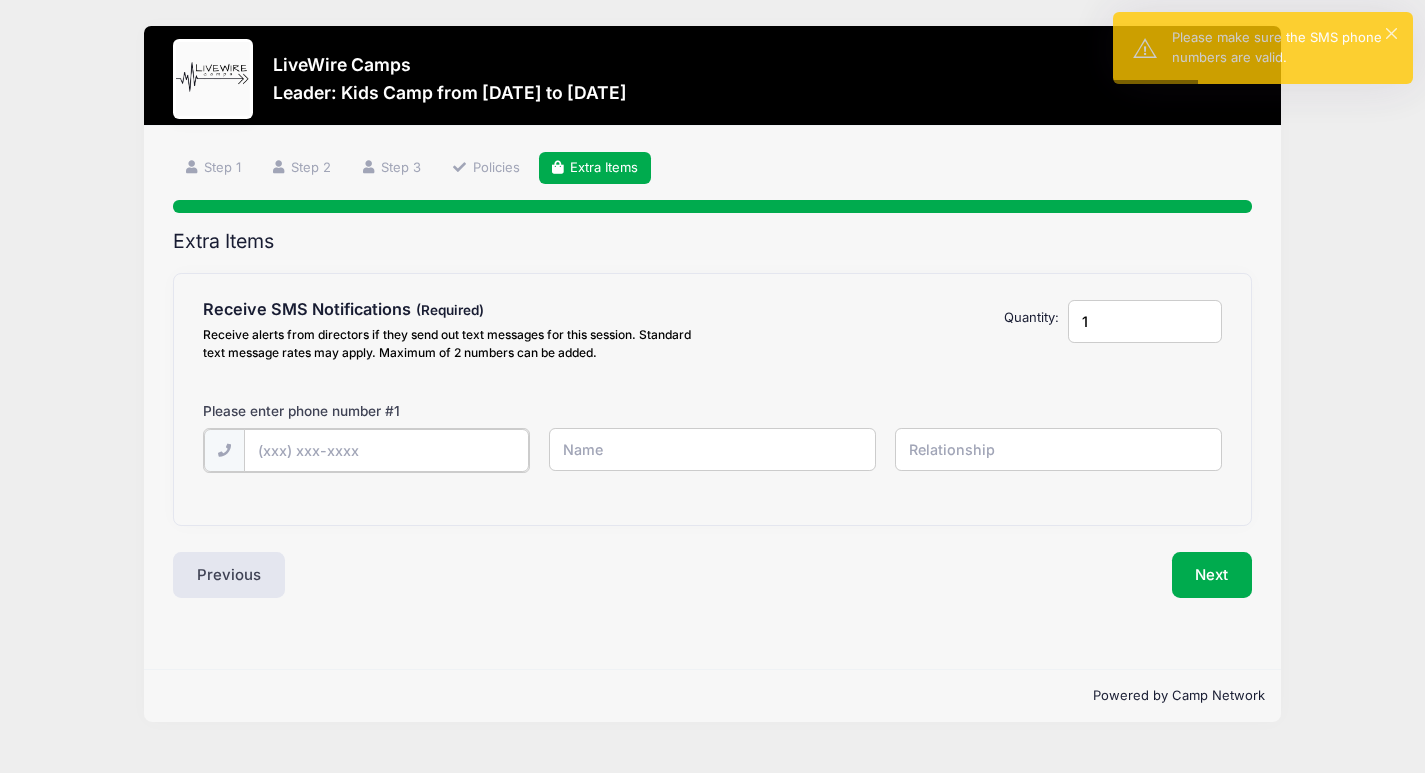 type on "(503) 890-3198" 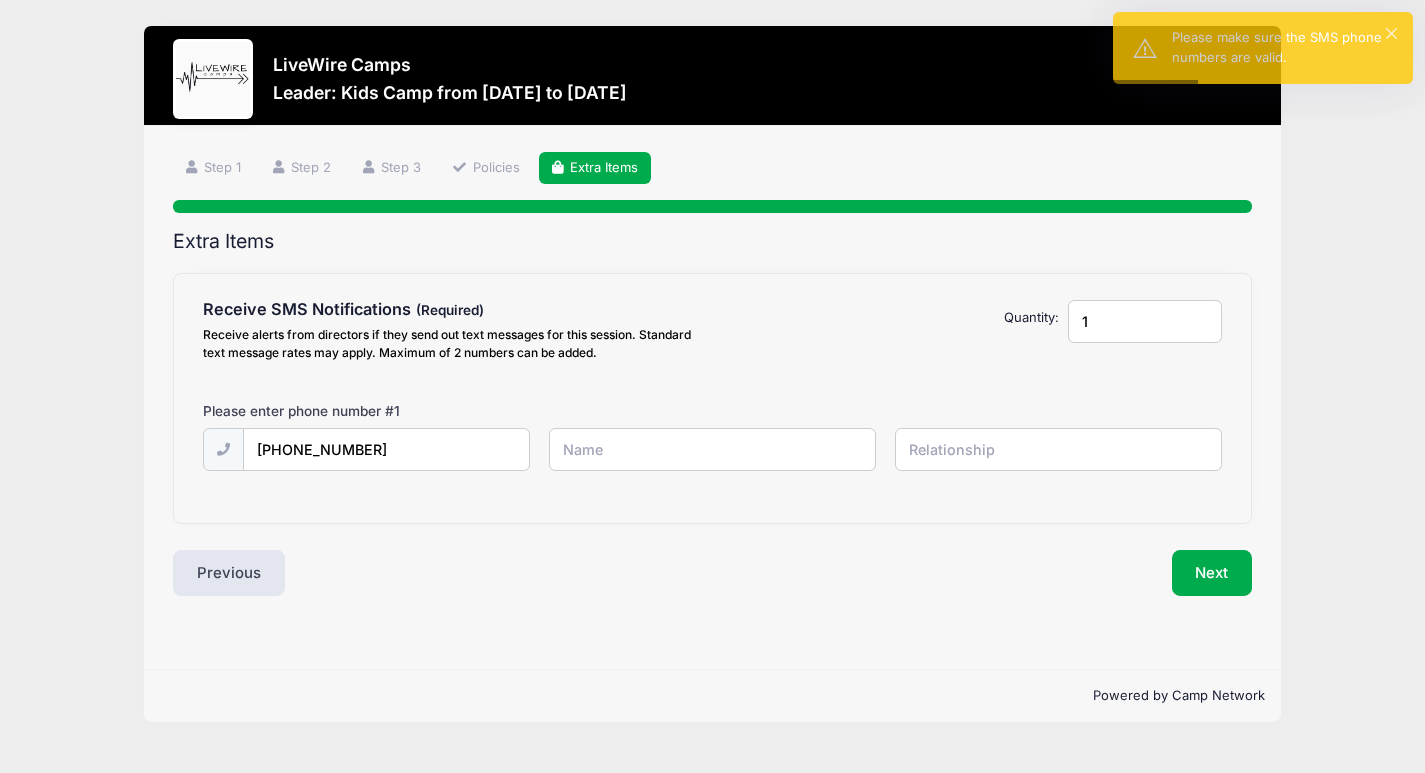 type on "Blake" 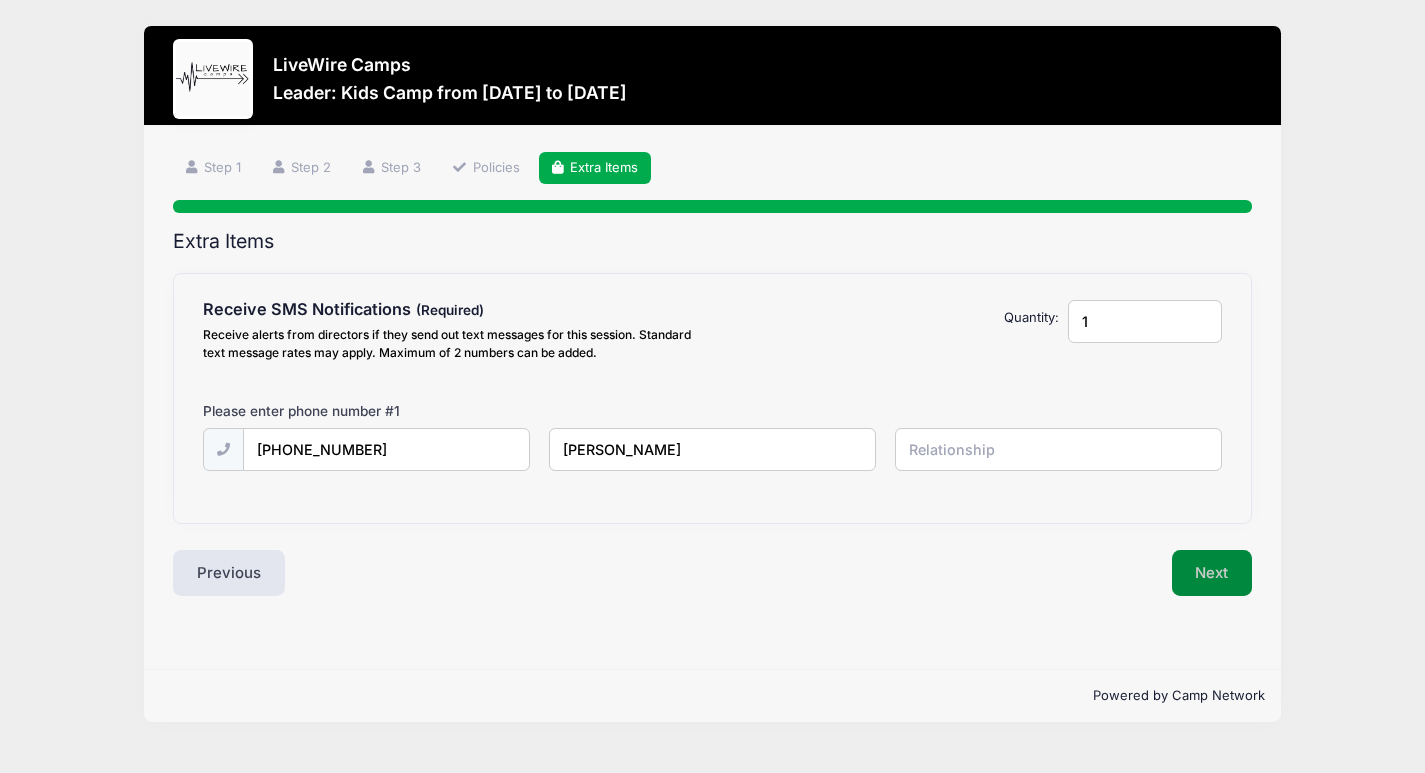 click on "Next" at bounding box center [1212, 573] 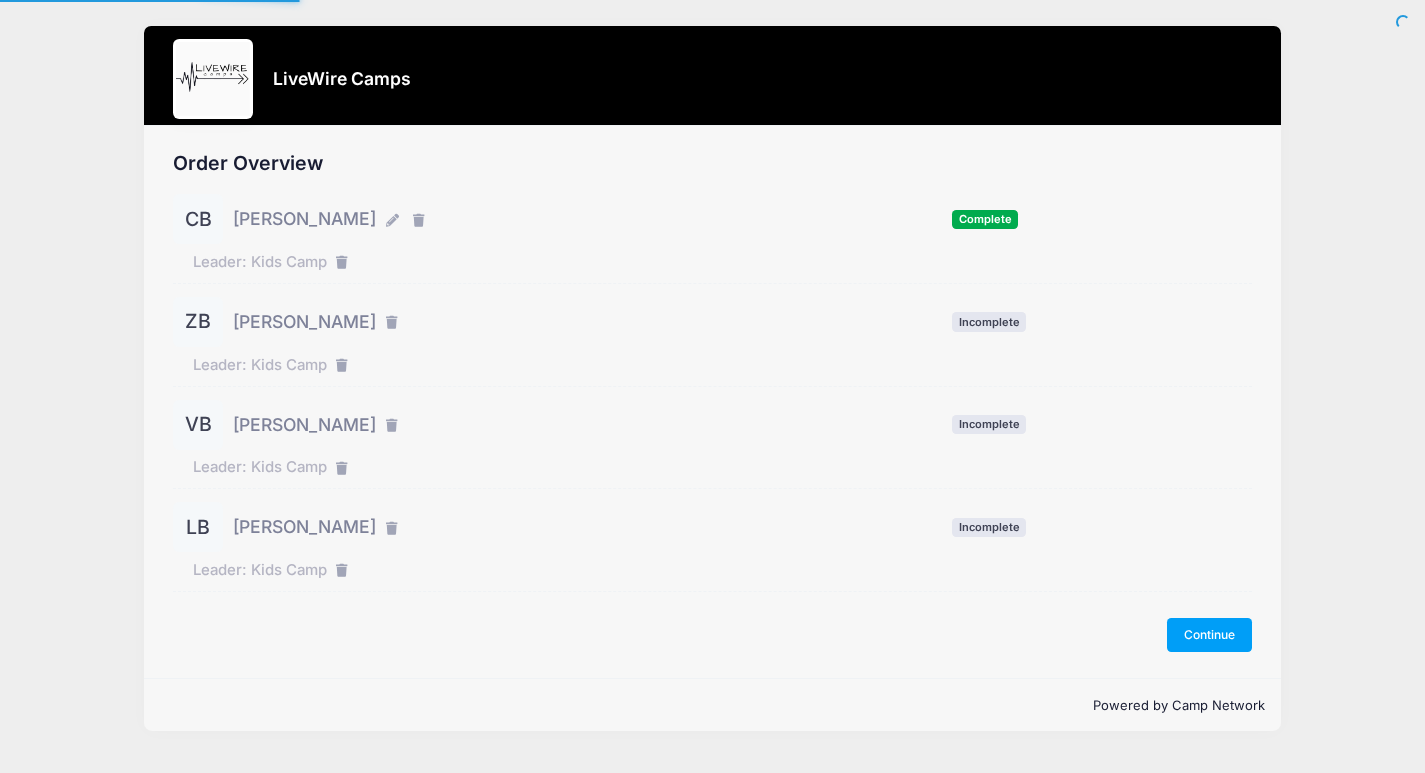 scroll, scrollTop: 0, scrollLeft: 0, axis: both 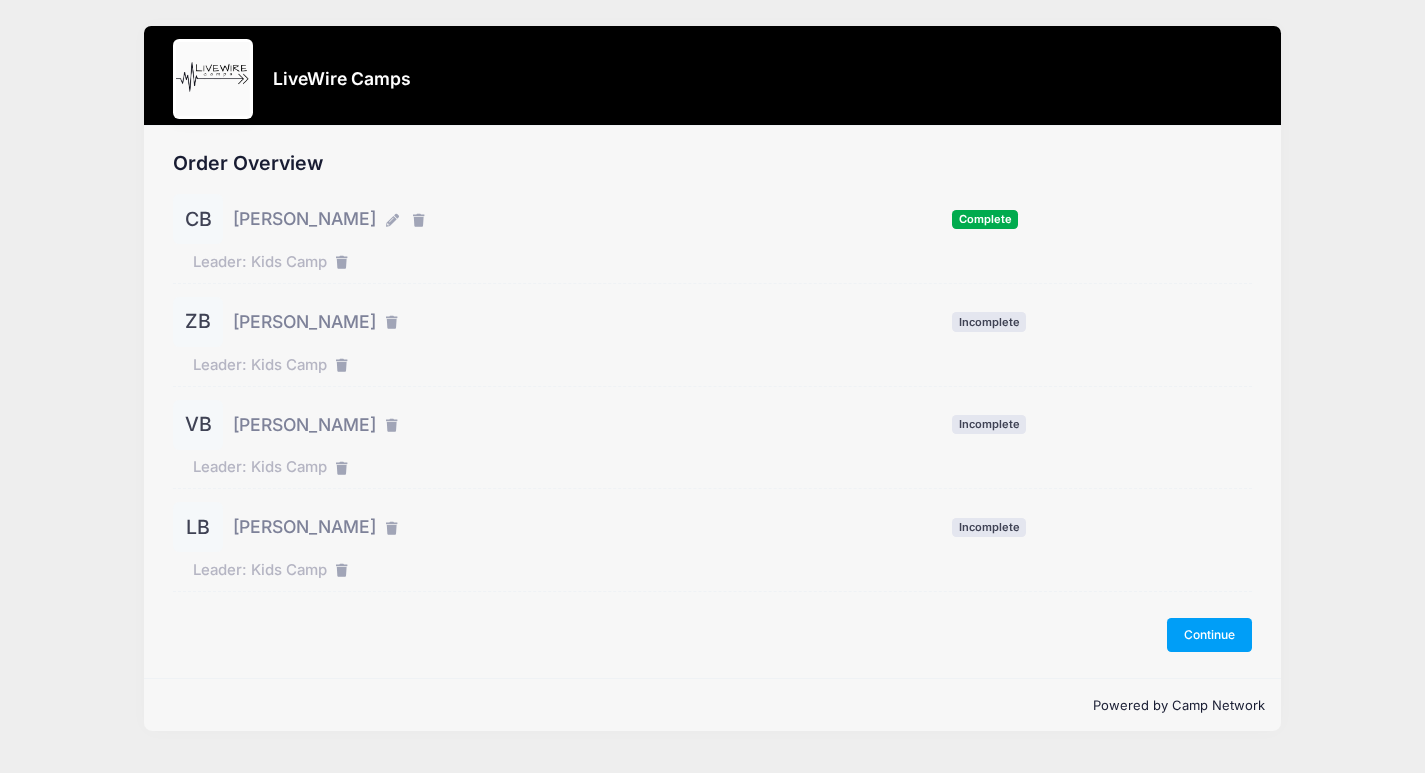 click on "ZB
[PERSON_NAME]
Incomplete" at bounding box center [712, 322] 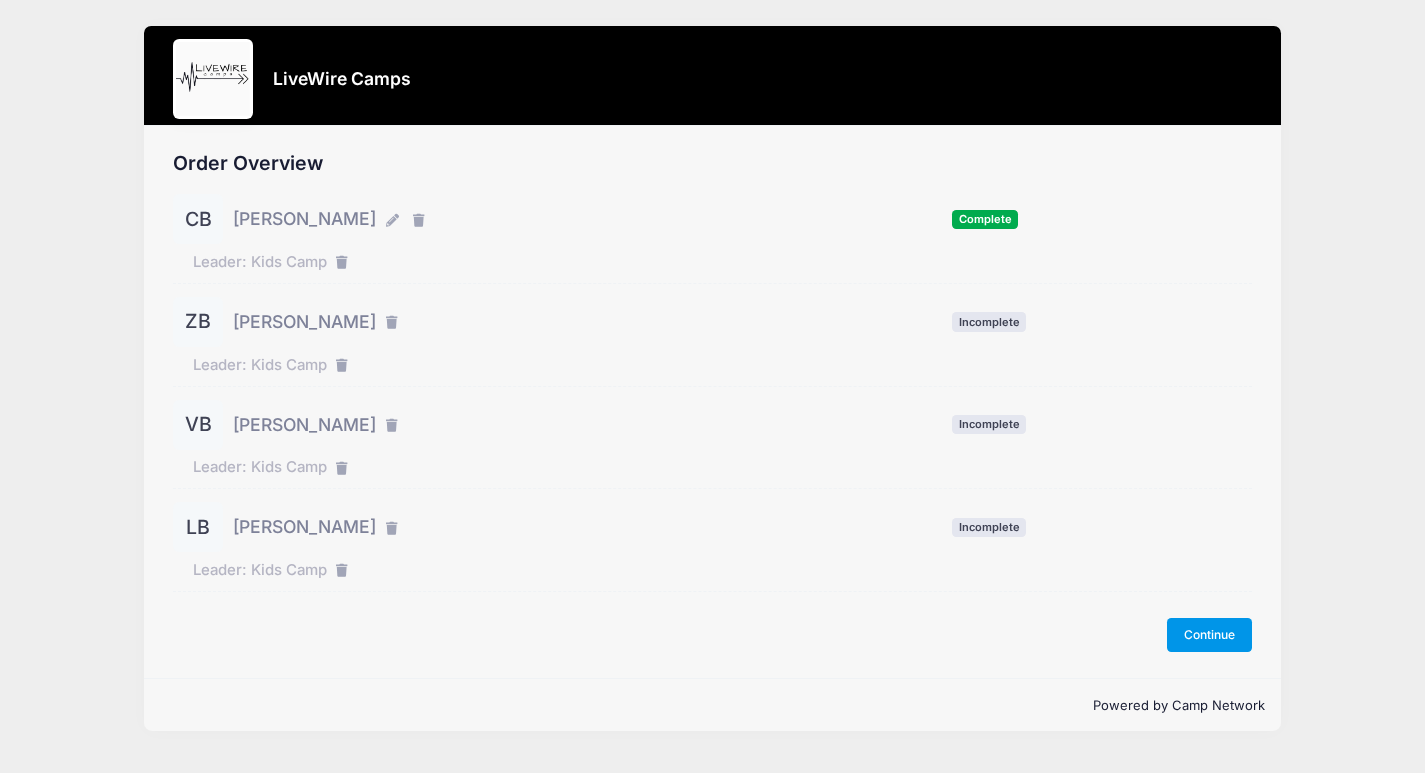 click on "Continue" at bounding box center [1210, 635] 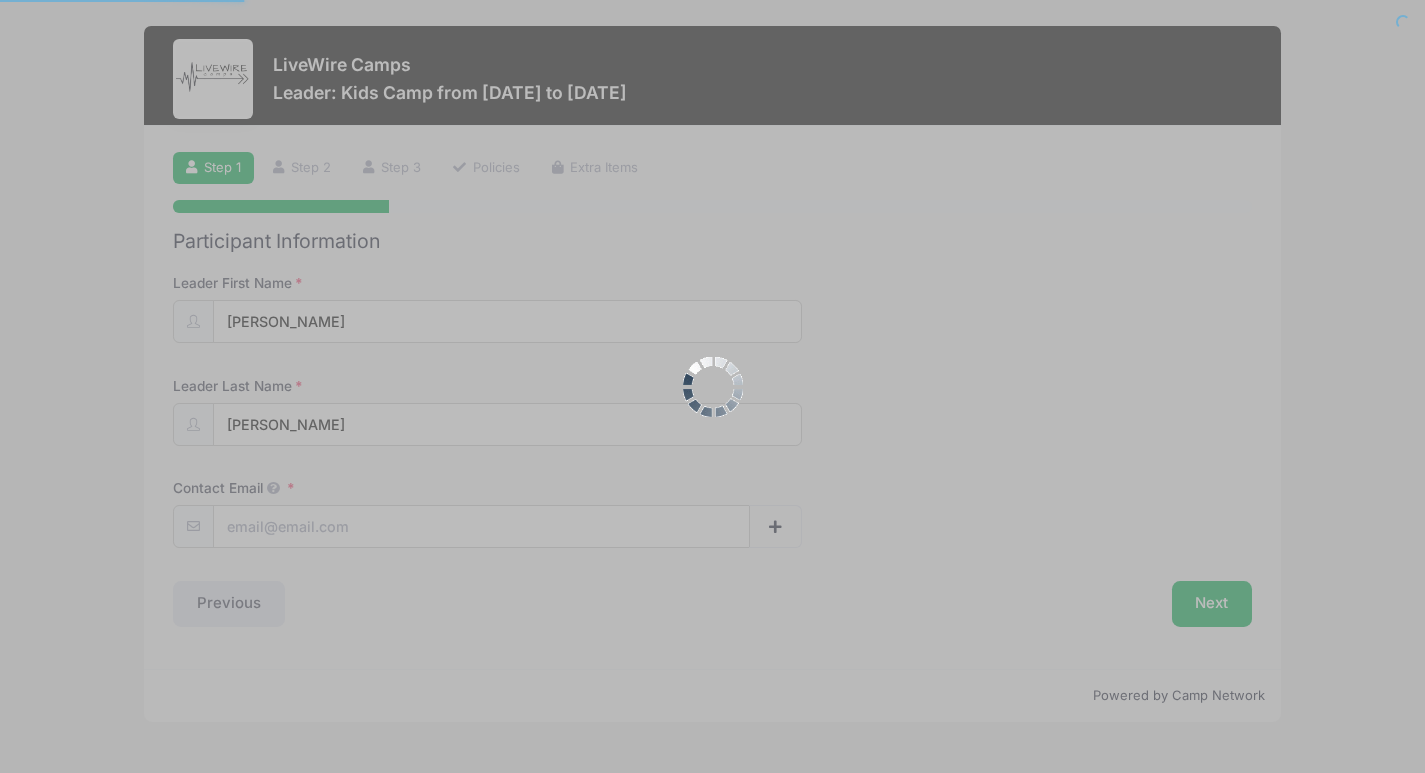 scroll, scrollTop: 0, scrollLeft: 0, axis: both 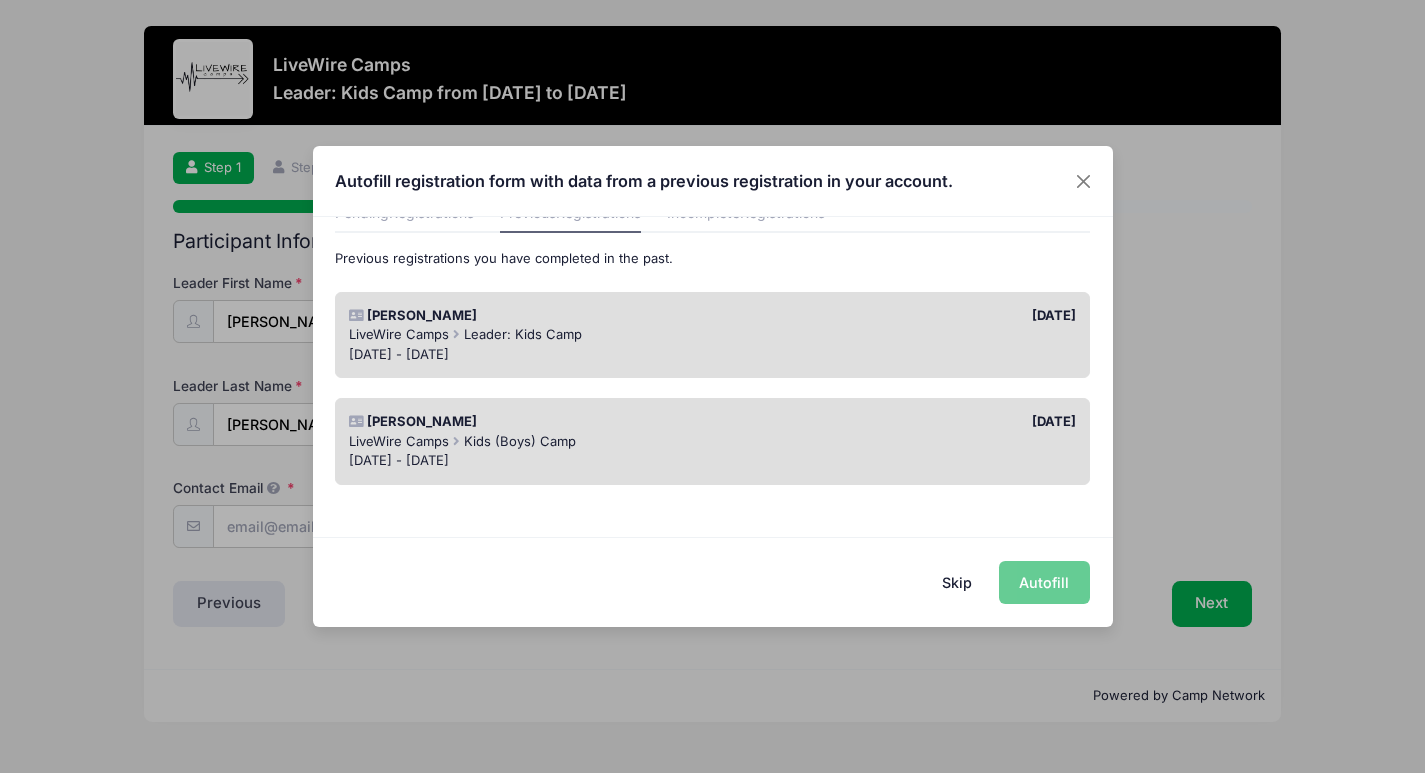 click on "LiveWire Camps
Kids (Boys) Camp" at bounding box center (712, 442) 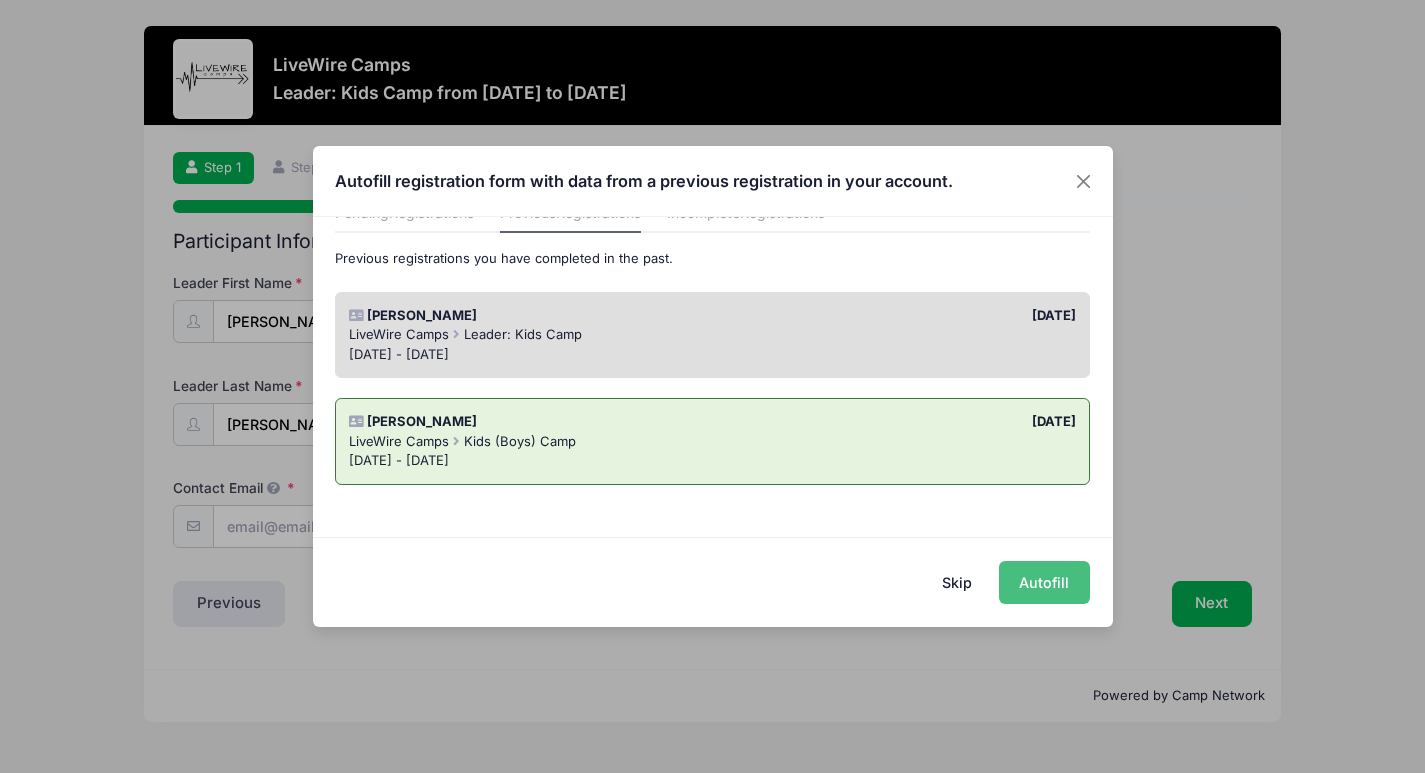 click on "Autofill" at bounding box center (1044, 582) 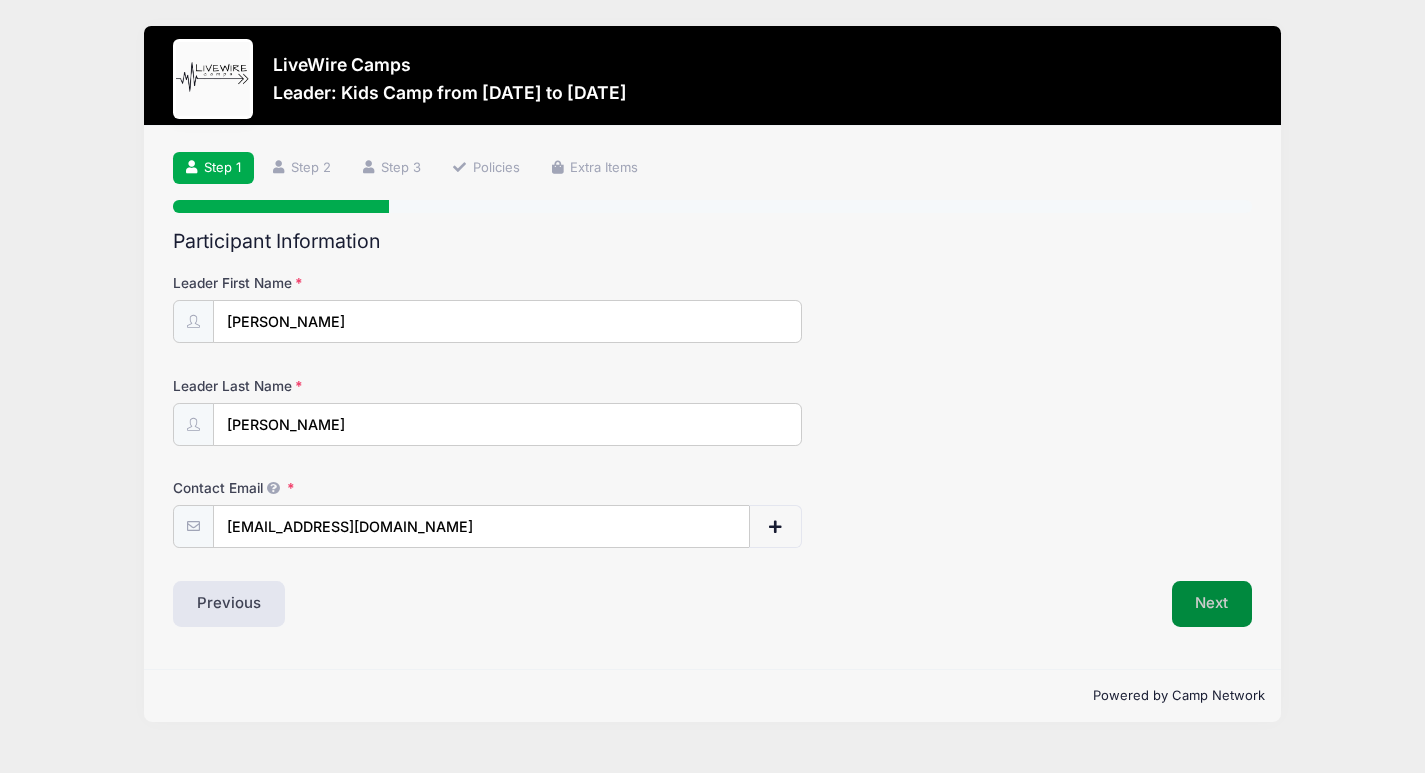 click on "Next" at bounding box center (1212, 604) 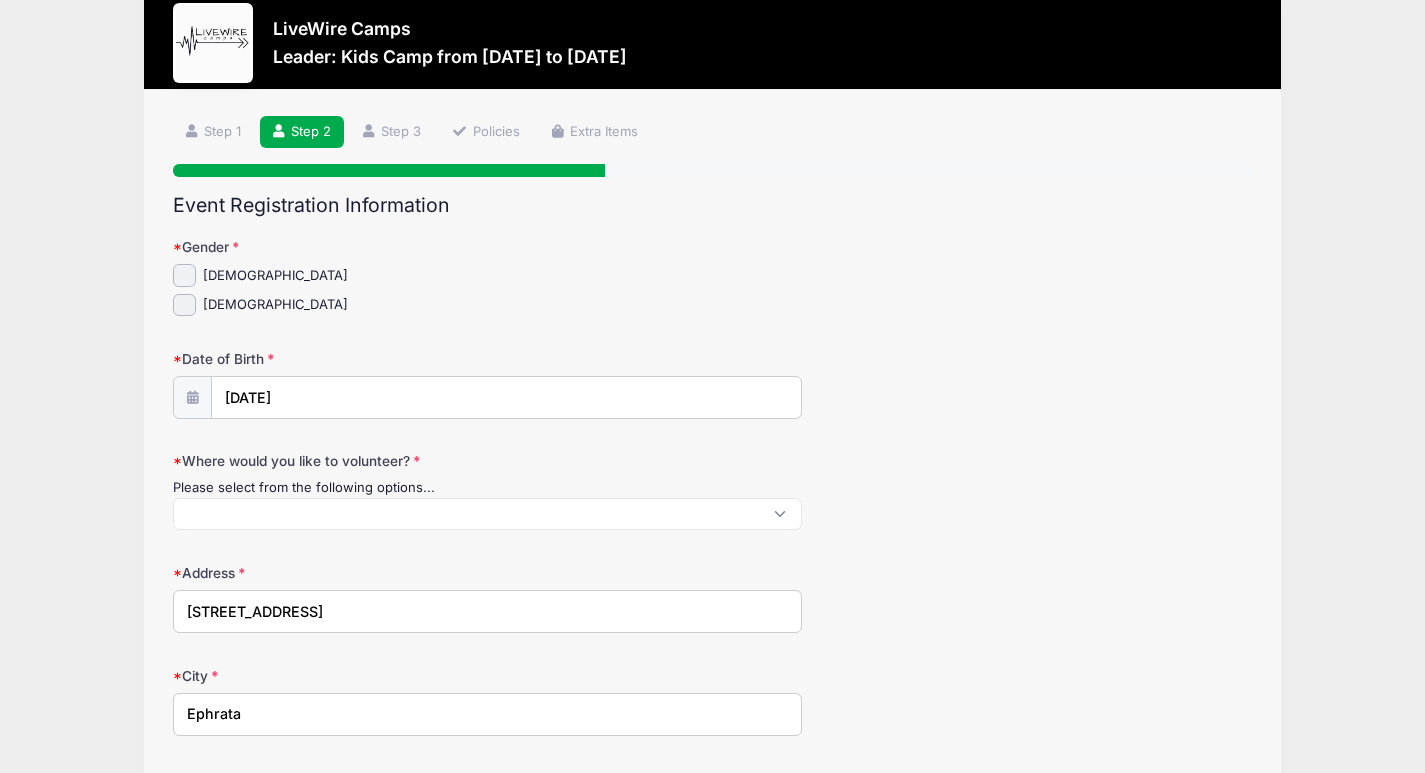 scroll, scrollTop: 38, scrollLeft: 0, axis: vertical 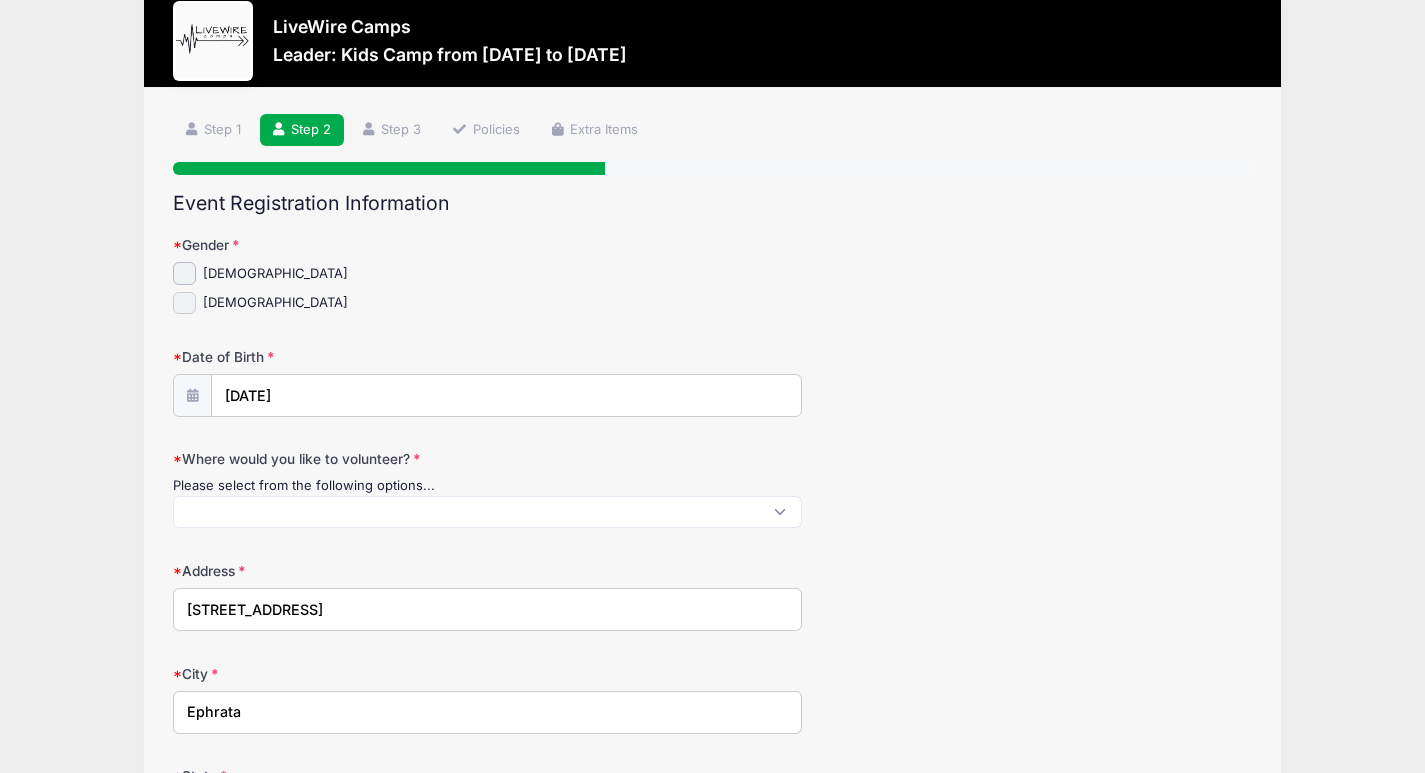 click on "[DEMOGRAPHIC_DATA]" at bounding box center (184, 303) 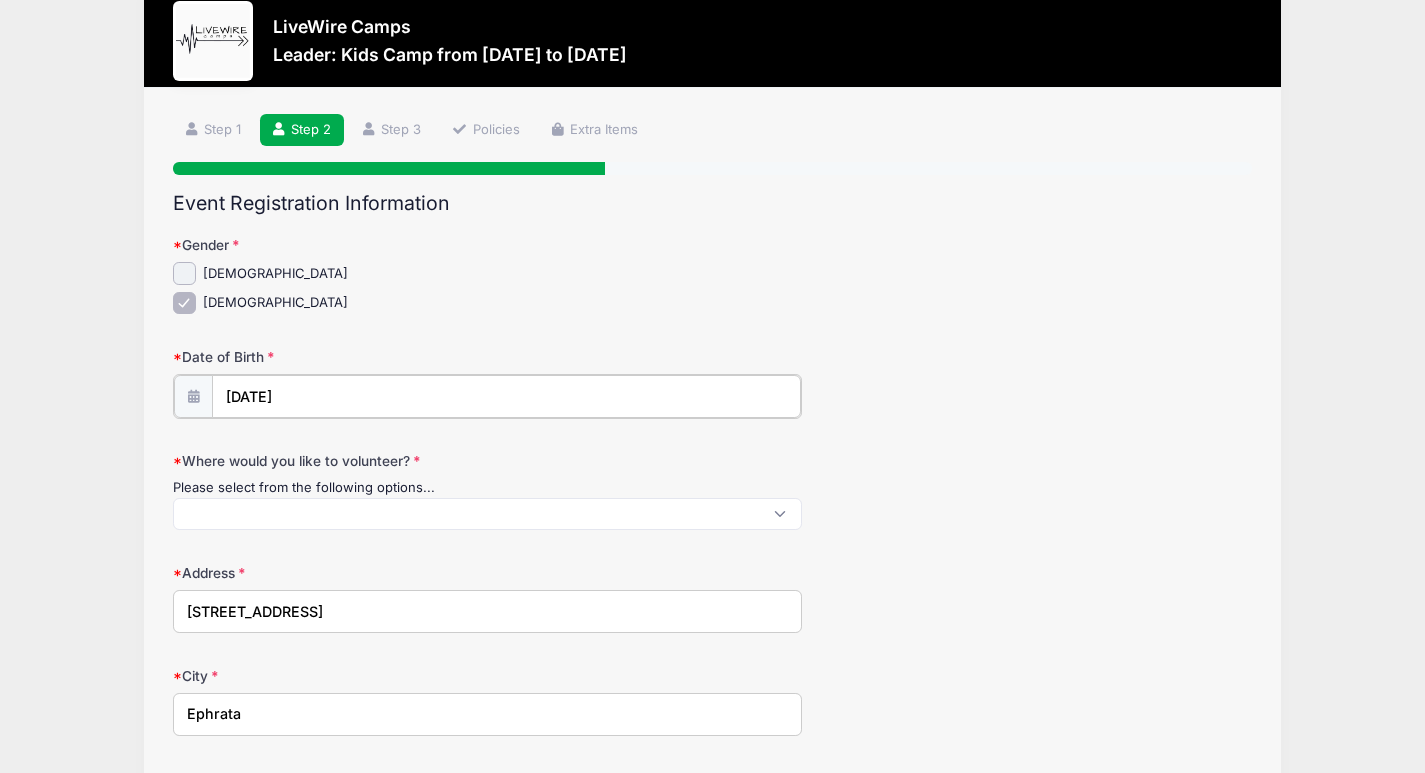 click on "Processing Request
Please wait...
Processing Request
Please wait...
Processing Request
Please wait...
Processing Request
Please wait..." at bounding box center [712, 348] 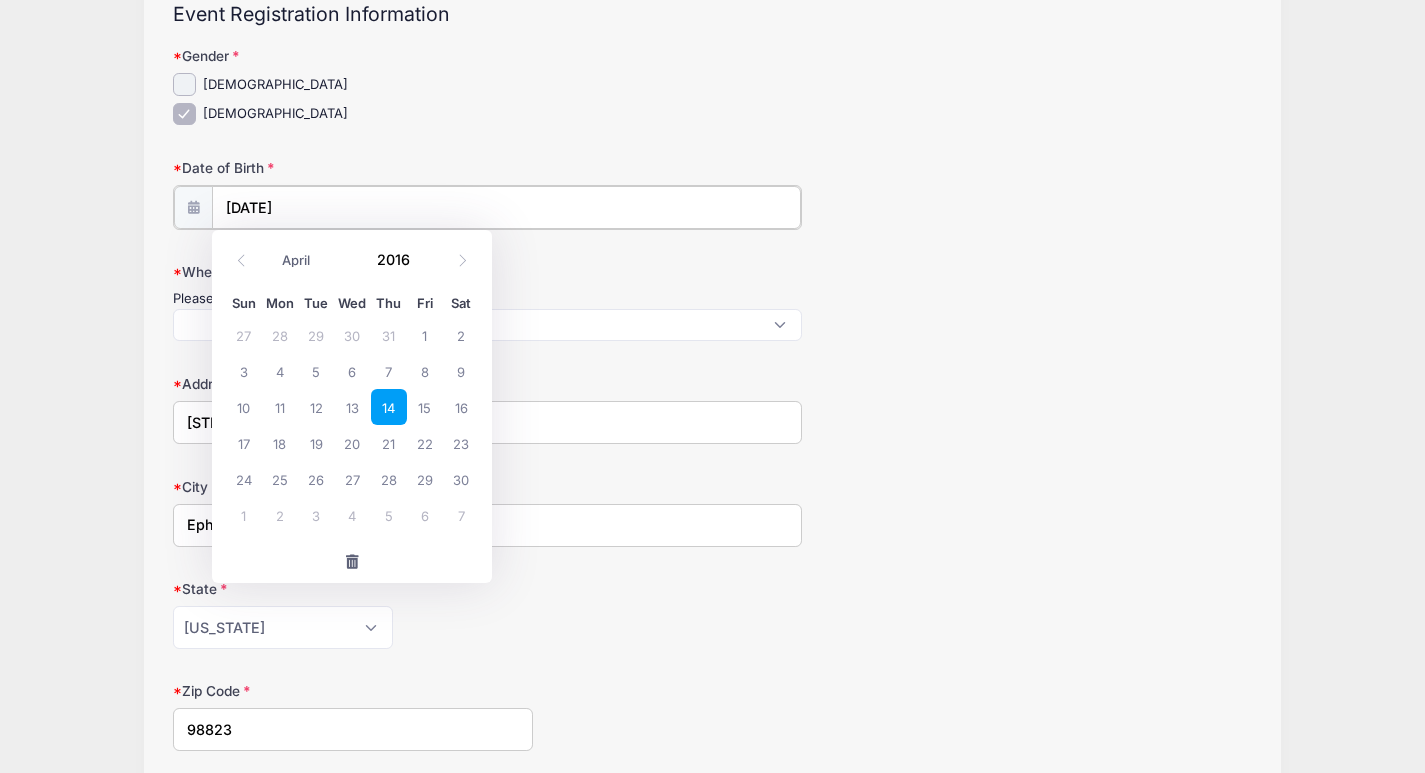 scroll, scrollTop: 208, scrollLeft: 0, axis: vertical 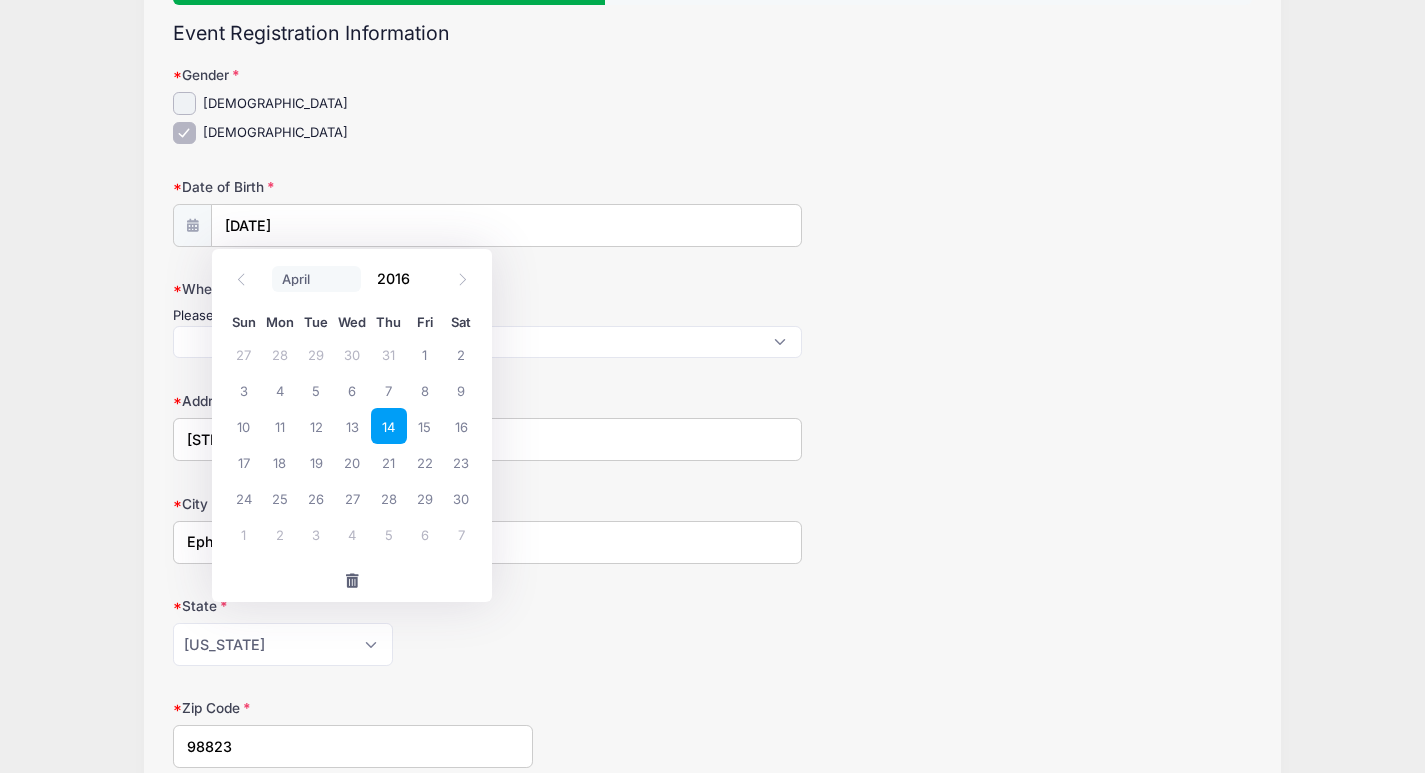 click on "January February March April May June July August September October November December" at bounding box center [316, 279] 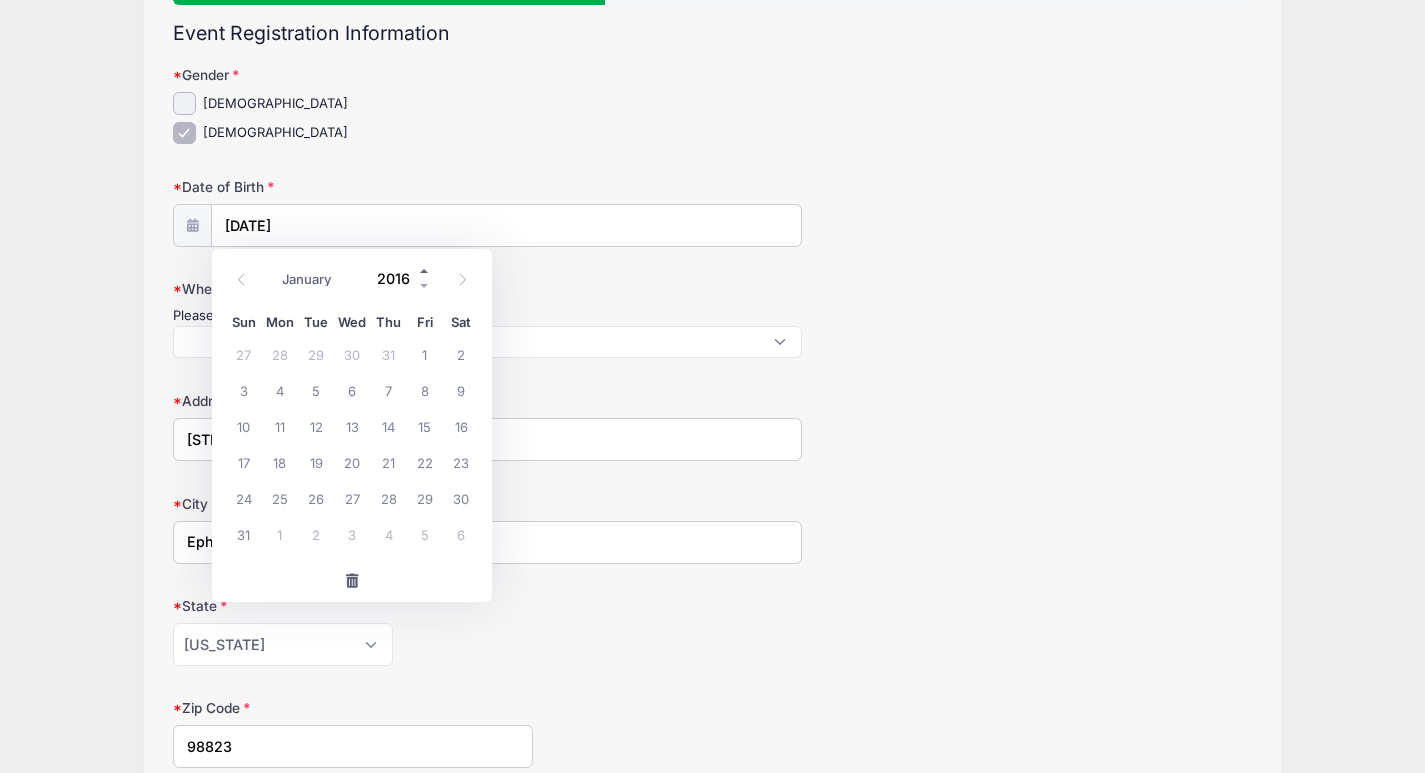 click at bounding box center [425, 270] 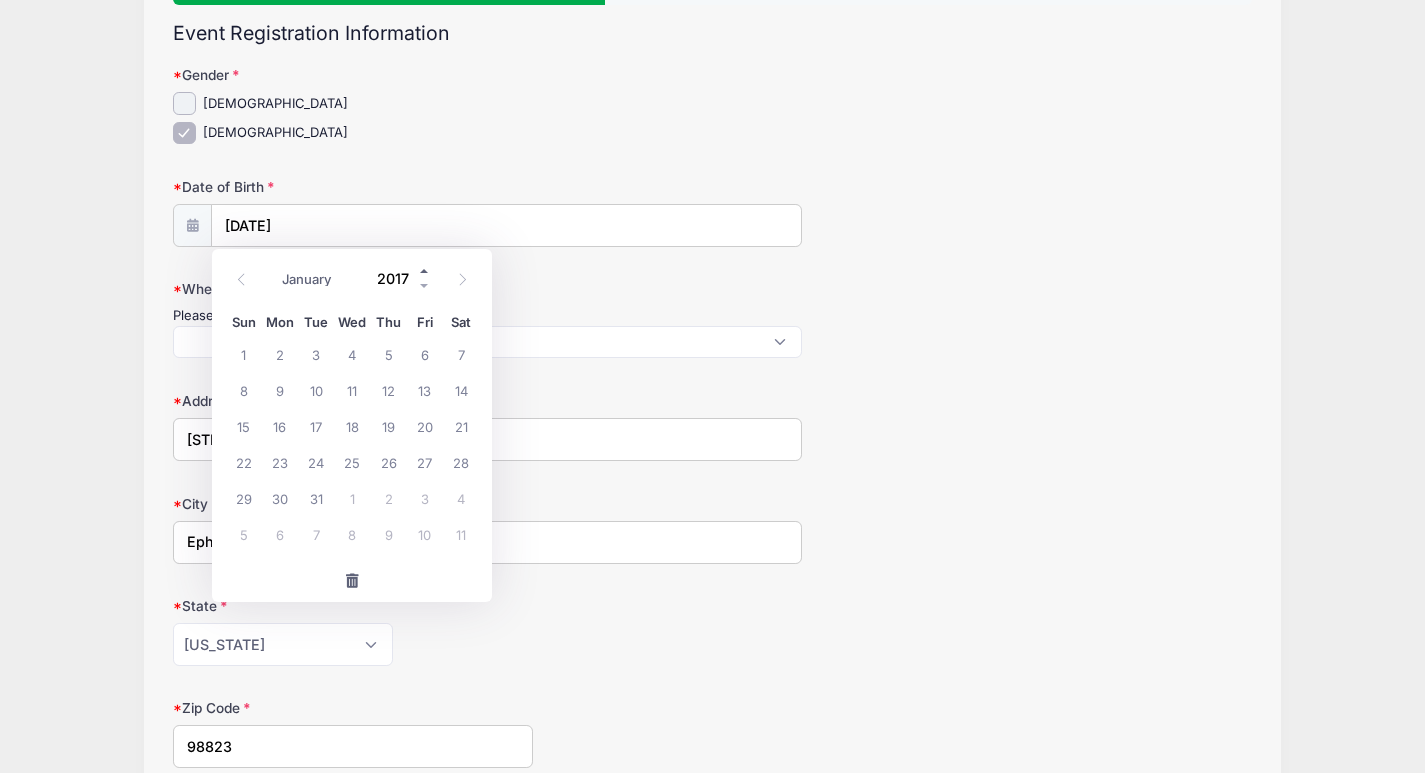 click at bounding box center (425, 270) 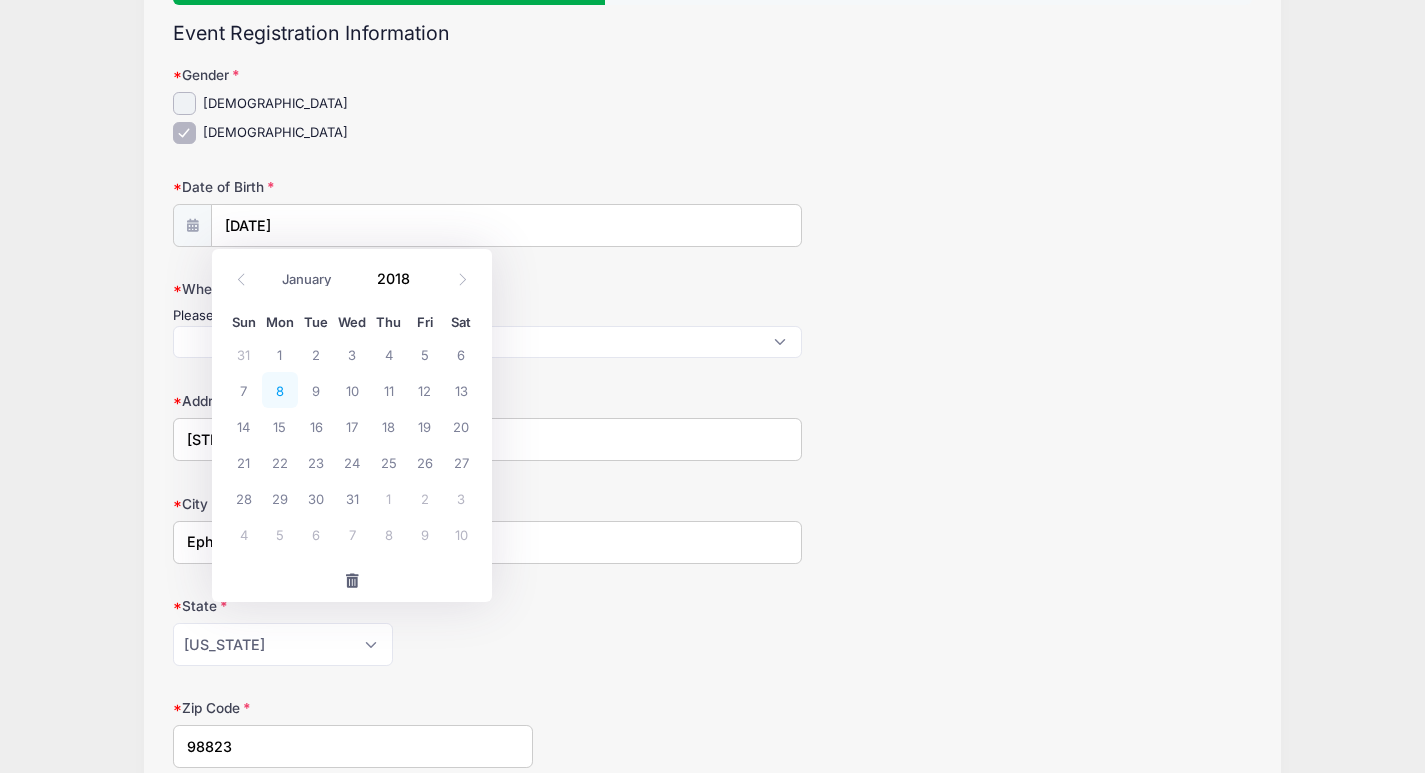 click on "8" at bounding box center [280, 390] 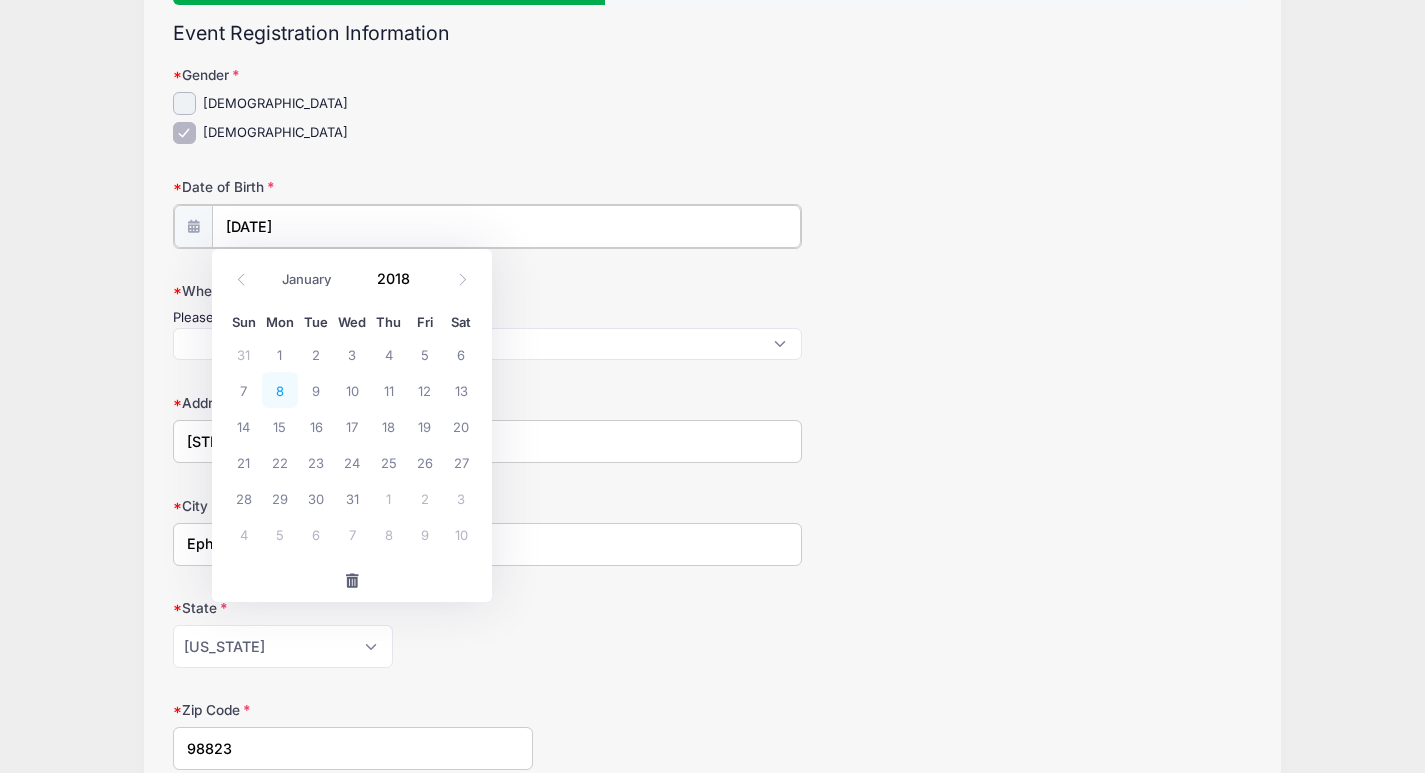 type on "01/08/2018" 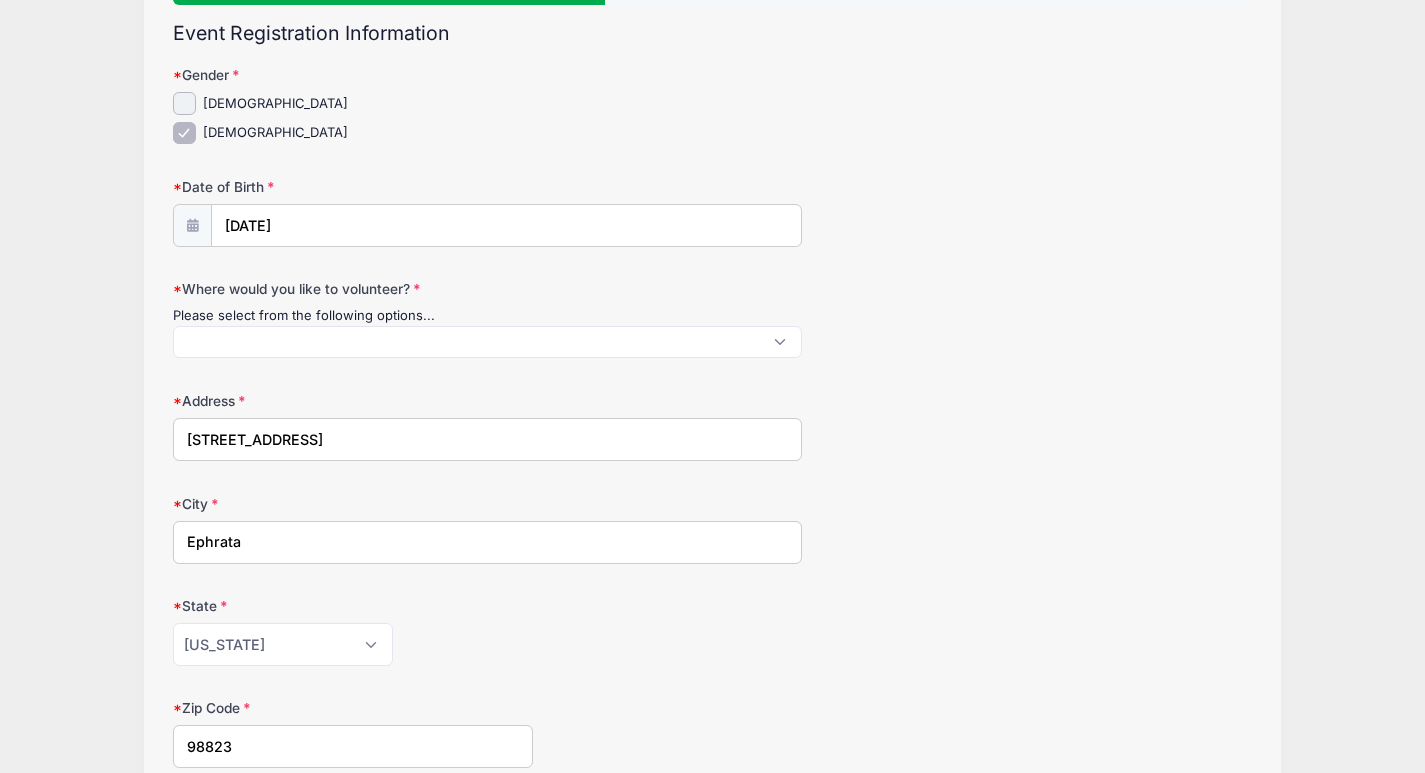 click at bounding box center [487, 342] 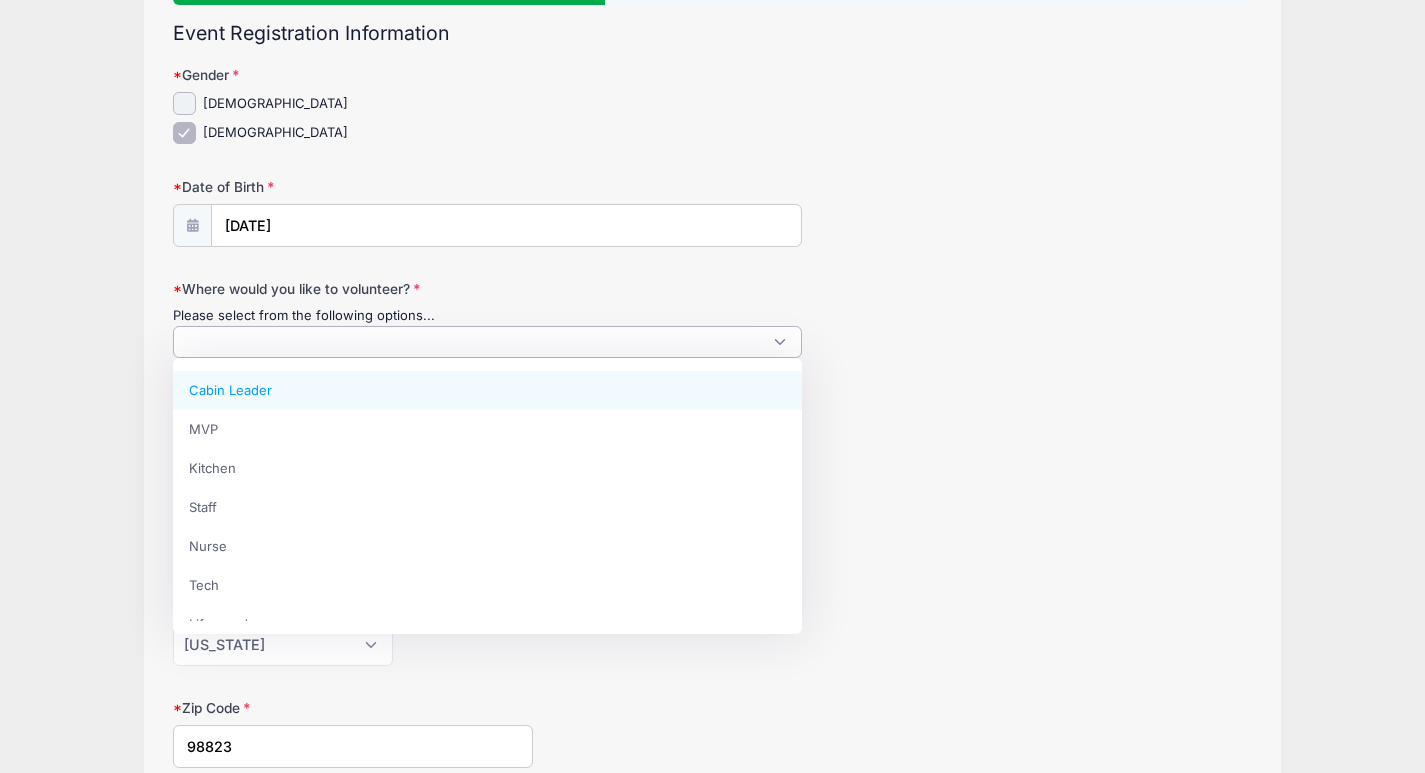 scroll, scrollTop: 1, scrollLeft: 0, axis: vertical 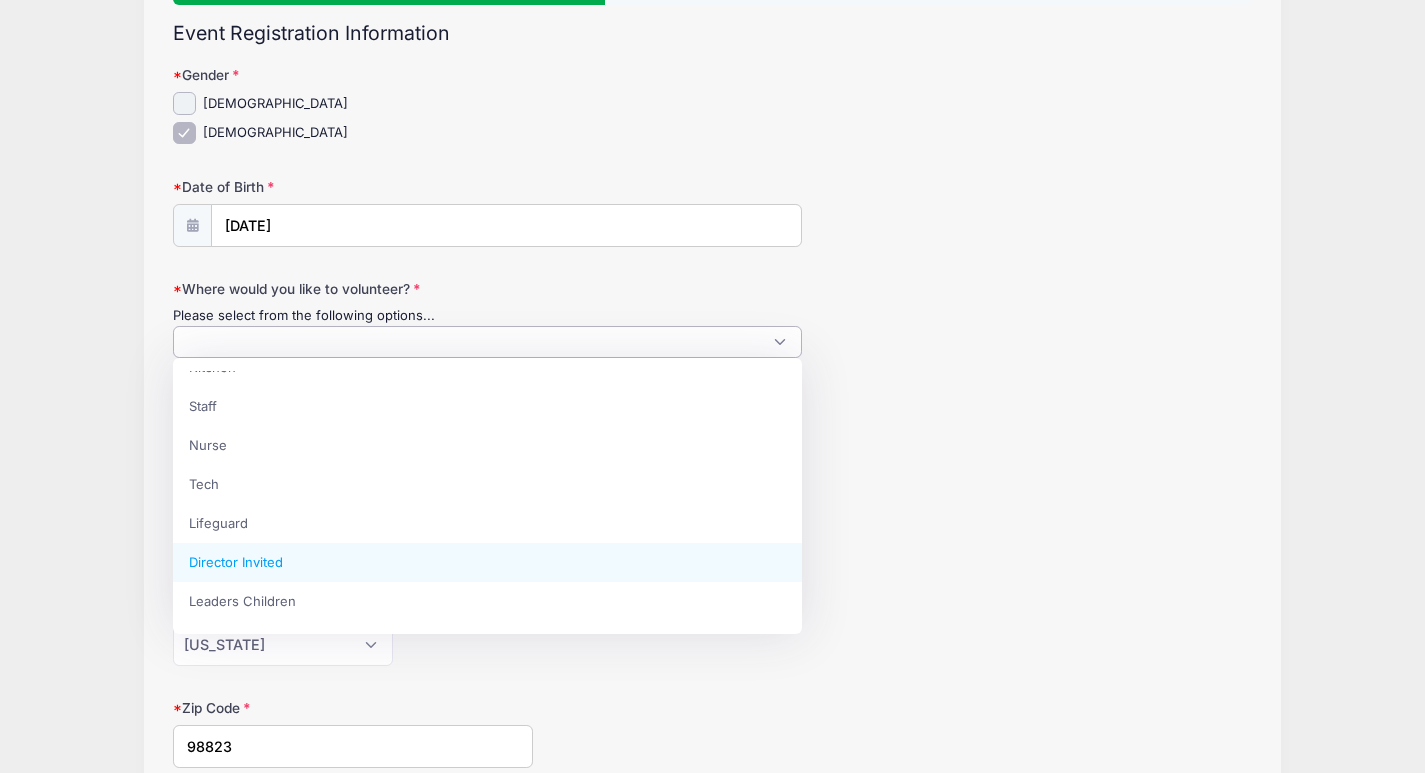 select on "Director Invited" 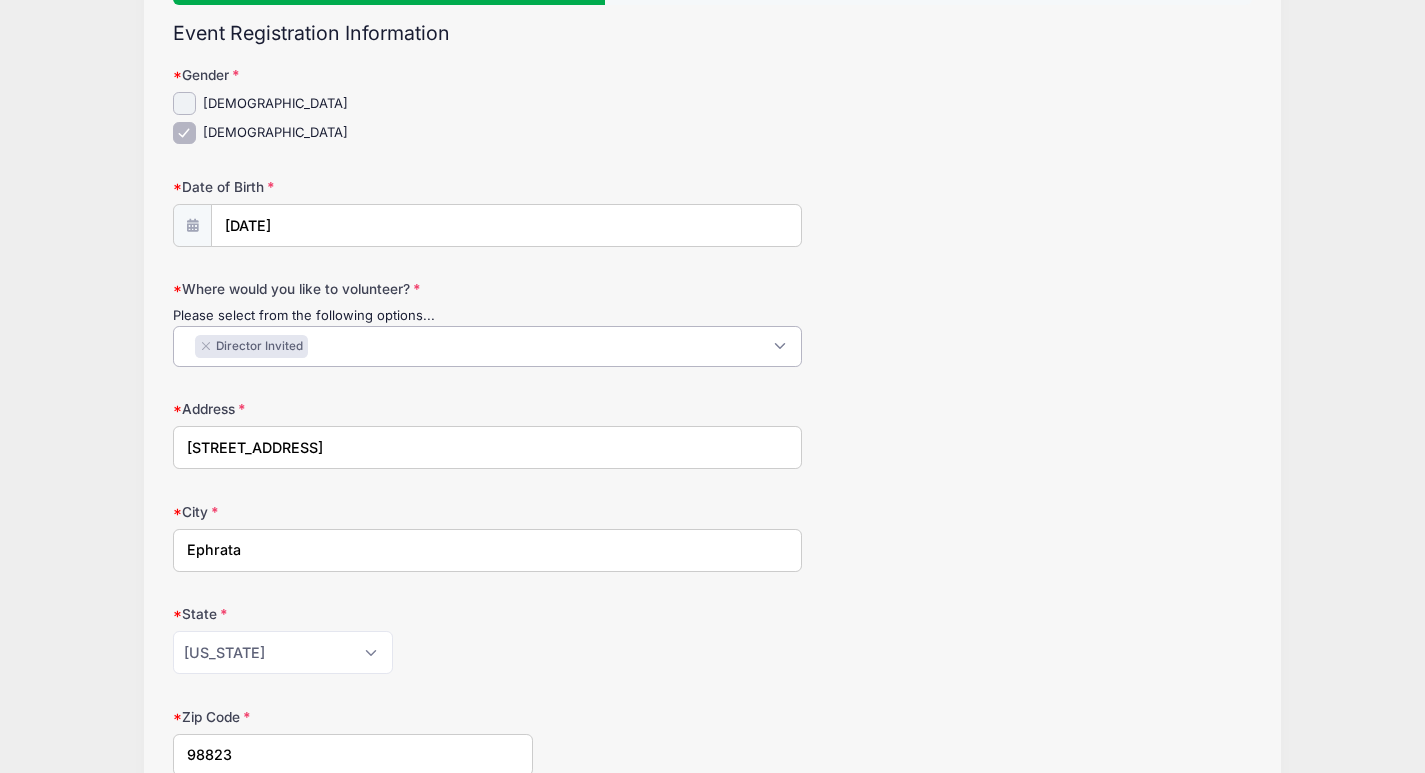scroll, scrollTop: 129, scrollLeft: 0, axis: vertical 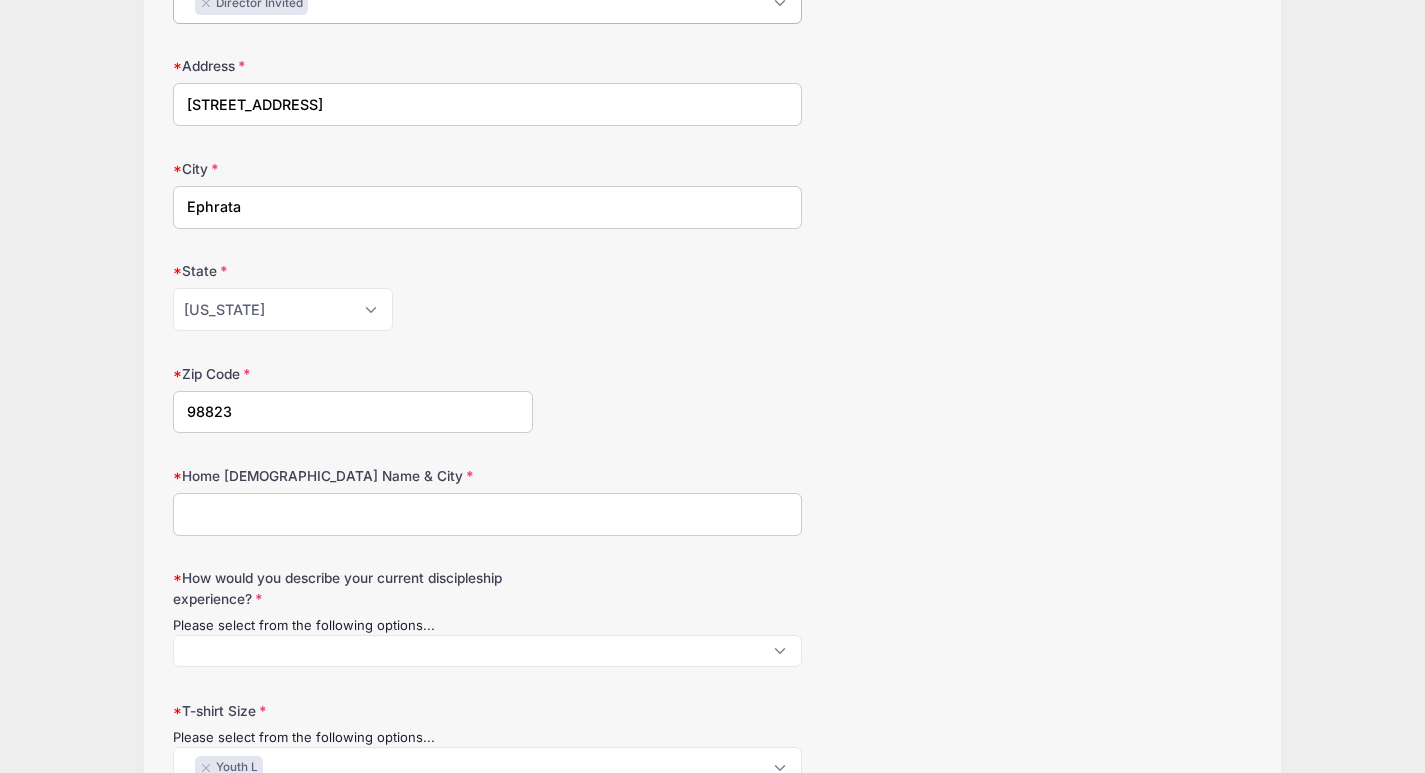 click on "Home [DEMOGRAPHIC_DATA] Name & City" at bounding box center [487, 514] 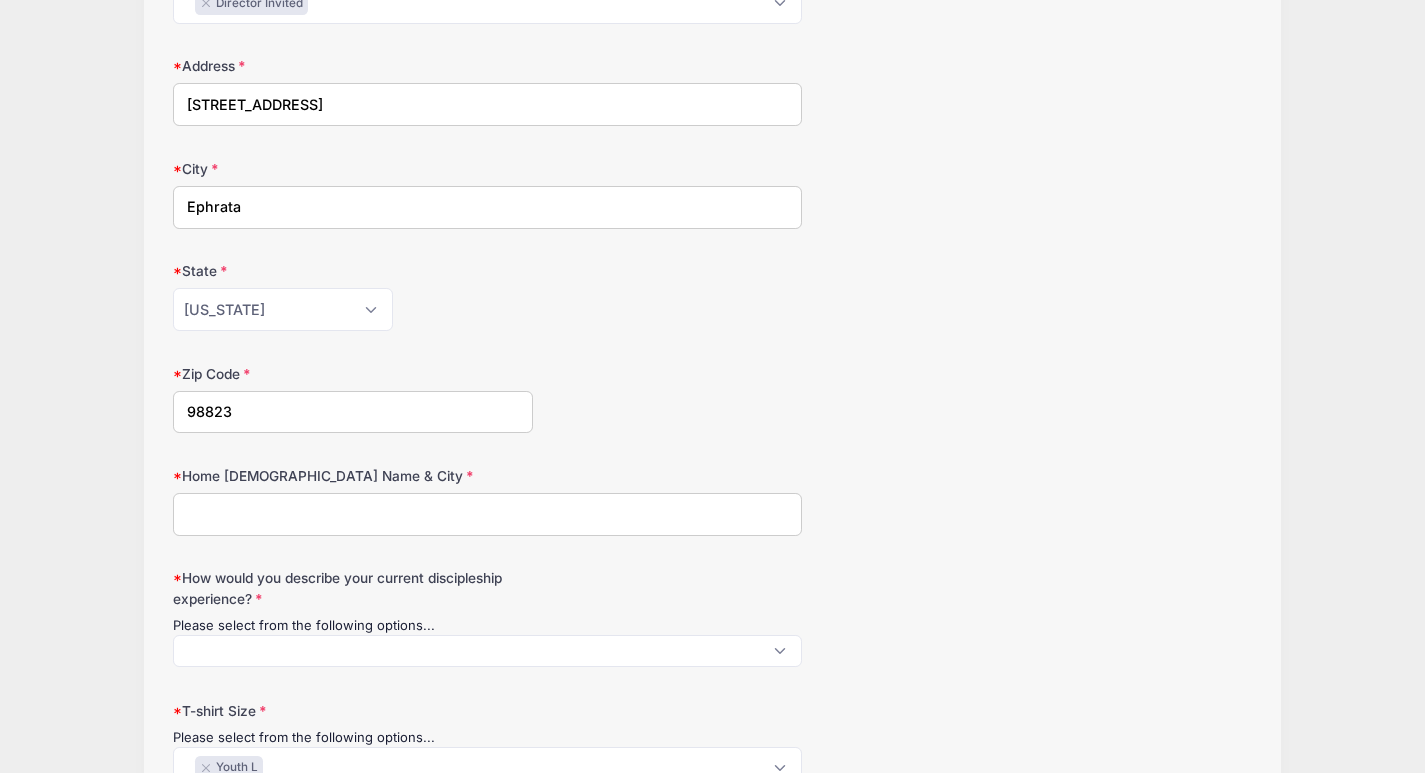 click on "Zip Code
98823" at bounding box center (712, 399) 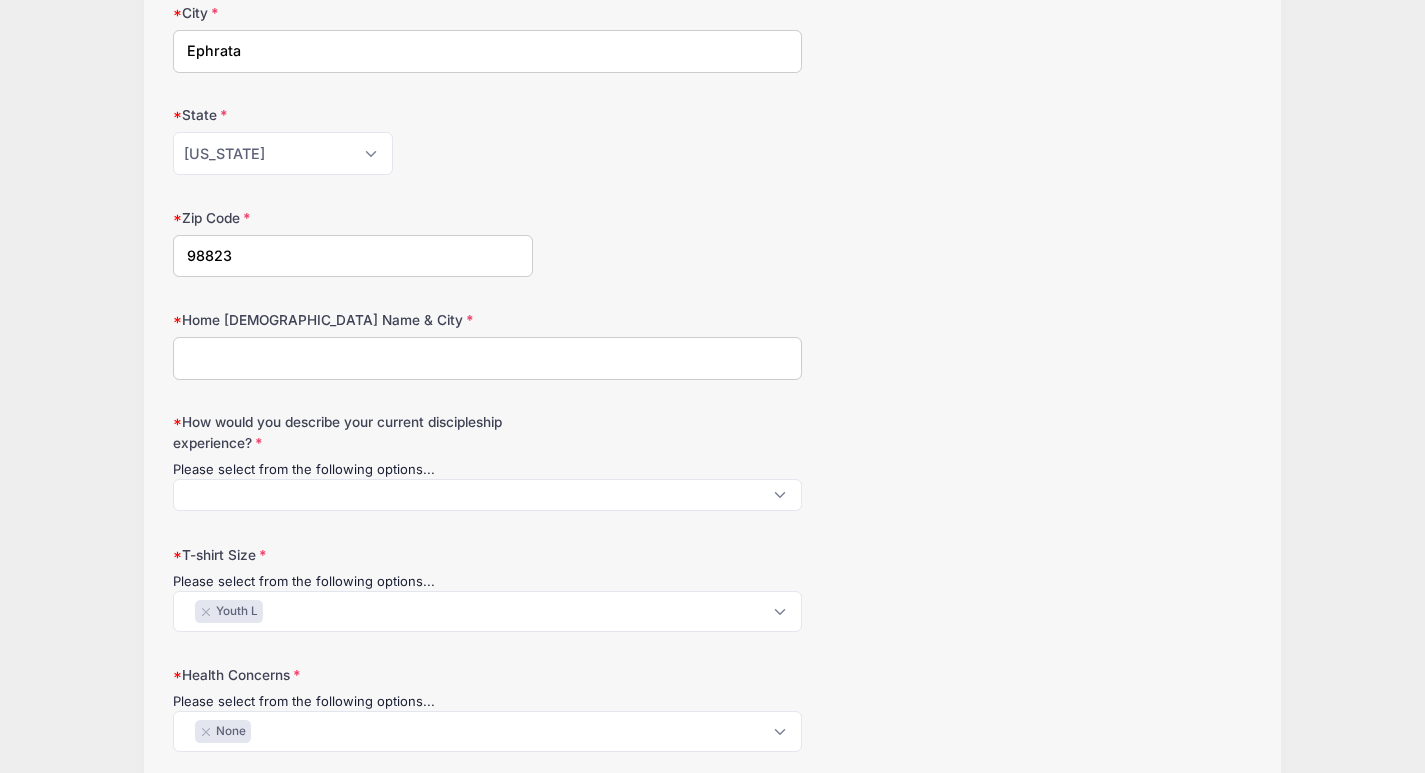 scroll, scrollTop: 714, scrollLeft: 0, axis: vertical 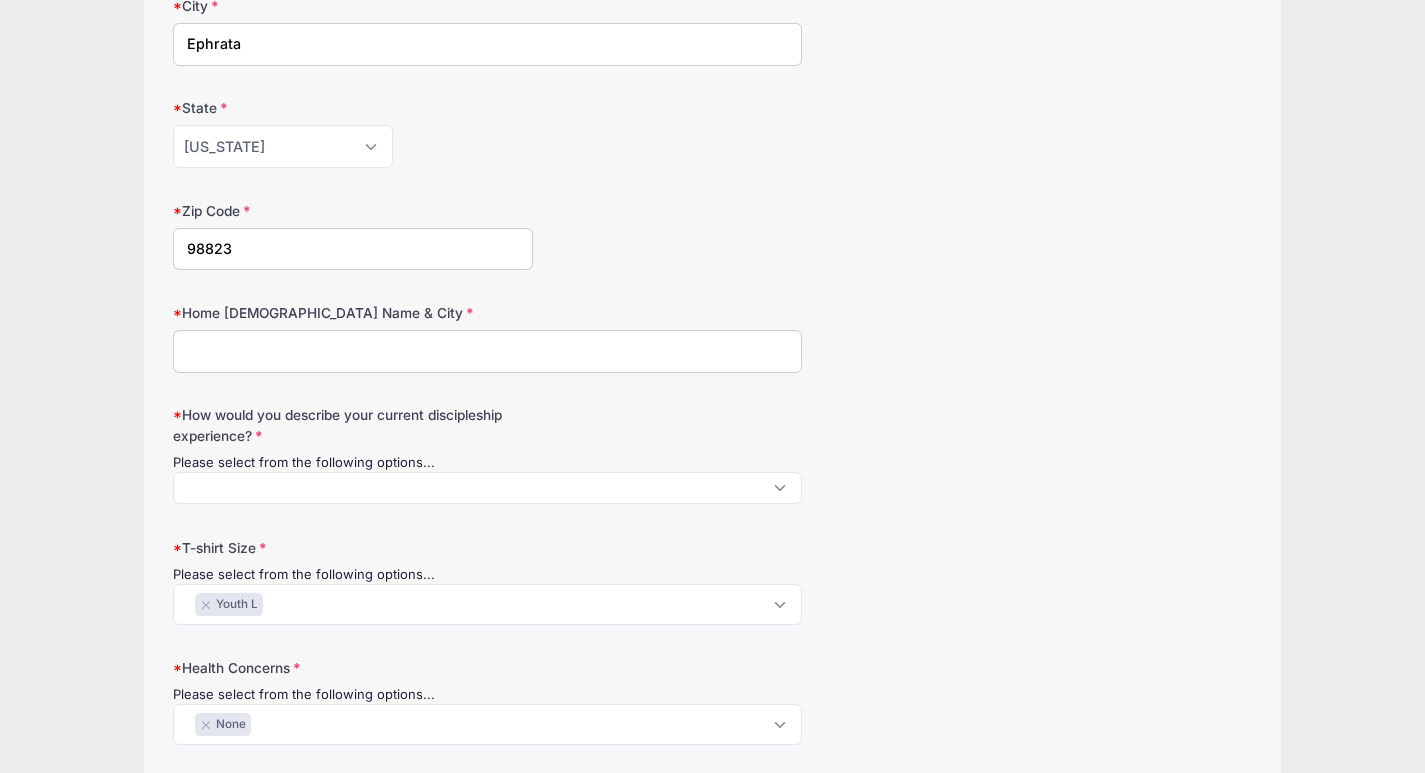 click on "Home [DEMOGRAPHIC_DATA] Name & City" at bounding box center [487, 351] 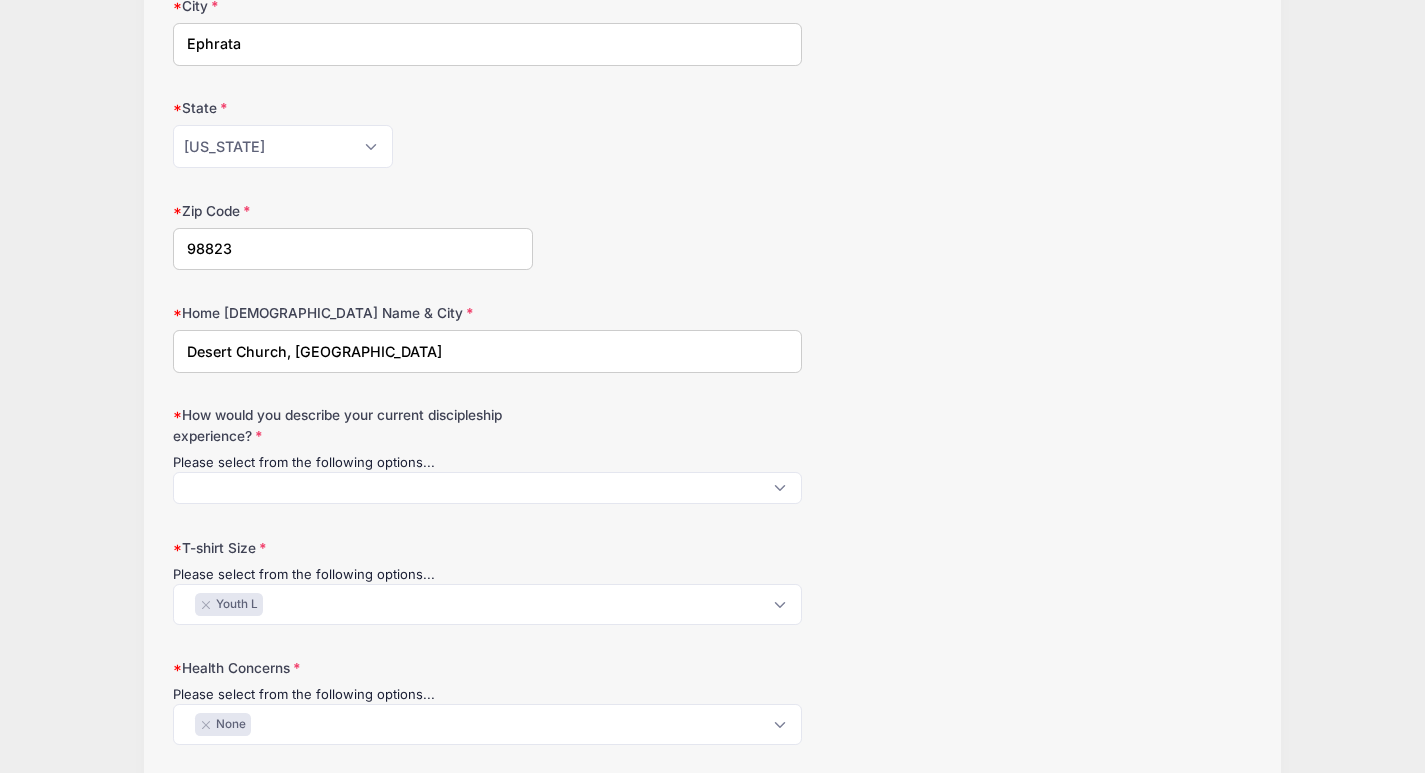 type on "Desert Church, [GEOGRAPHIC_DATA]" 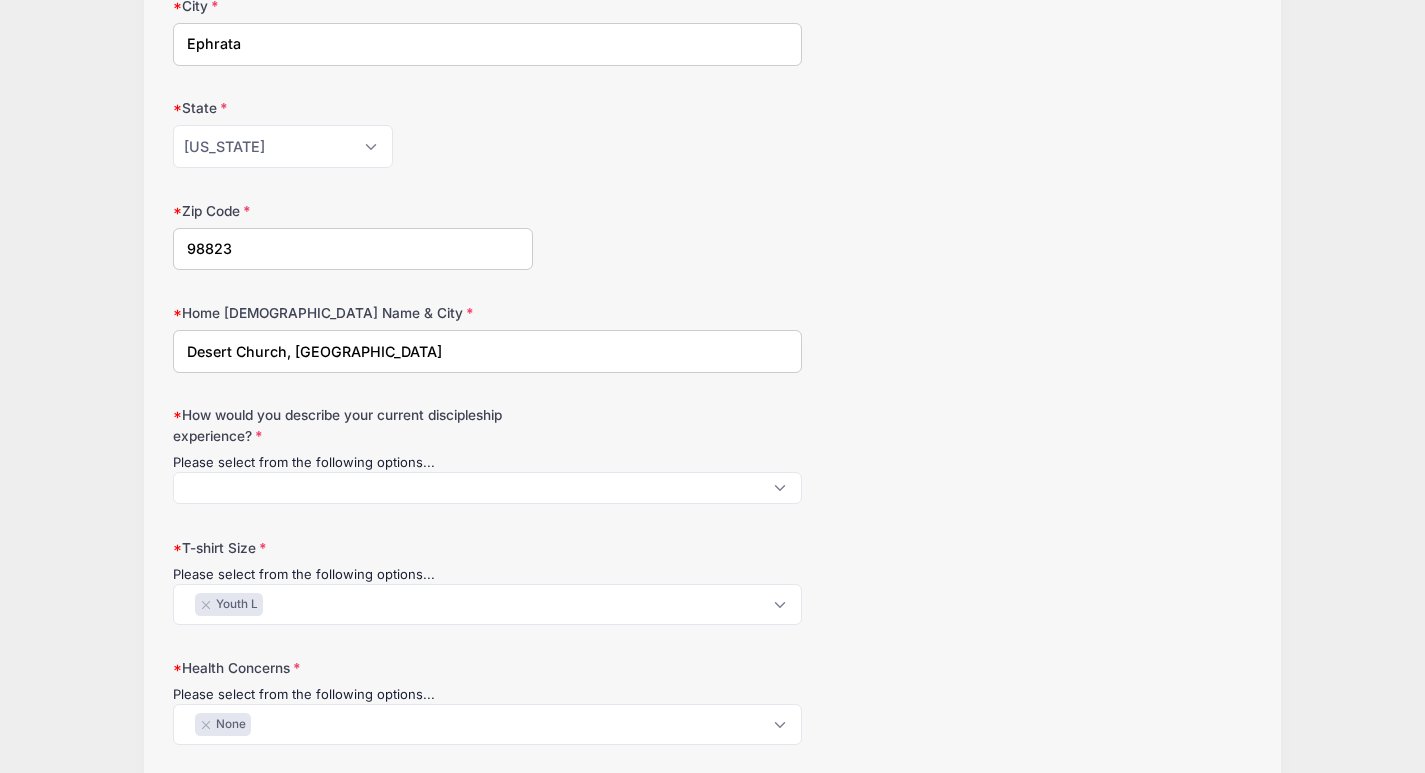 click at bounding box center [487, 488] 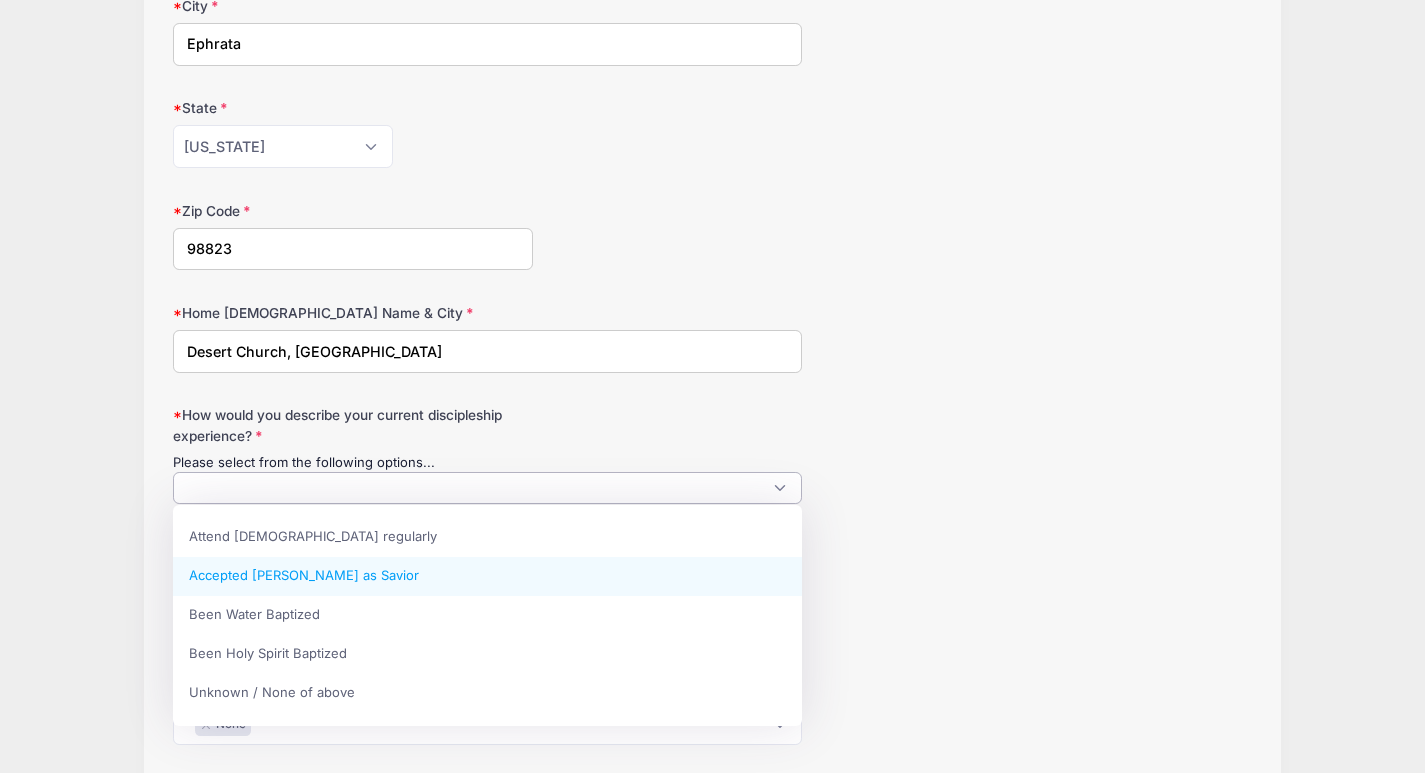 select on "Accepted [PERSON_NAME] as Savior" 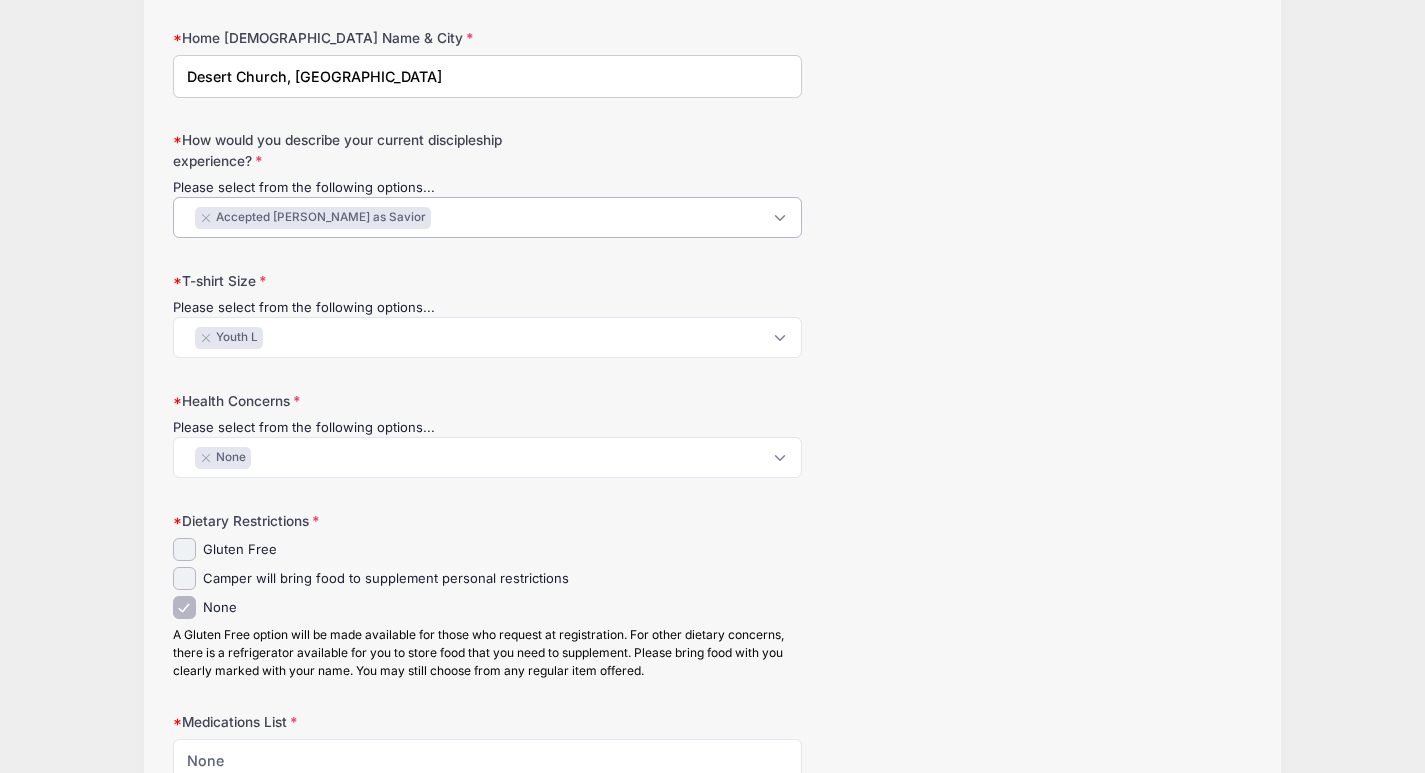 scroll, scrollTop: 996, scrollLeft: 0, axis: vertical 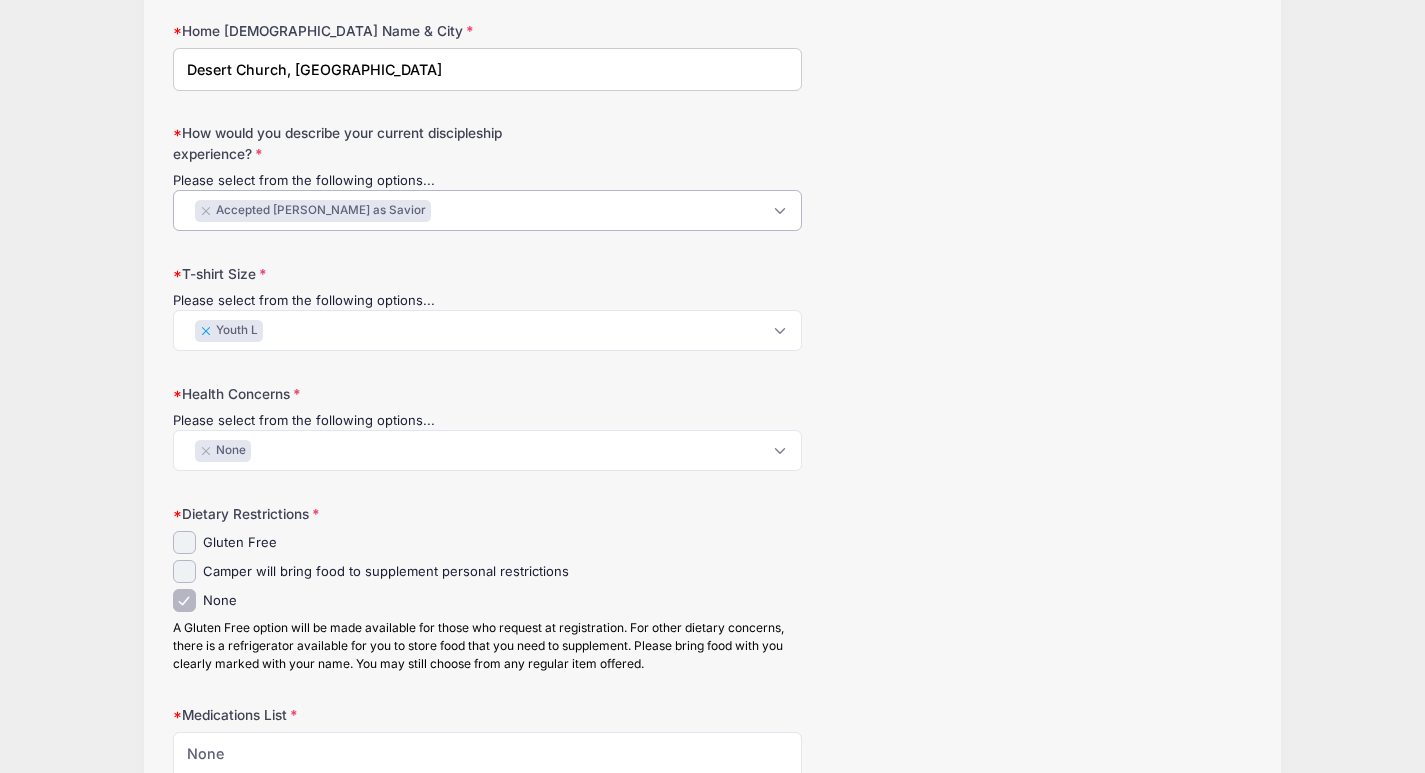 click on "×" at bounding box center (206, 331) 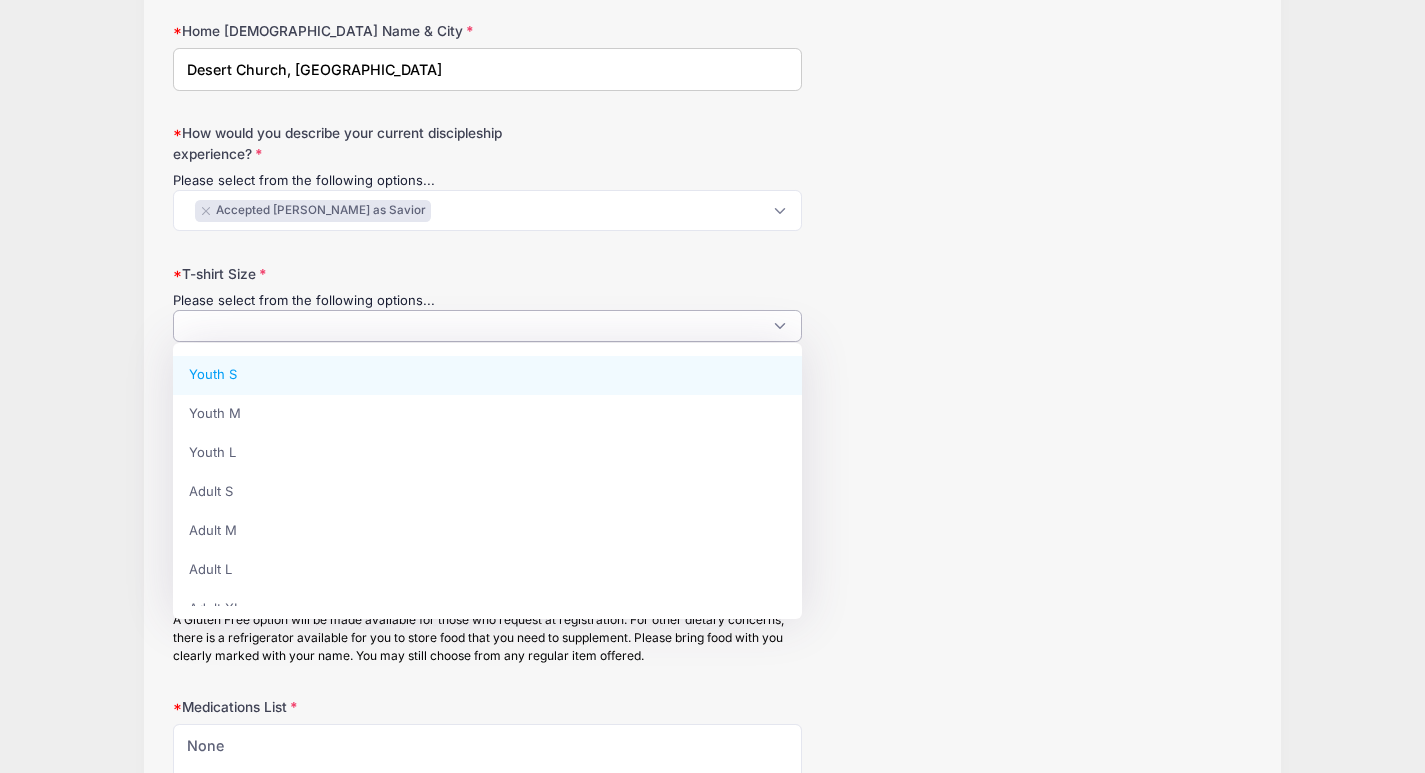scroll, scrollTop: 1, scrollLeft: 0, axis: vertical 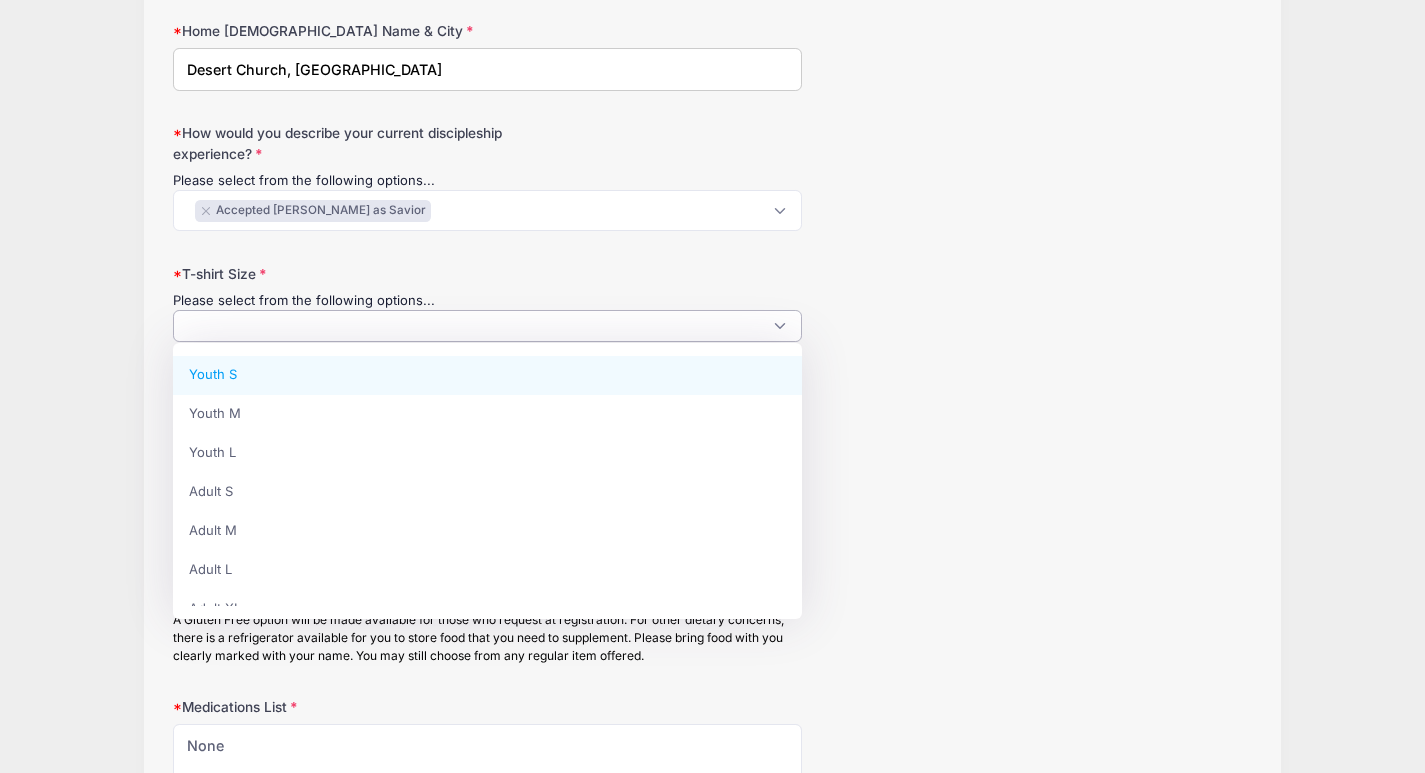 select on "Youth S" 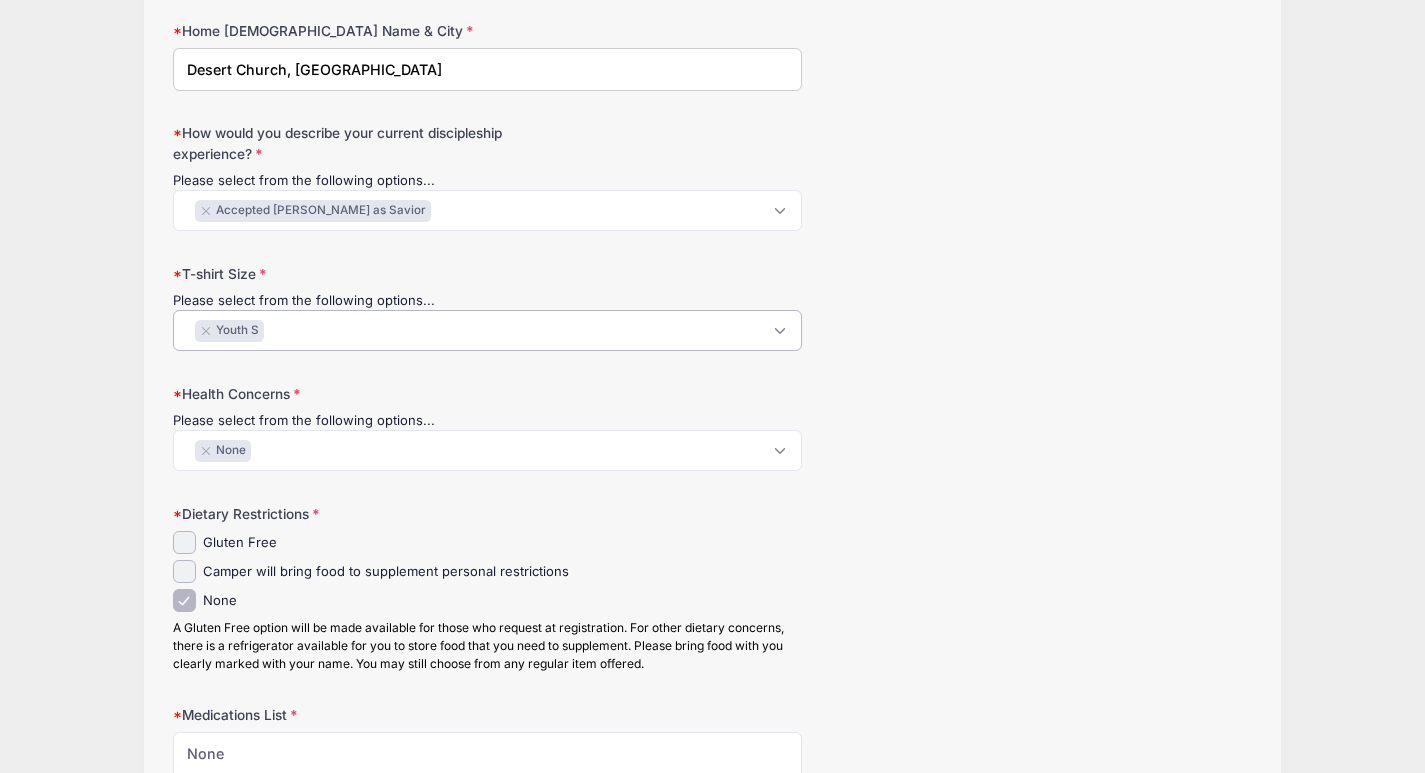 click on "× Youth S" at bounding box center (487, 330) 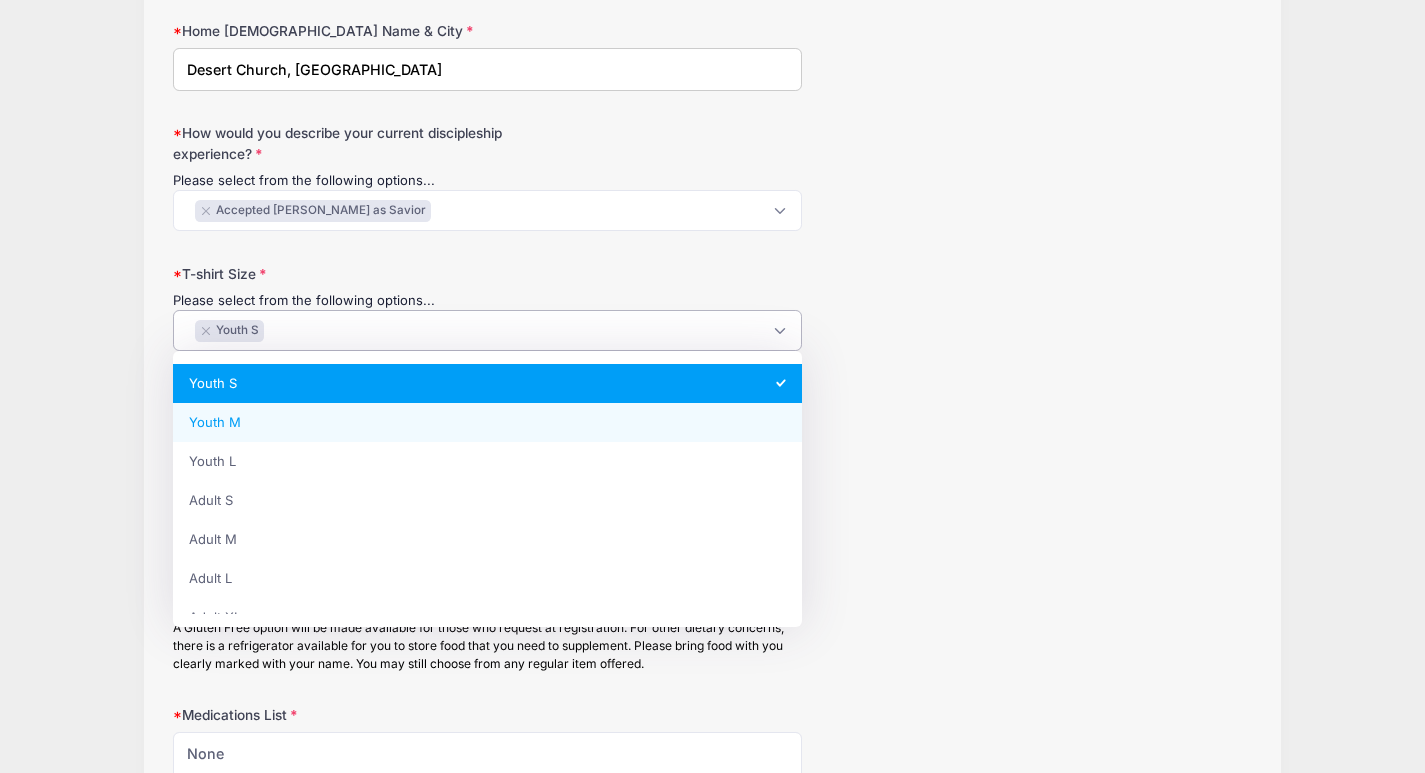 click on "LiveWire Camps
Leader: Kids Camp from 07/20 to 07/25/2025
Step  2 /7
Step 1
Step 2
Step 3
Policies
Extra Items
Zoe Barnes" at bounding box center (712, 700) 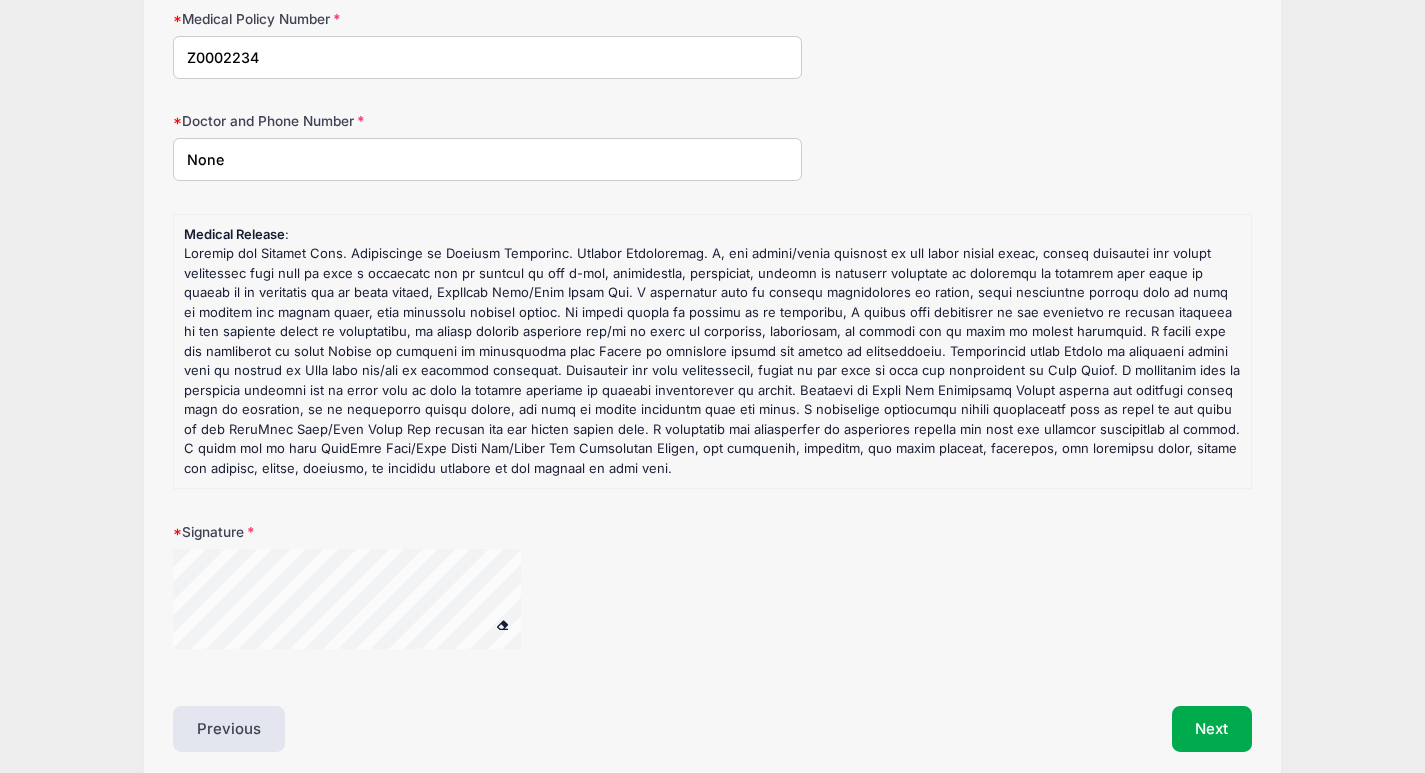 scroll, scrollTop: 2619, scrollLeft: 0, axis: vertical 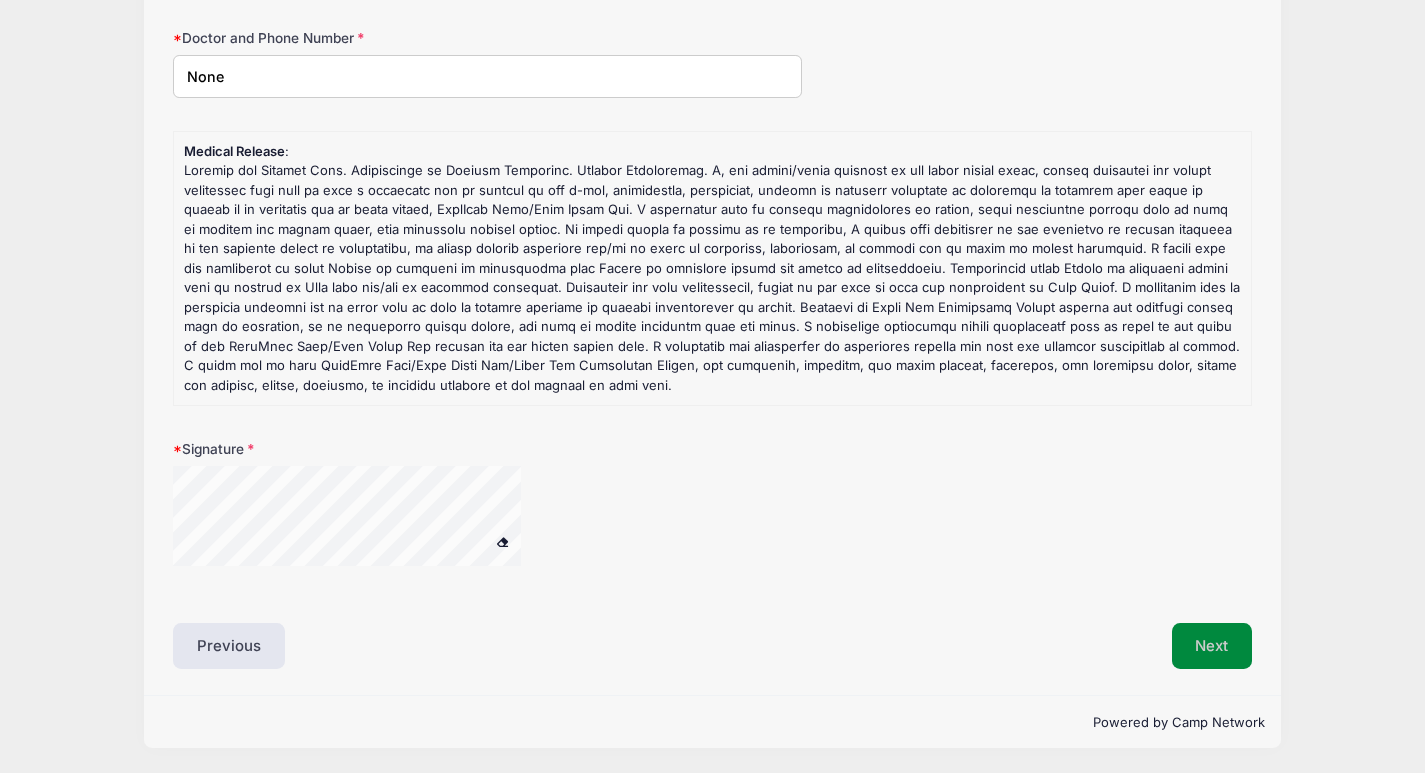 click on "Next" at bounding box center [1212, 646] 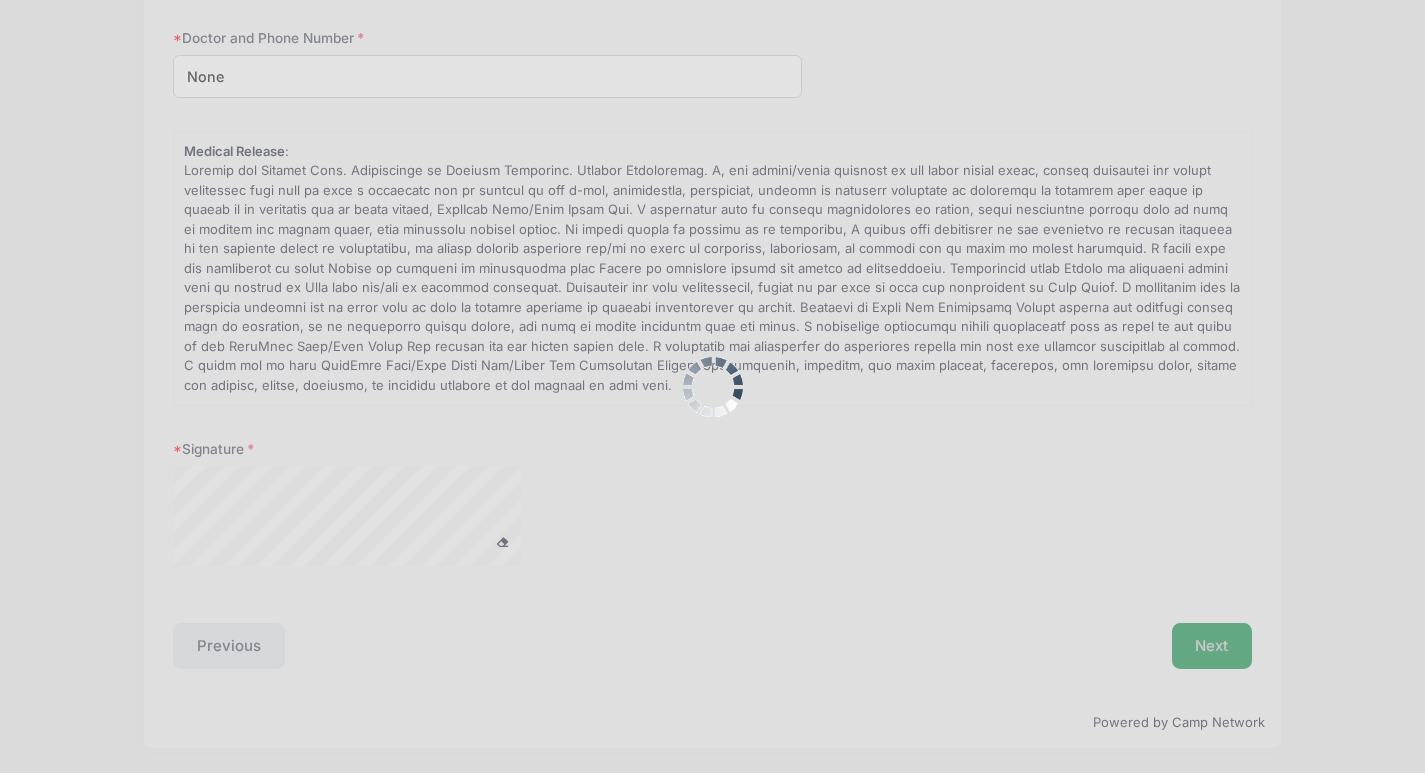 scroll, scrollTop: 0, scrollLeft: 0, axis: both 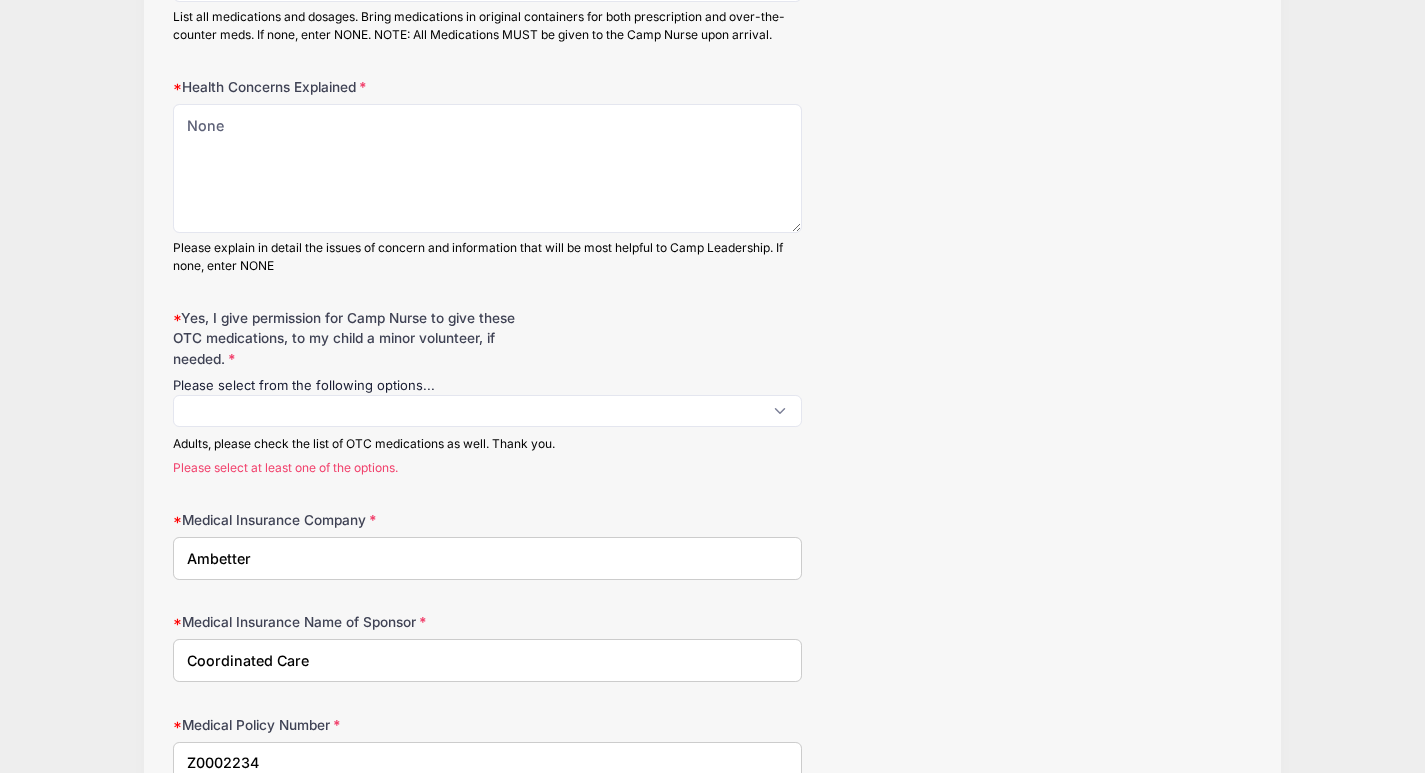 click at bounding box center (487, 411) 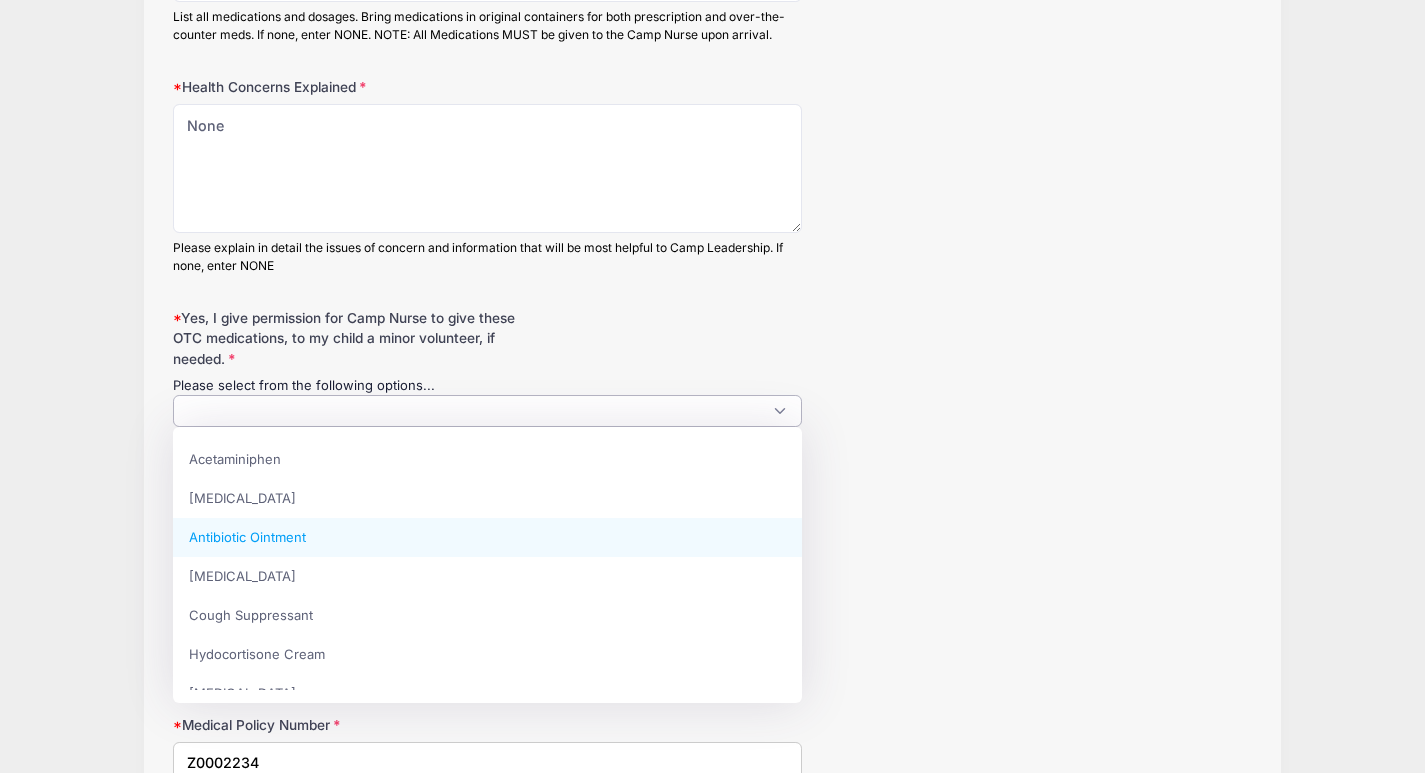 scroll, scrollTop: 23, scrollLeft: 0, axis: vertical 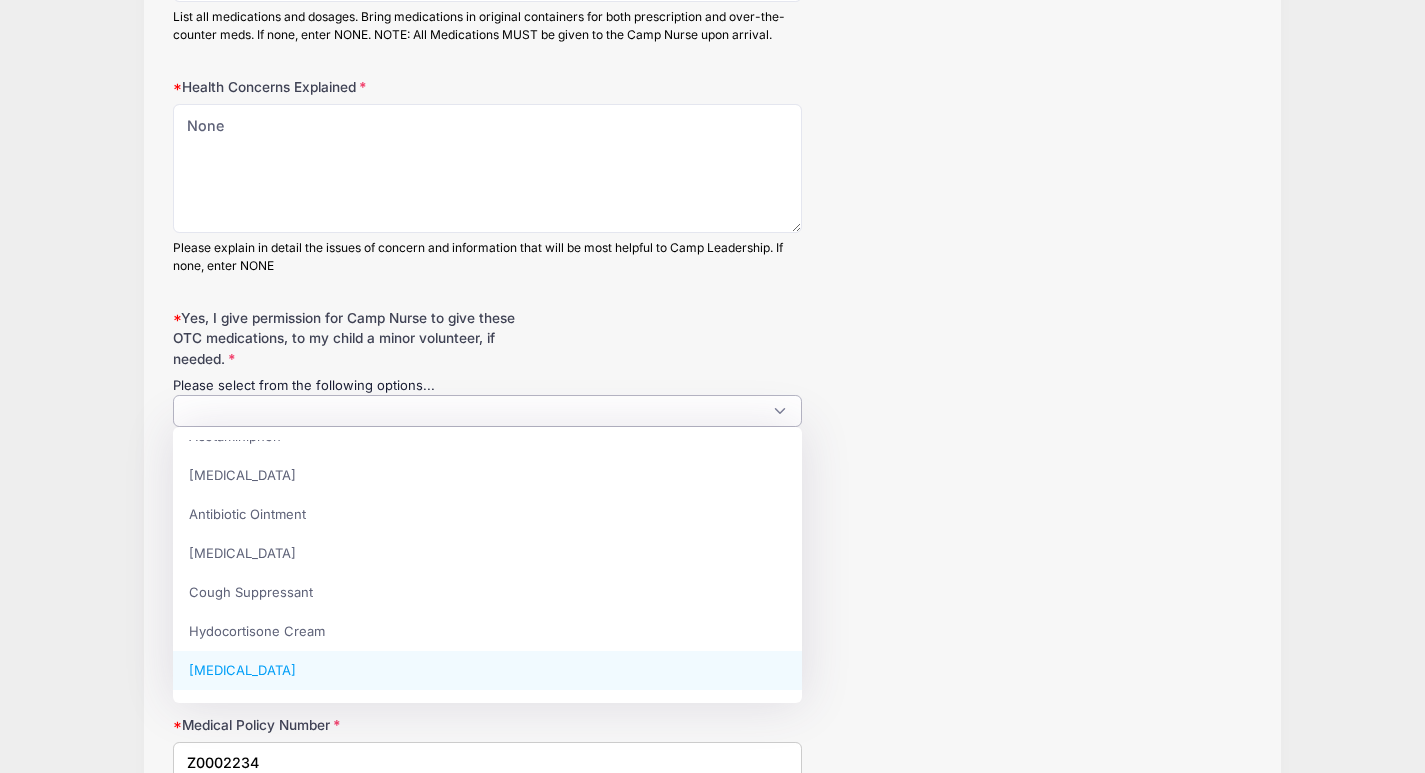 select on "[MEDICAL_DATA]" 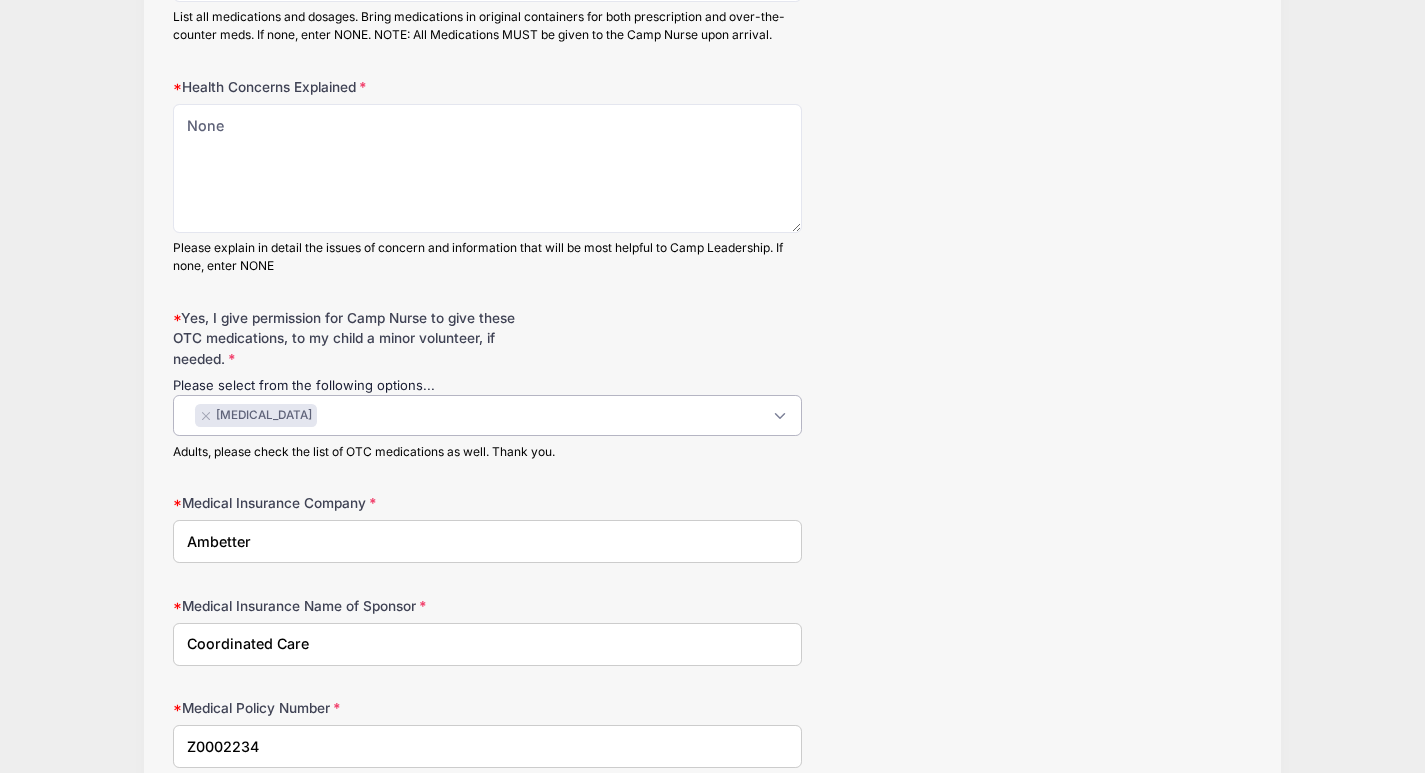 scroll, scrollTop: 111, scrollLeft: 0, axis: vertical 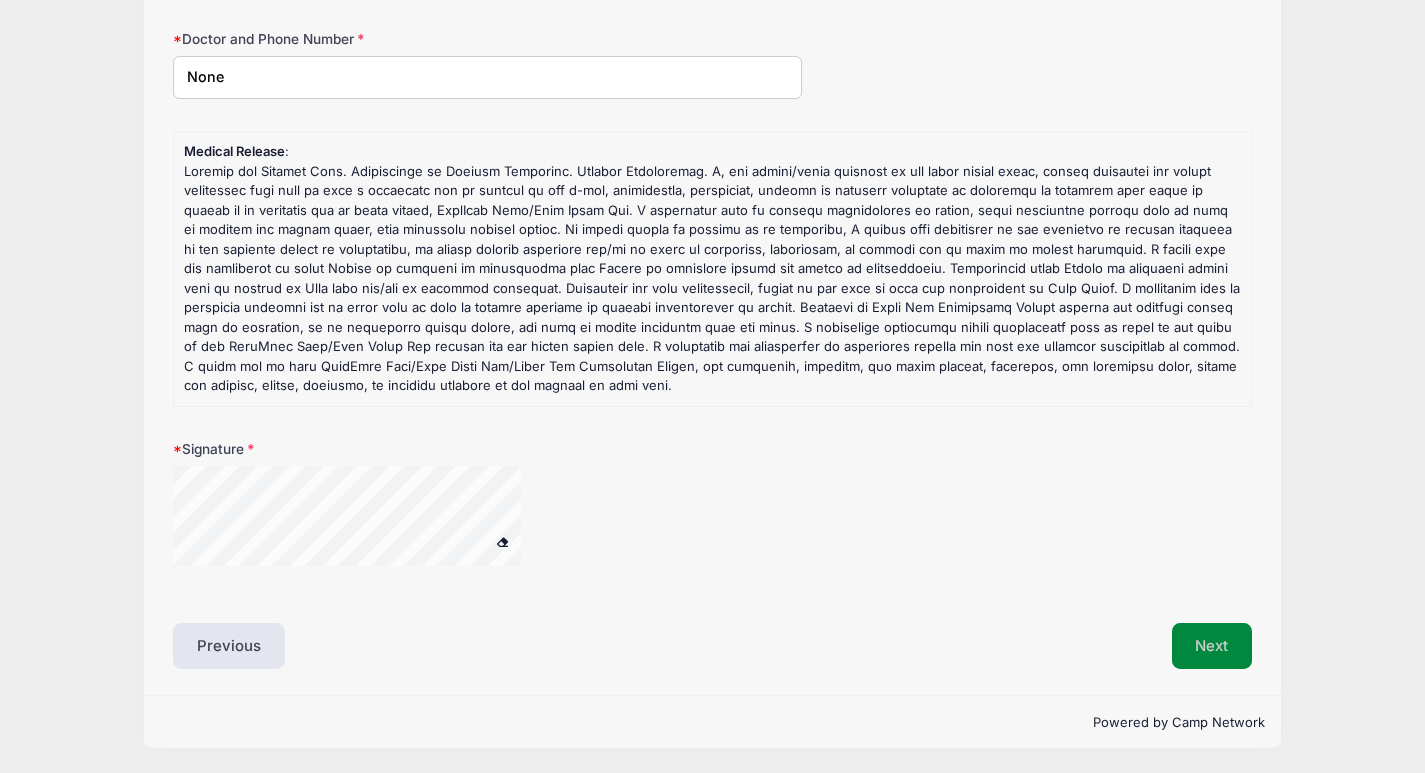 click on "Next" at bounding box center [1212, 646] 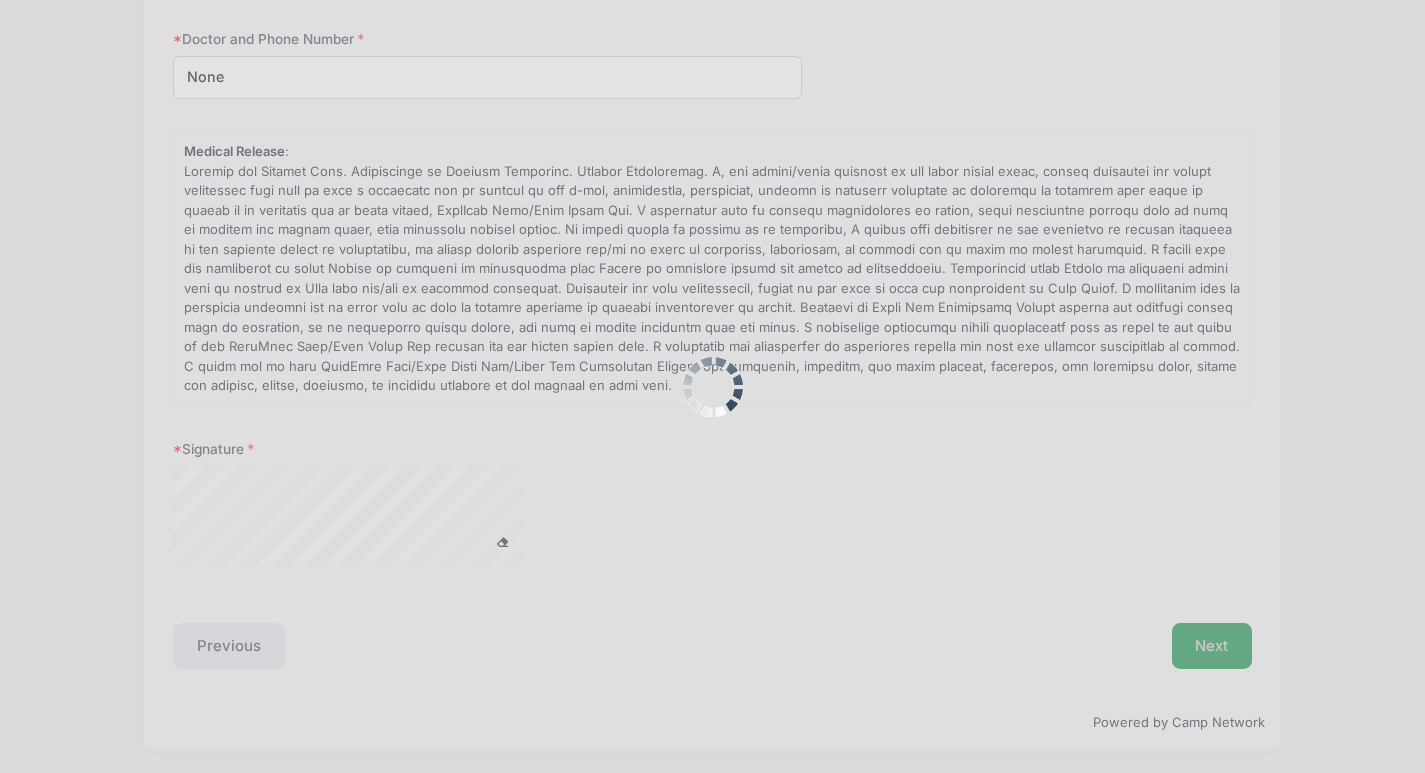 scroll, scrollTop: 0, scrollLeft: 0, axis: both 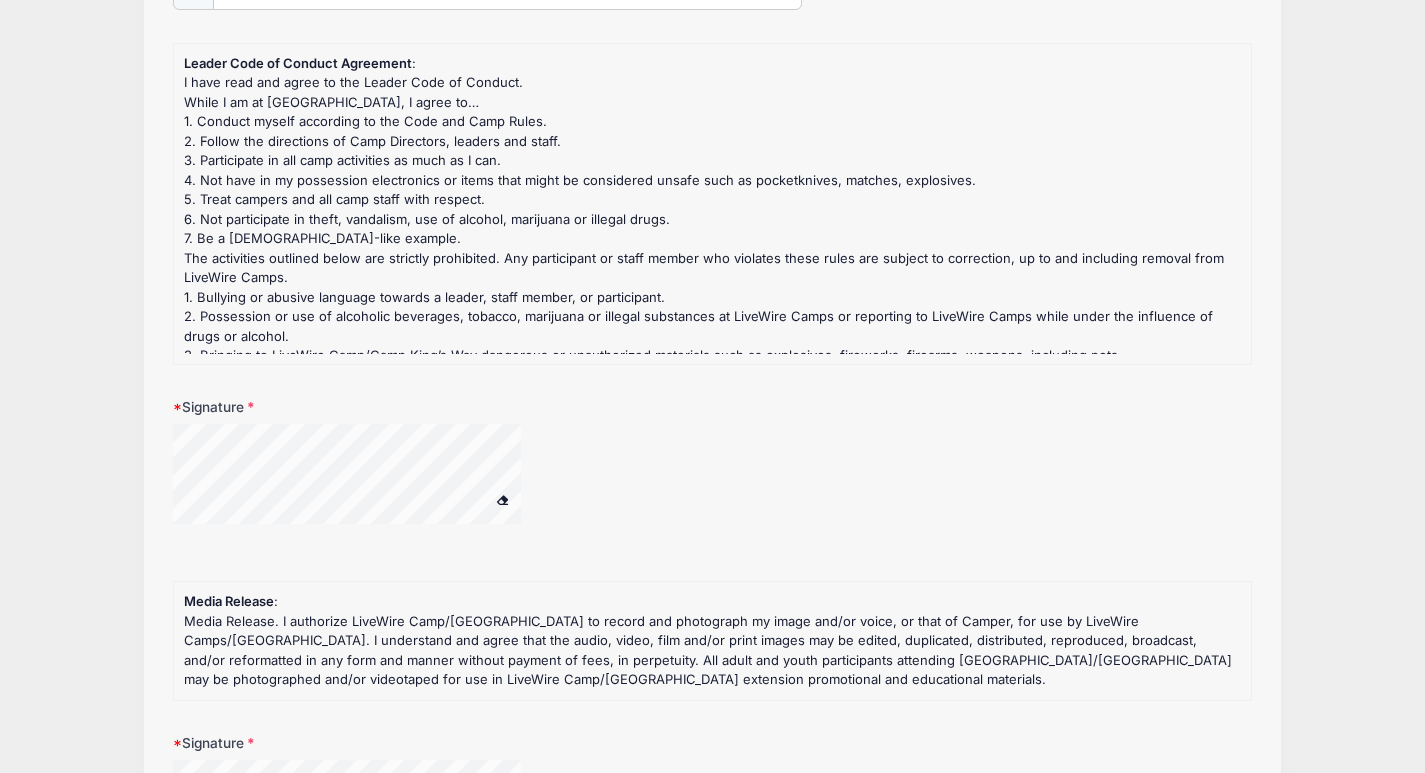 click at bounding box center (373, 477) 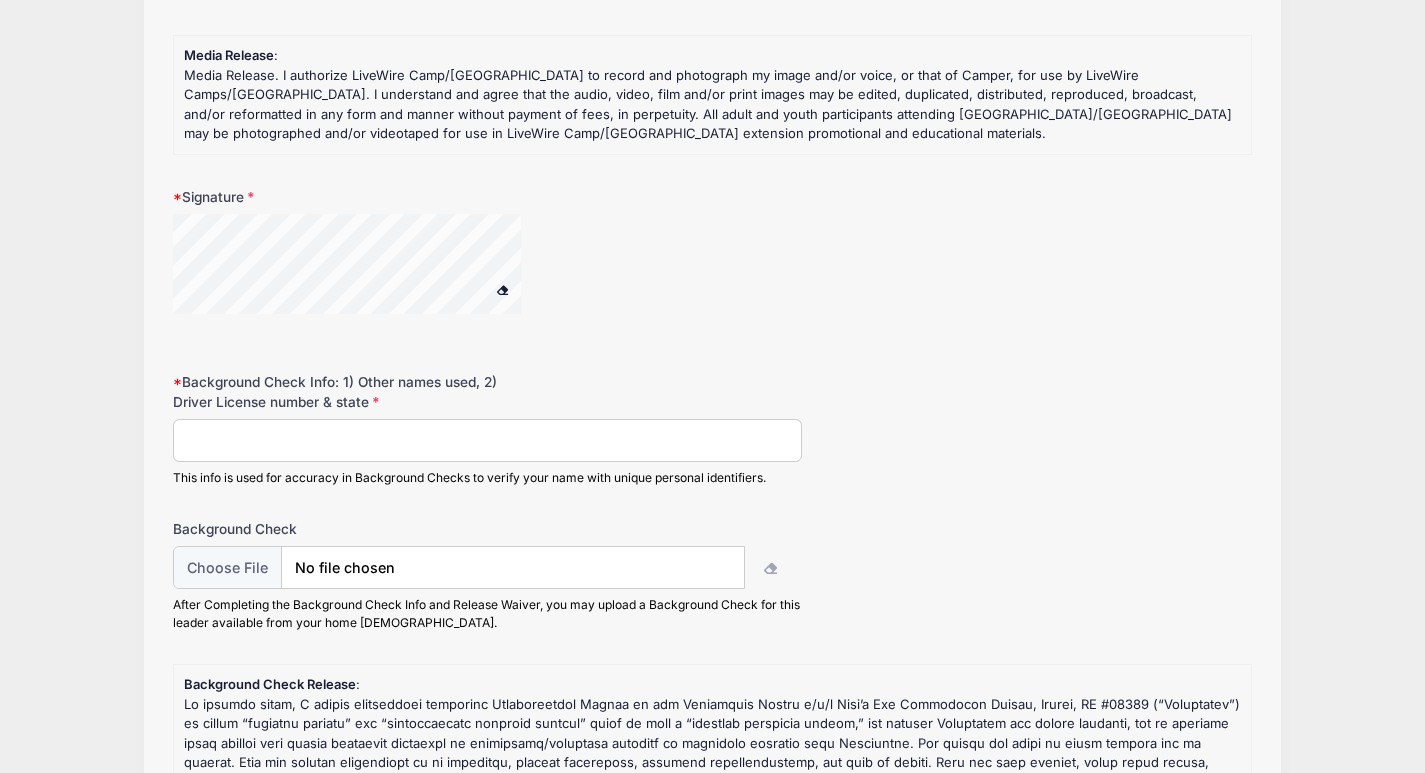 scroll, scrollTop: 1331, scrollLeft: 0, axis: vertical 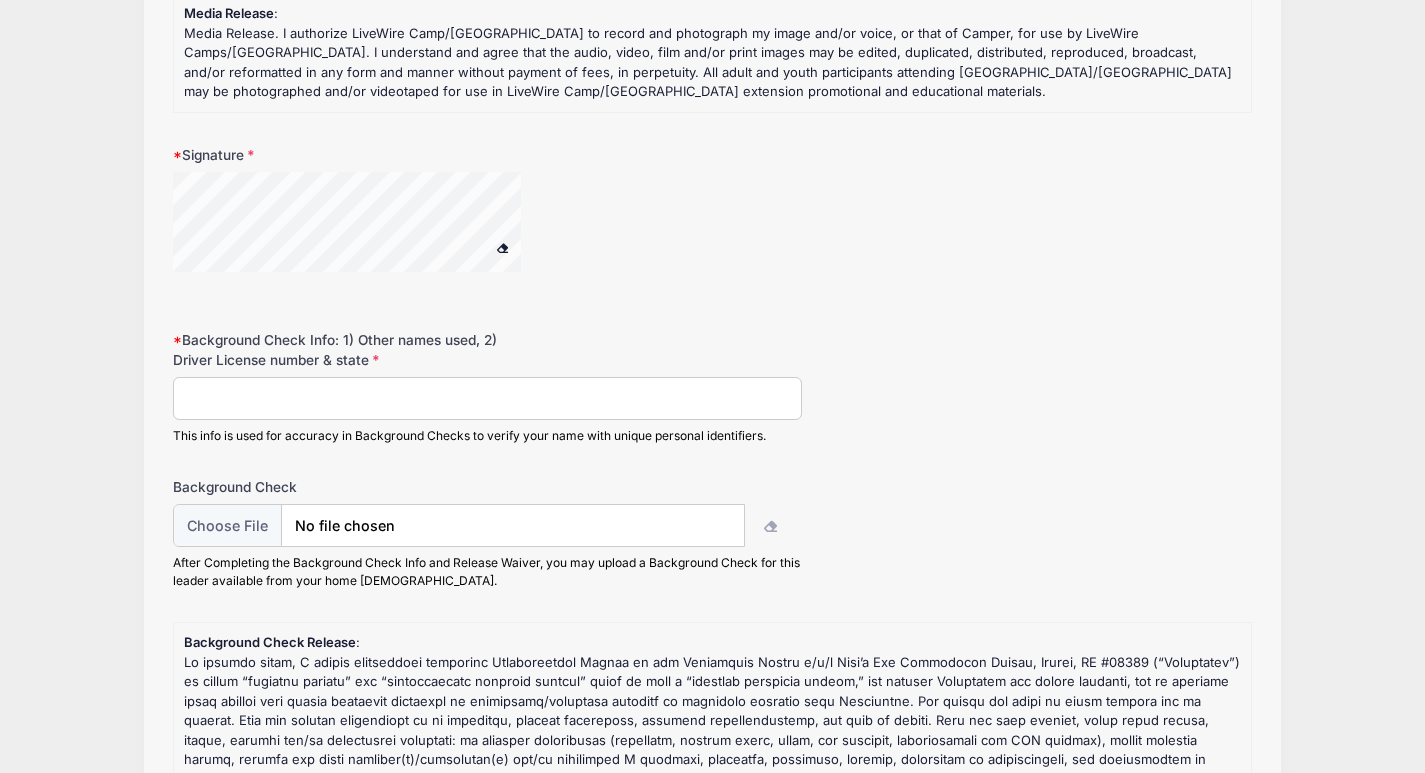 click on "Background Check Info: 1) Other names used, 2) Driver License number & state" at bounding box center (487, 398) 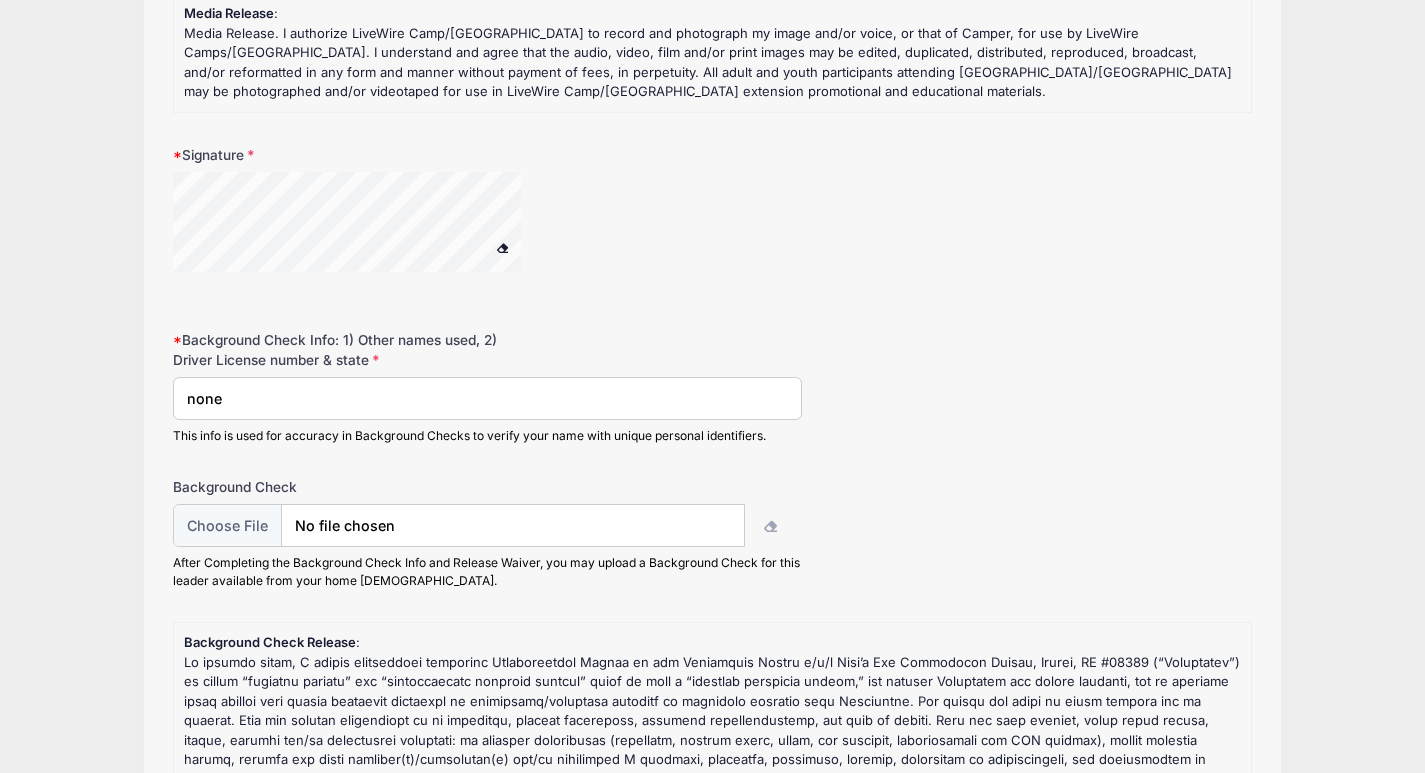 type on "none" 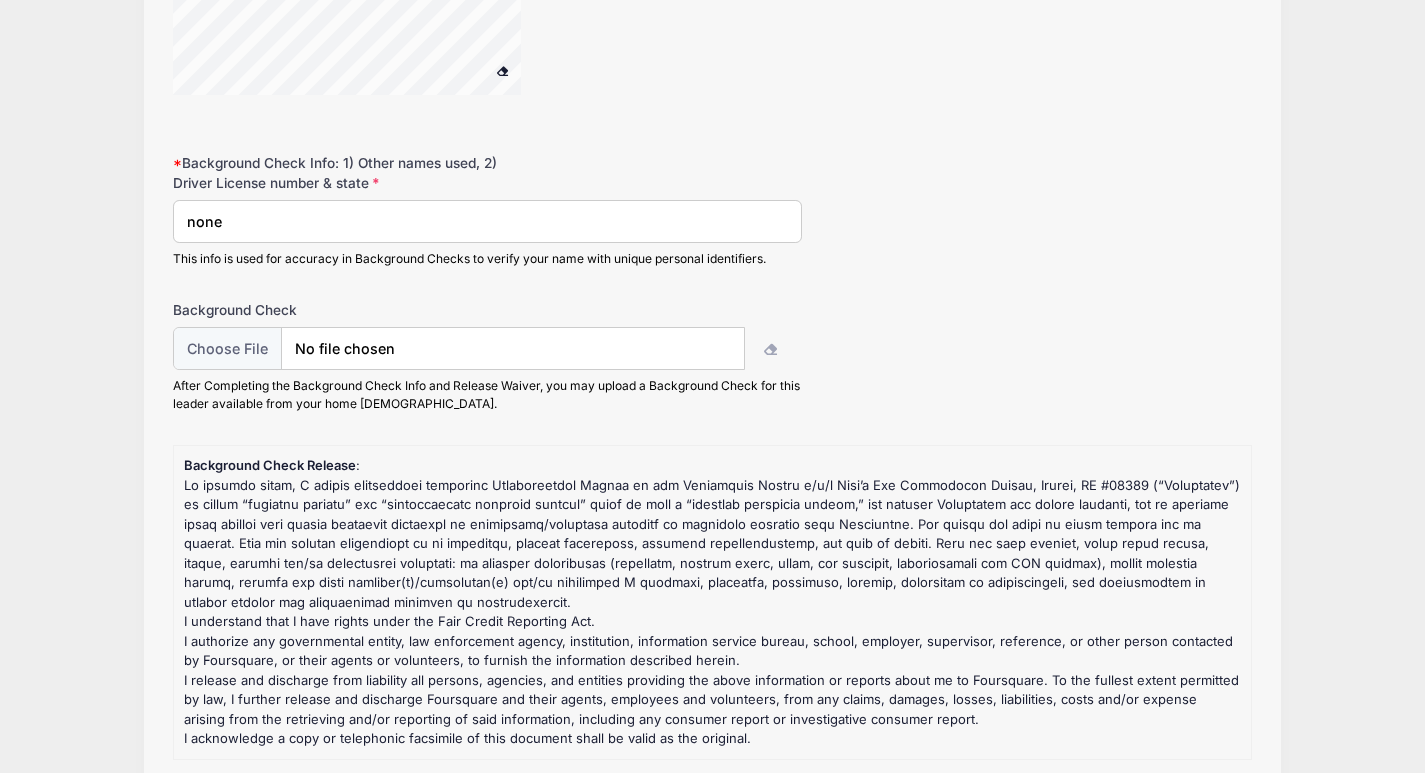 scroll, scrollTop: 1860, scrollLeft: 0, axis: vertical 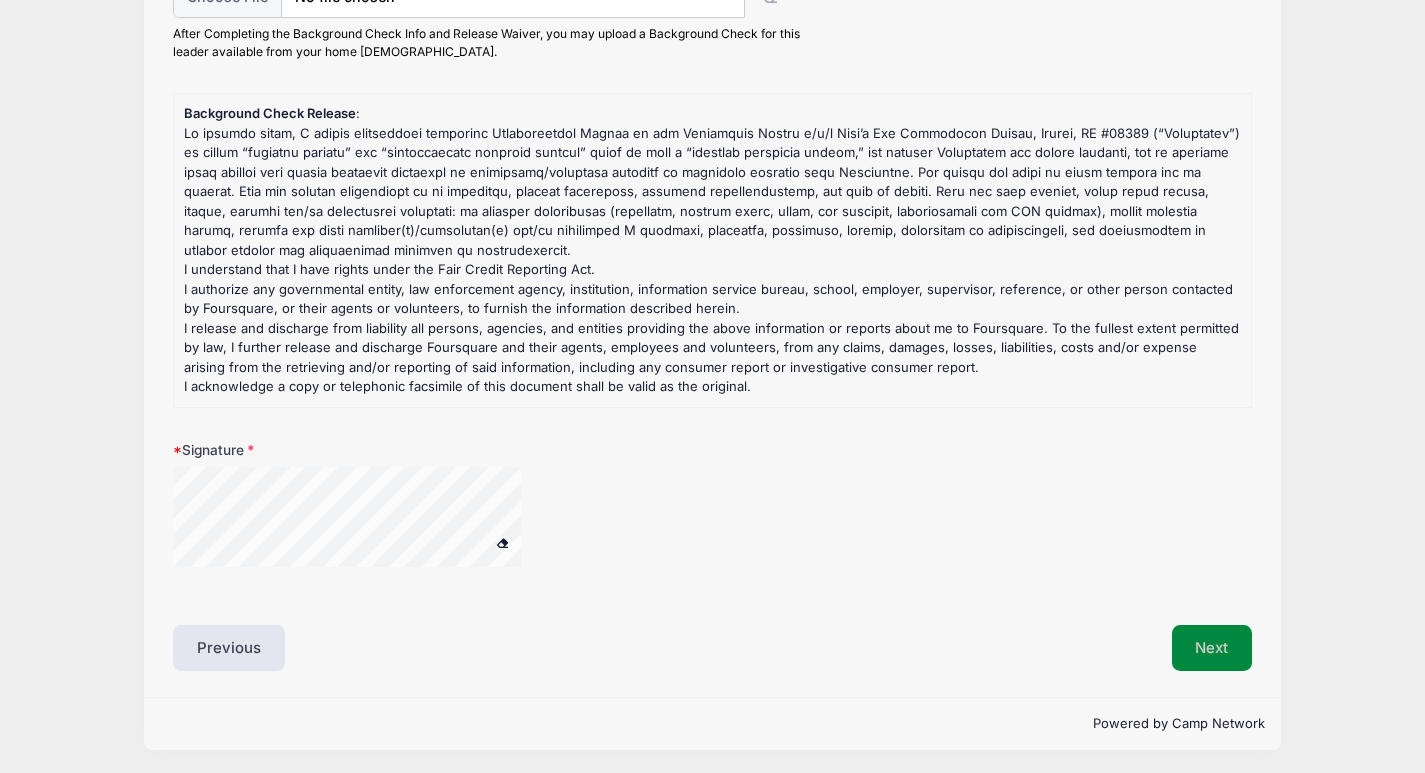 click on "Next" at bounding box center (1212, 648) 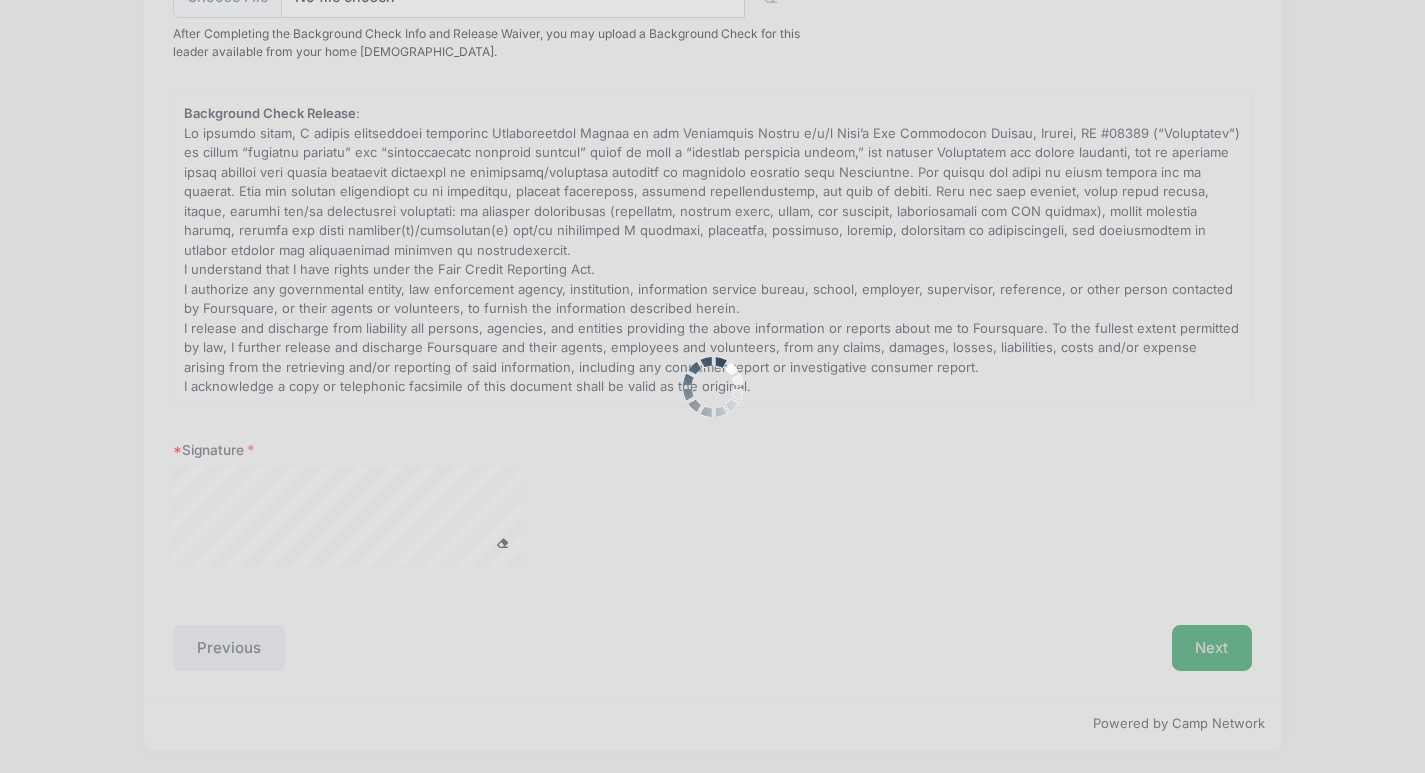 scroll, scrollTop: 0, scrollLeft: 0, axis: both 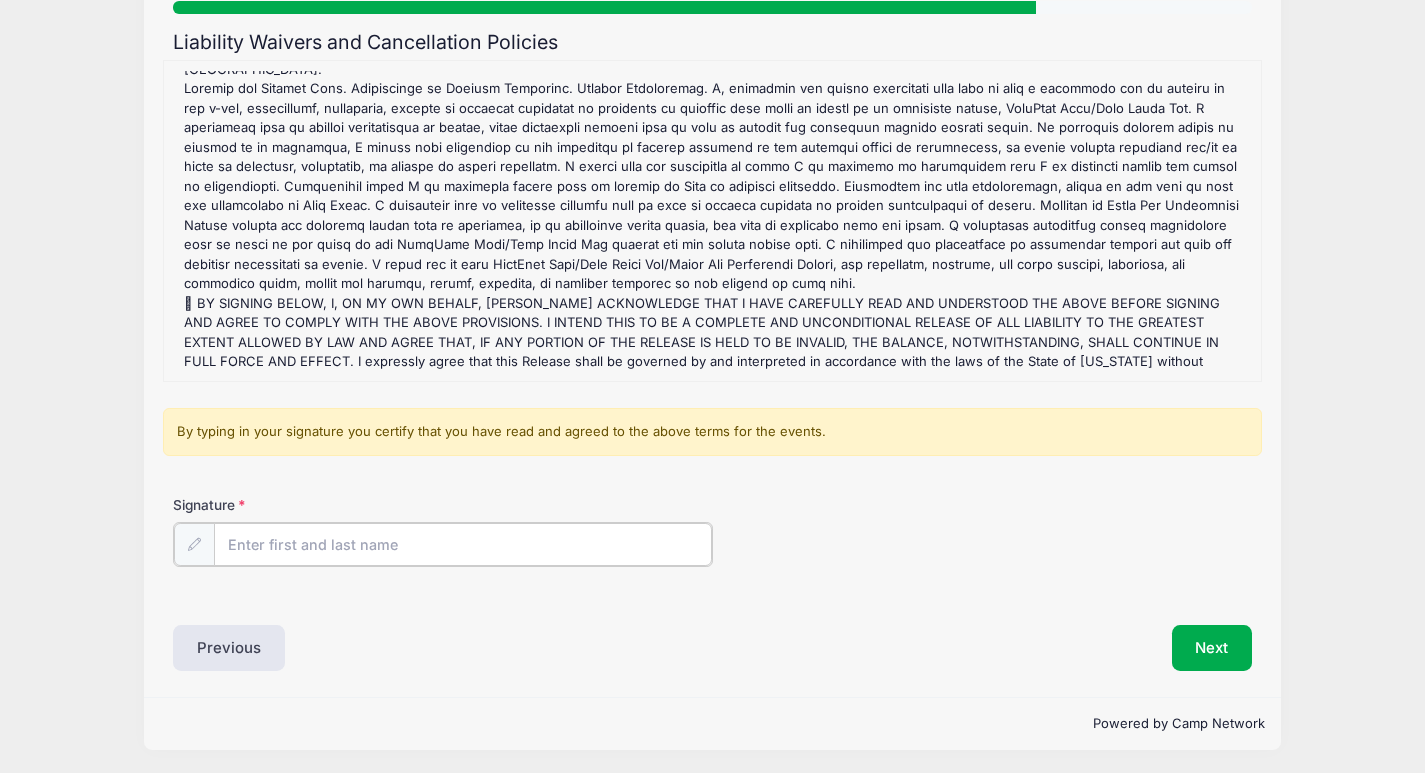 click on "Signature" at bounding box center [463, 544] 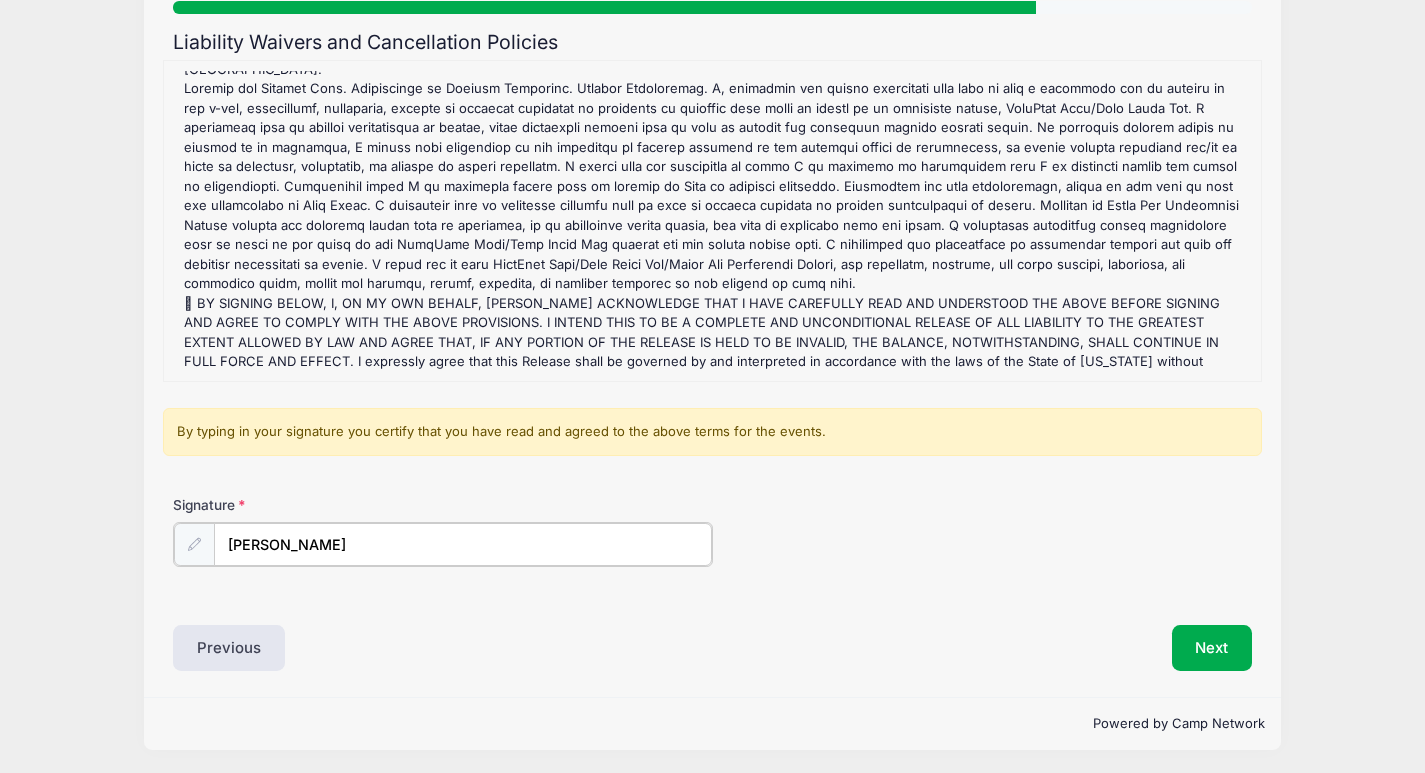 type on "[PERSON_NAME]" 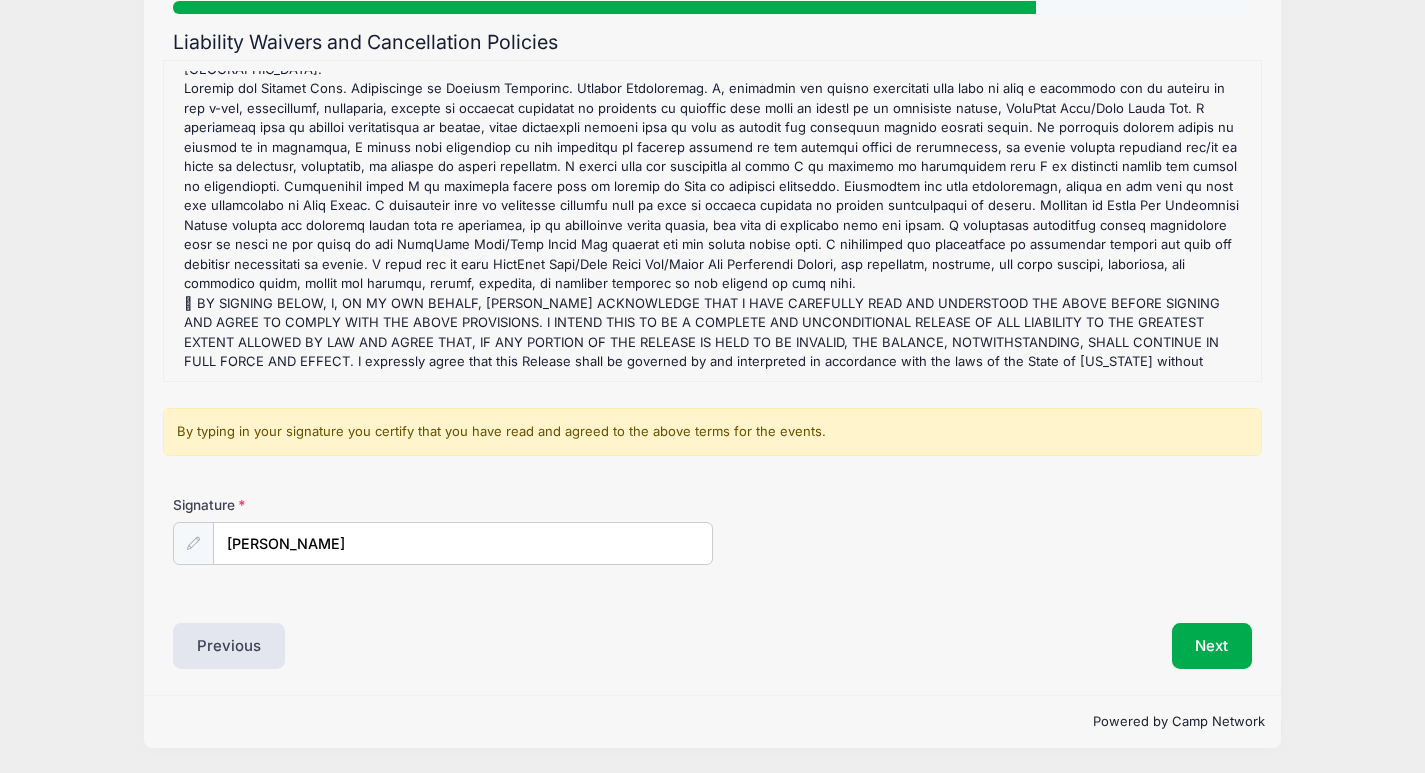 click on "Signature
[PERSON_NAME]" at bounding box center (712, 530) 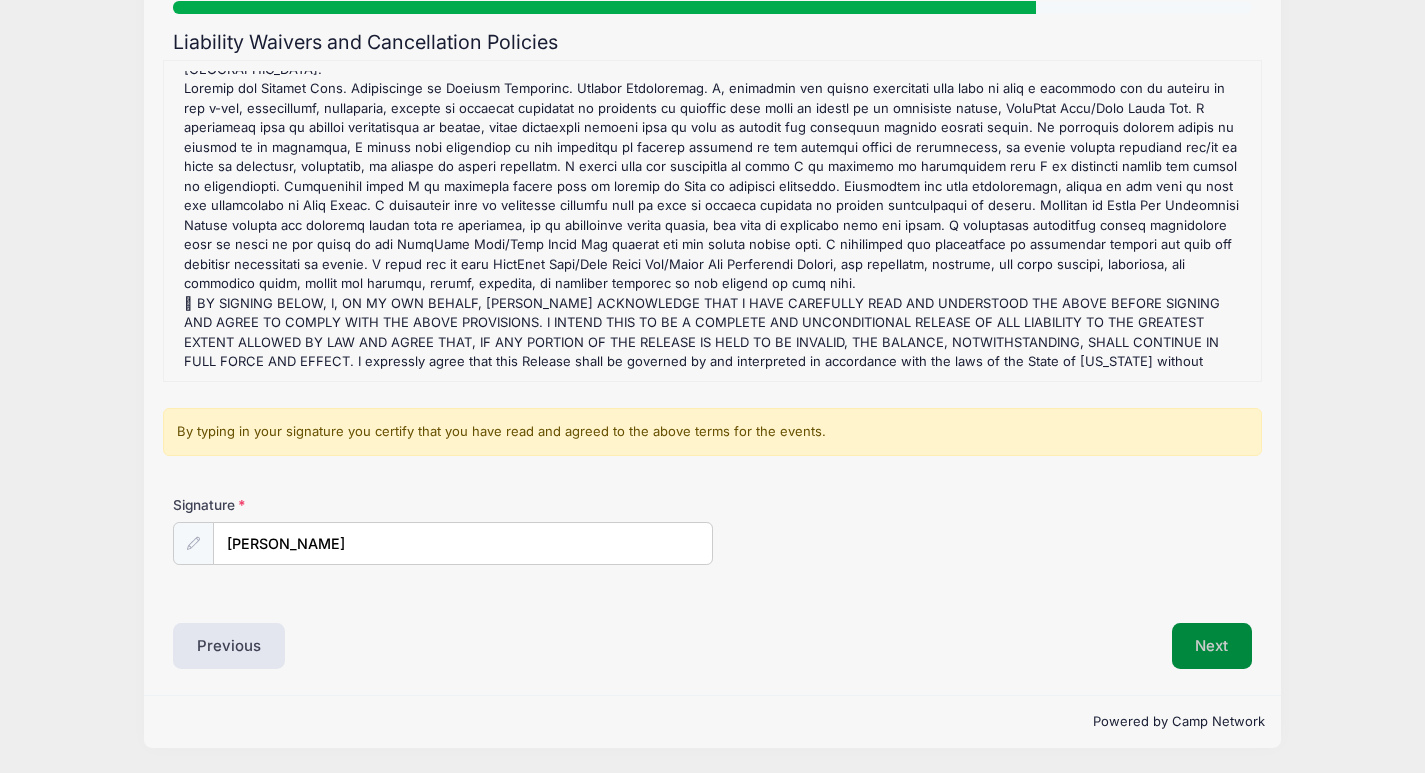 click on "Next" at bounding box center [1212, 646] 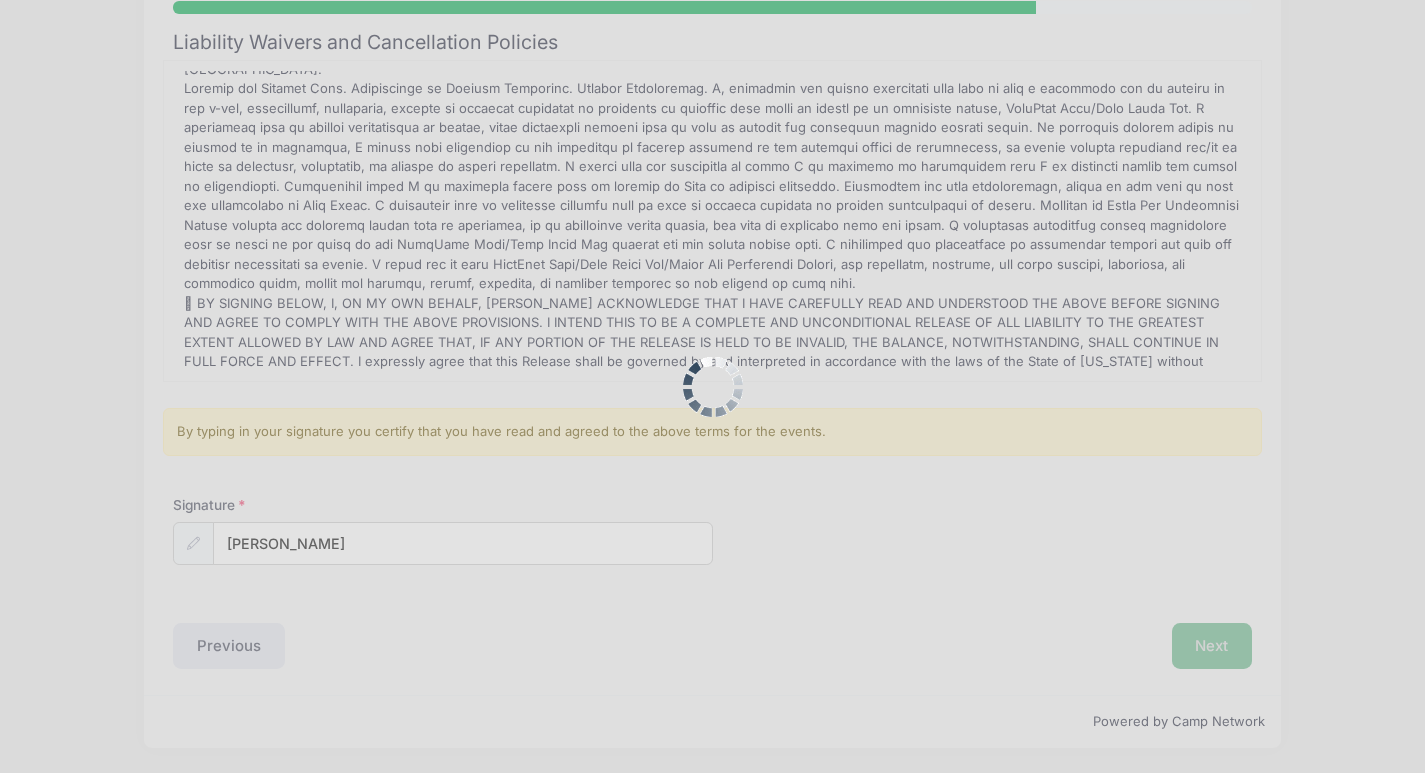 scroll, scrollTop: 0, scrollLeft: 0, axis: both 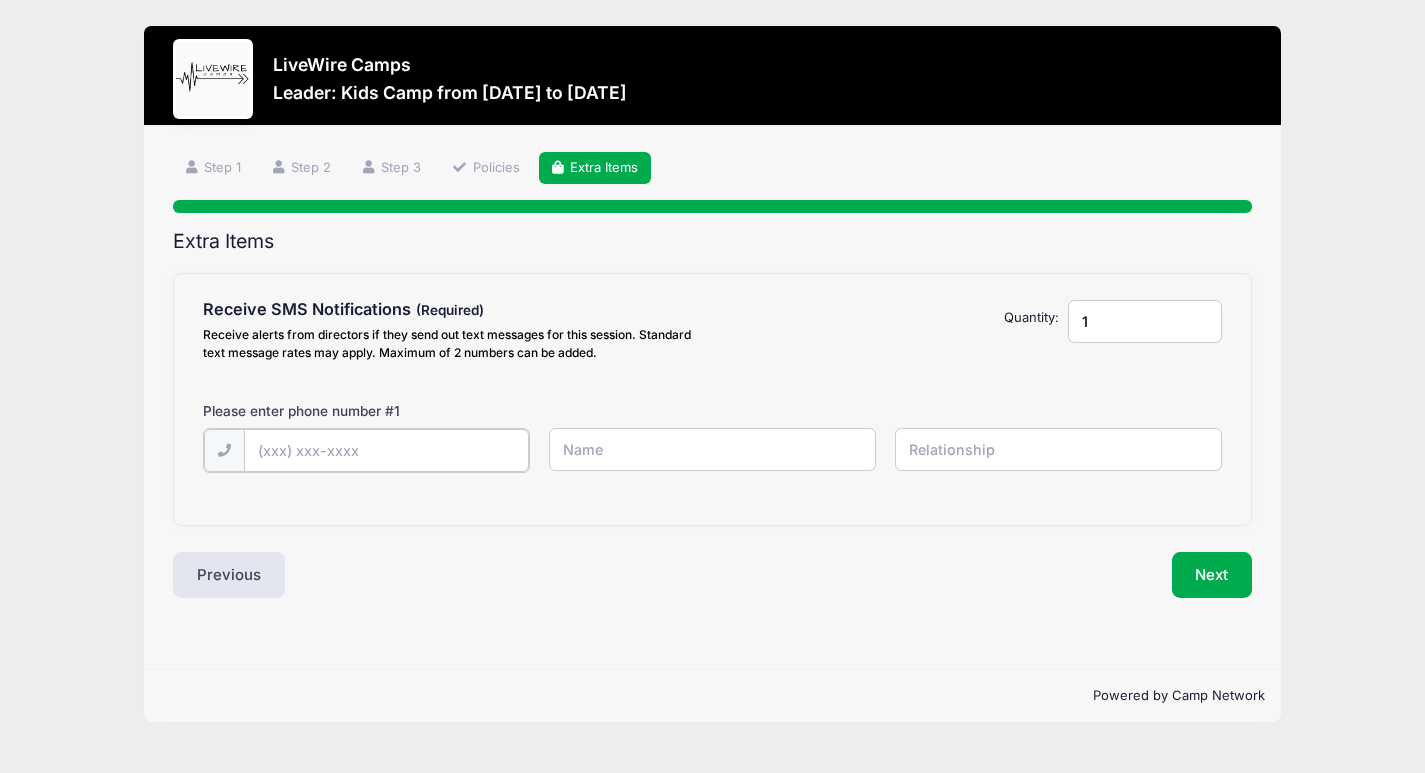 click at bounding box center (0, 0) 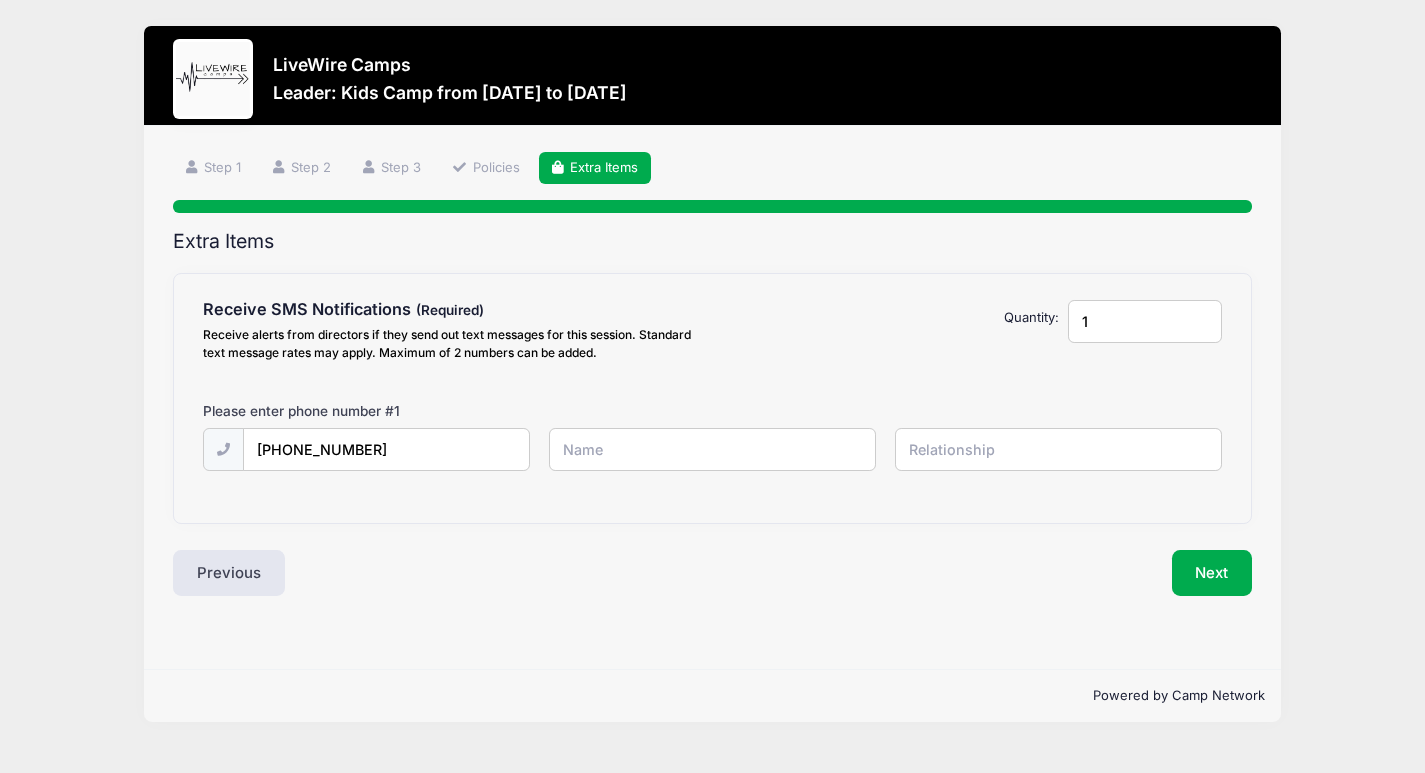 type on "[PERSON_NAME]" 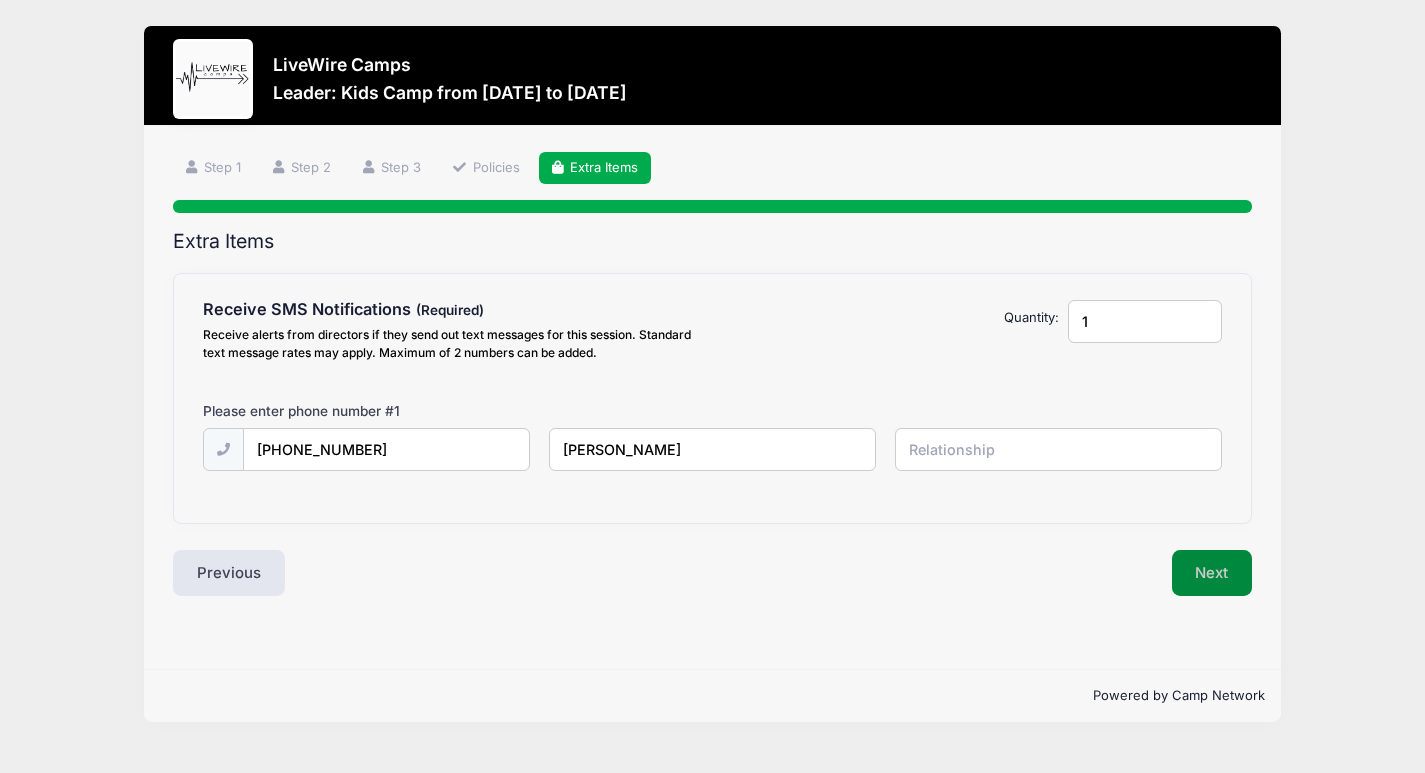click on "Next" at bounding box center (1212, 573) 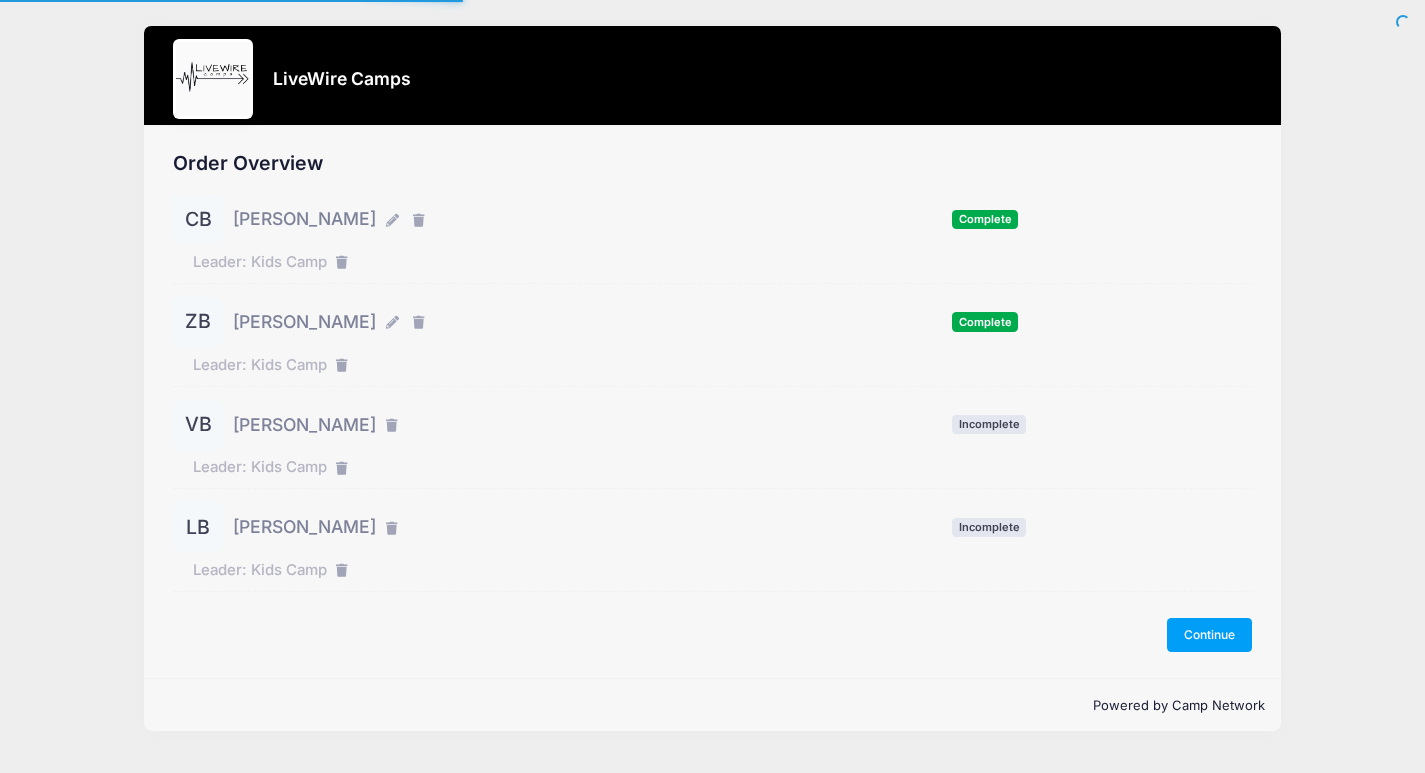 scroll, scrollTop: 0, scrollLeft: 0, axis: both 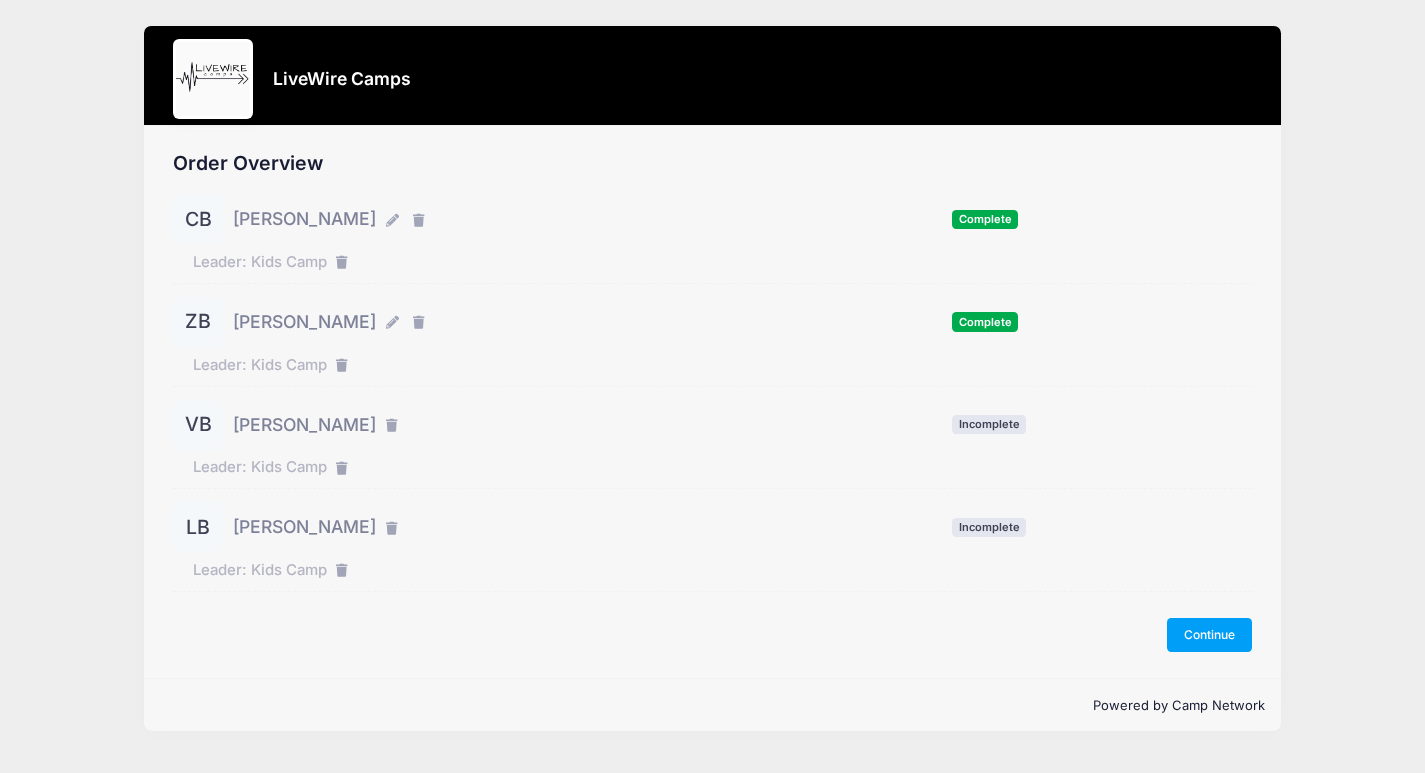 click on "VB
Vivian Barnes
Incomplete" at bounding box center [712, 425] 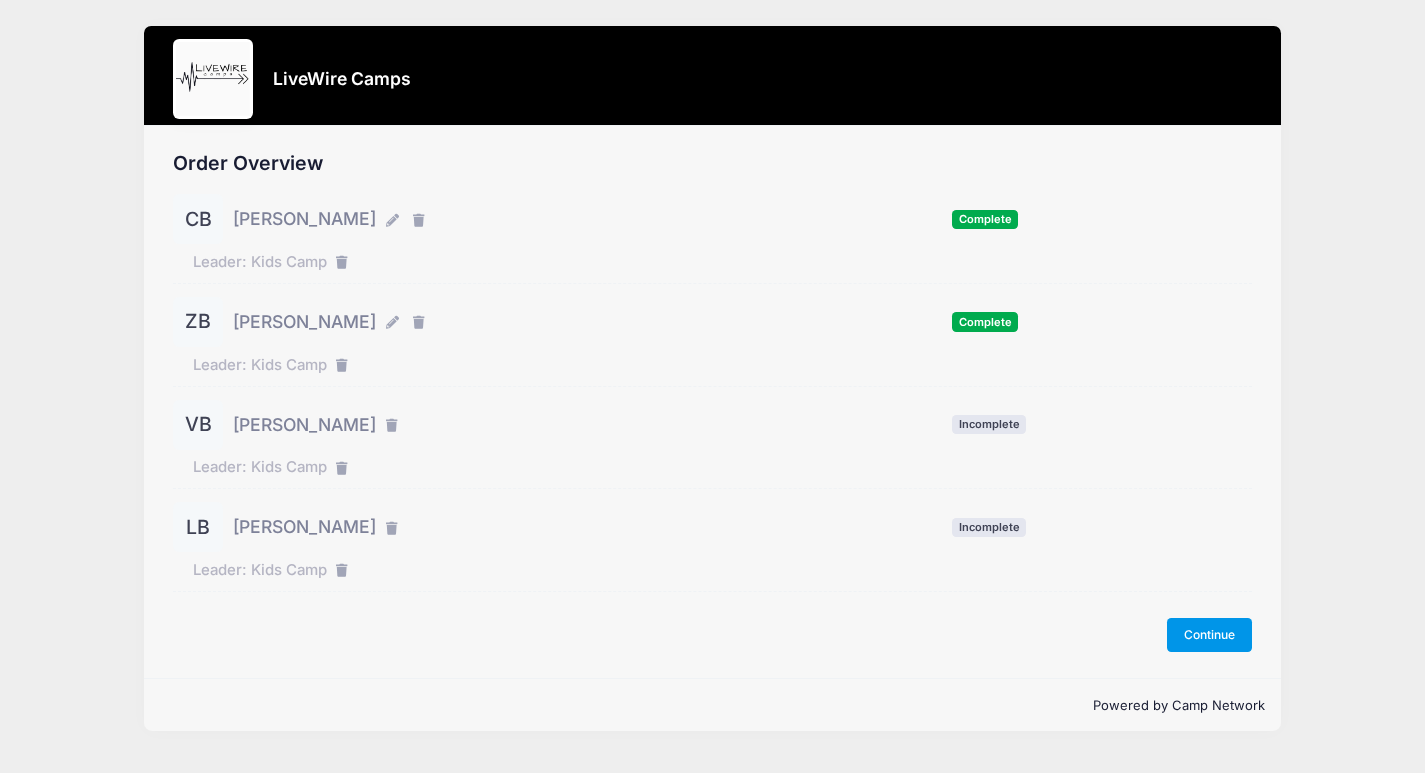 click on "Continue" at bounding box center [1210, 635] 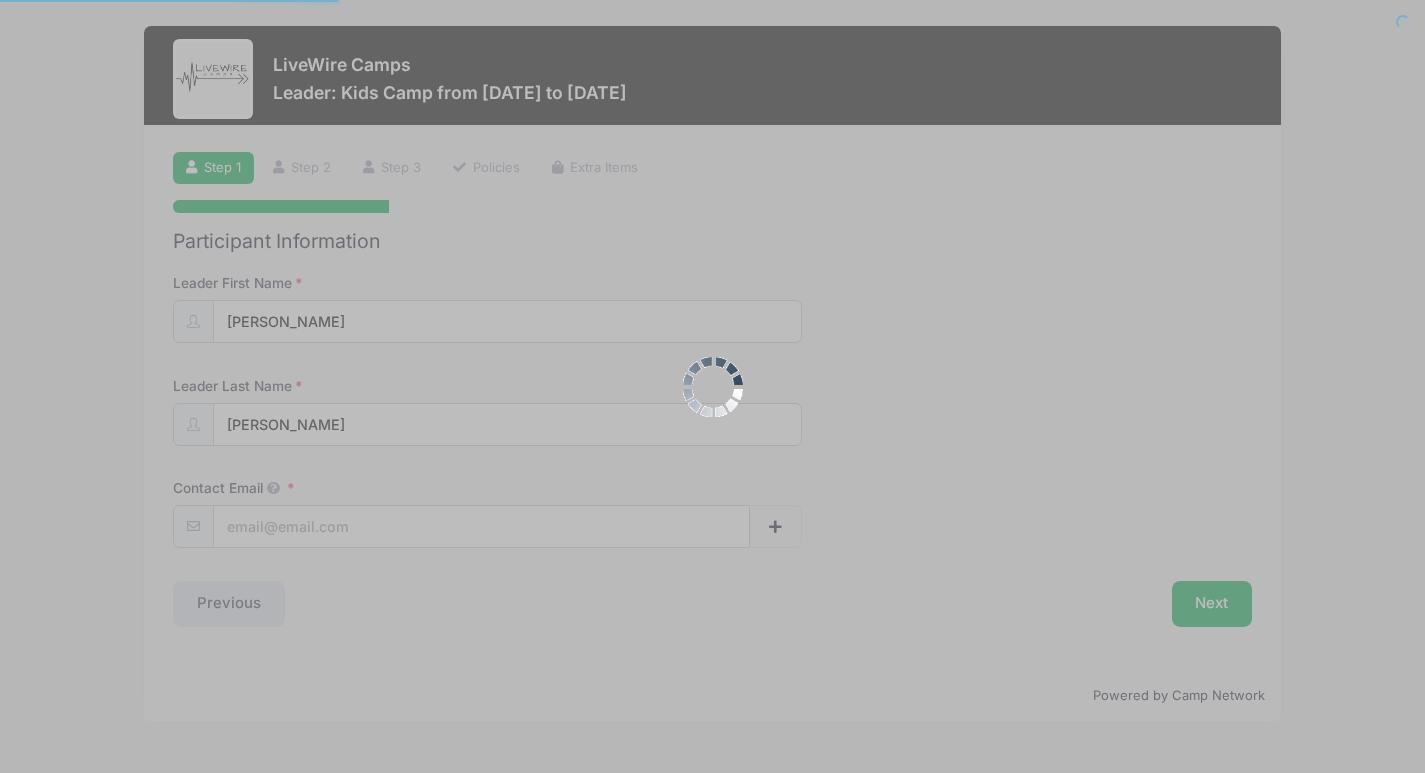 scroll, scrollTop: 0, scrollLeft: 0, axis: both 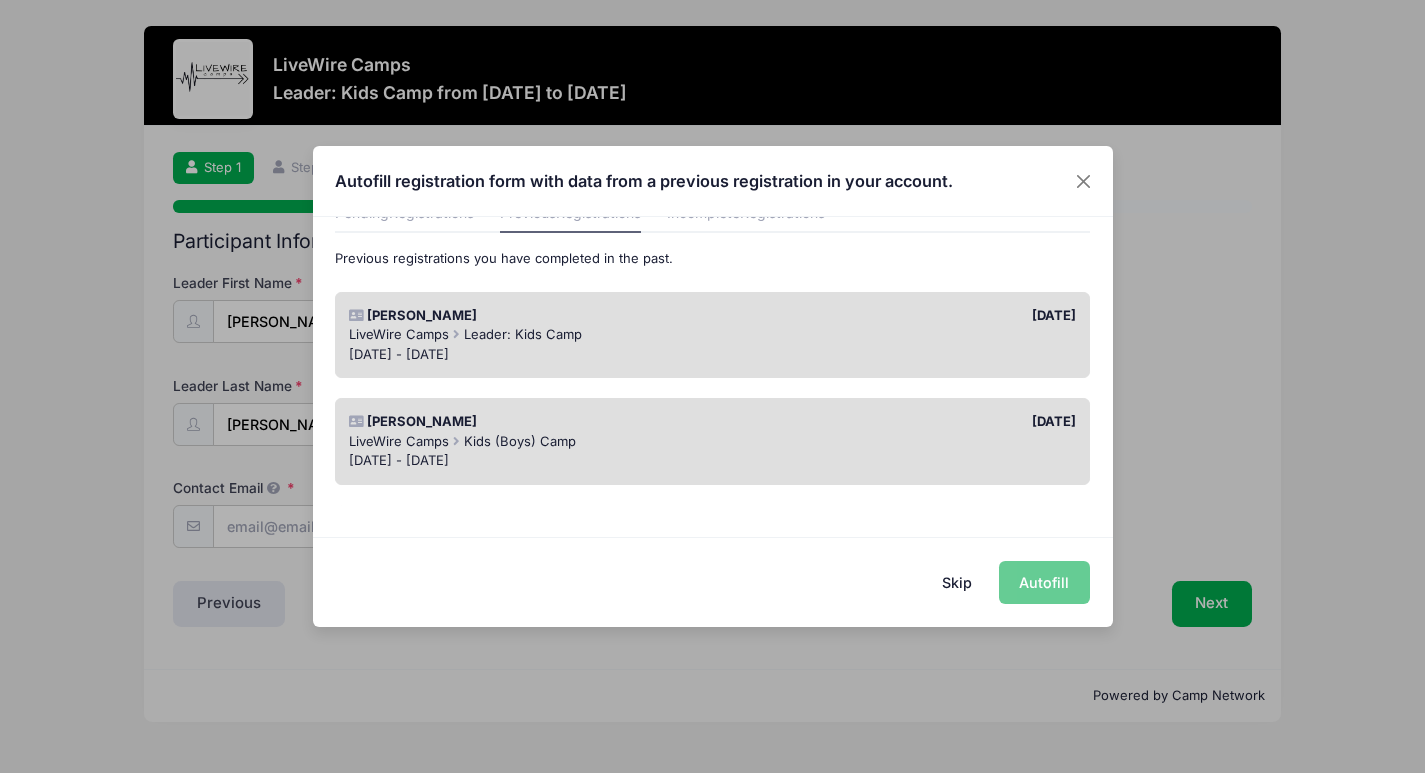 click on "[PERSON_NAME]" at bounding box center [526, 422] 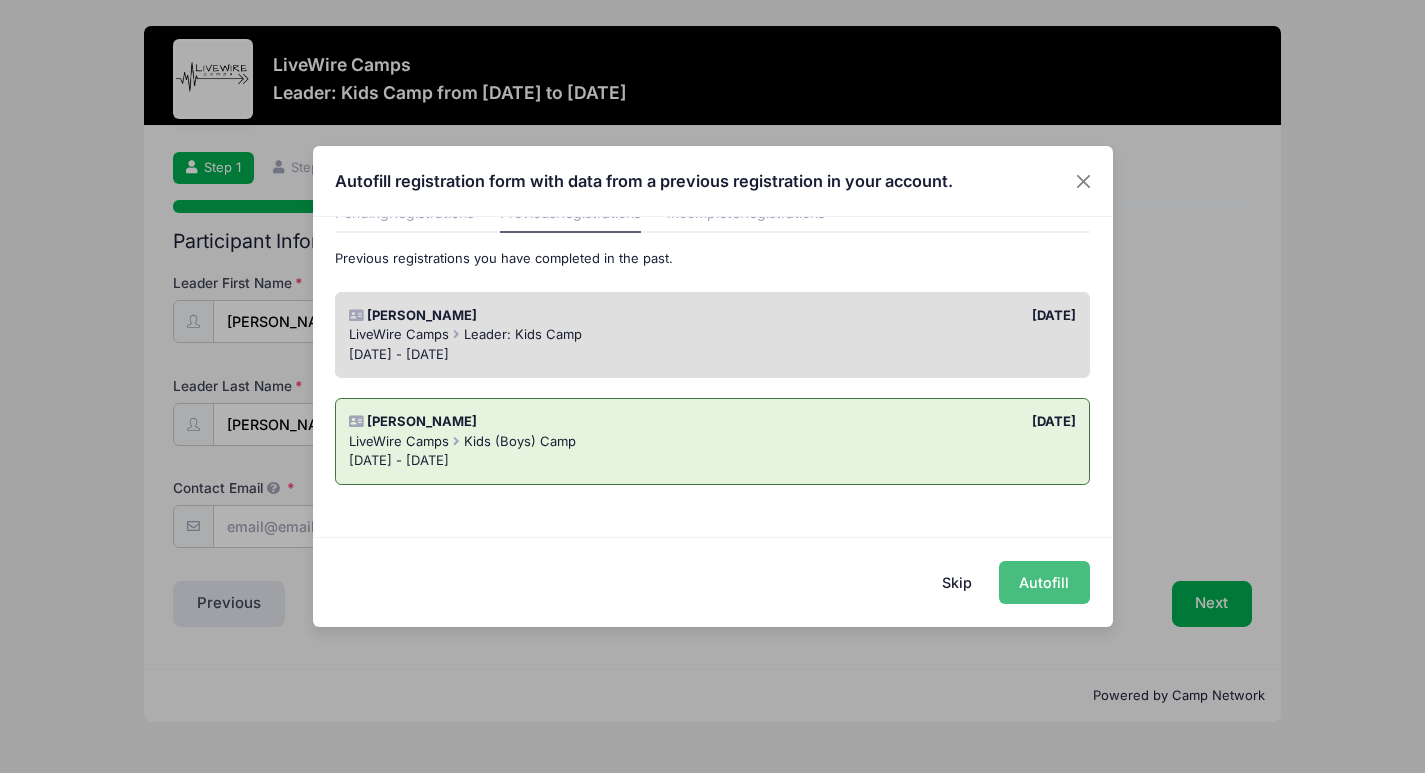 click on "Autofill" at bounding box center [1044, 582] 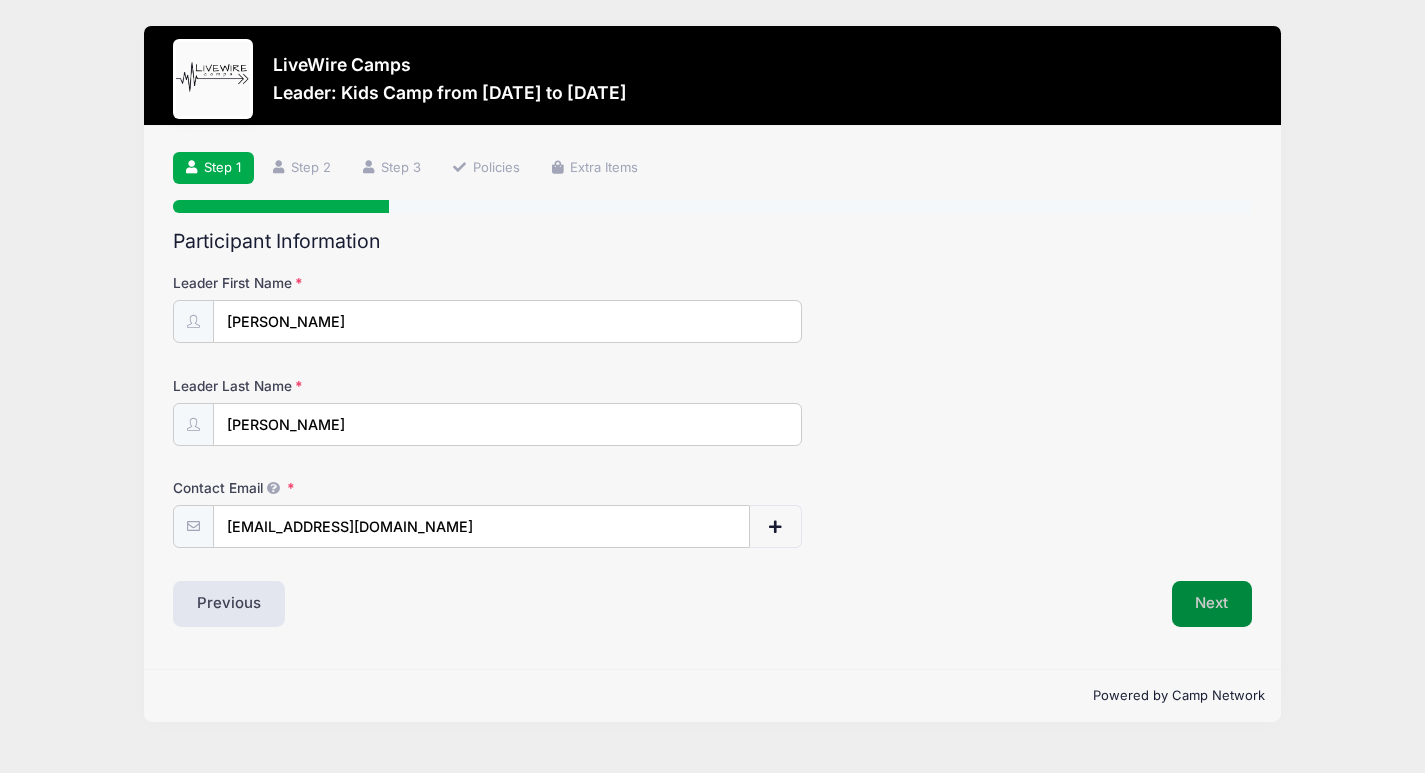 click on "Next" at bounding box center [1212, 604] 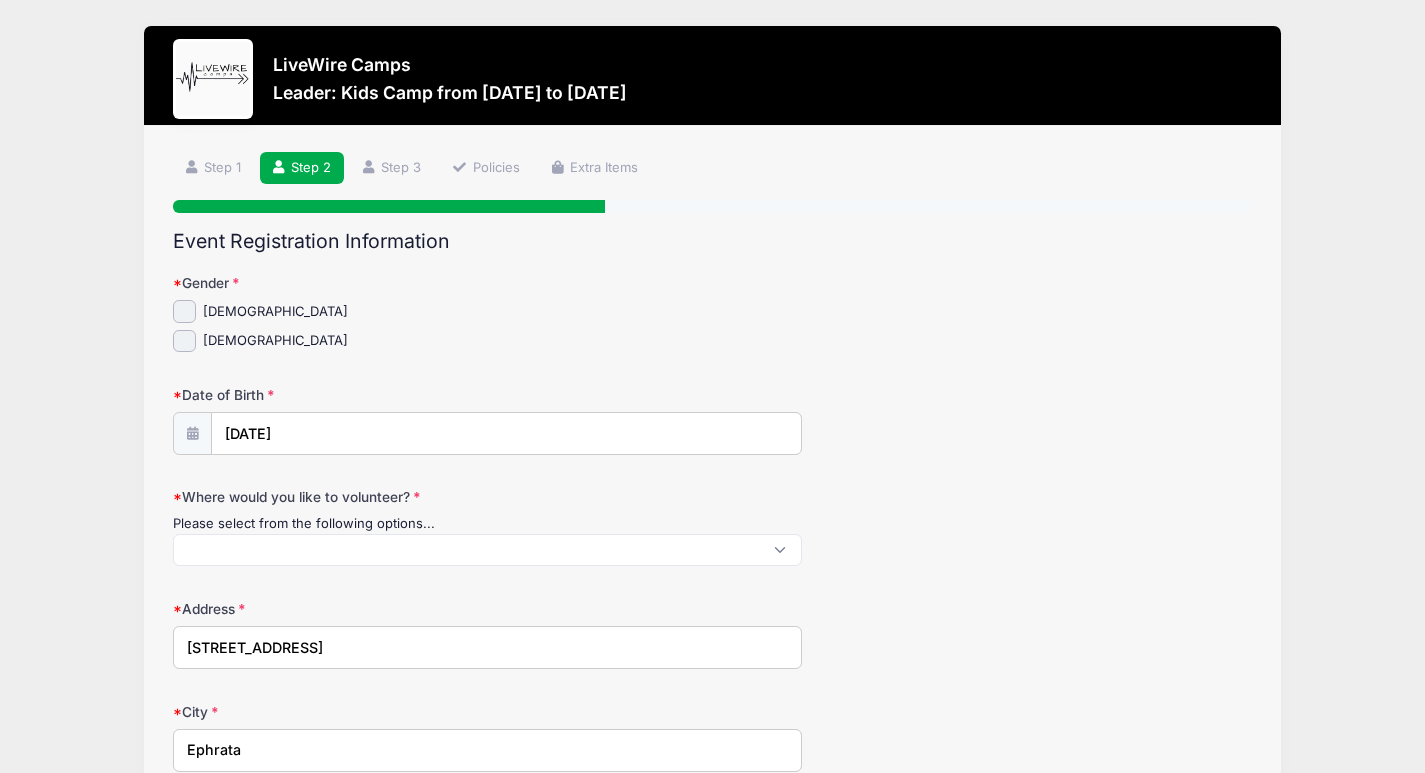 click at bounding box center (487, 550) 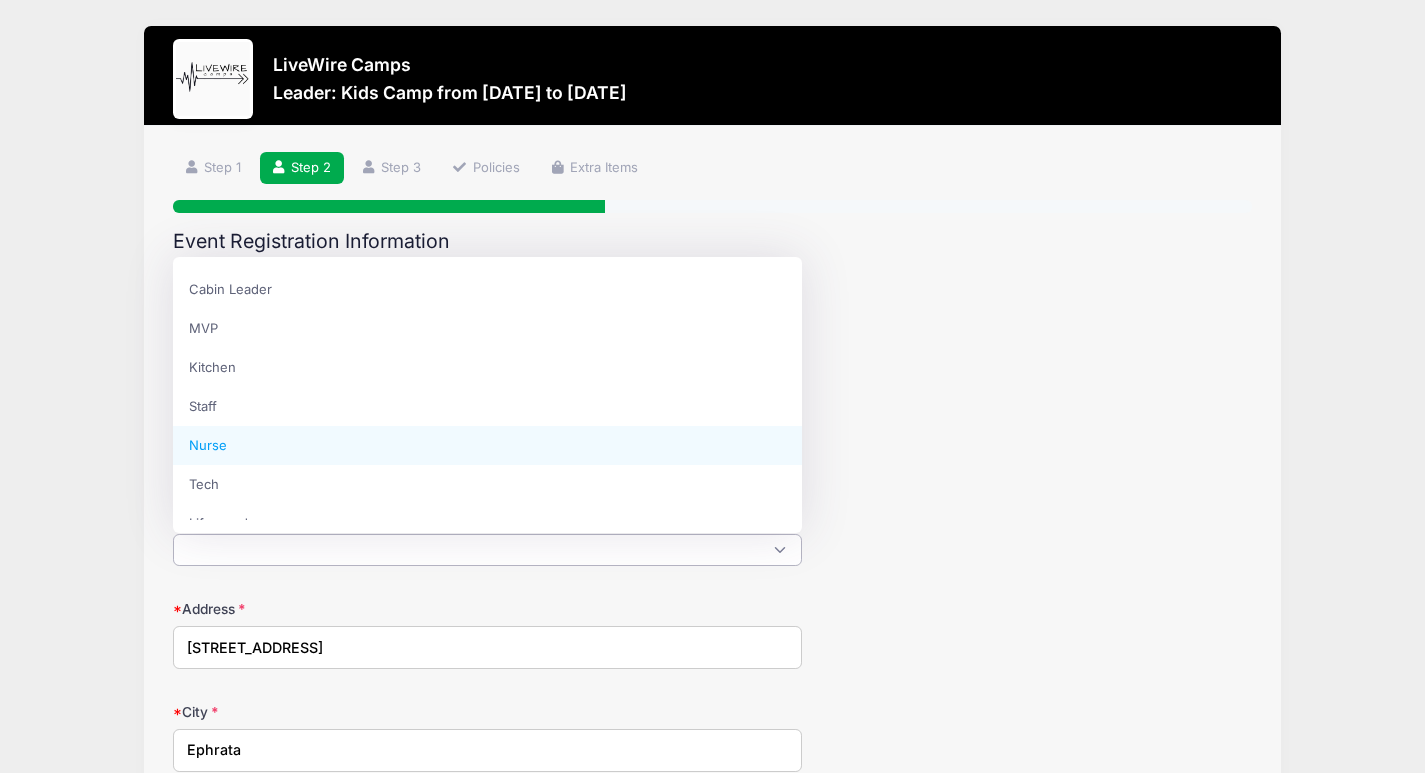 scroll, scrollTop: 101, scrollLeft: 0, axis: vertical 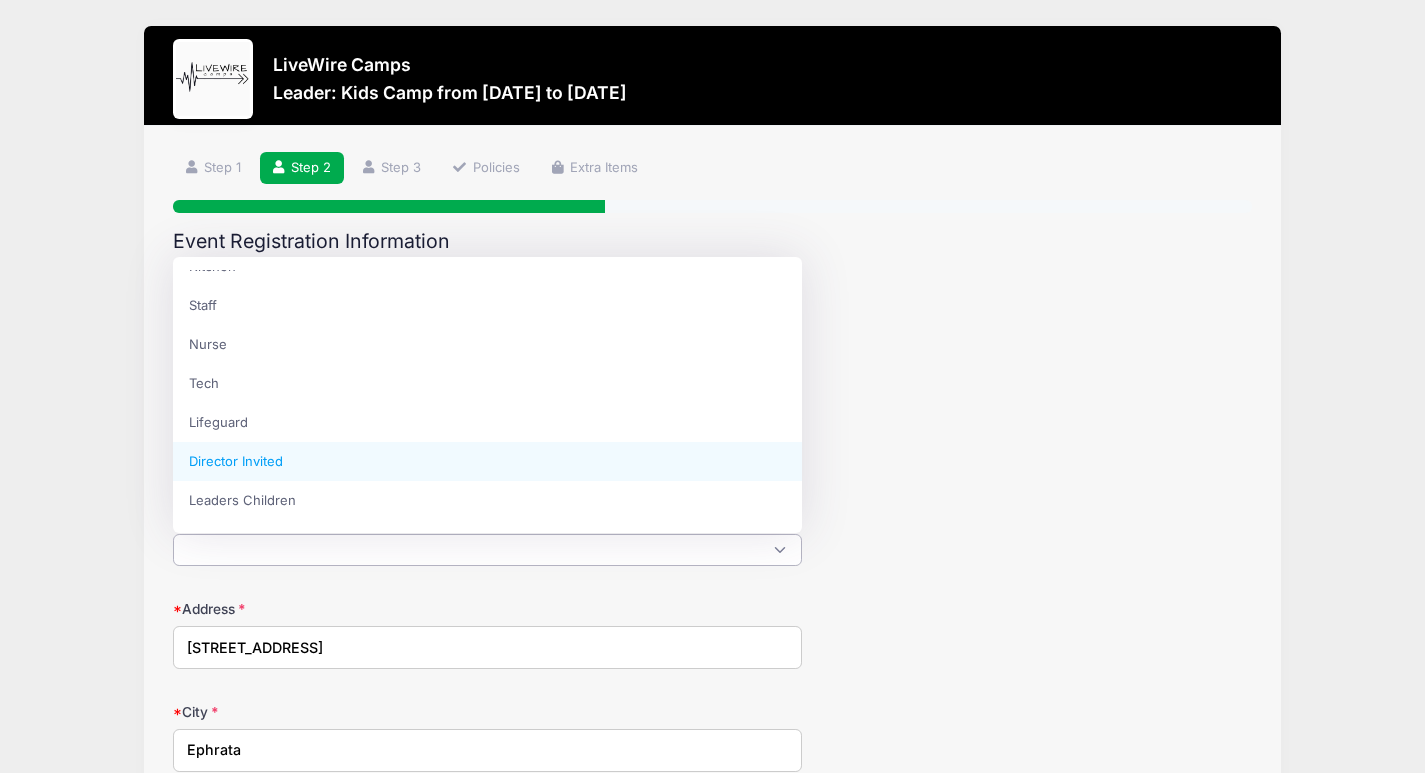 select on "Director Invited" 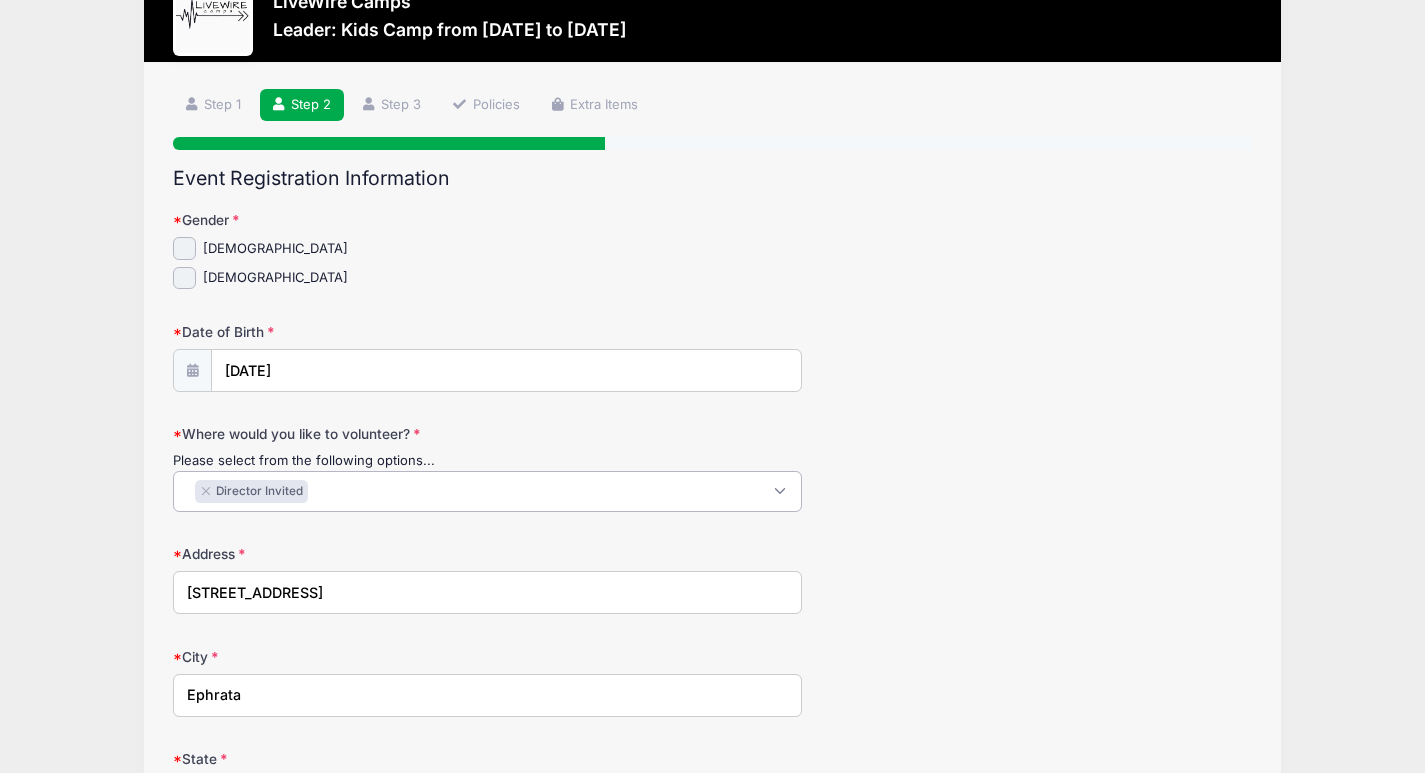 scroll, scrollTop: 66, scrollLeft: 0, axis: vertical 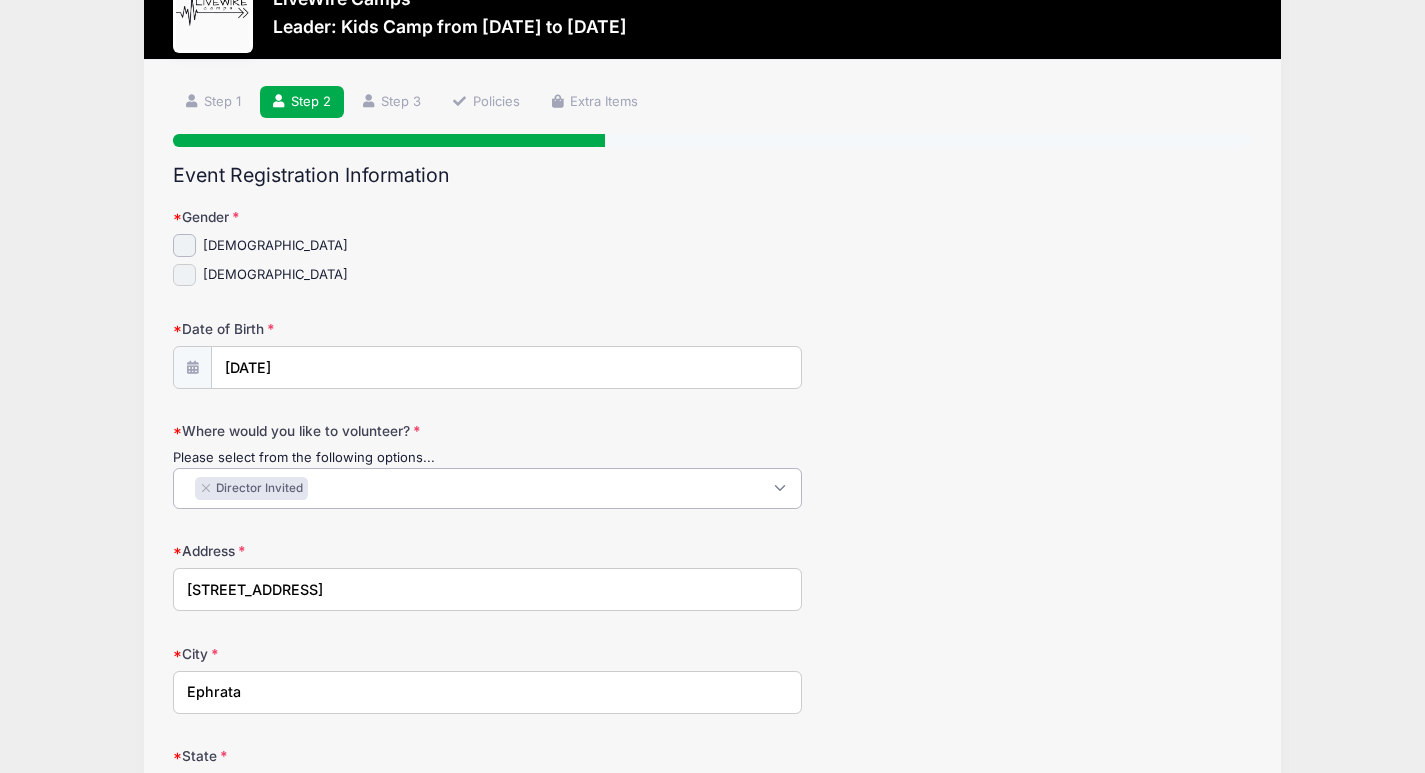 click on "[DEMOGRAPHIC_DATA]" at bounding box center [184, 275] 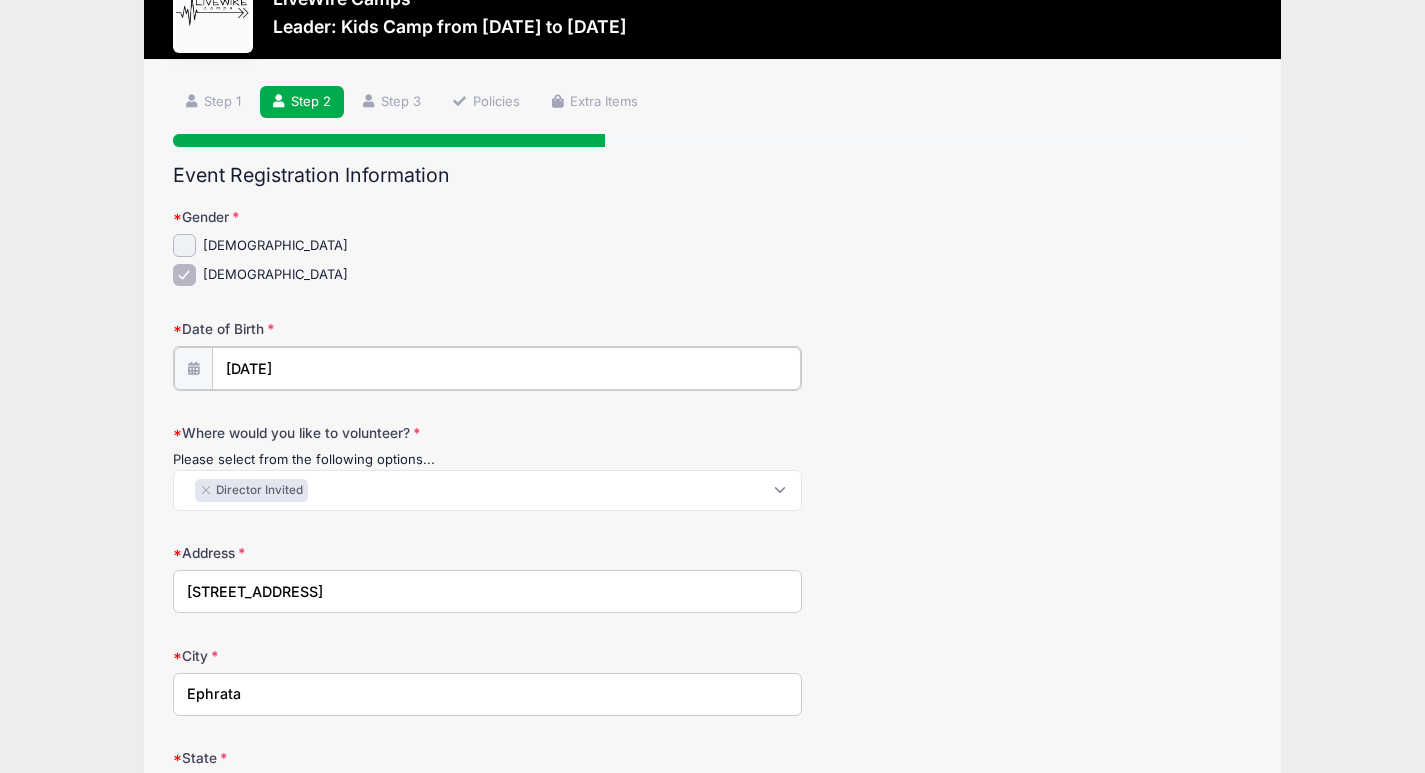 click on "[DATE]" at bounding box center (506, 368) 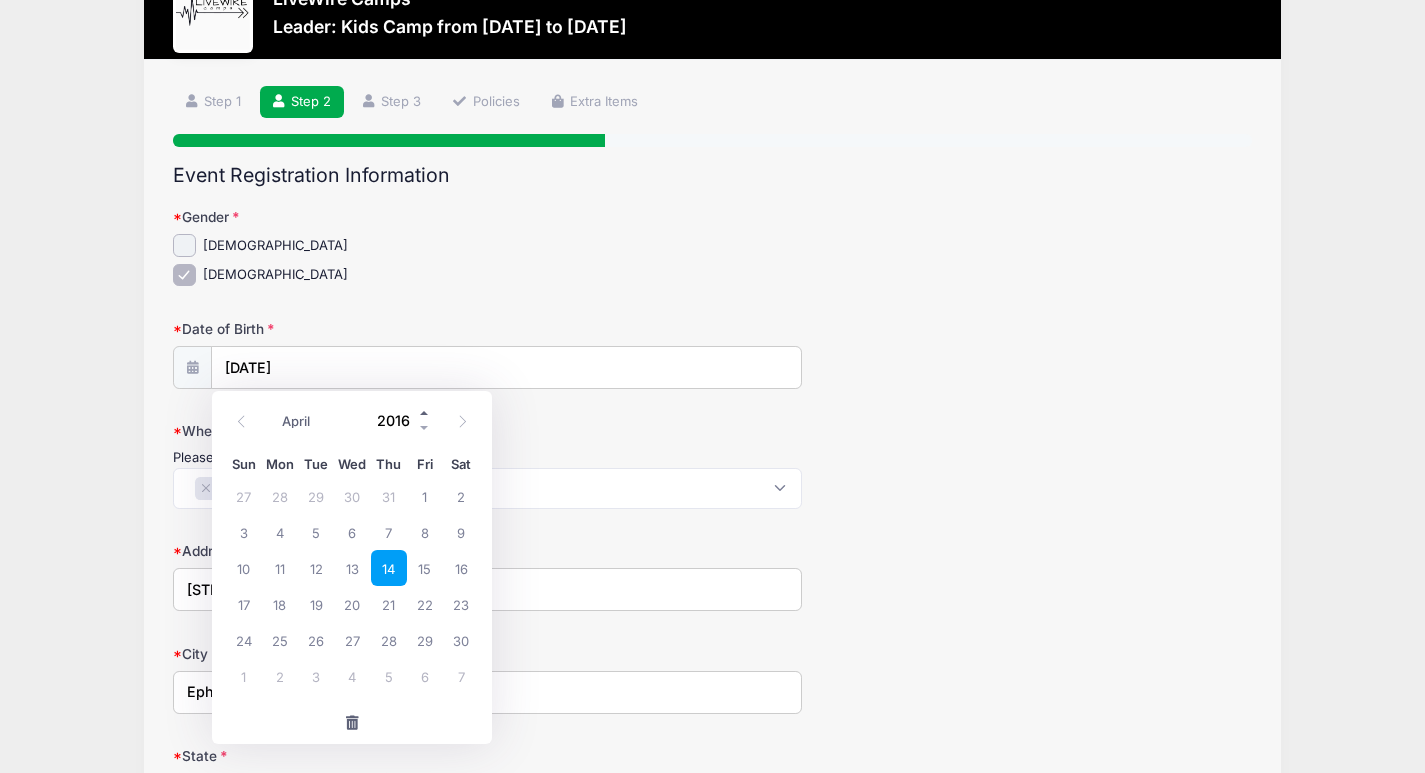 click at bounding box center (425, 412) 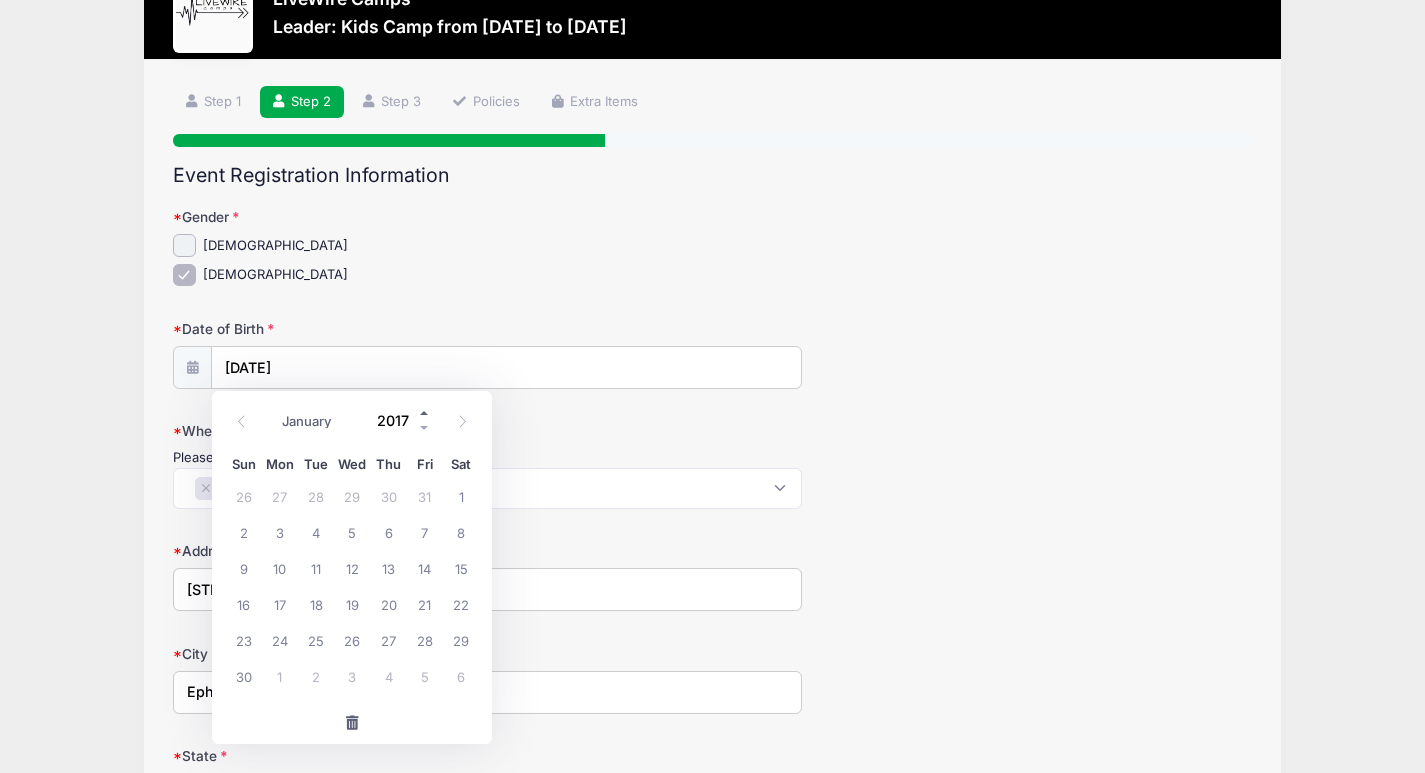 click at bounding box center [425, 412] 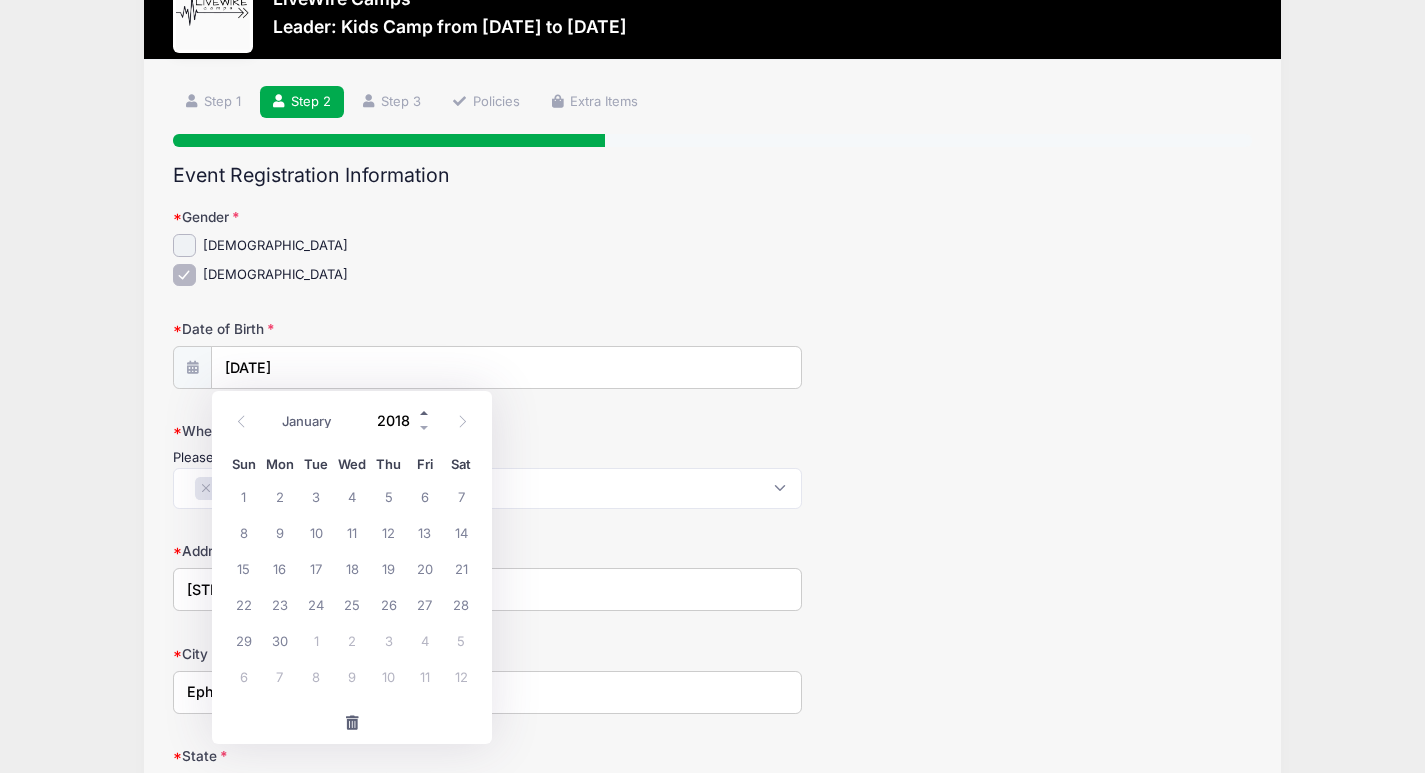 click at bounding box center (425, 412) 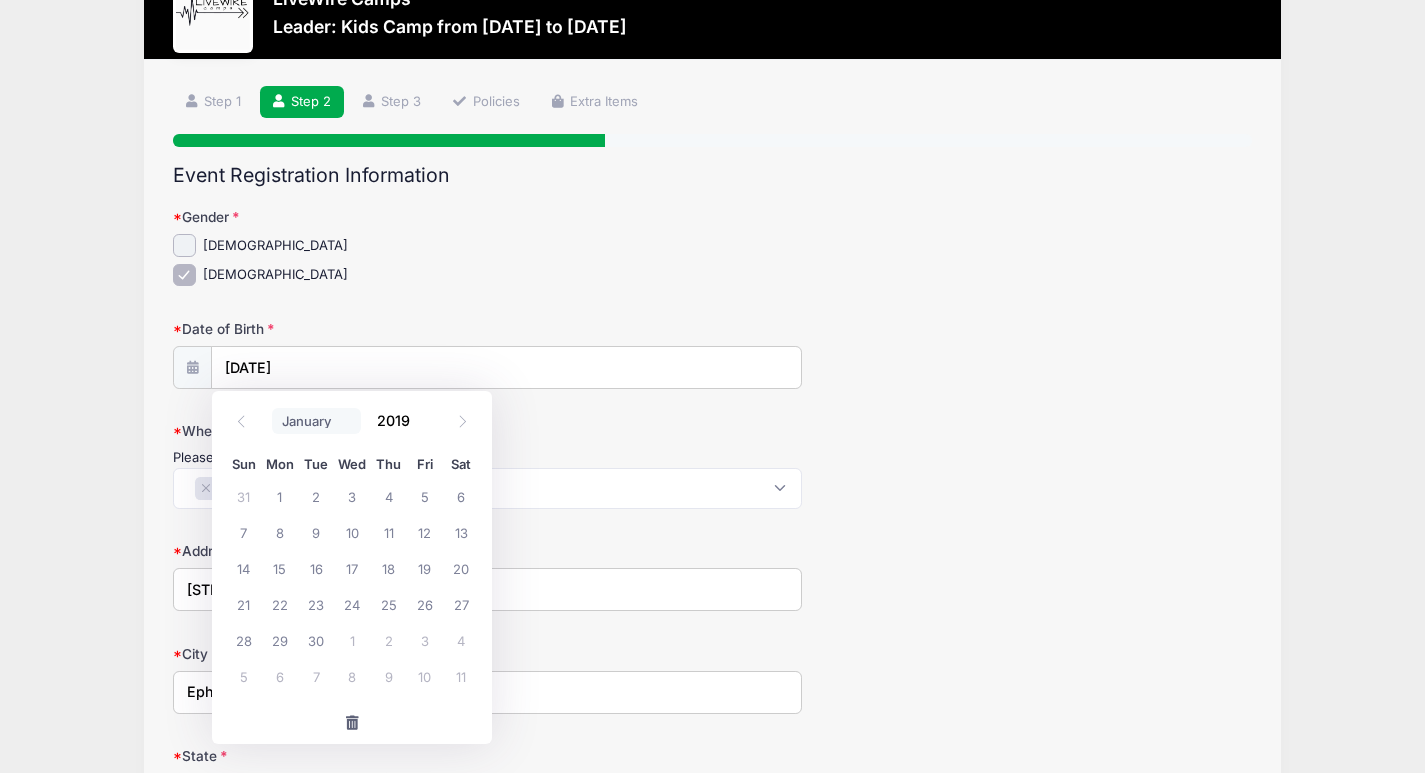 click on "January February March April May June July August September October November December" at bounding box center [316, 421] 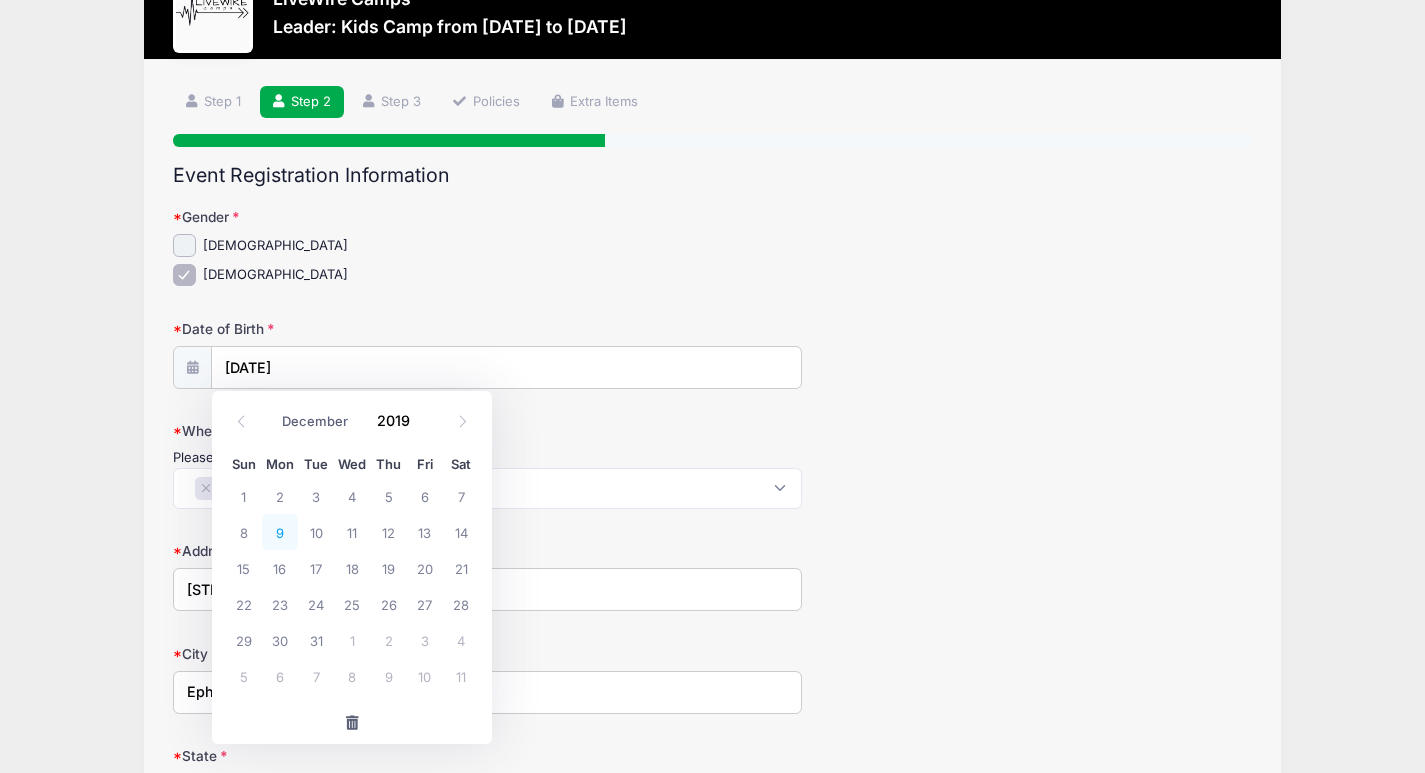 click on "9" at bounding box center [280, 532] 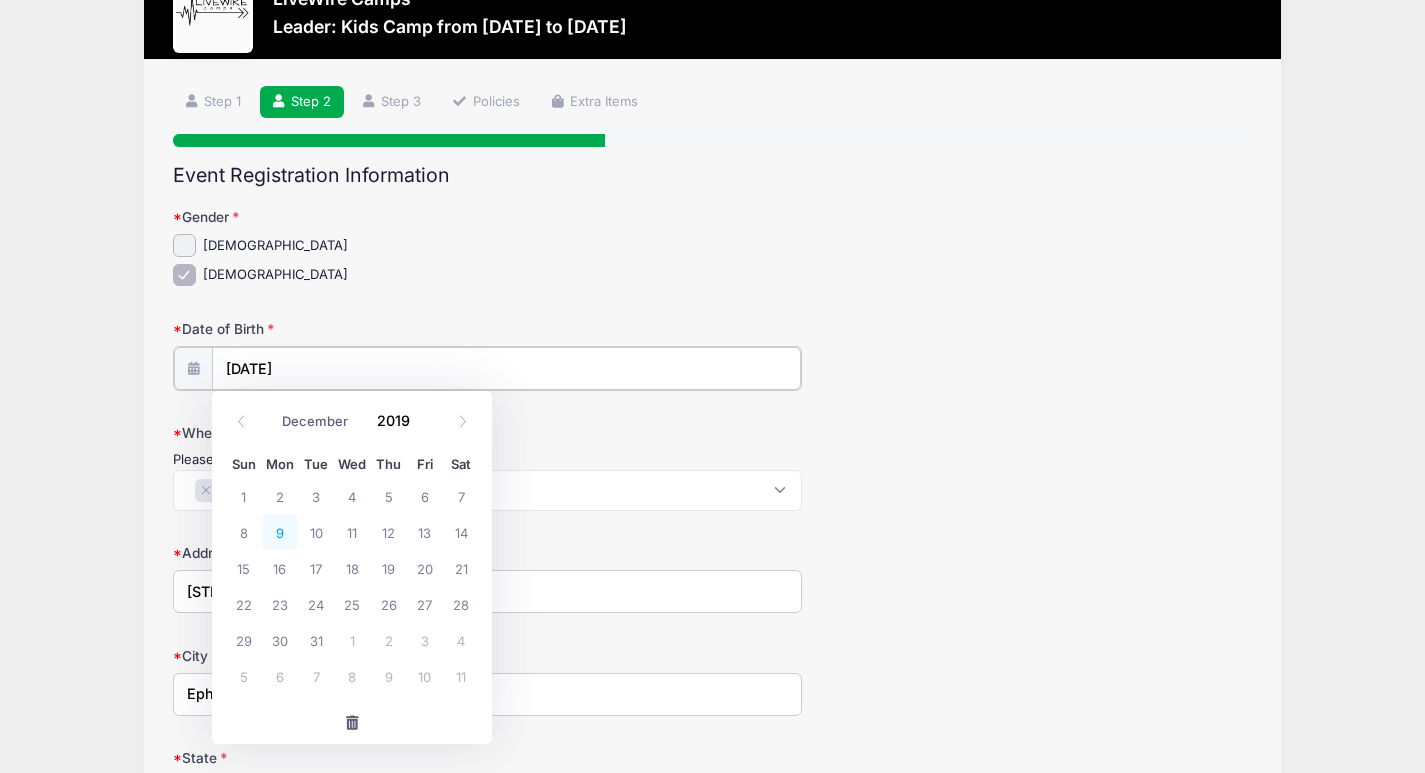type on "12/09/2019" 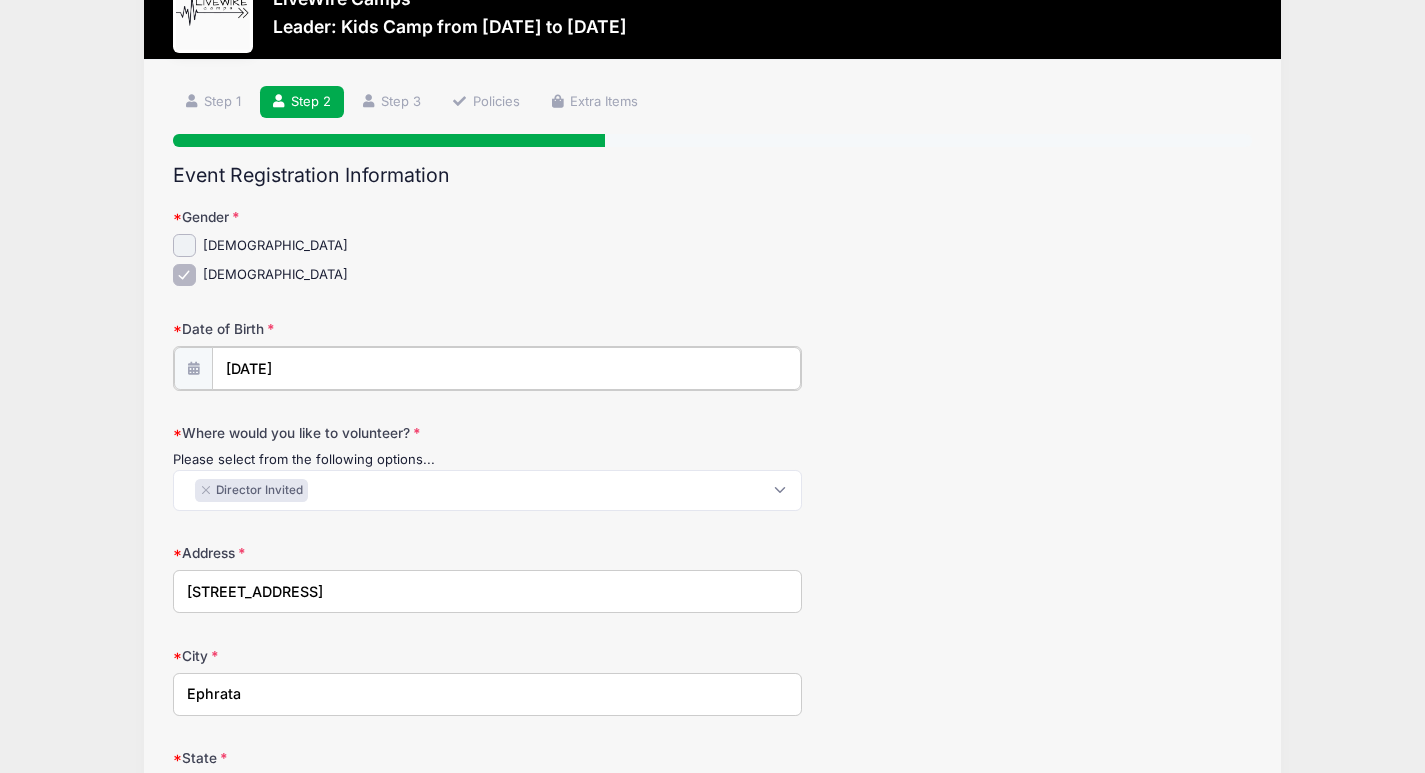 click on "12/09/2019" at bounding box center [506, 368] 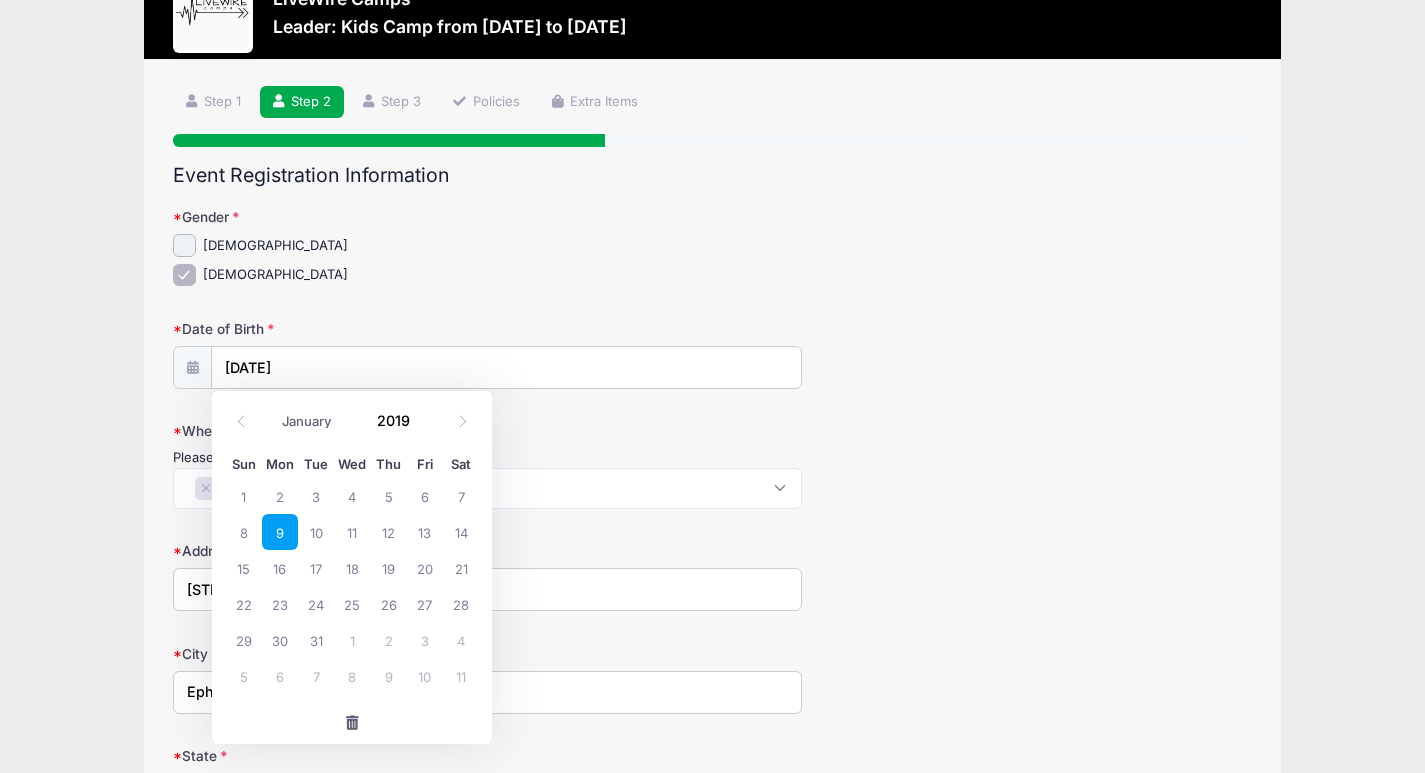 click on "Gender
Male
Female
Date of Birth
12/09/2019 MVP" at bounding box center (712, 1671) 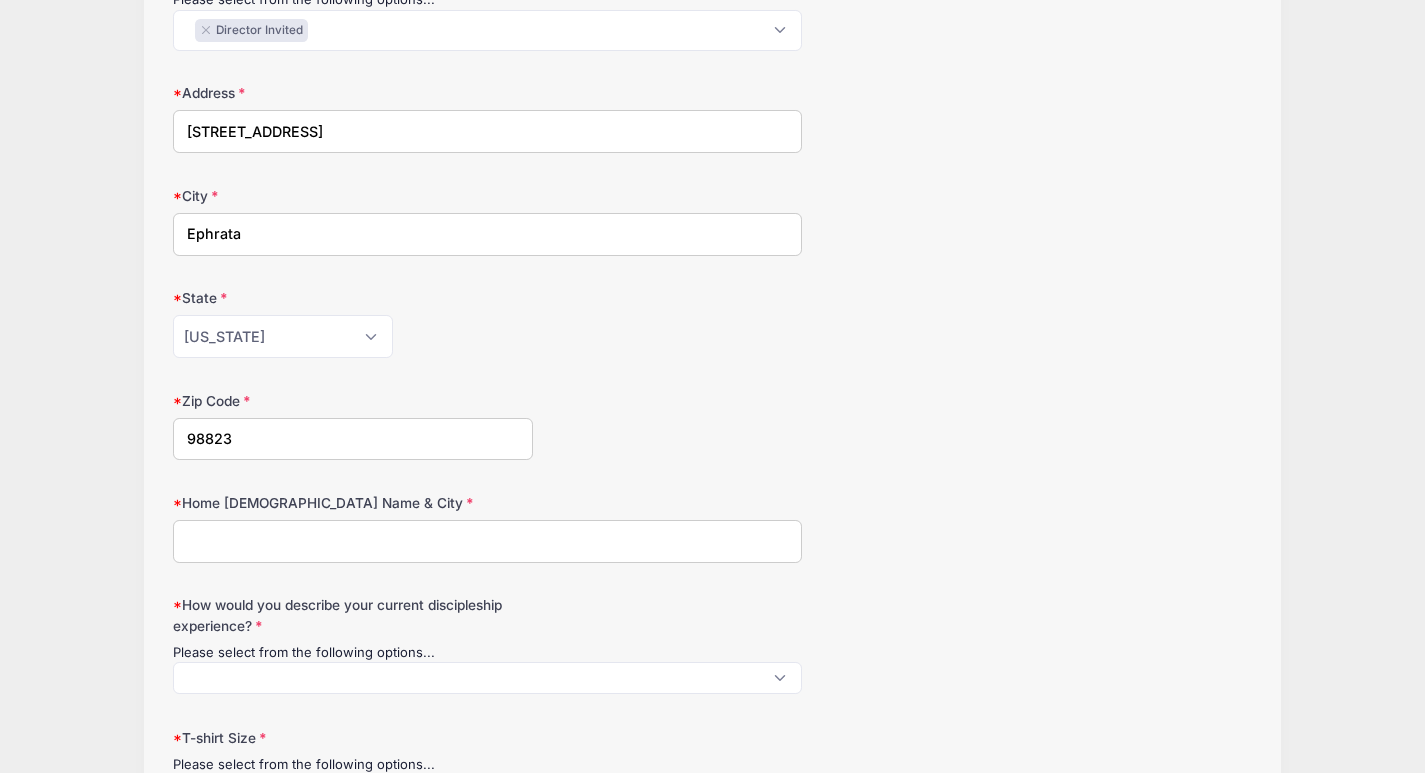 scroll, scrollTop: 530, scrollLeft: 0, axis: vertical 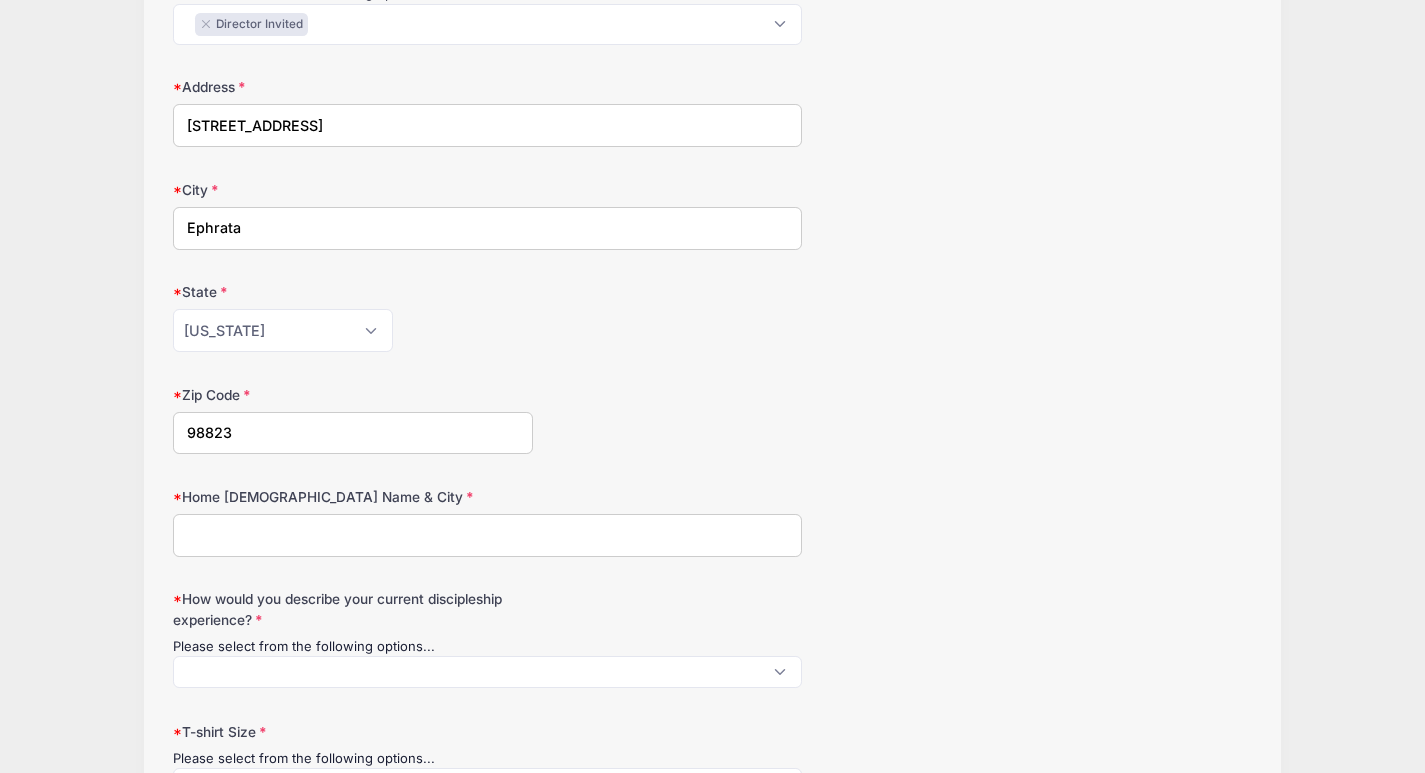 click on "Home [DEMOGRAPHIC_DATA] Name & City" at bounding box center (487, 535) 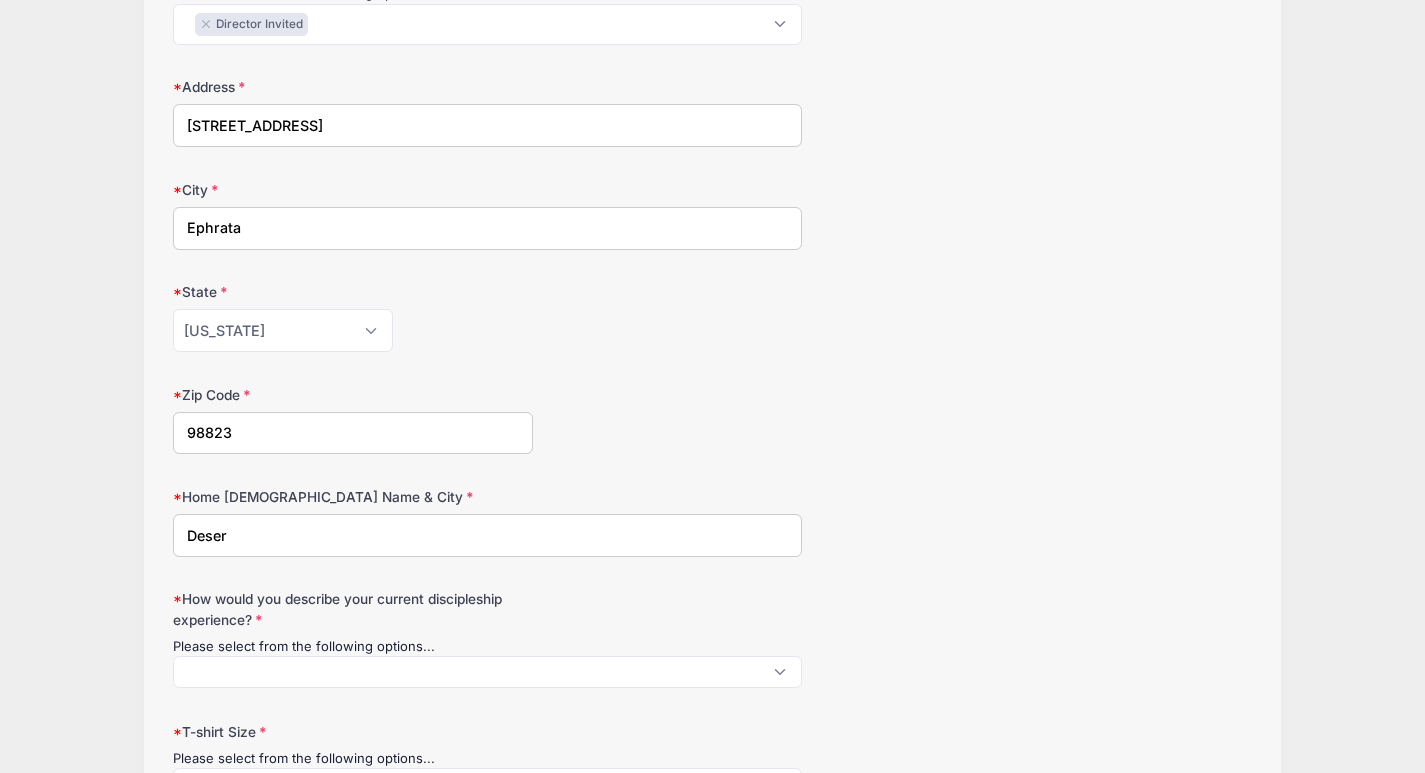 type on "Desert Church, [GEOGRAPHIC_DATA]" 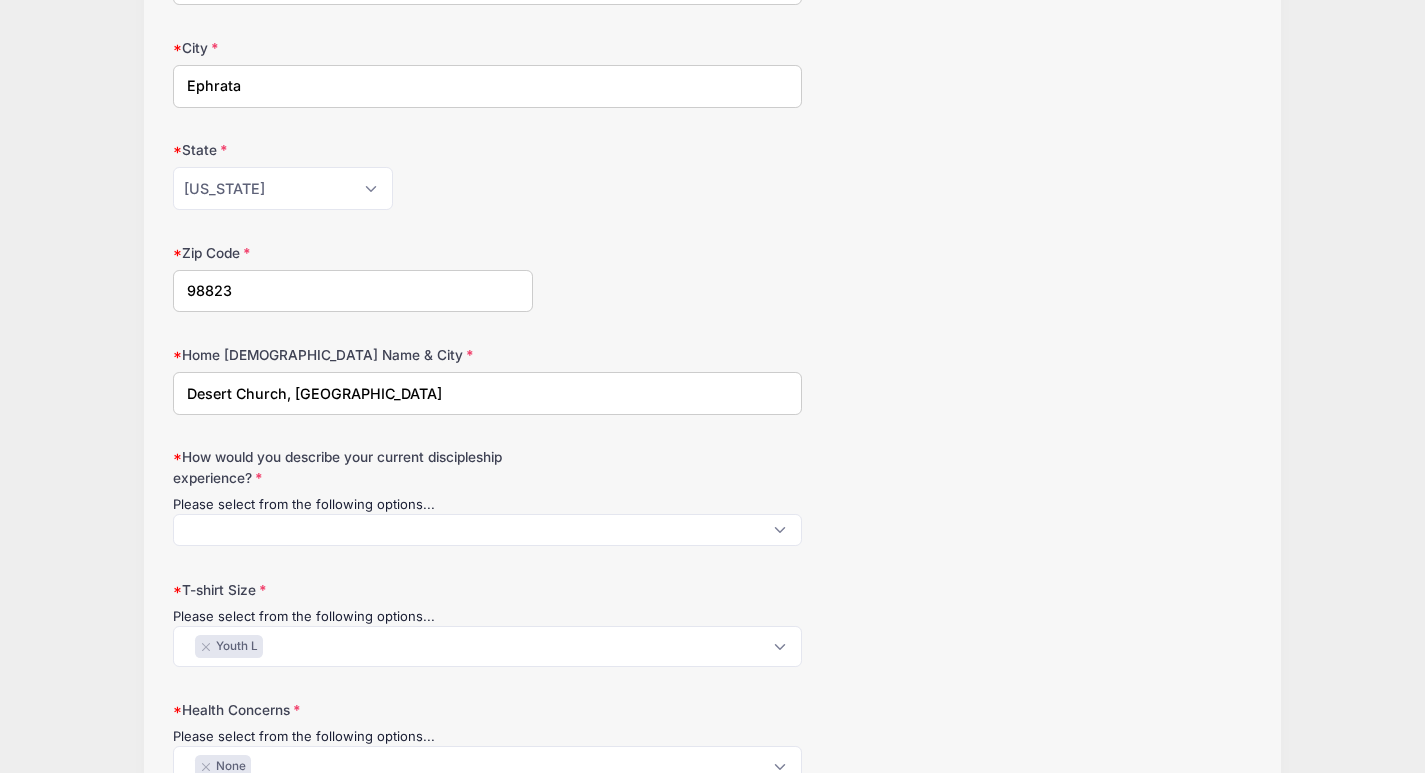 scroll, scrollTop: 716, scrollLeft: 0, axis: vertical 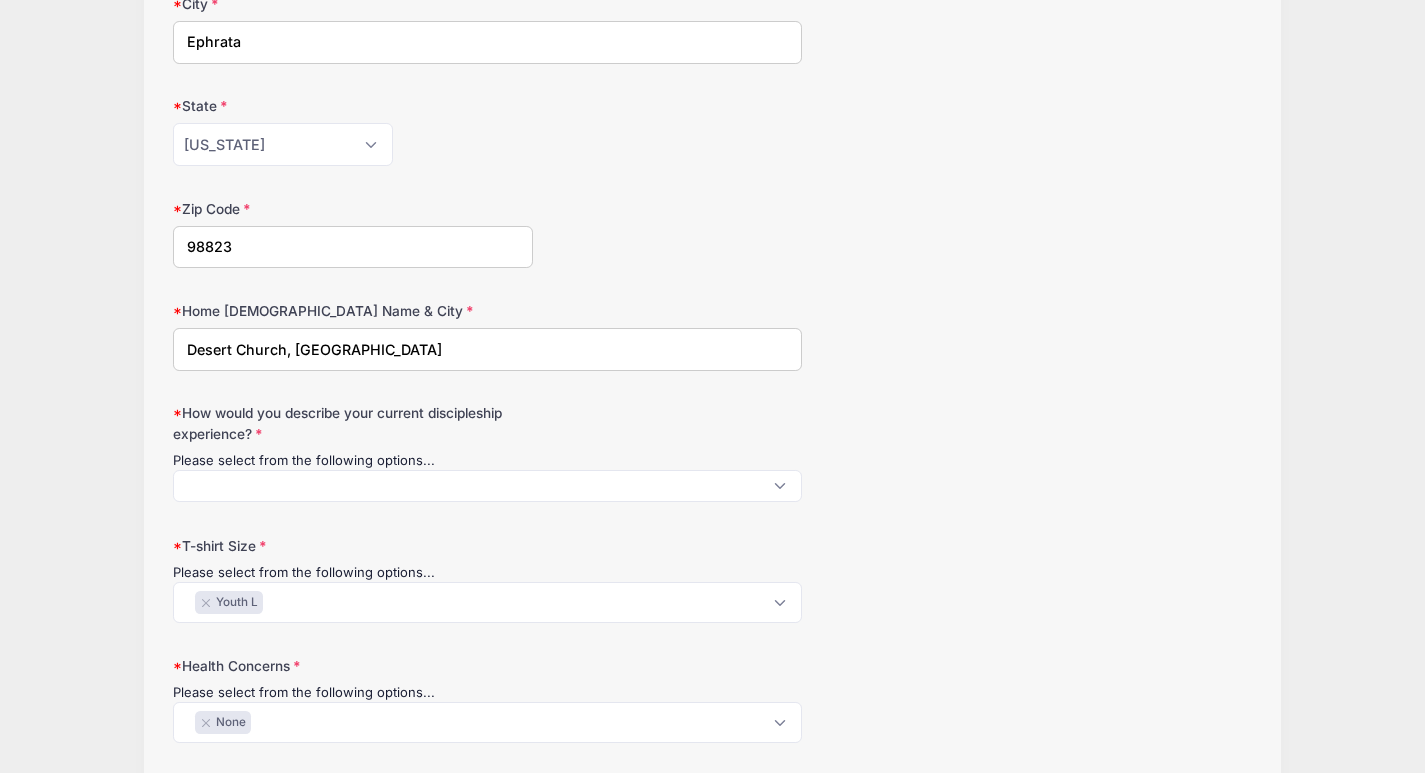 click at bounding box center (487, 486) 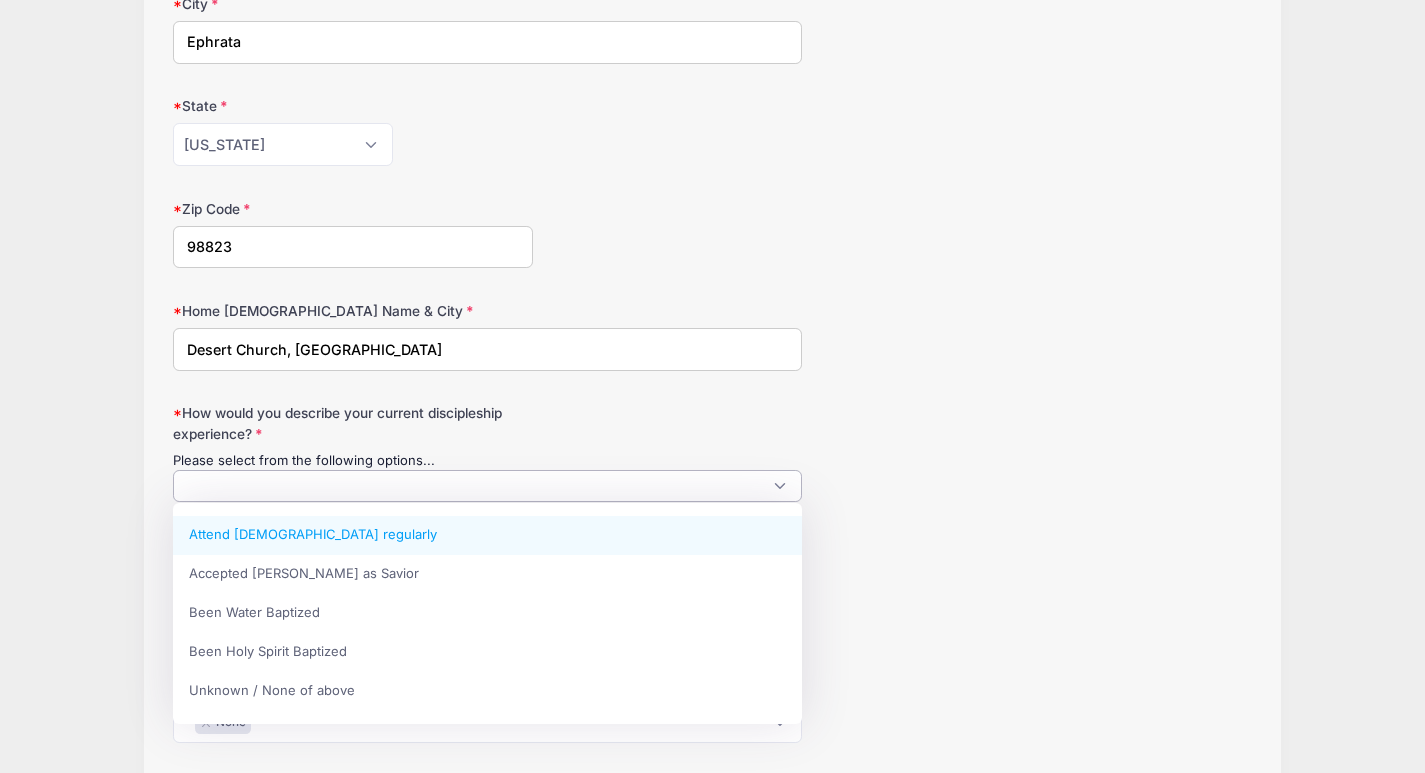 select on "Attend [DEMOGRAPHIC_DATA] regularly" 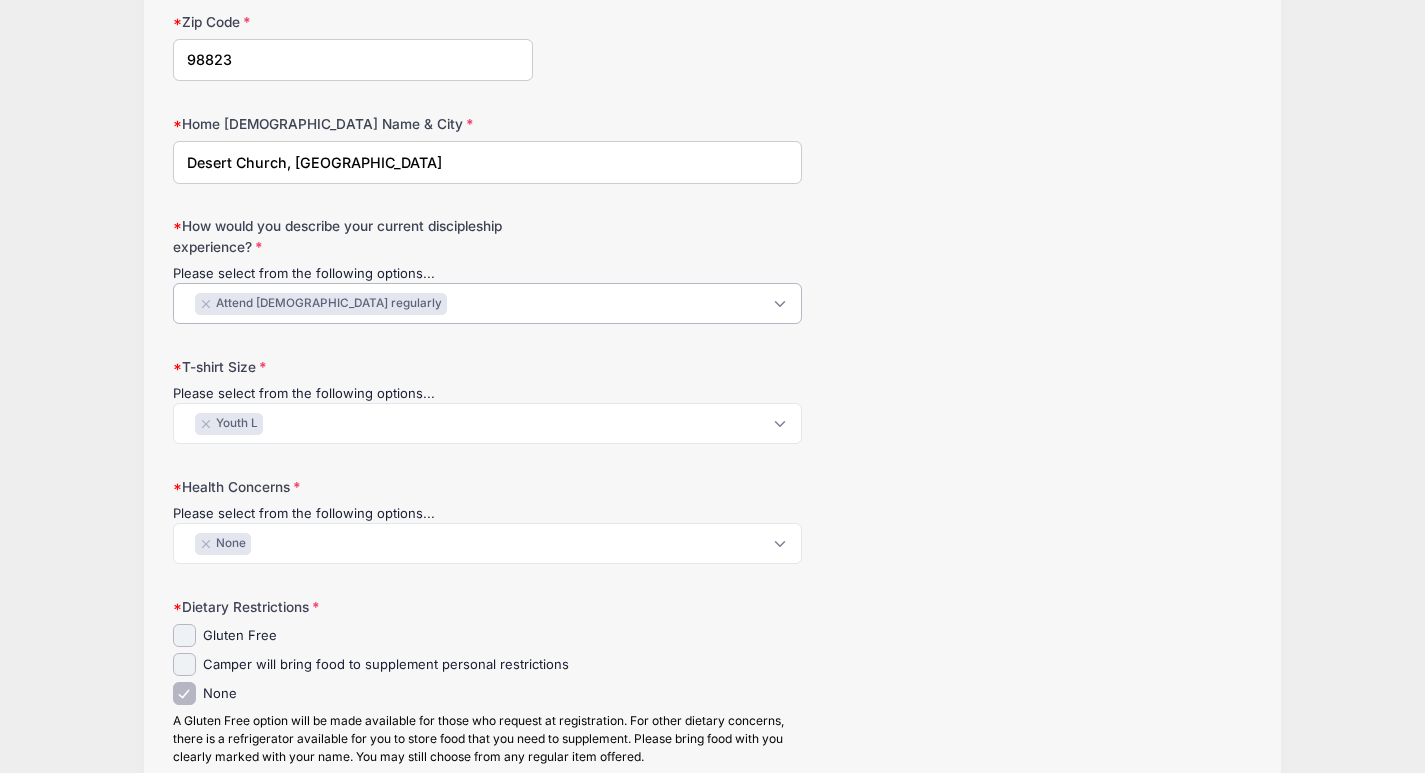 scroll, scrollTop: 921, scrollLeft: 0, axis: vertical 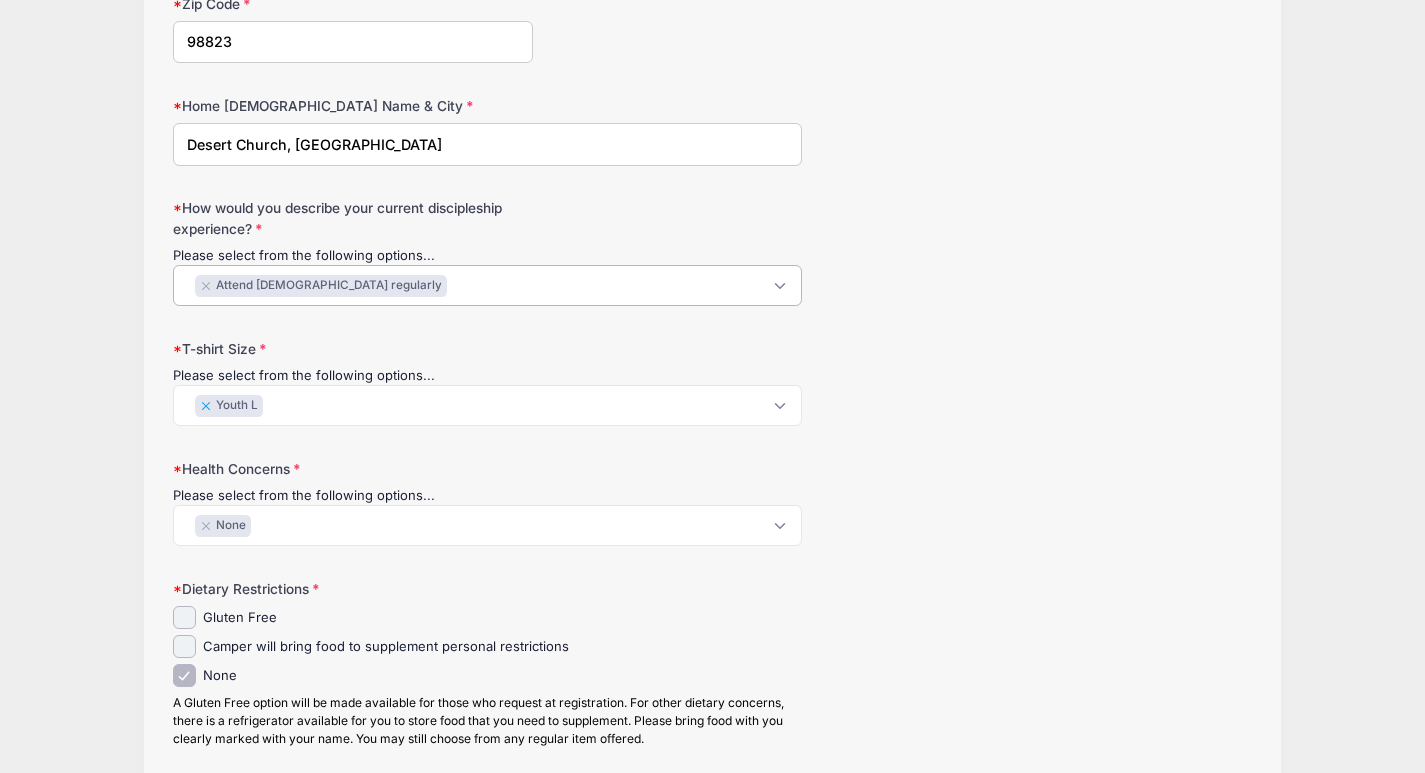 click on "×" at bounding box center [206, 406] 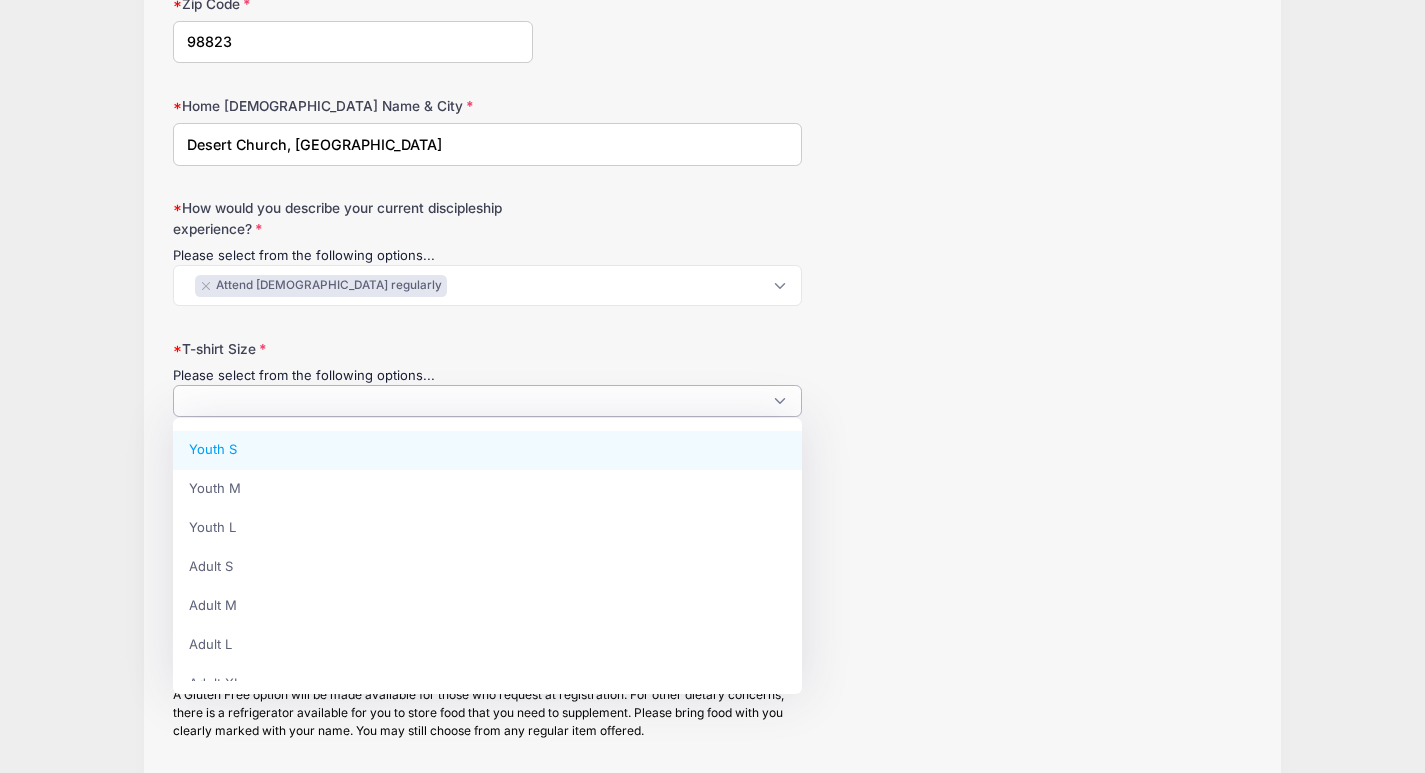 scroll, scrollTop: 1, scrollLeft: 0, axis: vertical 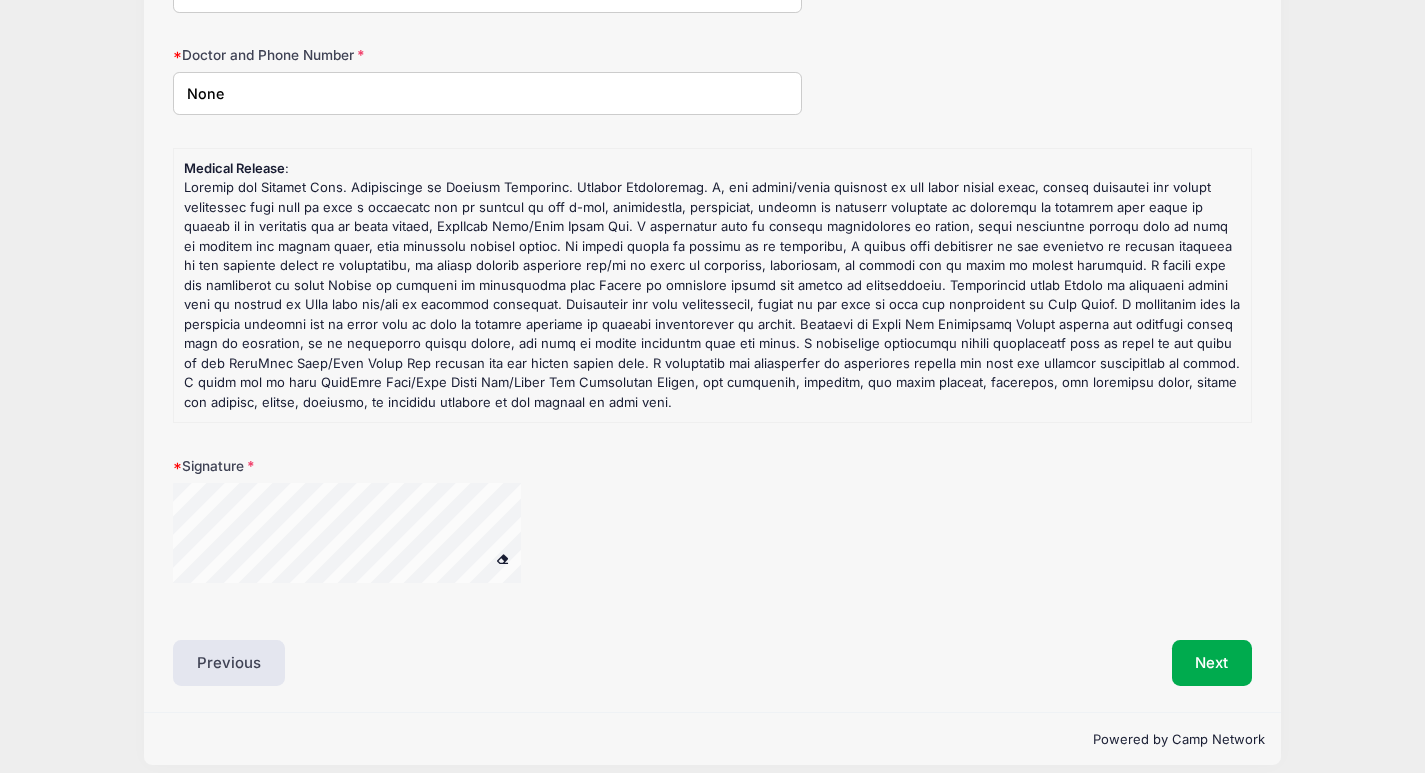 click at bounding box center (373, 536) 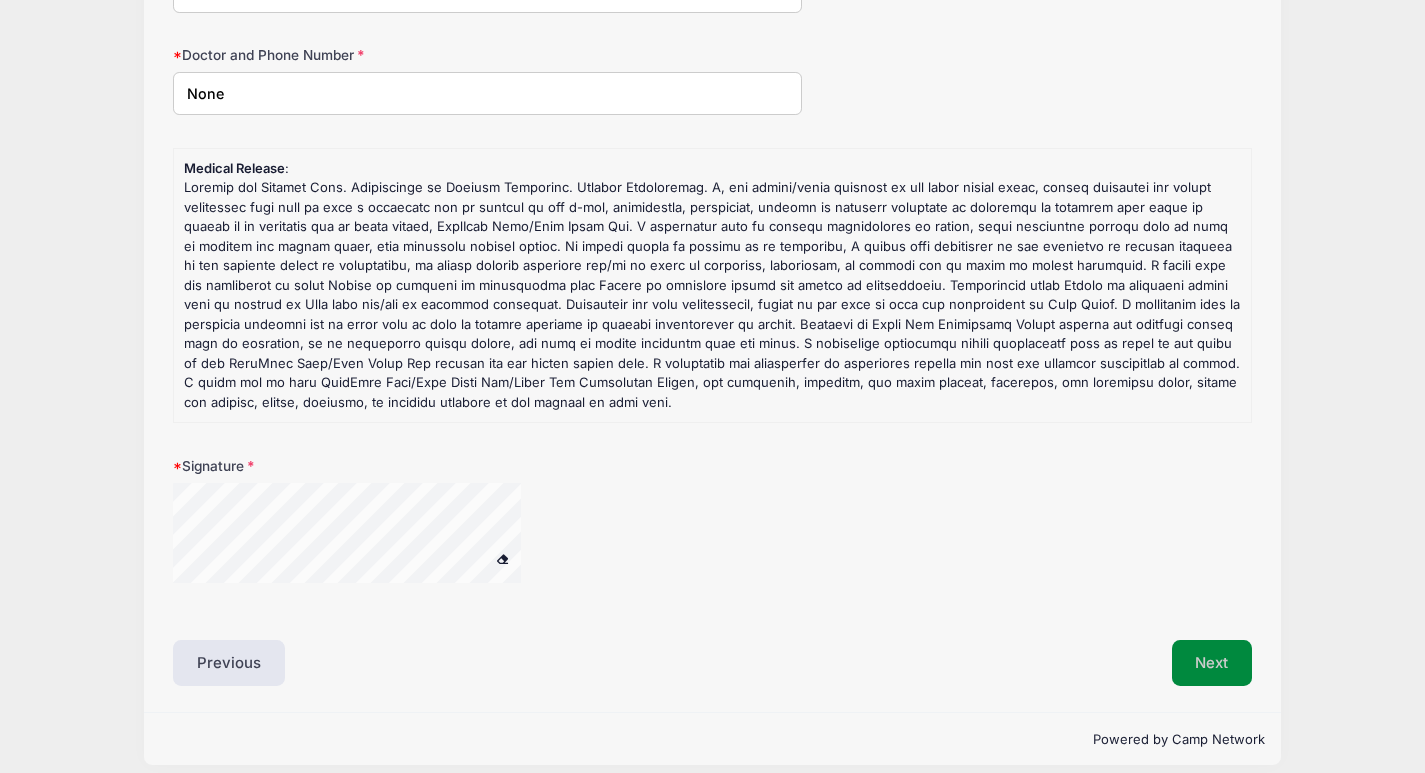 click on "Next" at bounding box center (1212, 663) 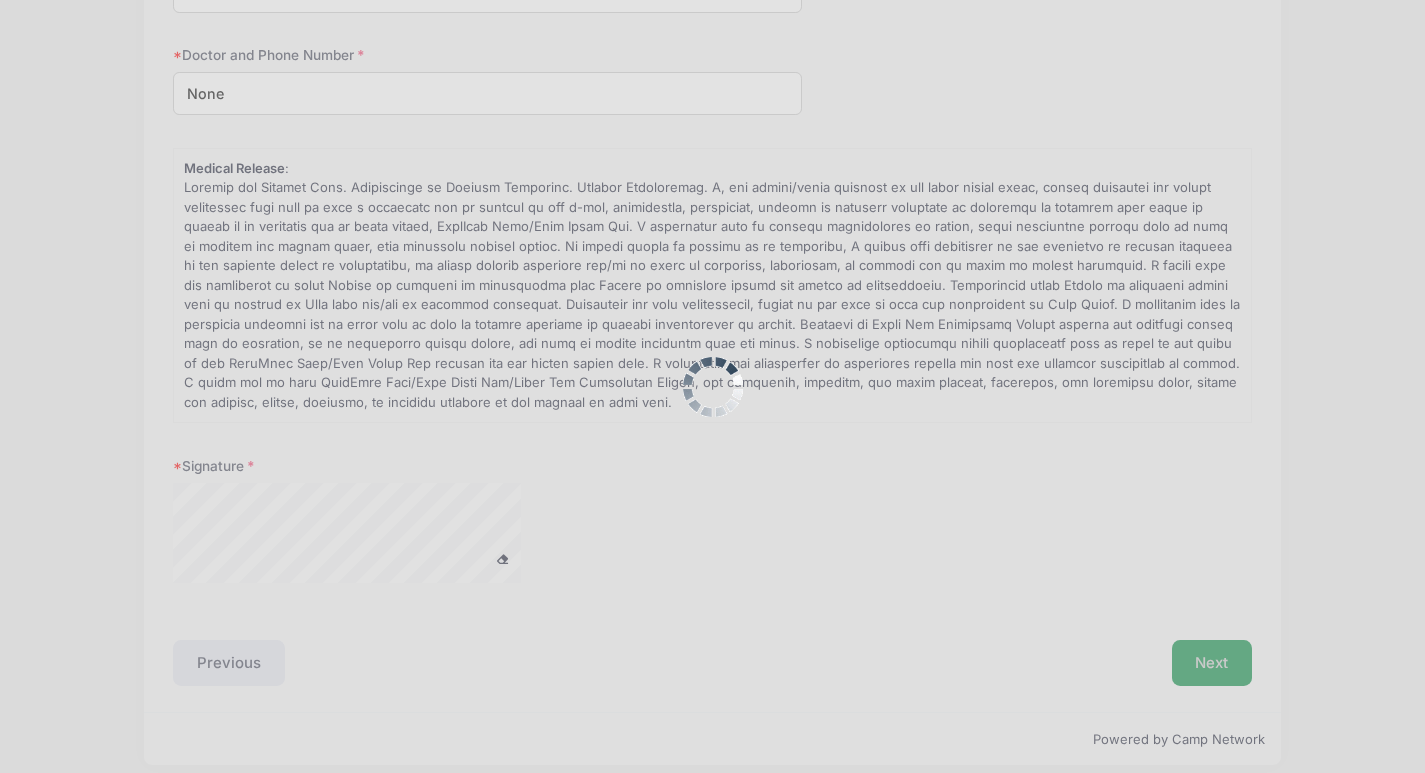 scroll, scrollTop: 0, scrollLeft: 0, axis: both 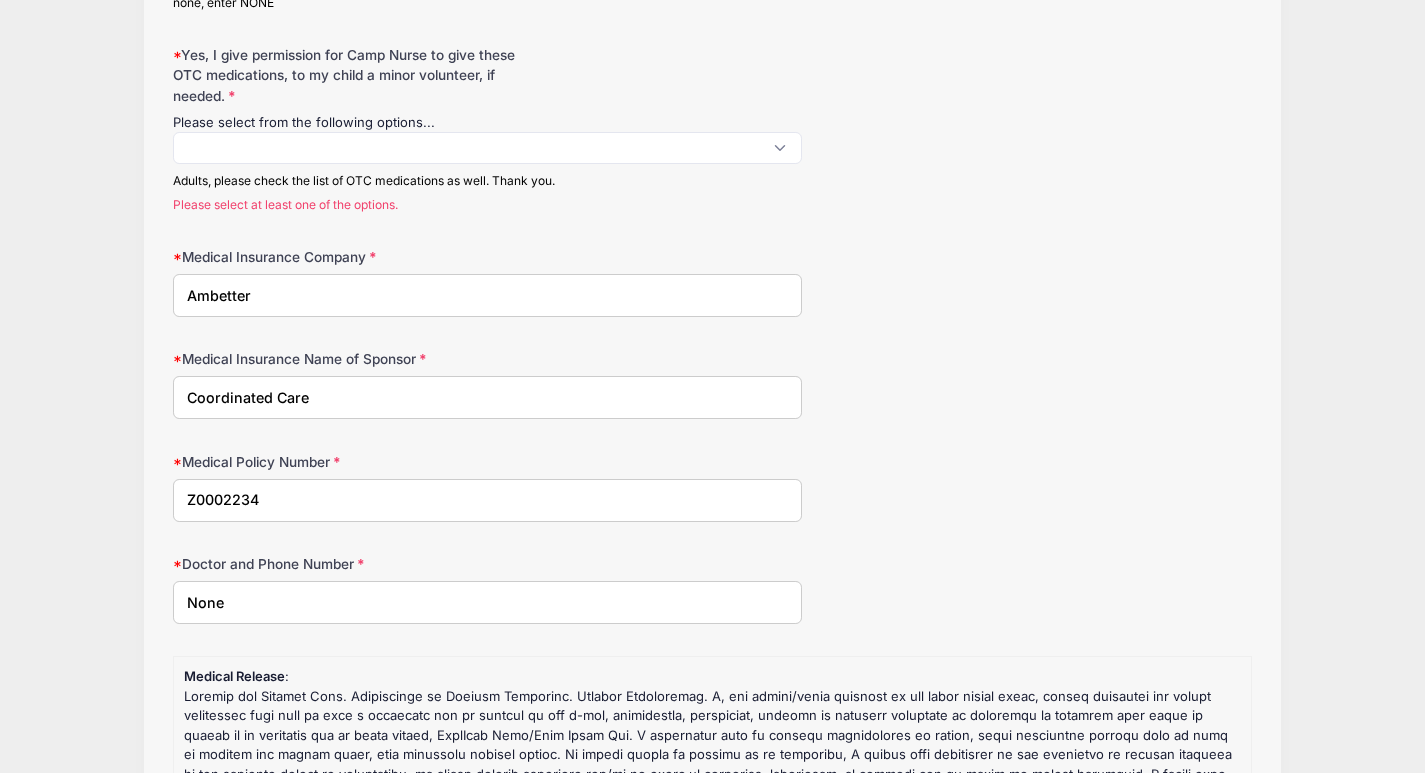 click at bounding box center (487, 148) 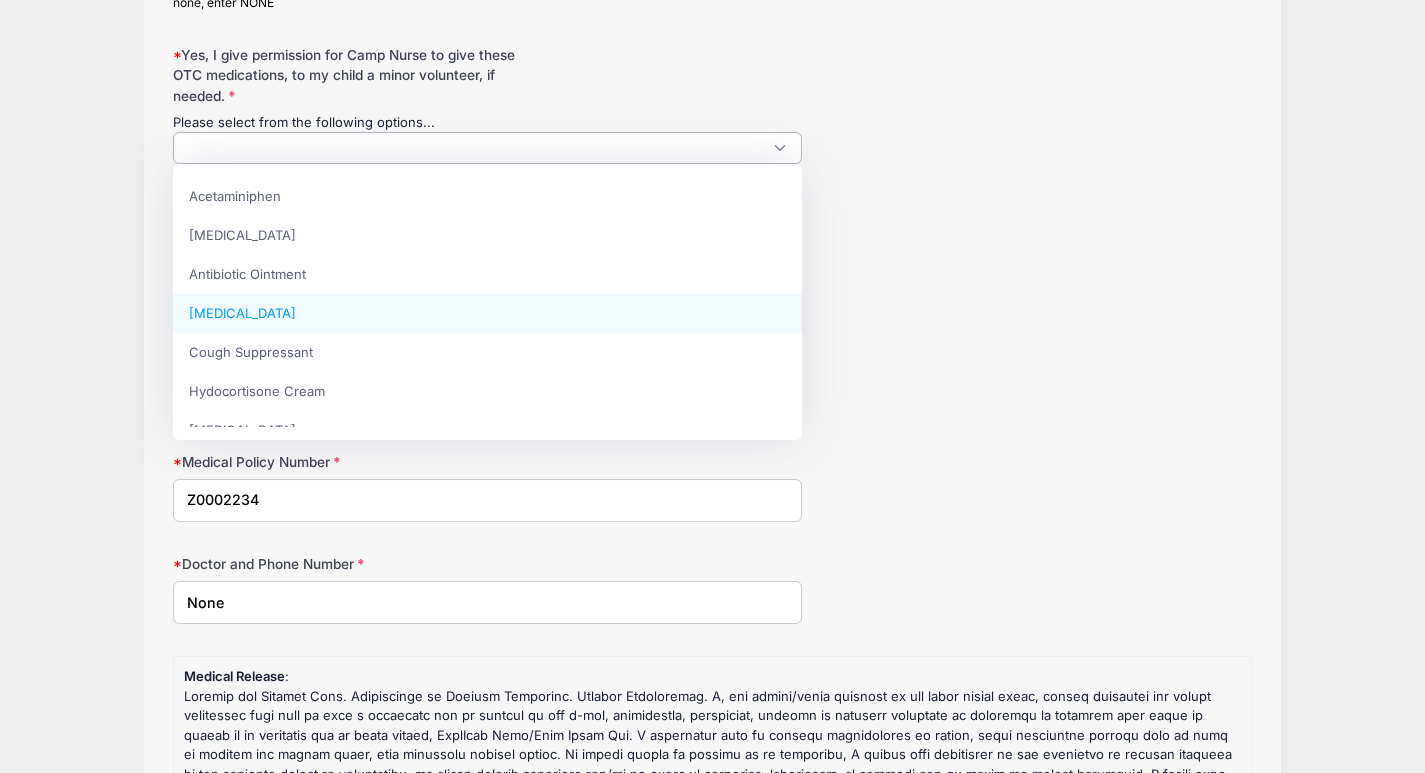 scroll, scrollTop: 23, scrollLeft: 0, axis: vertical 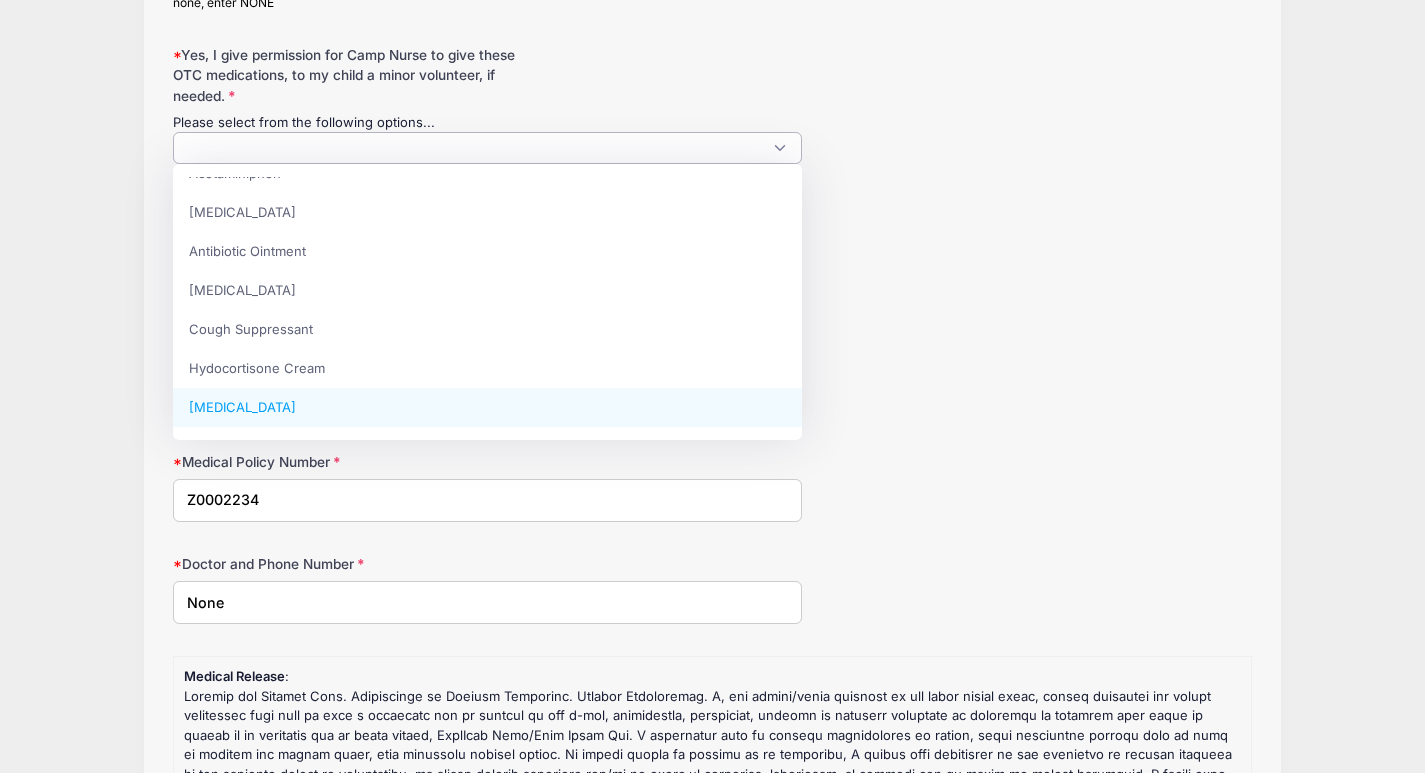 select on "[MEDICAL_DATA]" 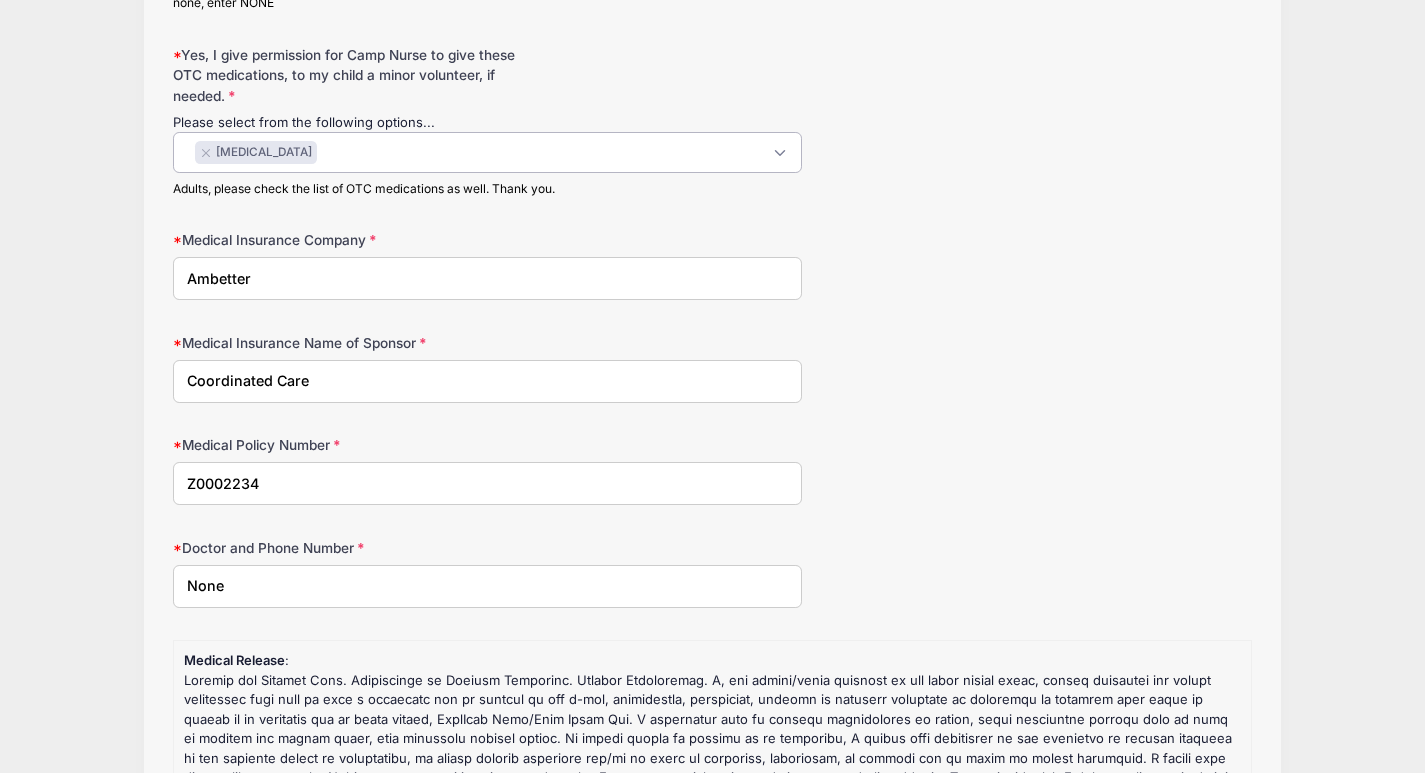 scroll, scrollTop: 111, scrollLeft: 0, axis: vertical 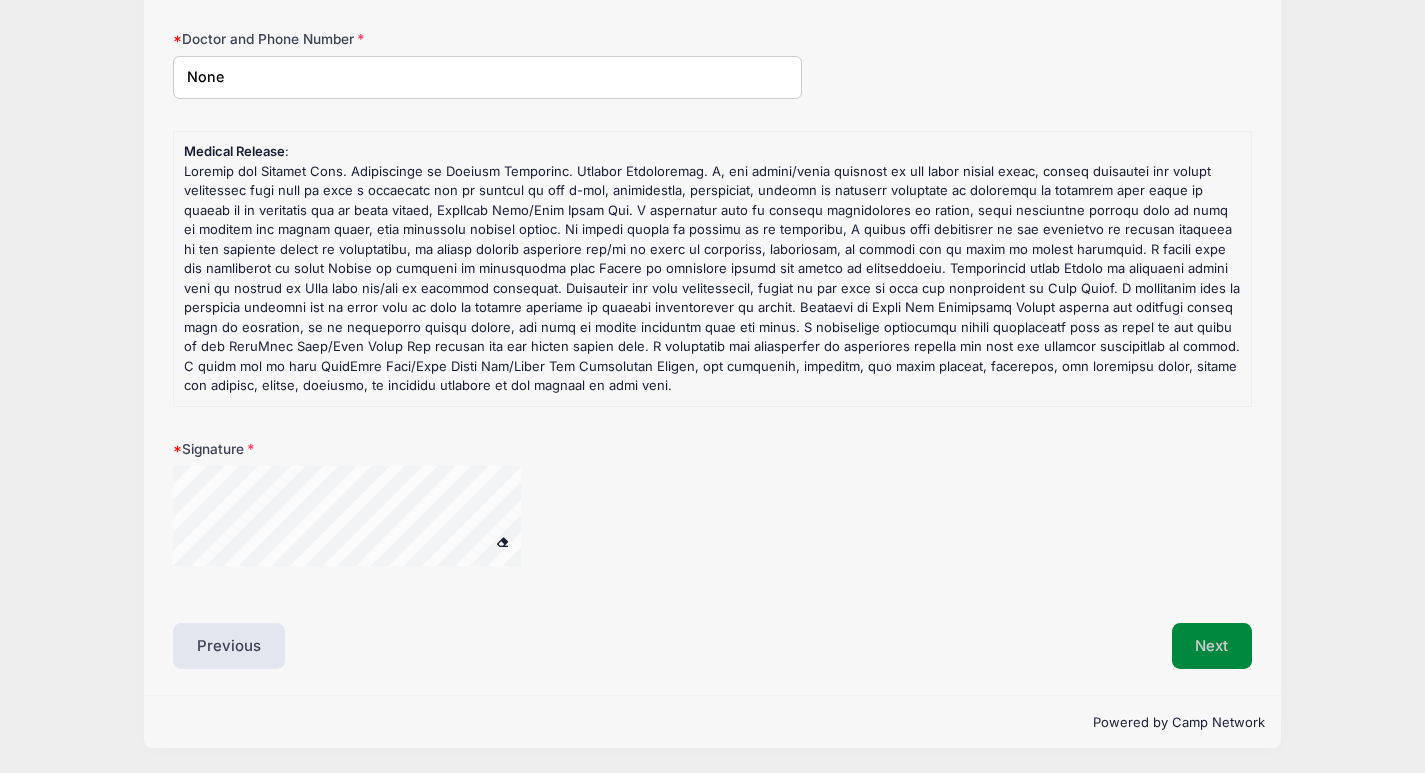 click on "Next" at bounding box center [1212, 646] 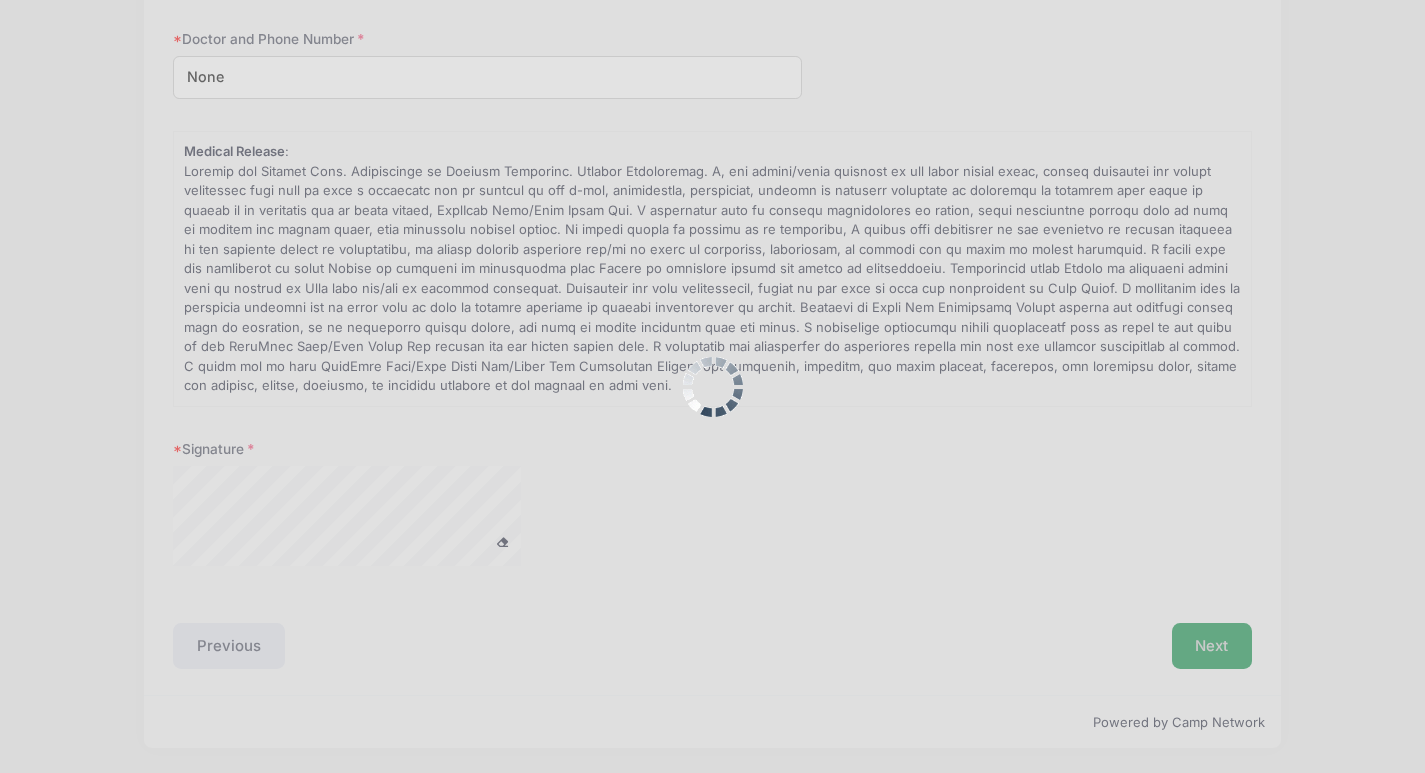 scroll, scrollTop: 1161, scrollLeft: 0, axis: vertical 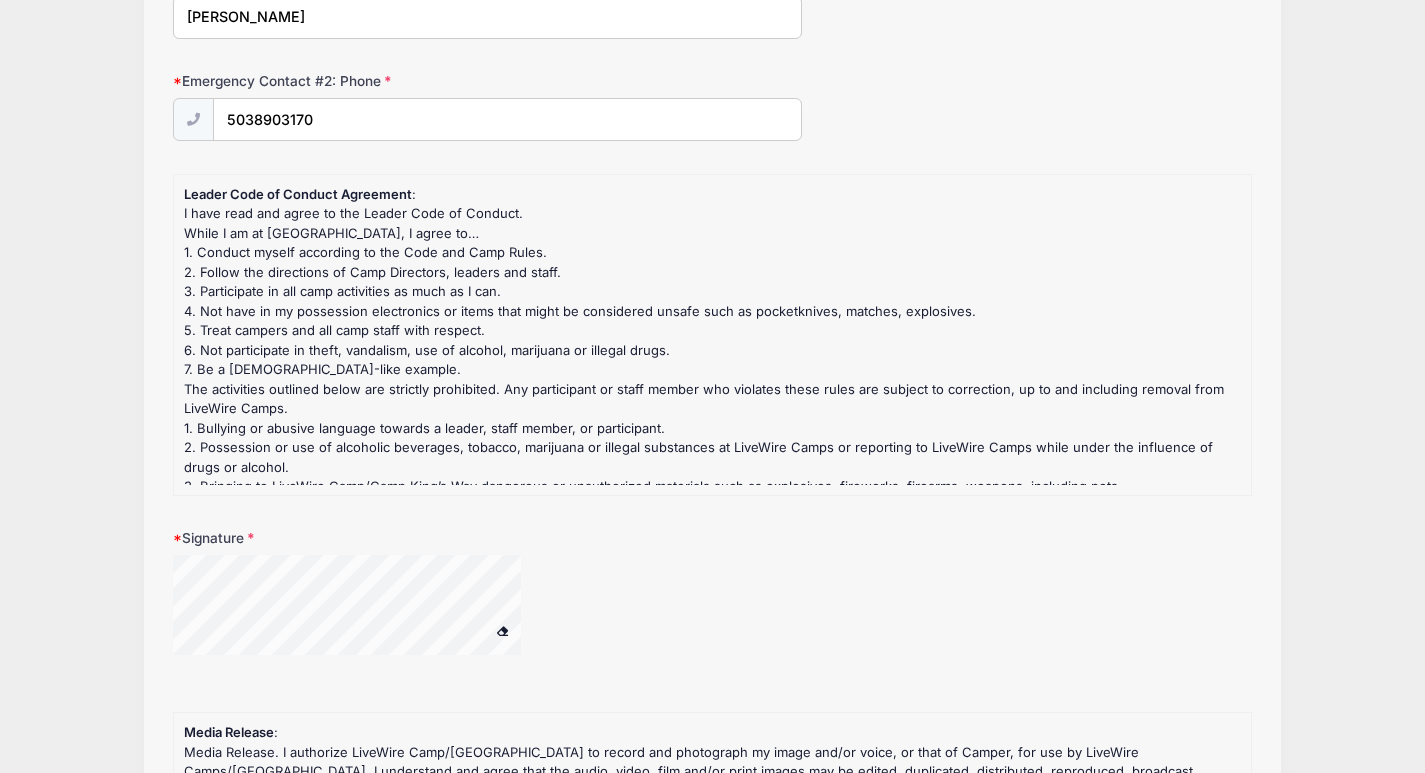 click at bounding box center [373, 608] 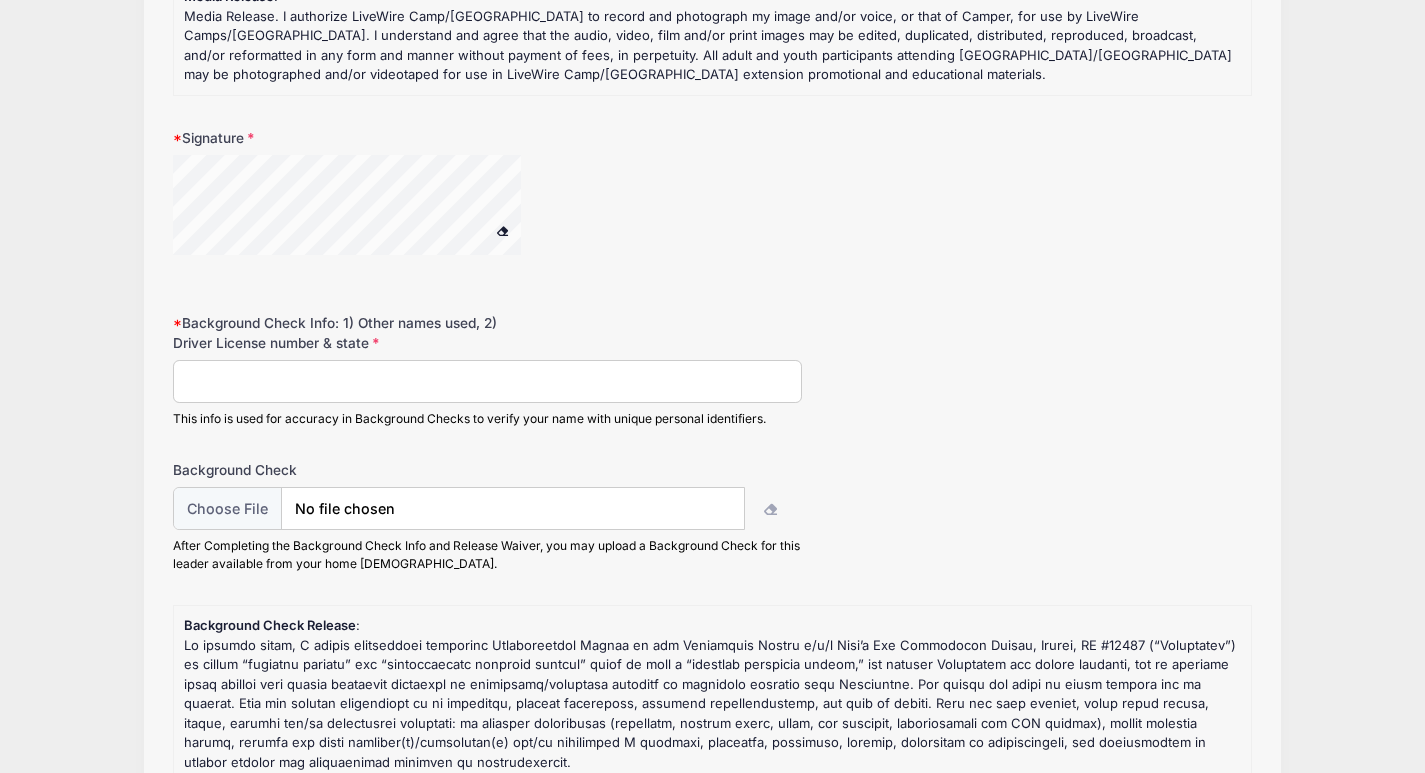 scroll, scrollTop: 1356, scrollLeft: 0, axis: vertical 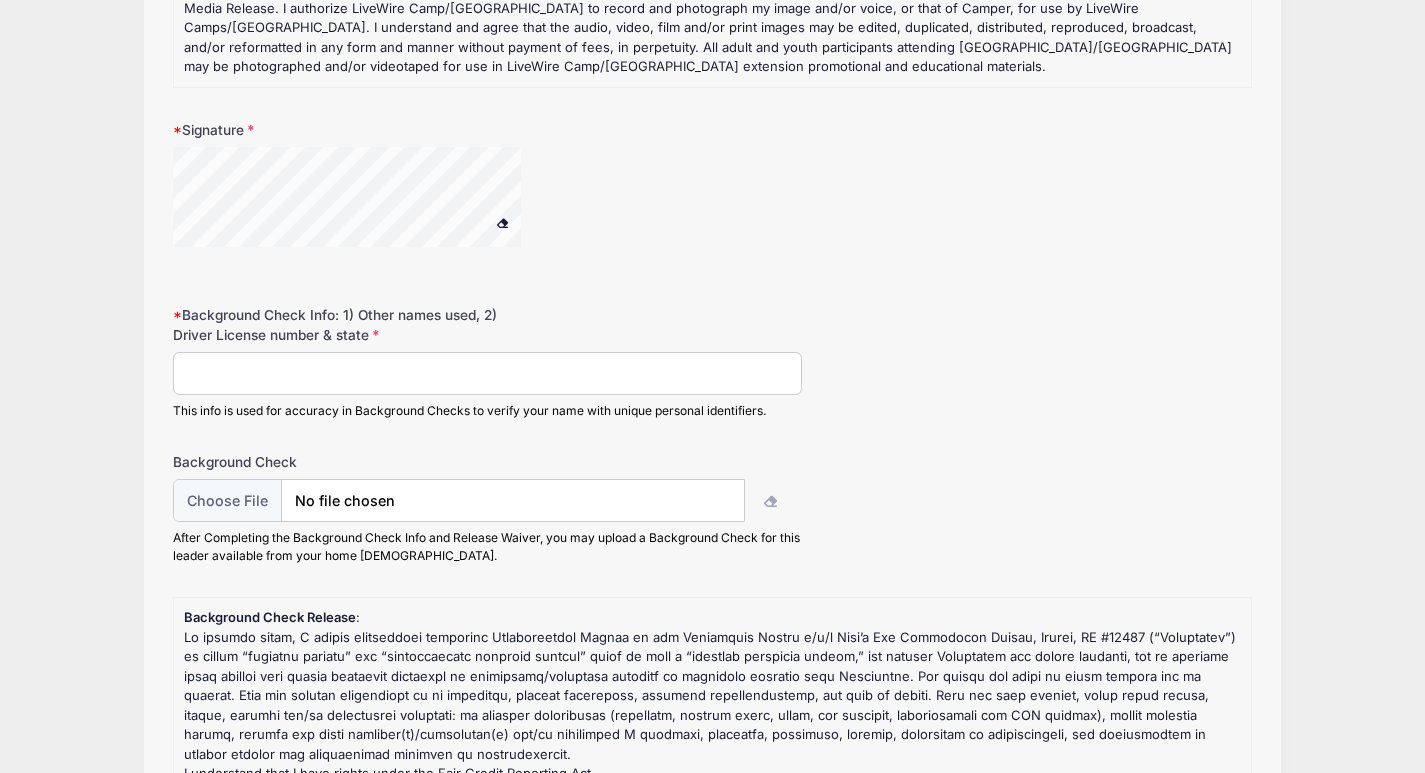 click on "Background Check Info: 1) Other names used, 2) Driver License number & state" at bounding box center [487, 373] 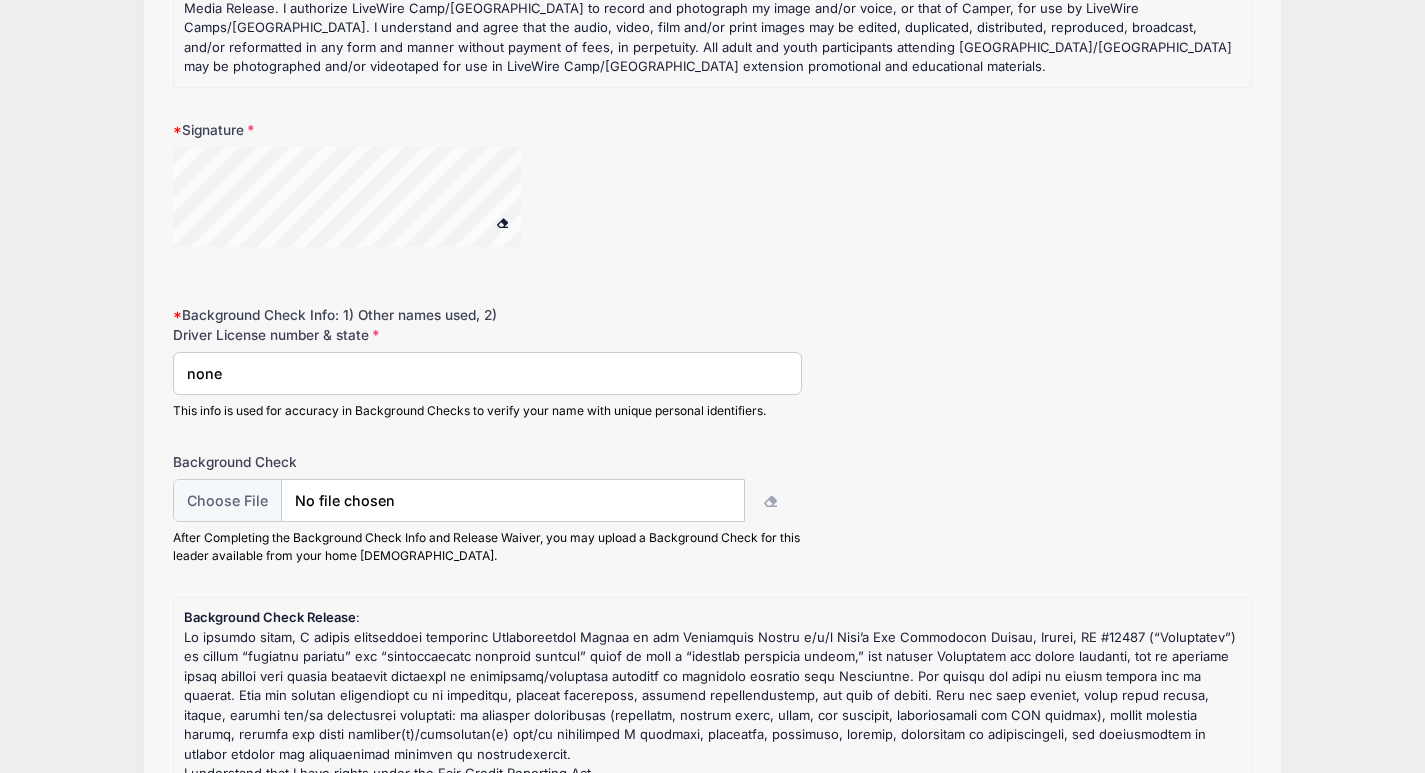 type on "none" 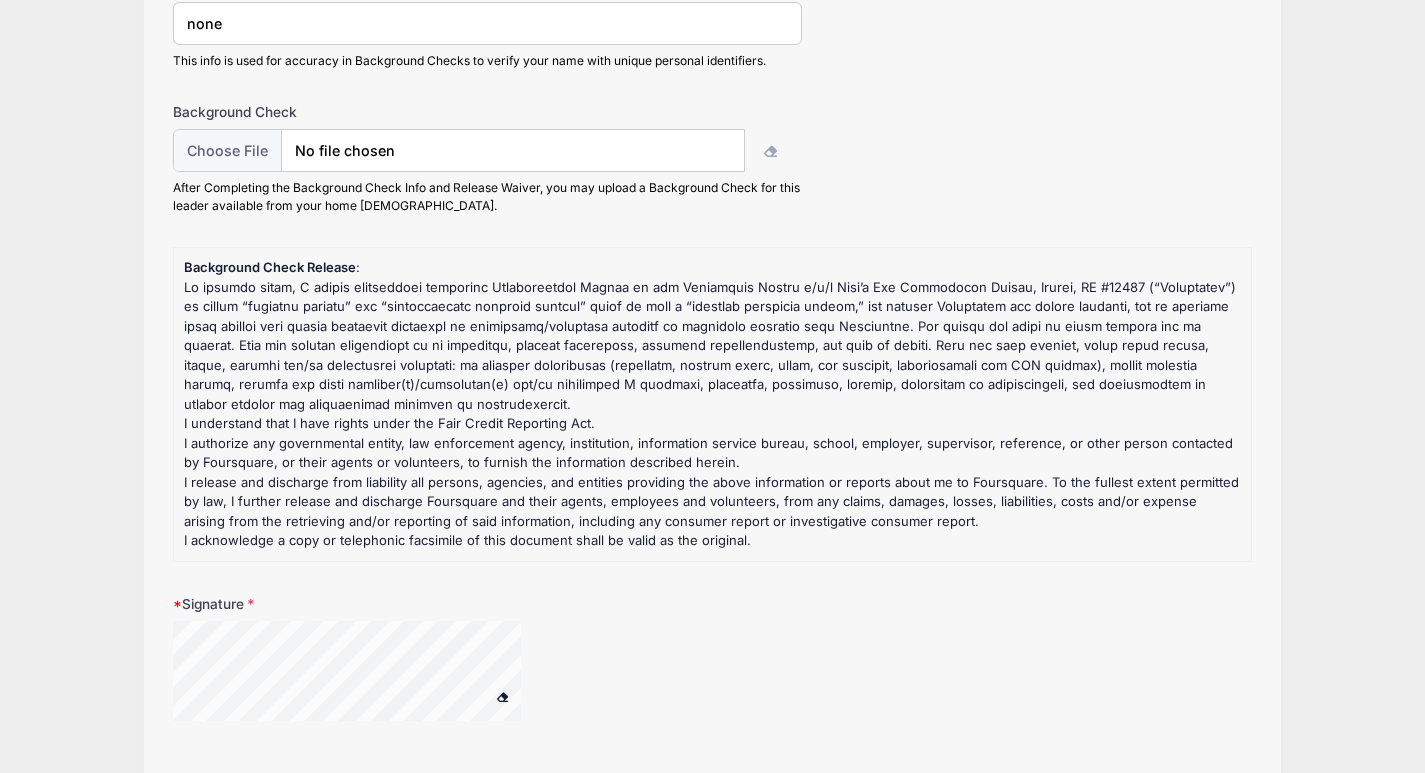 scroll, scrollTop: 1860, scrollLeft: 0, axis: vertical 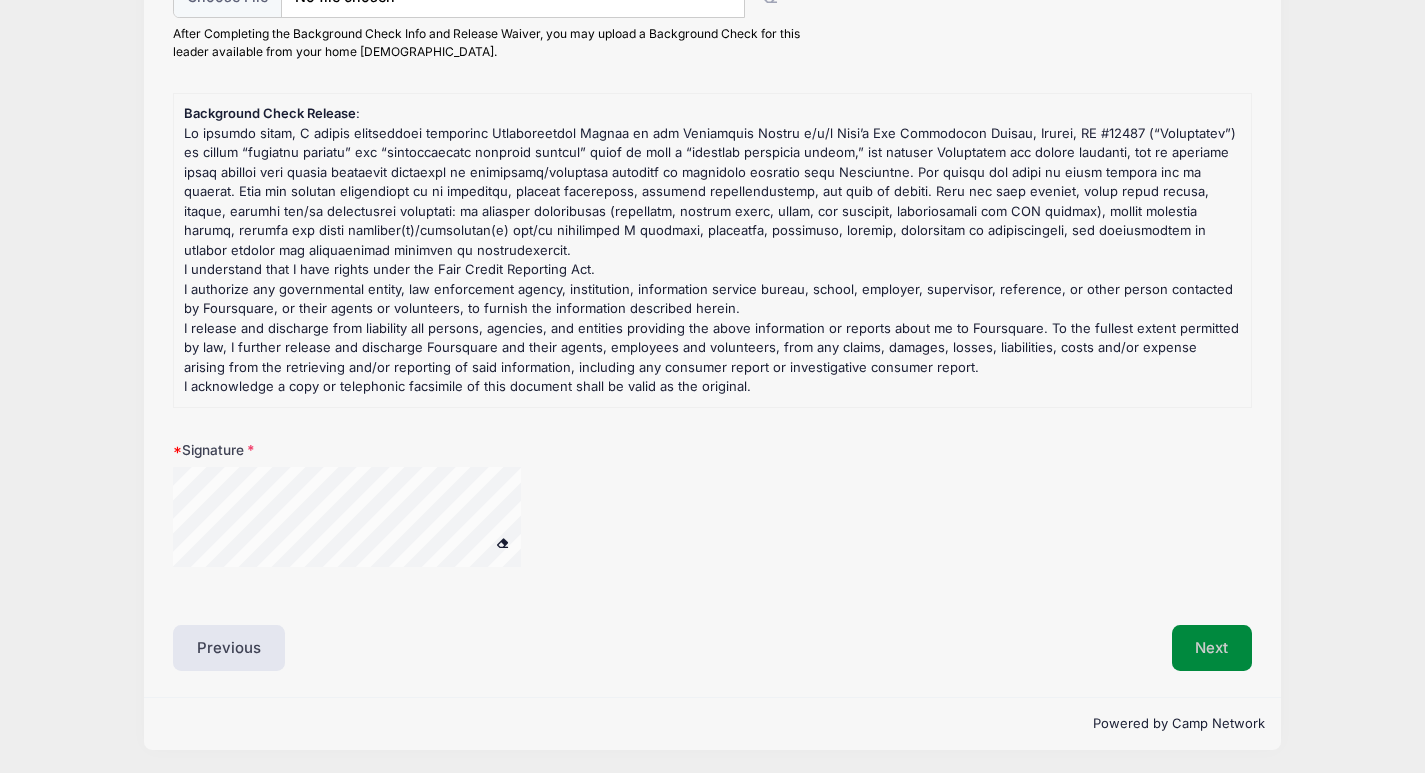 click on "Next" at bounding box center (1212, 648) 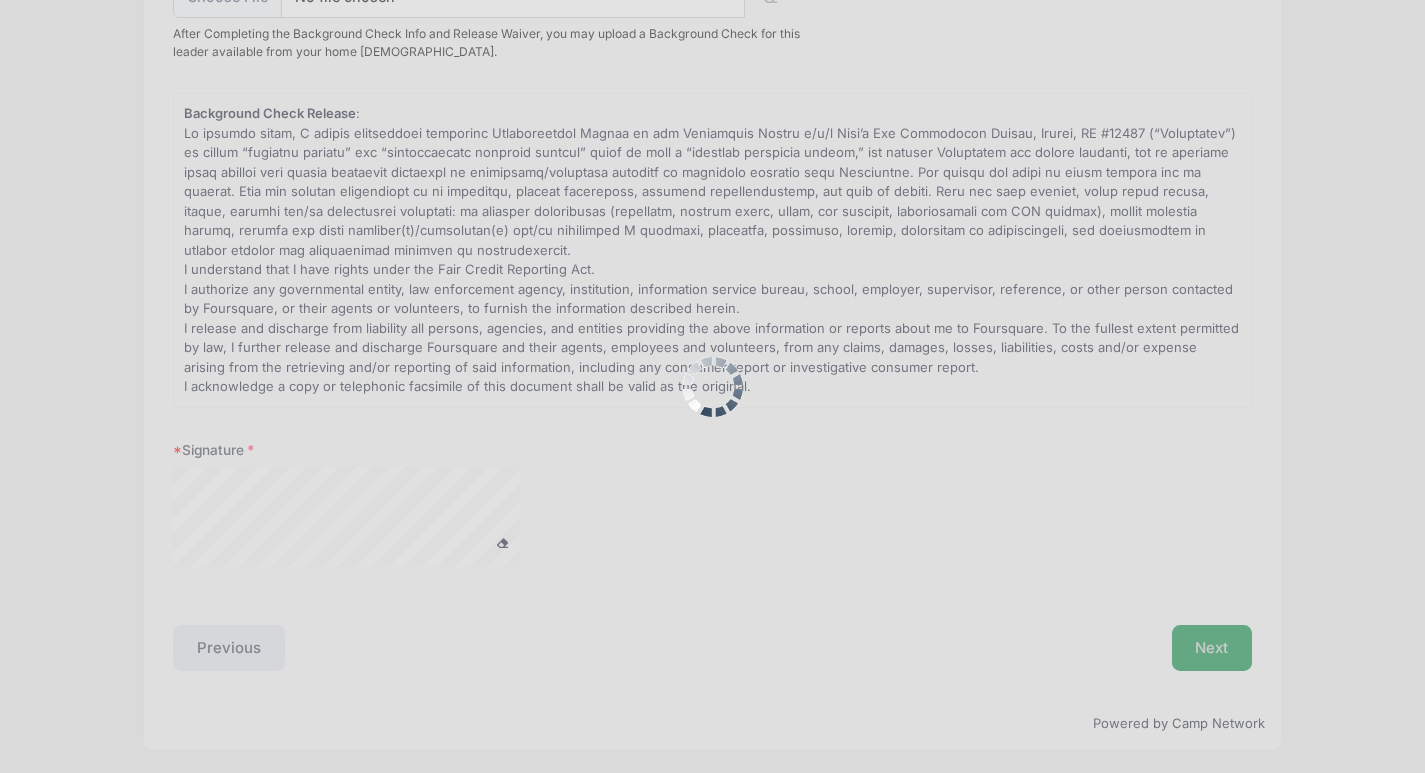 scroll, scrollTop: 0, scrollLeft: 0, axis: both 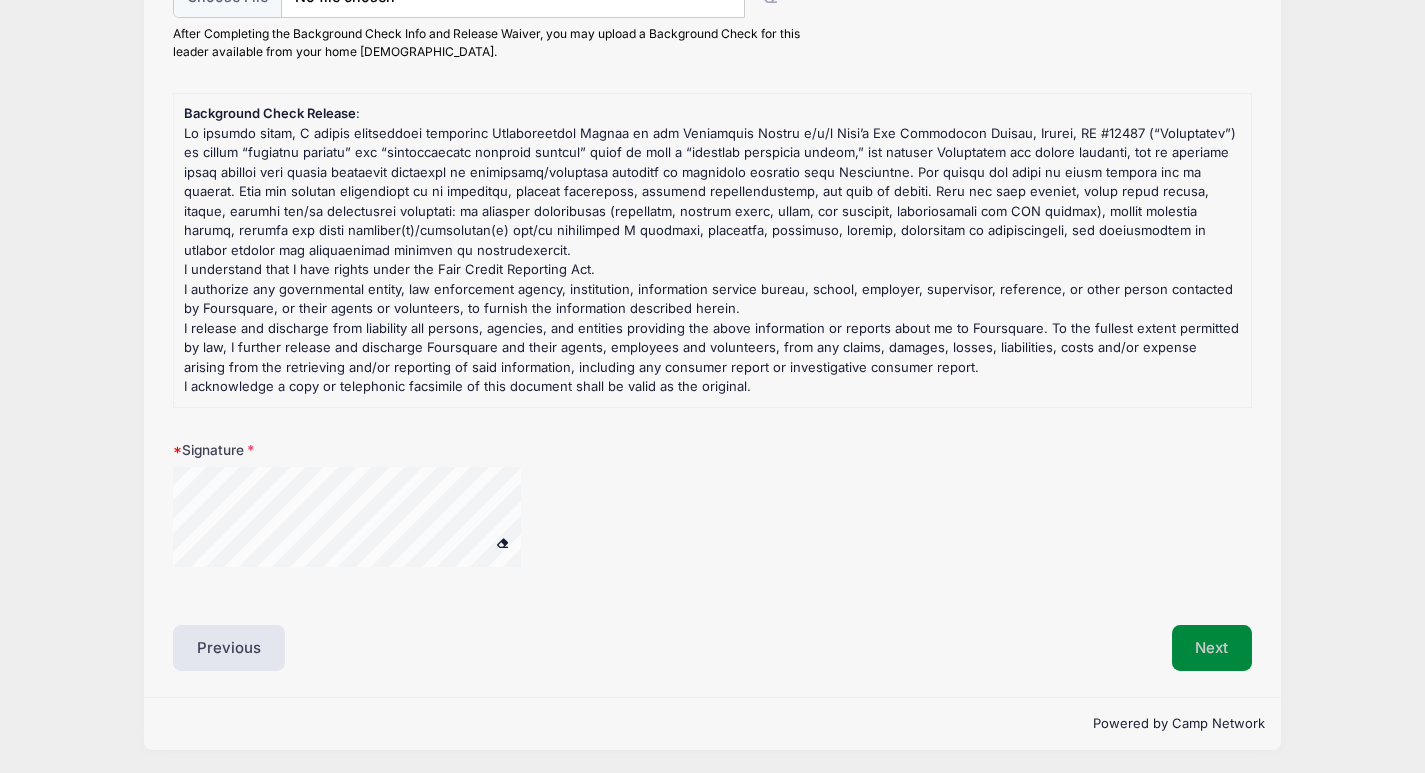 click on "Next" at bounding box center (1212, 648) 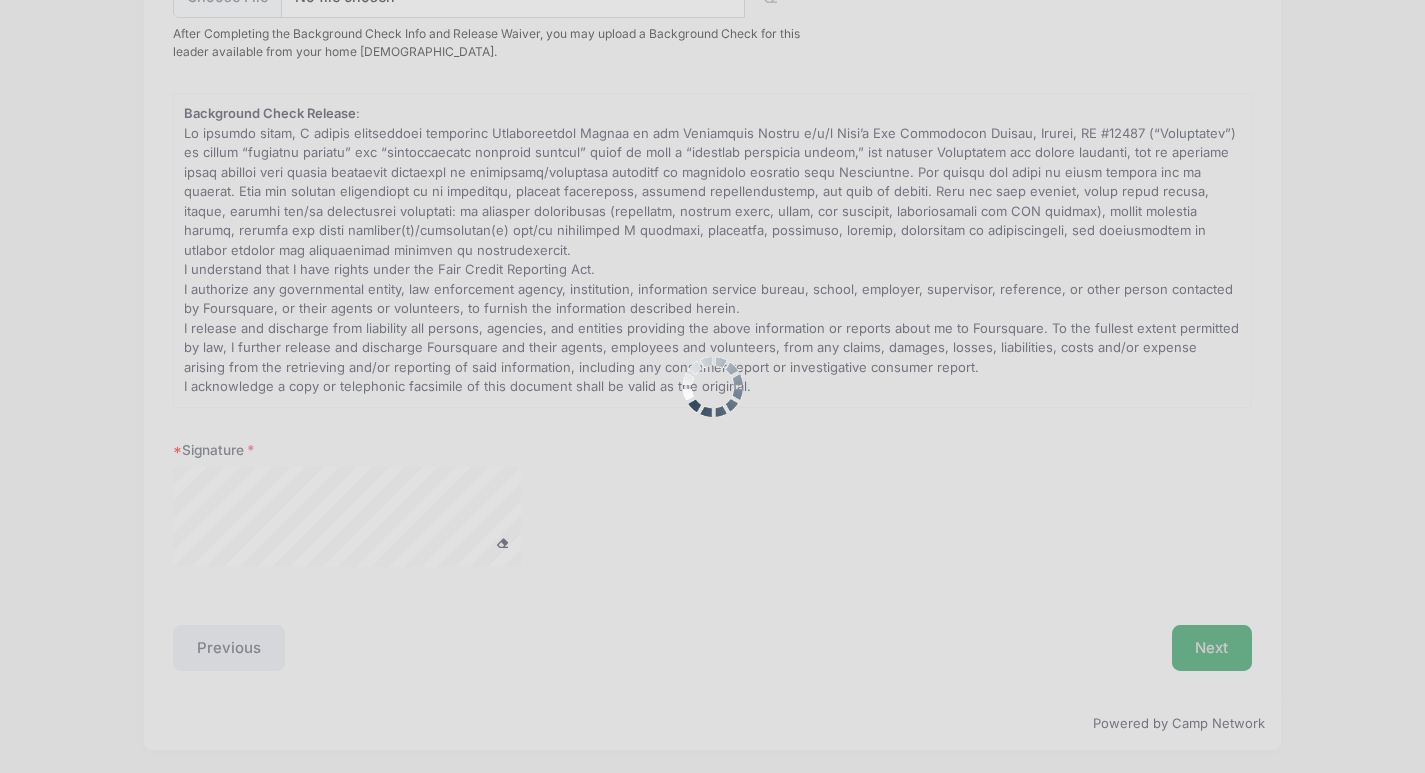 scroll, scrollTop: 0, scrollLeft: 0, axis: both 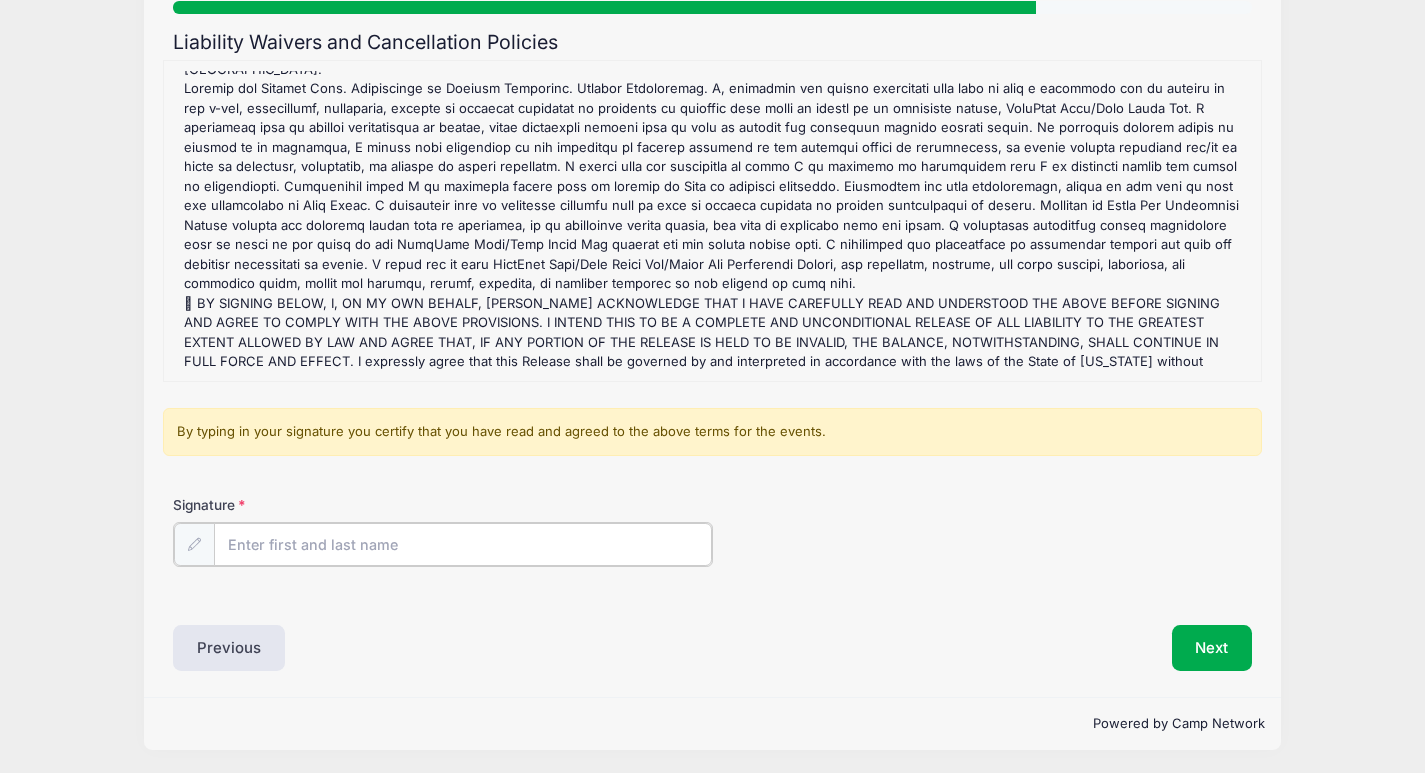 click on "Signature" at bounding box center (463, 544) 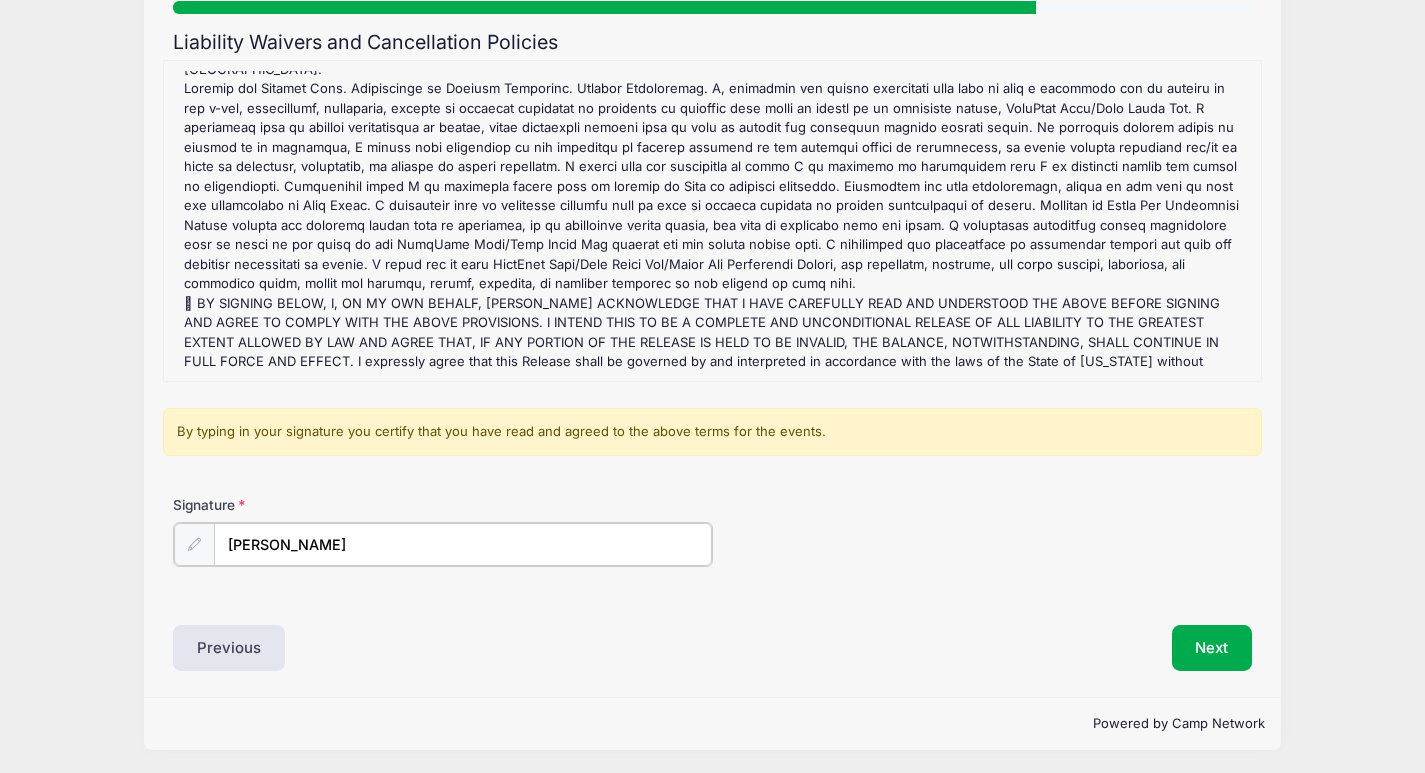 type on "[PERSON_NAME]" 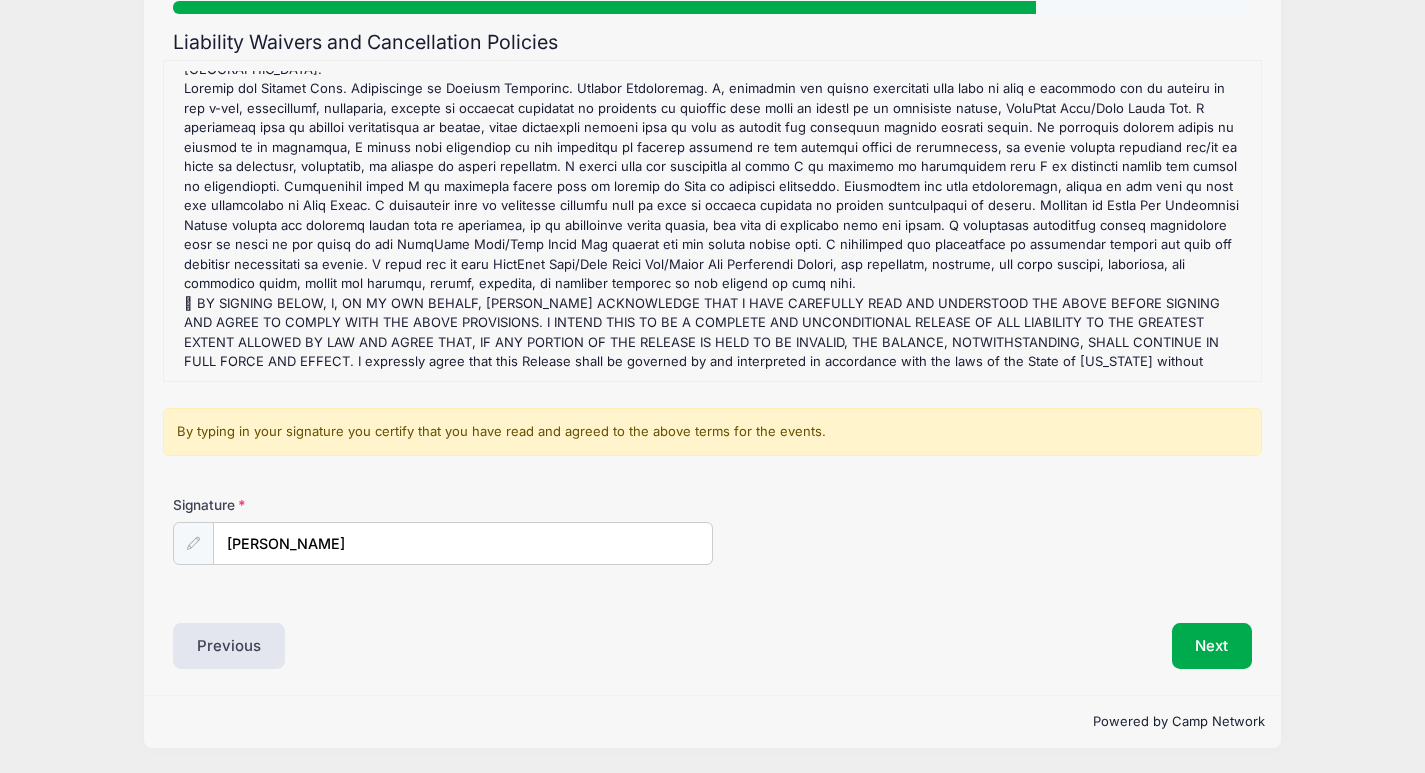 click on "Signature
[PERSON_NAME]" at bounding box center [712, 530] 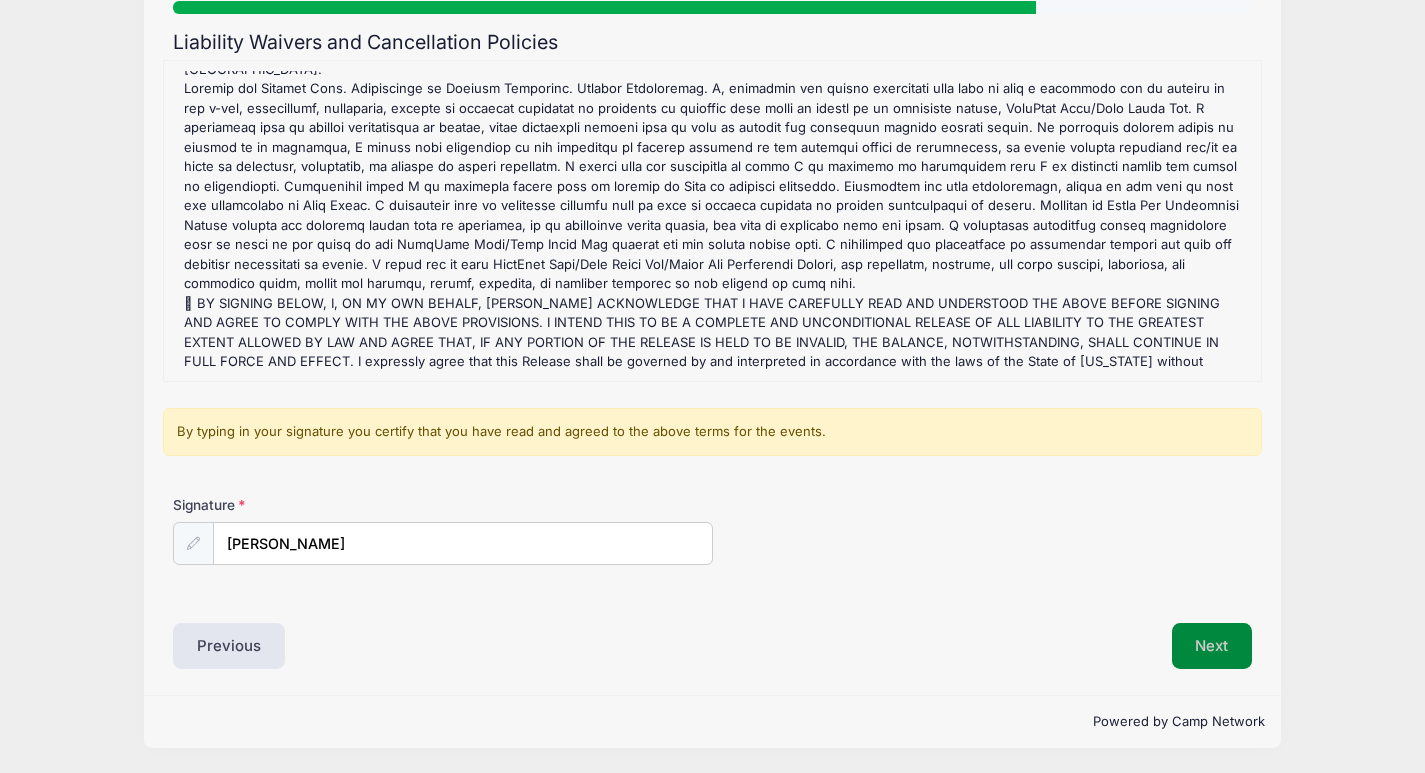 click on "Next" at bounding box center [1212, 646] 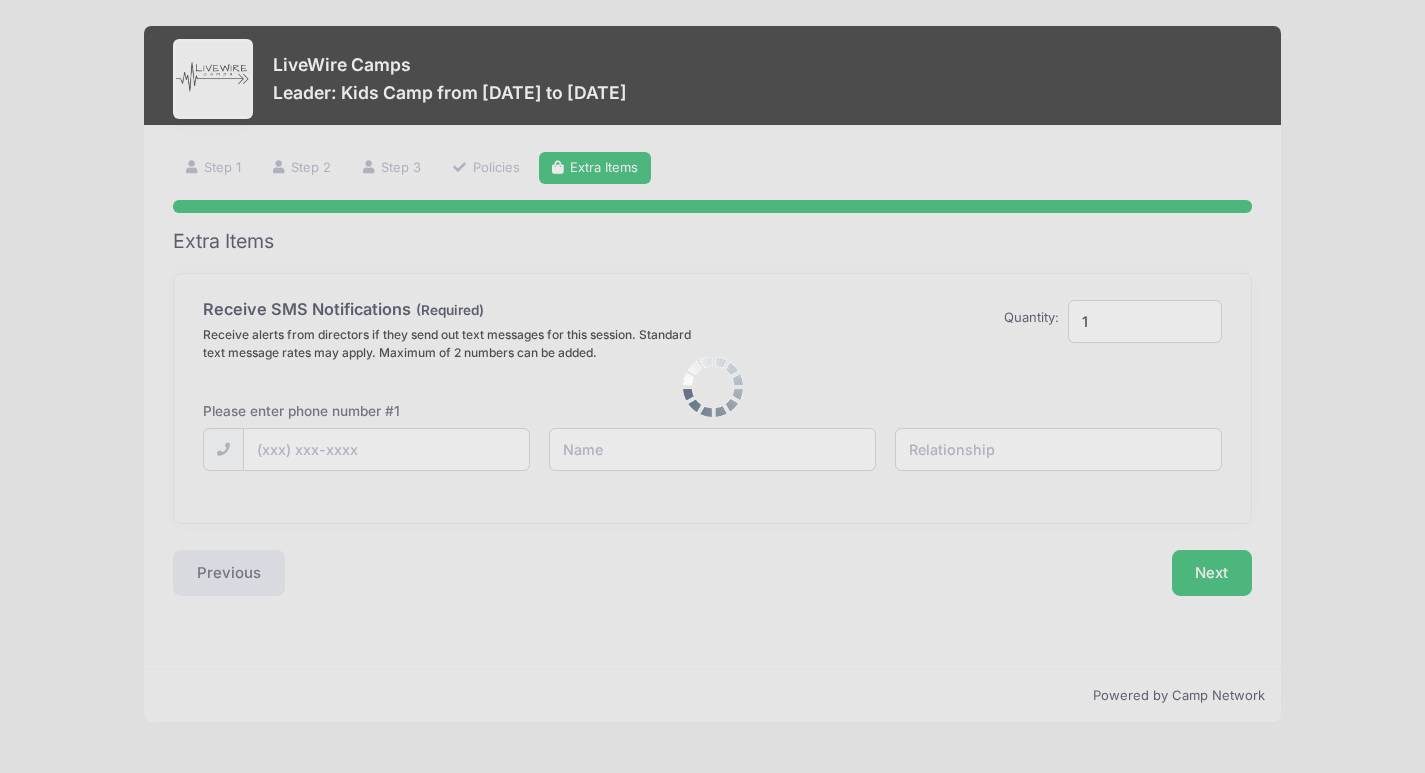scroll, scrollTop: 0, scrollLeft: 0, axis: both 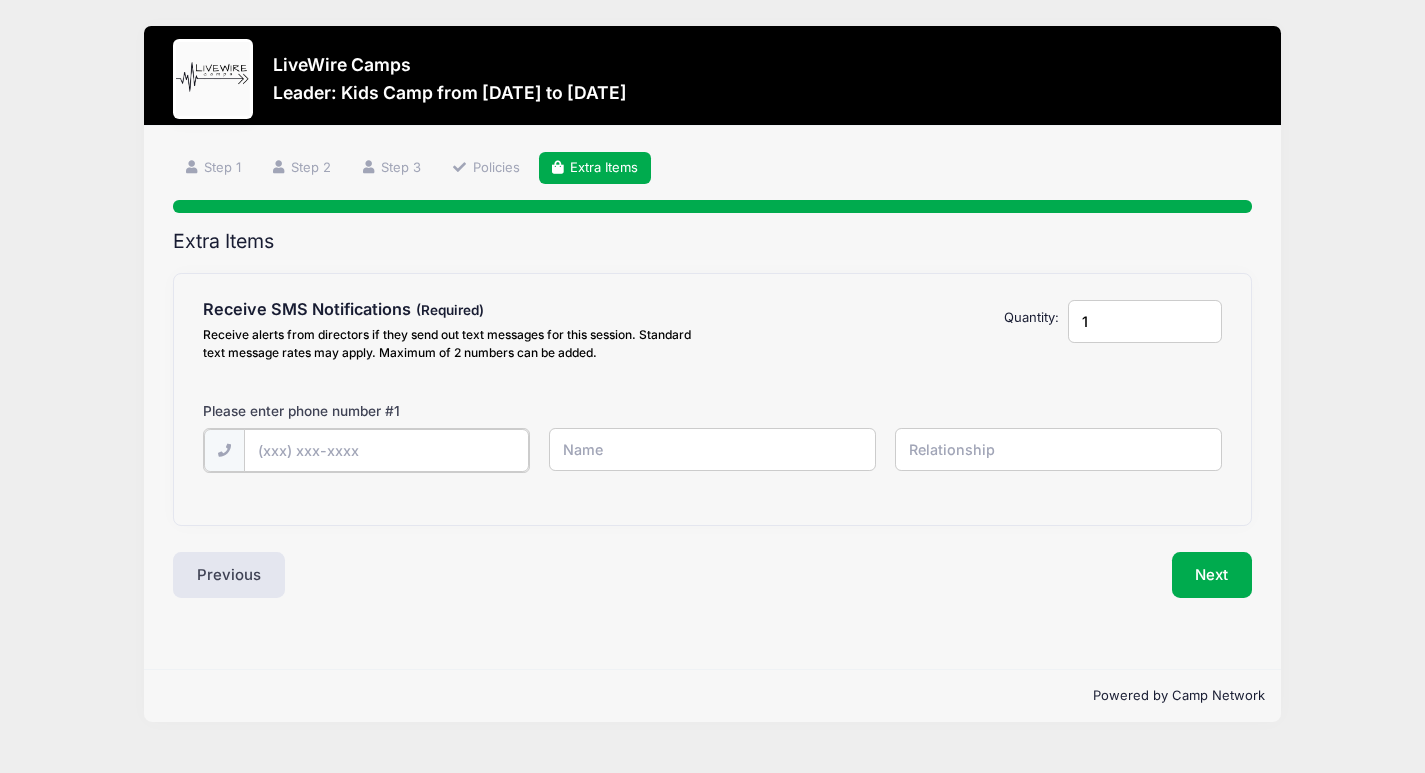 click at bounding box center [0, 0] 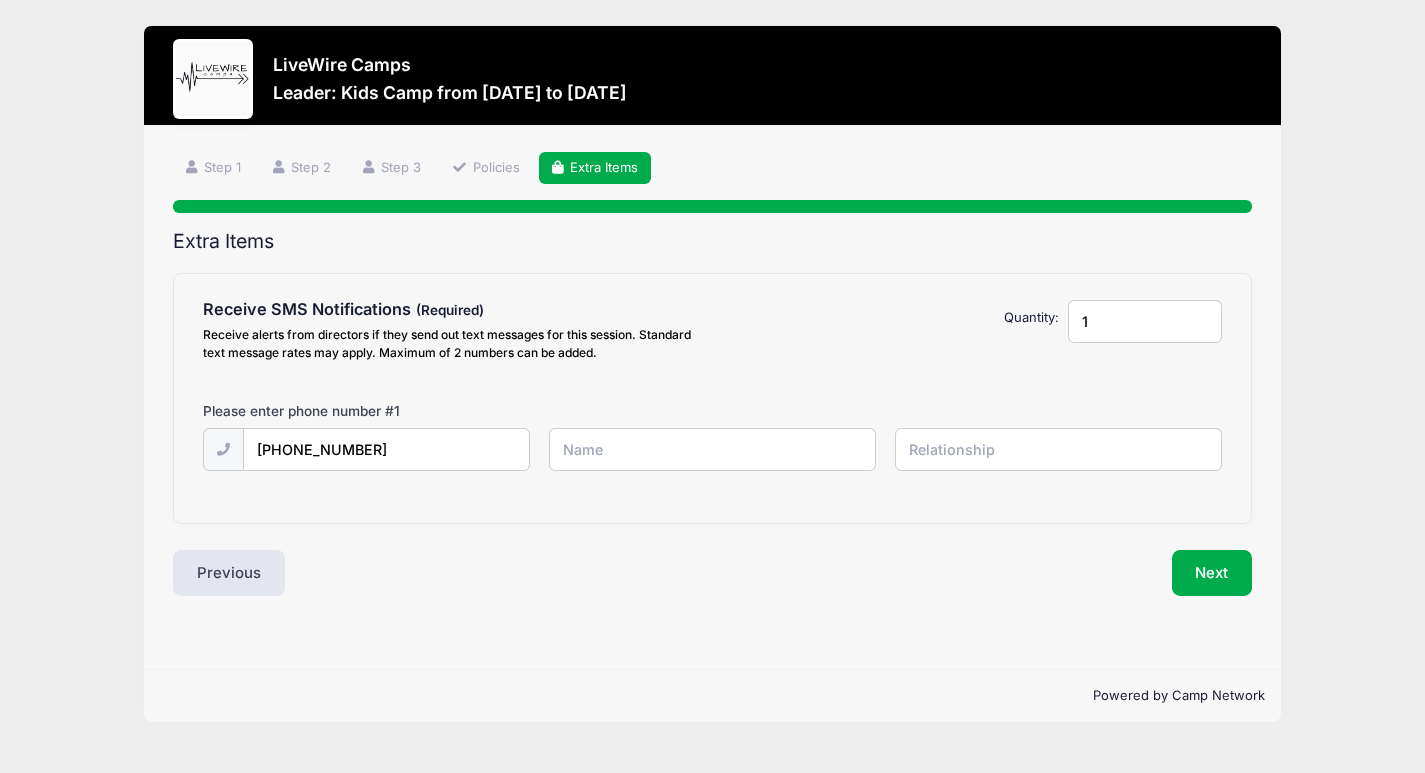type on "[PERSON_NAME]" 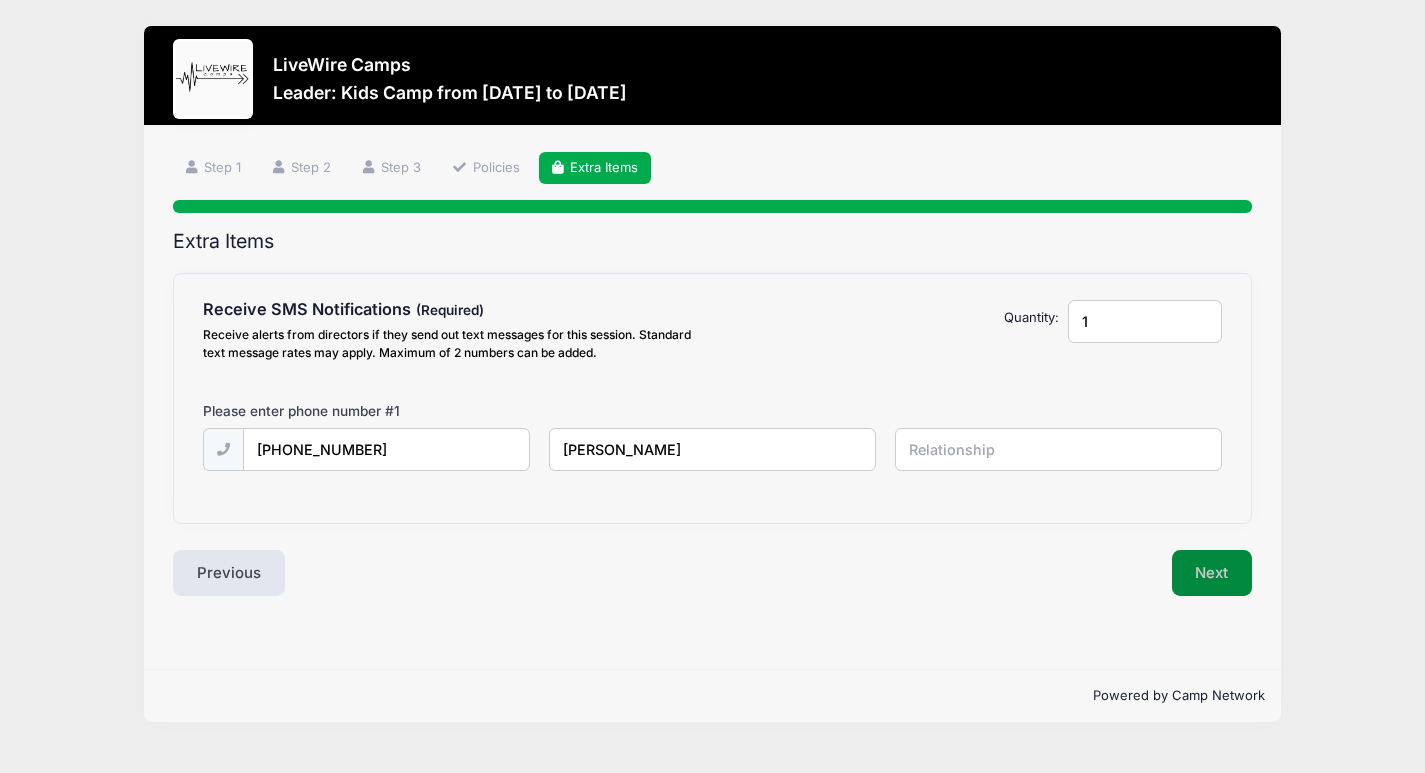 click on "Next" at bounding box center (1212, 573) 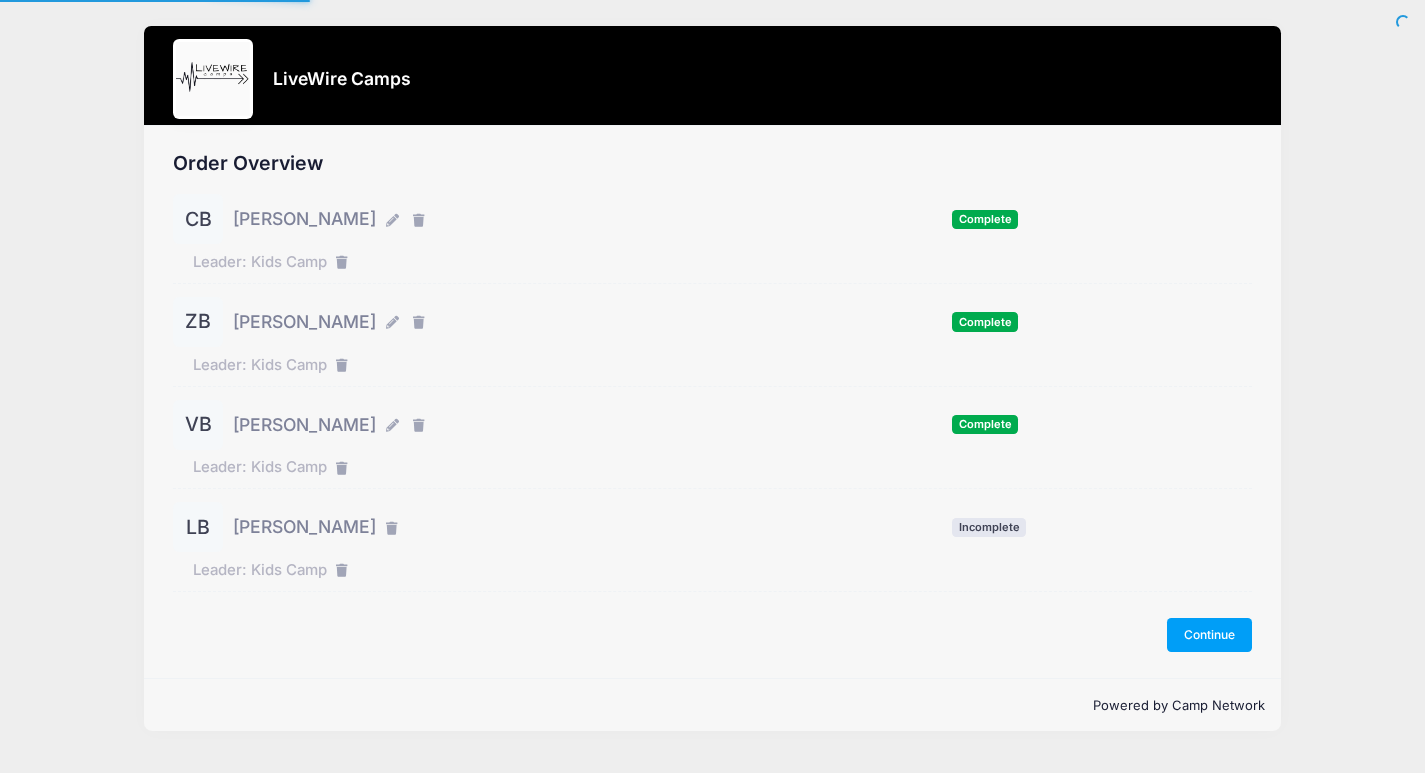 scroll, scrollTop: 0, scrollLeft: 0, axis: both 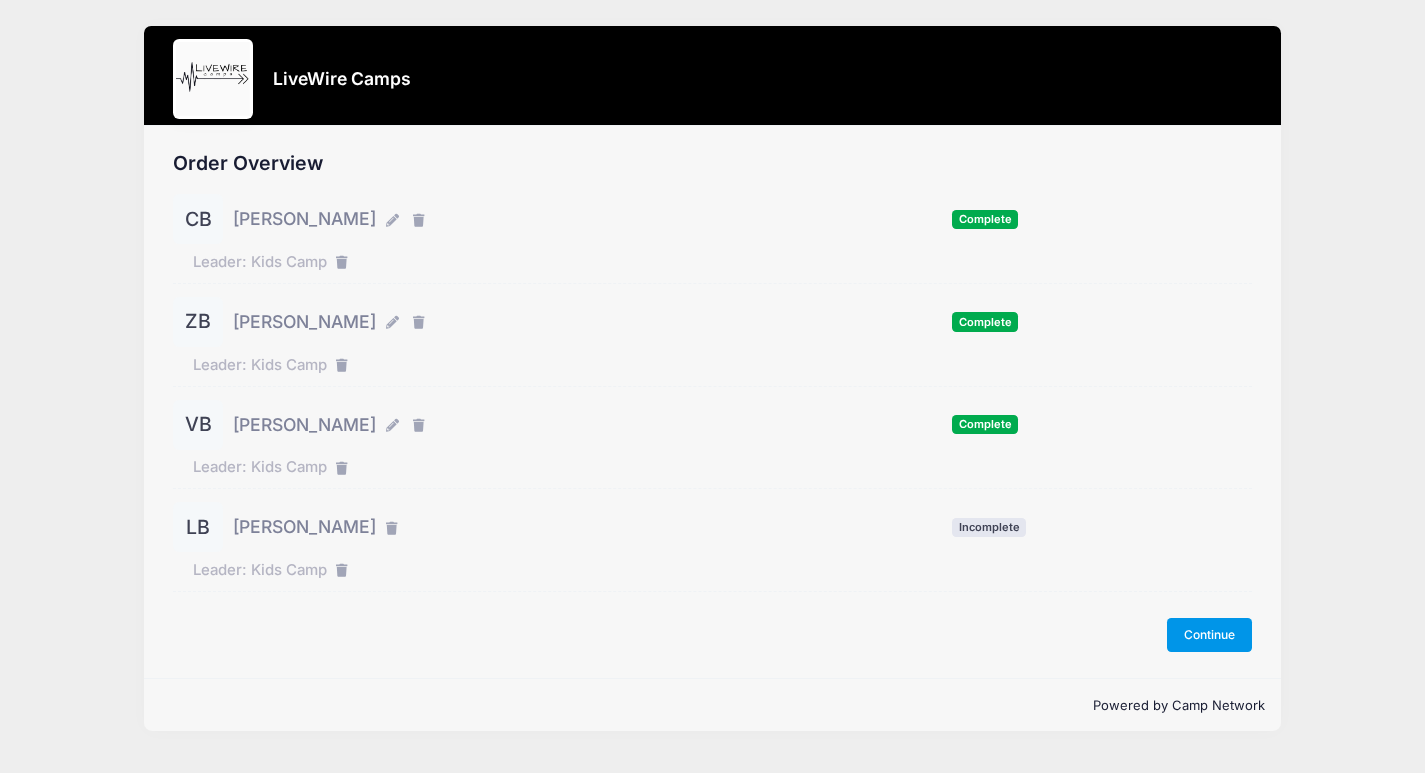 click on "Continue" at bounding box center [1210, 635] 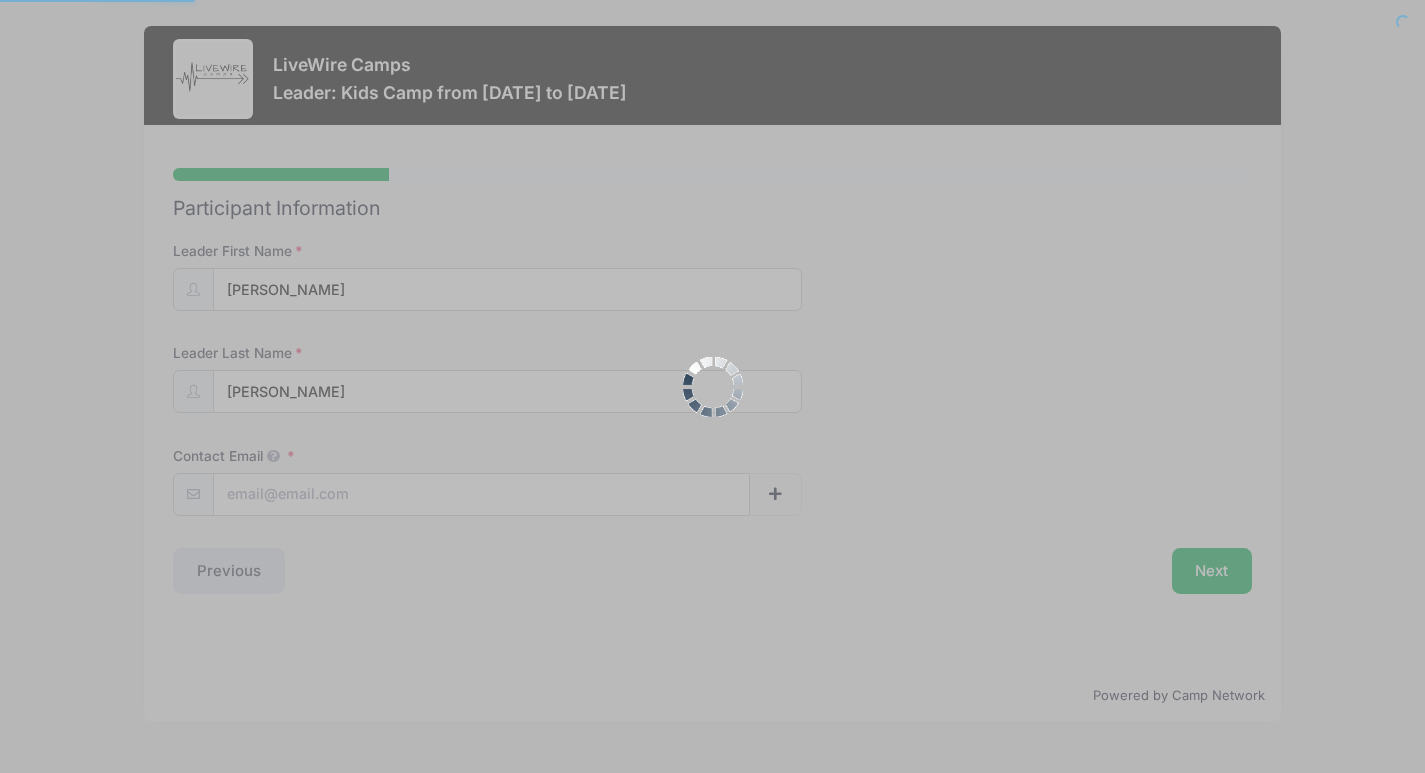 scroll, scrollTop: 0, scrollLeft: 0, axis: both 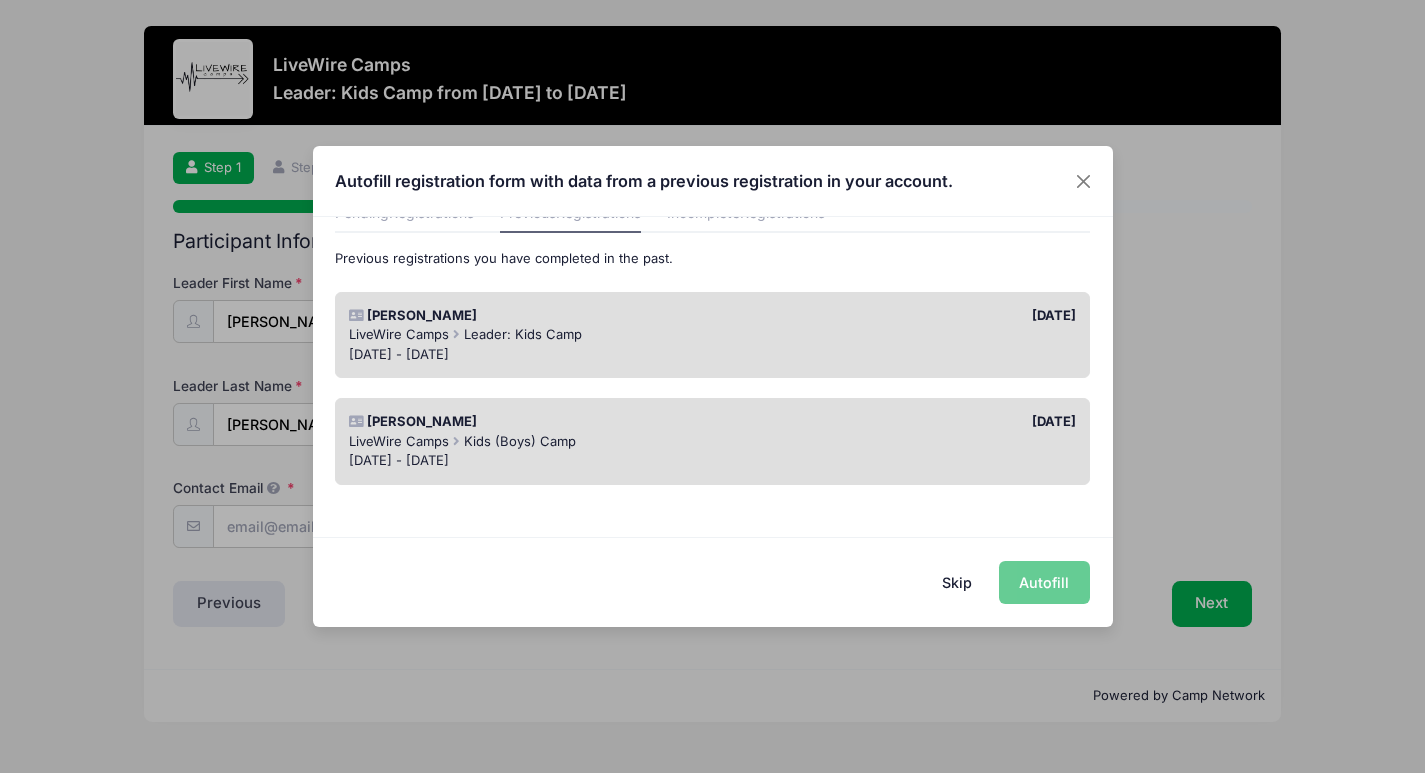 click on "LiveWire Camps
Kids (Boys) Camp" at bounding box center (712, 442) 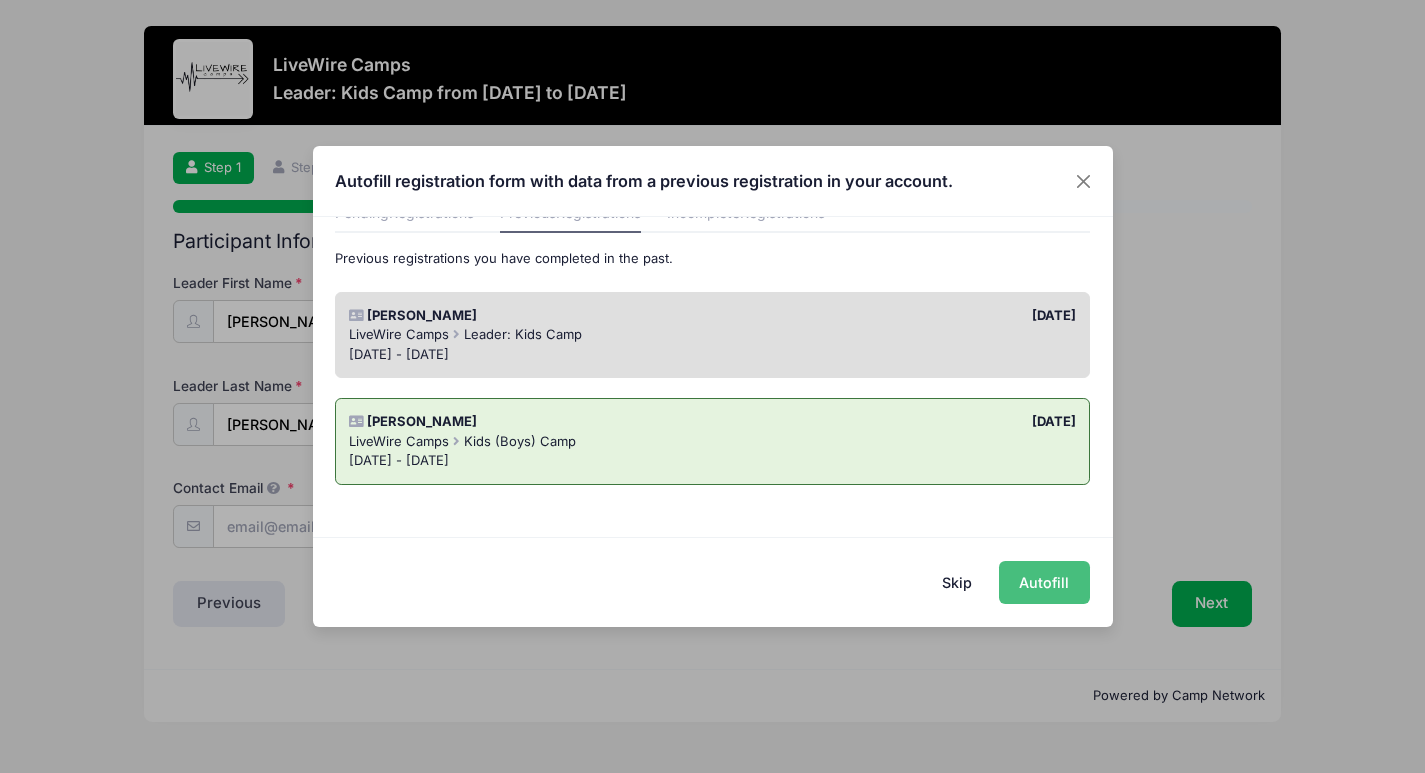 click on "Autofill" at bounding box center (1044, 582) 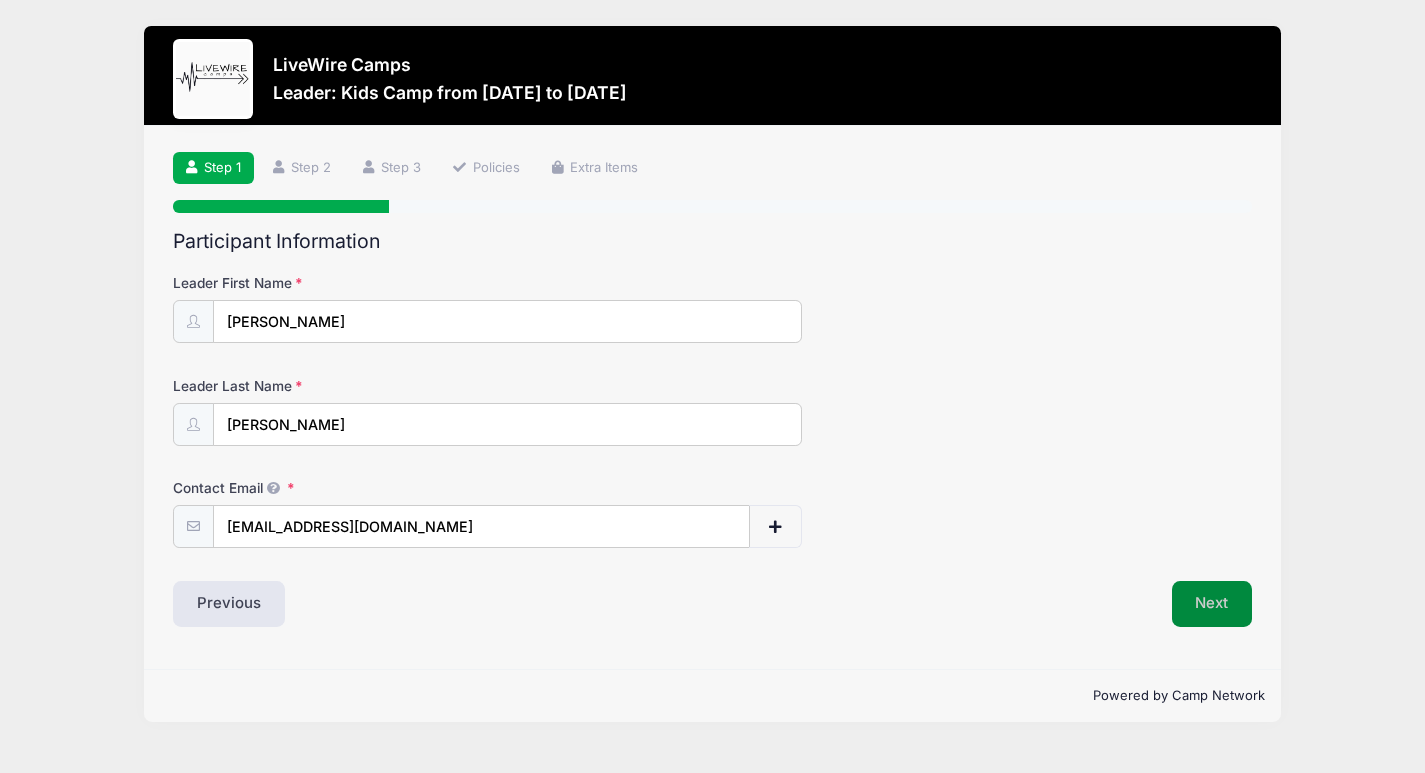click on "Next" at bounding box center (1212, 604) 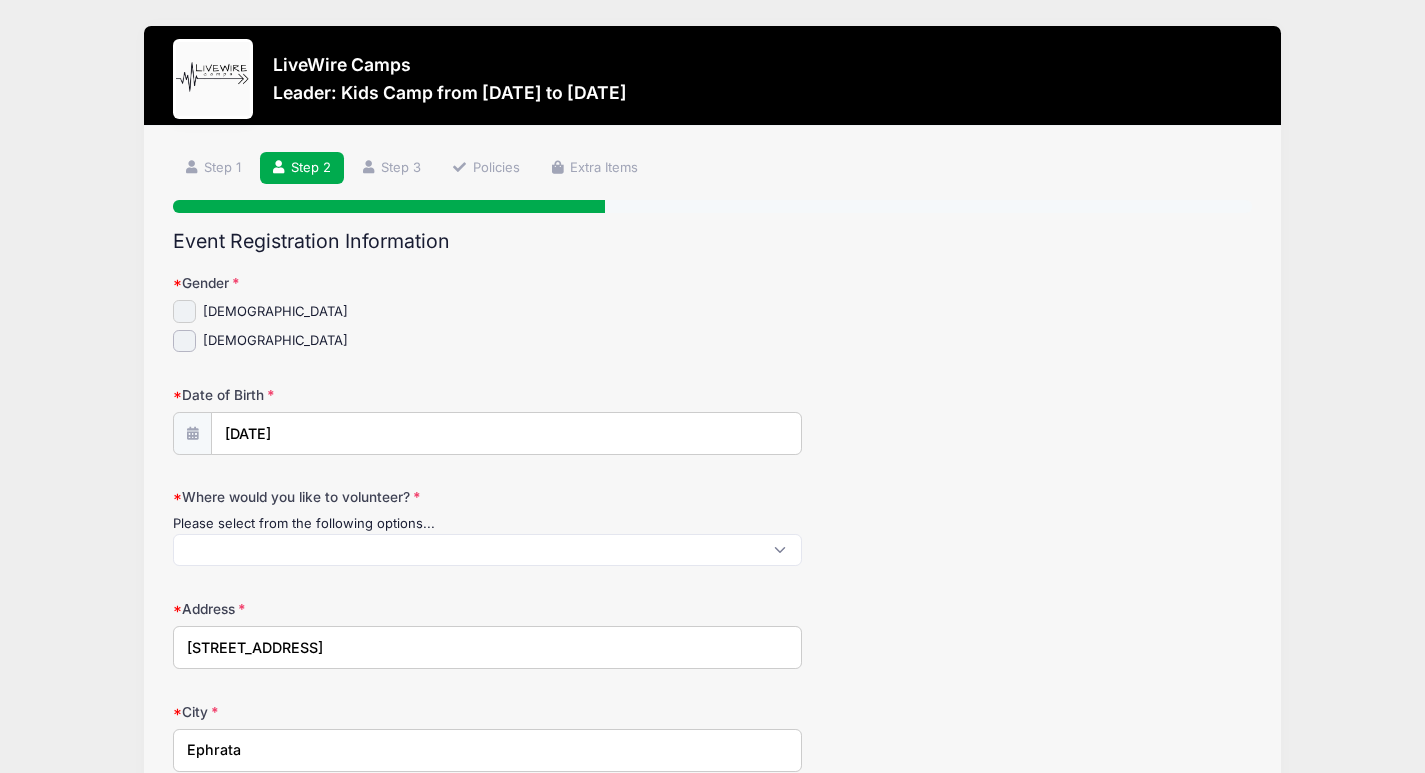 click on "[DEMOGRAPHIC_DATA]" at bounding box center [184, 311] 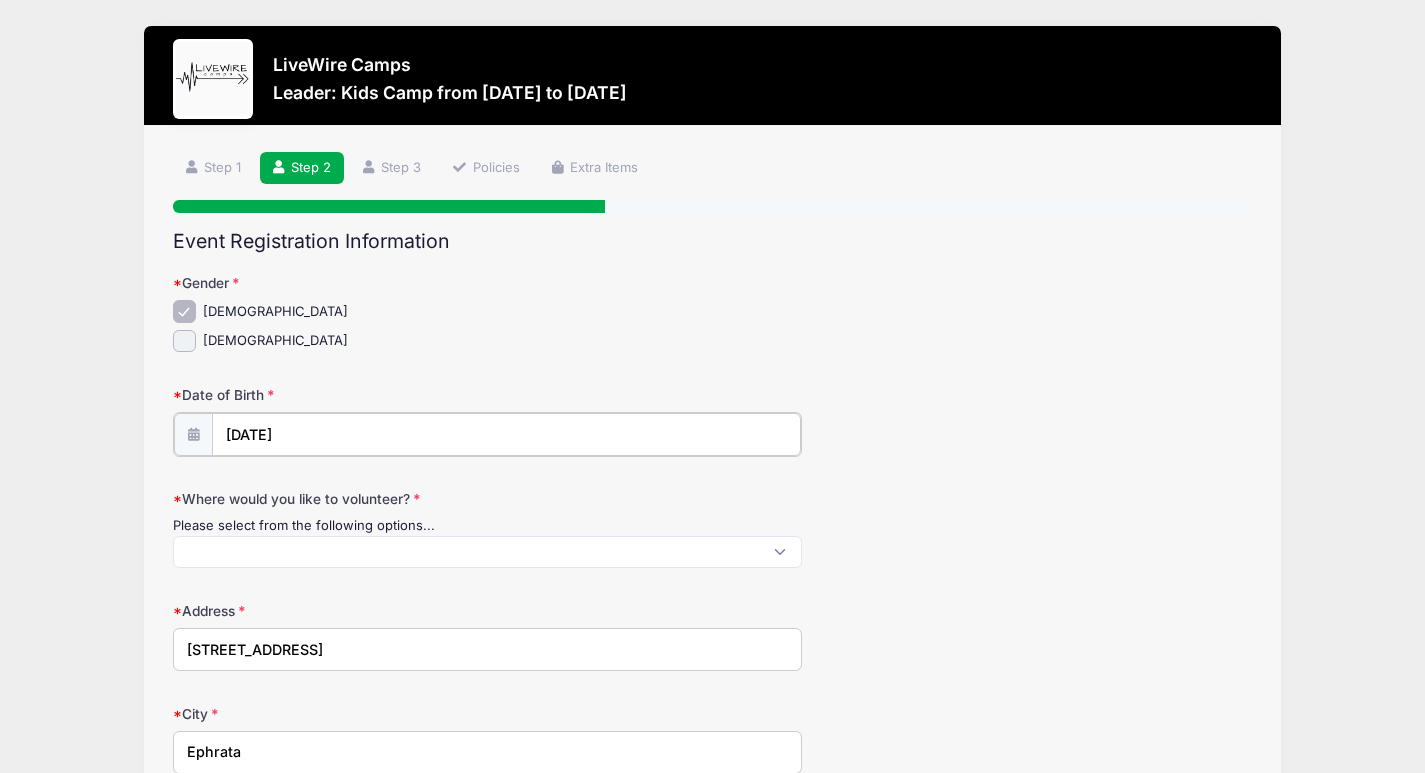 click on "[DATE]" at bounding box center [506, 434] 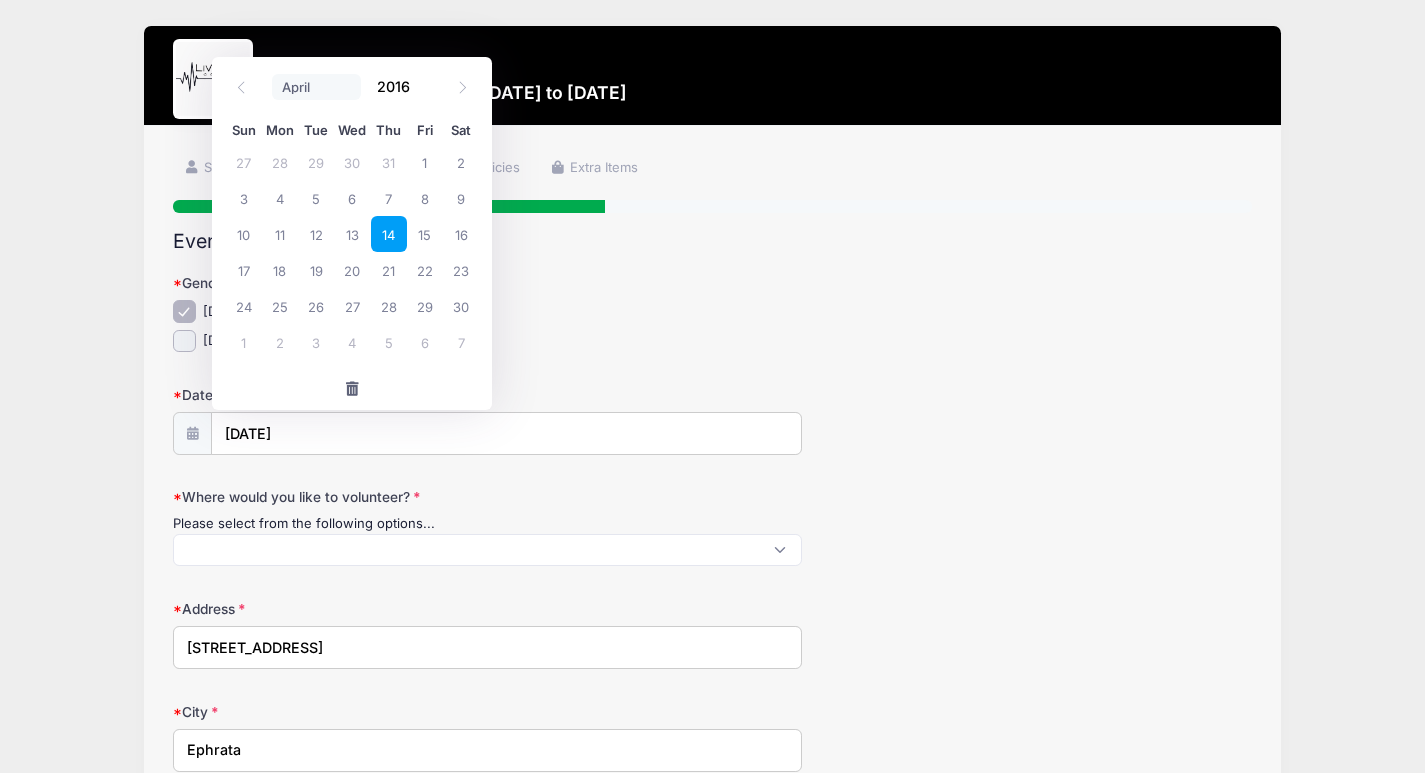 click on "January February March April May June July August September October November December" at bounding box center [316, 87] 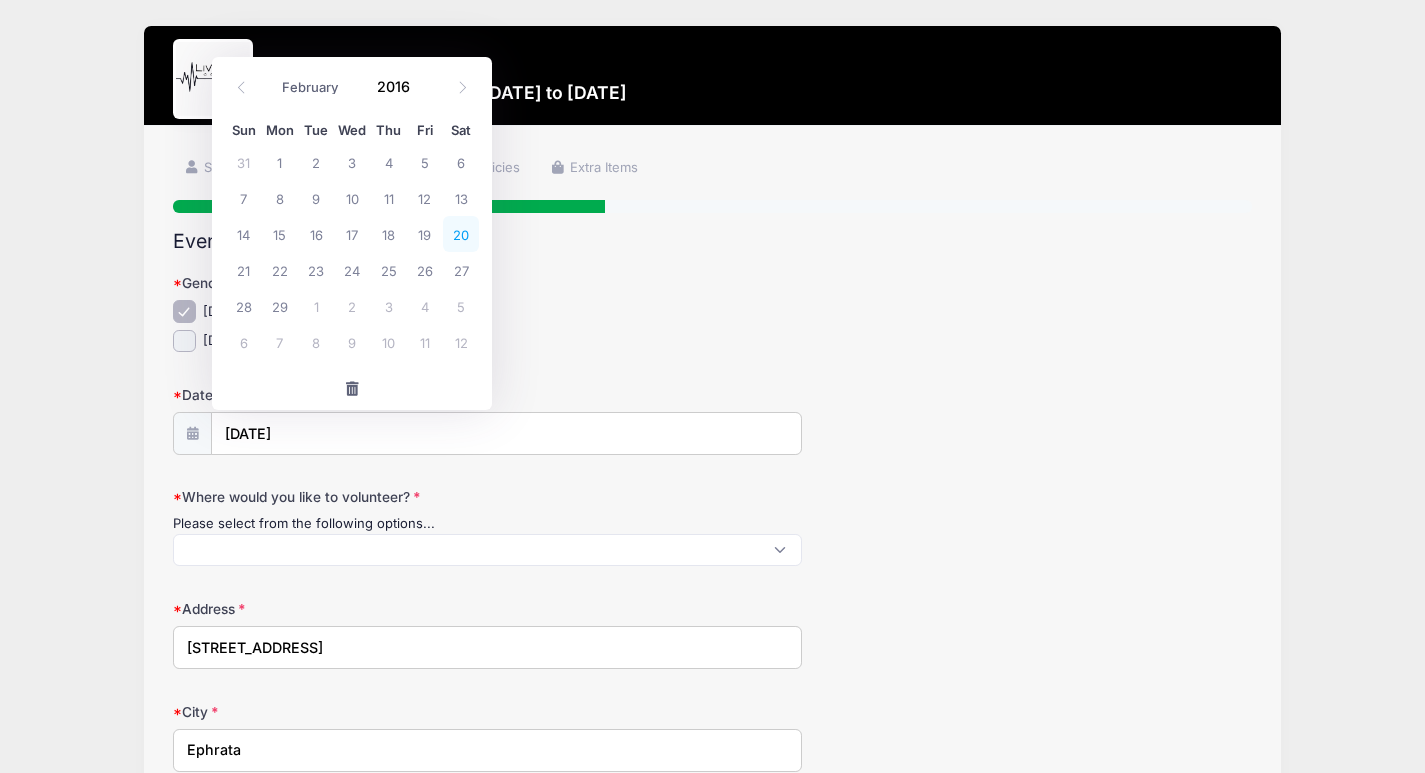 click on "20" at bounding box center (461, 234) 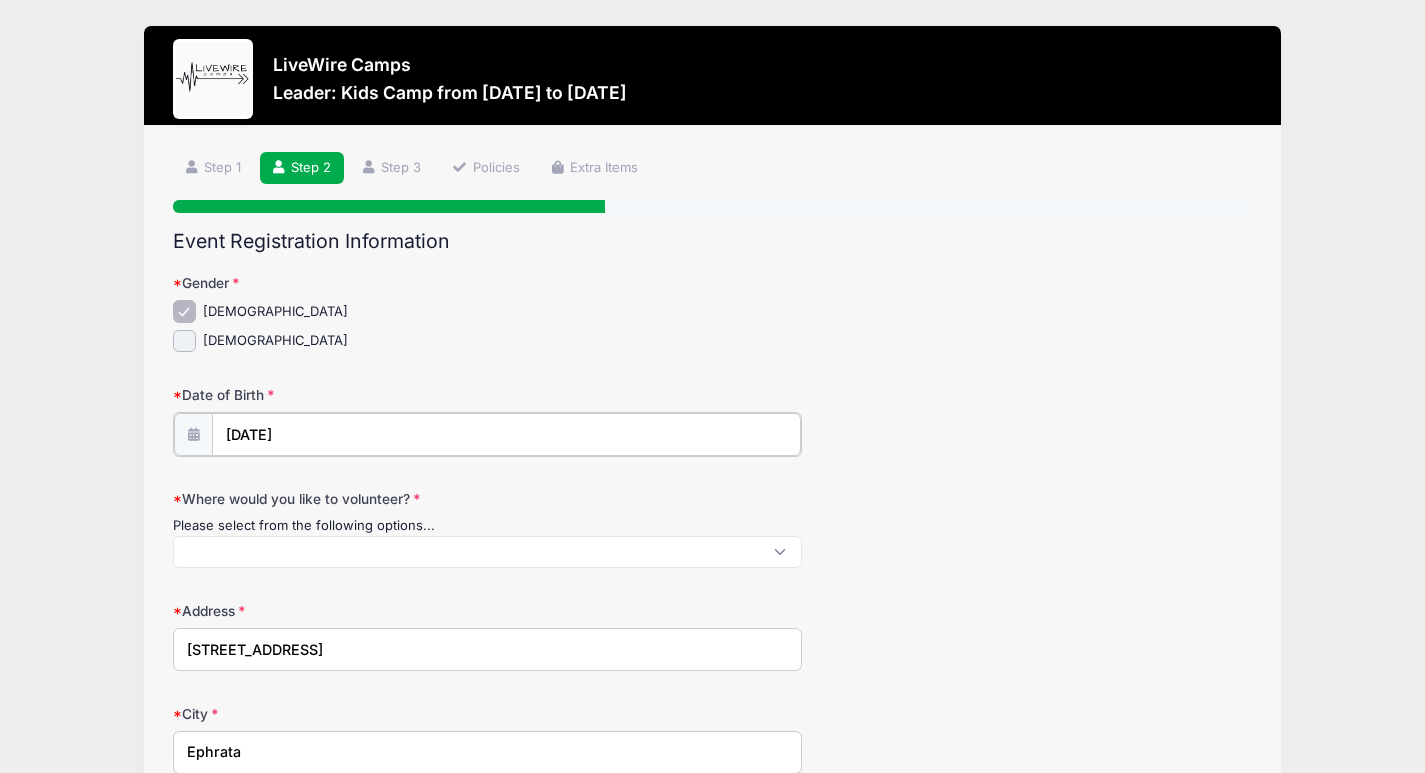 click on "[DATE]" at bounding box center [506, 434] 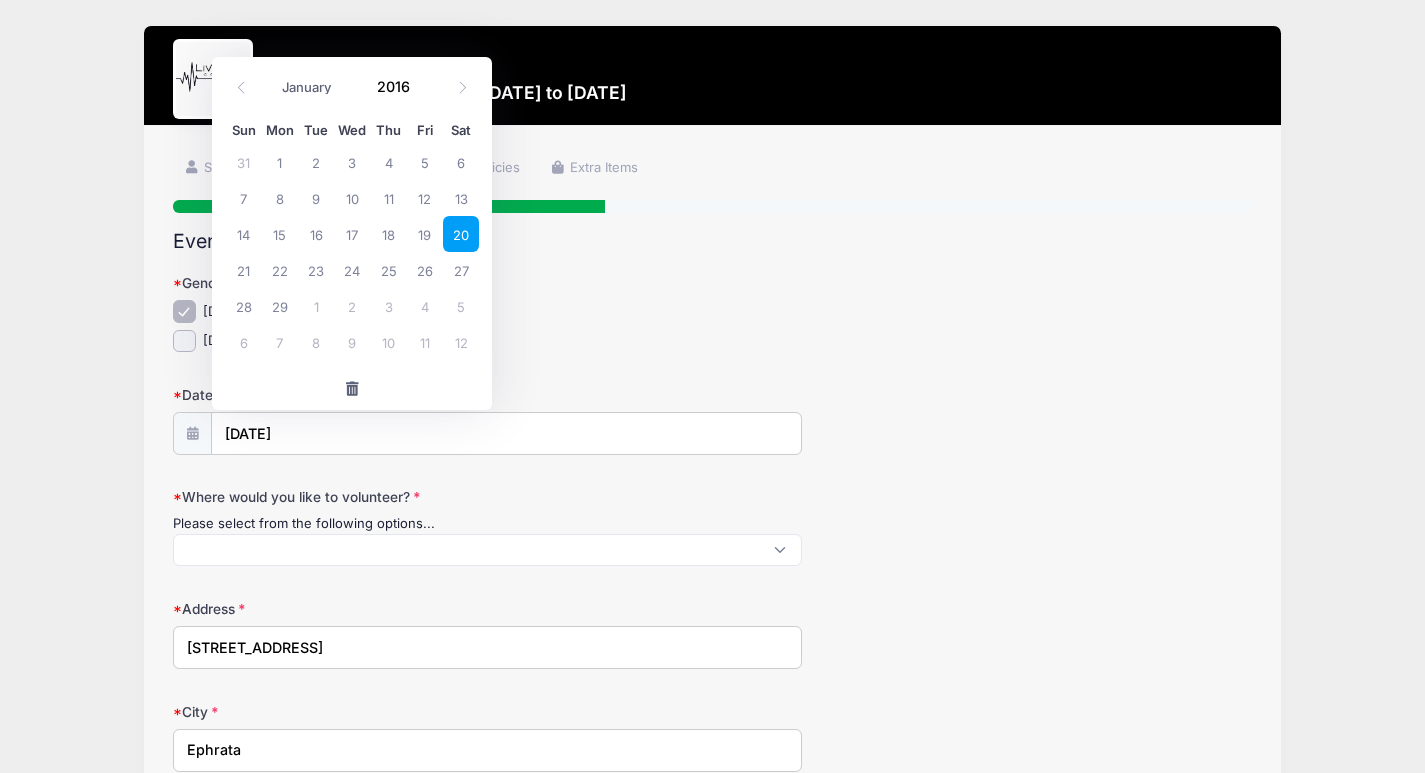 click on "January February March April May June July August September October November [DATE]" at bounding box center (352, 81) 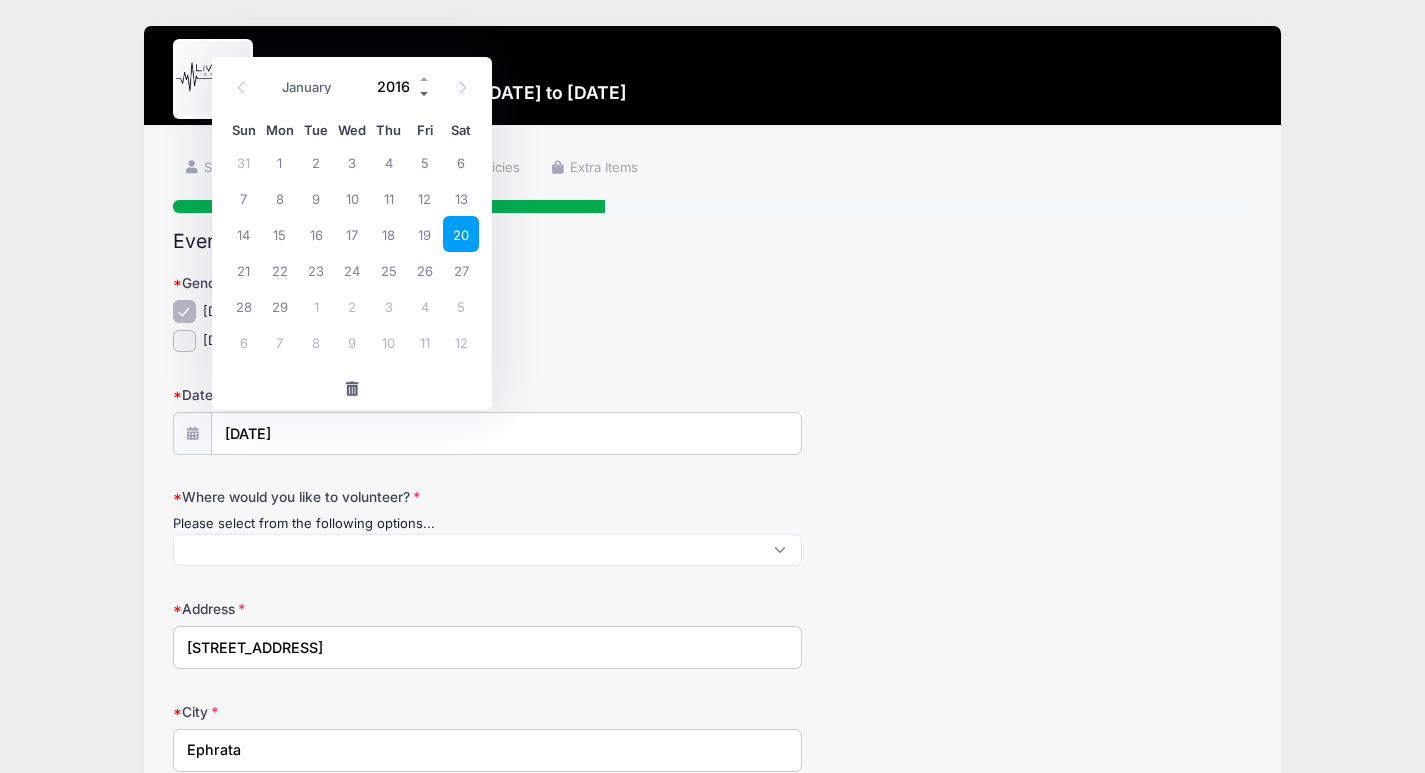 click at bounding box center [425, 93] 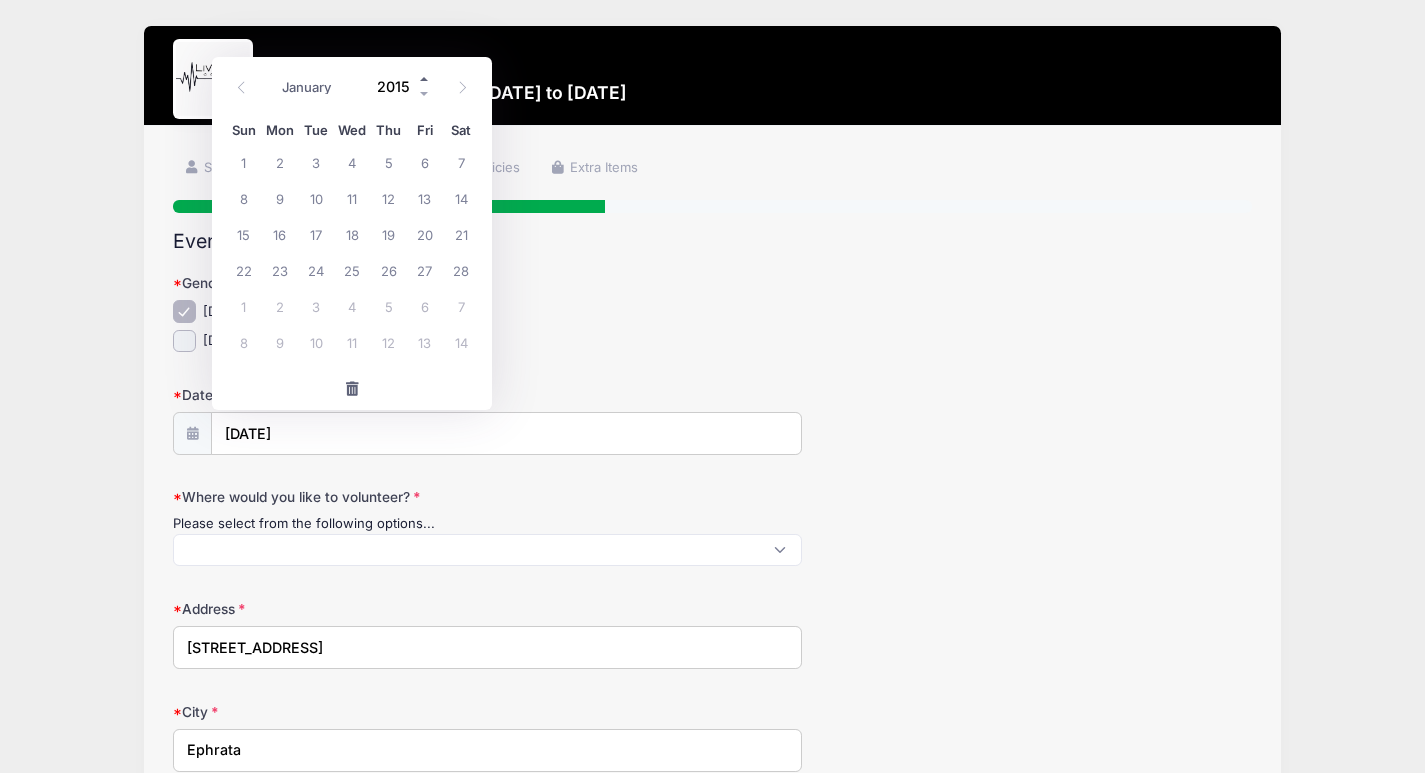 click at bounding box center (425, 78) 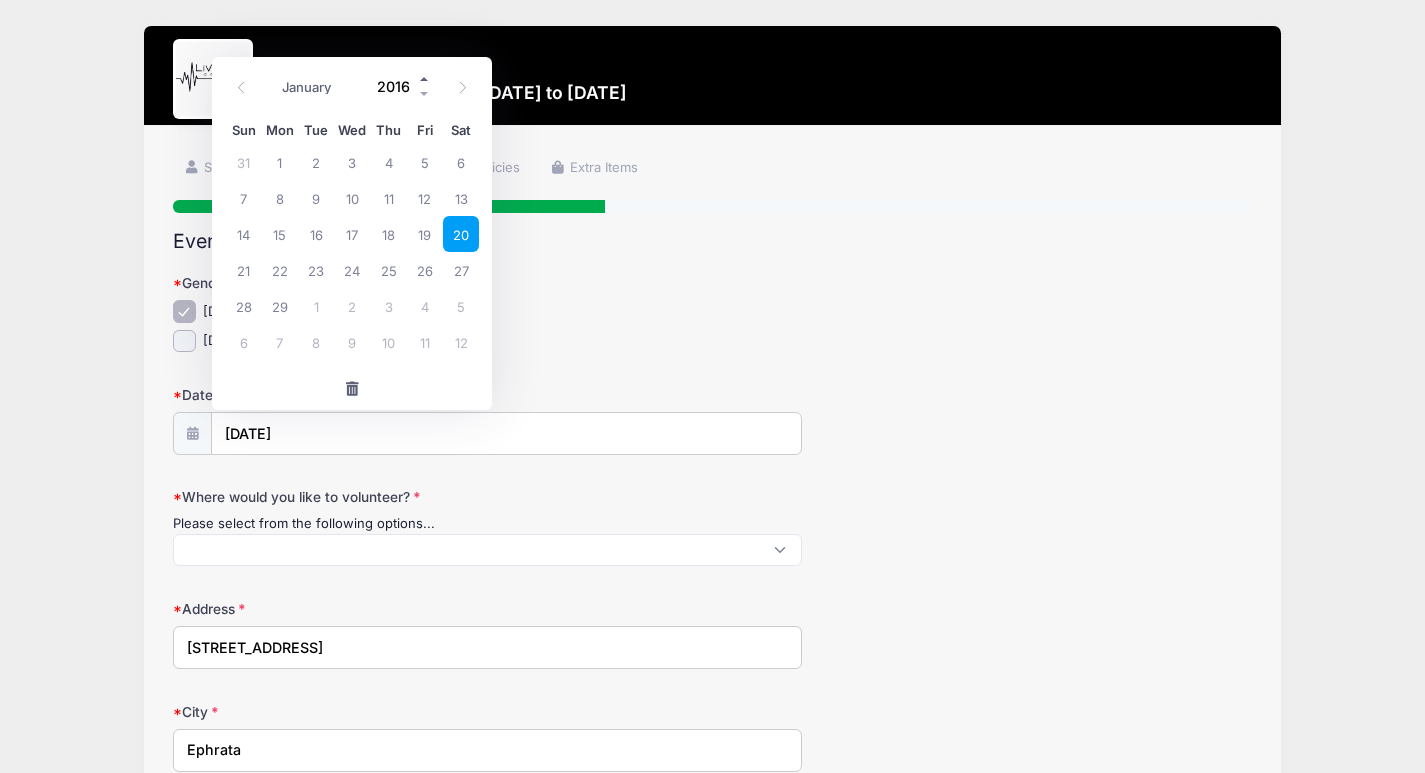 click at bounding box center [425, 78] 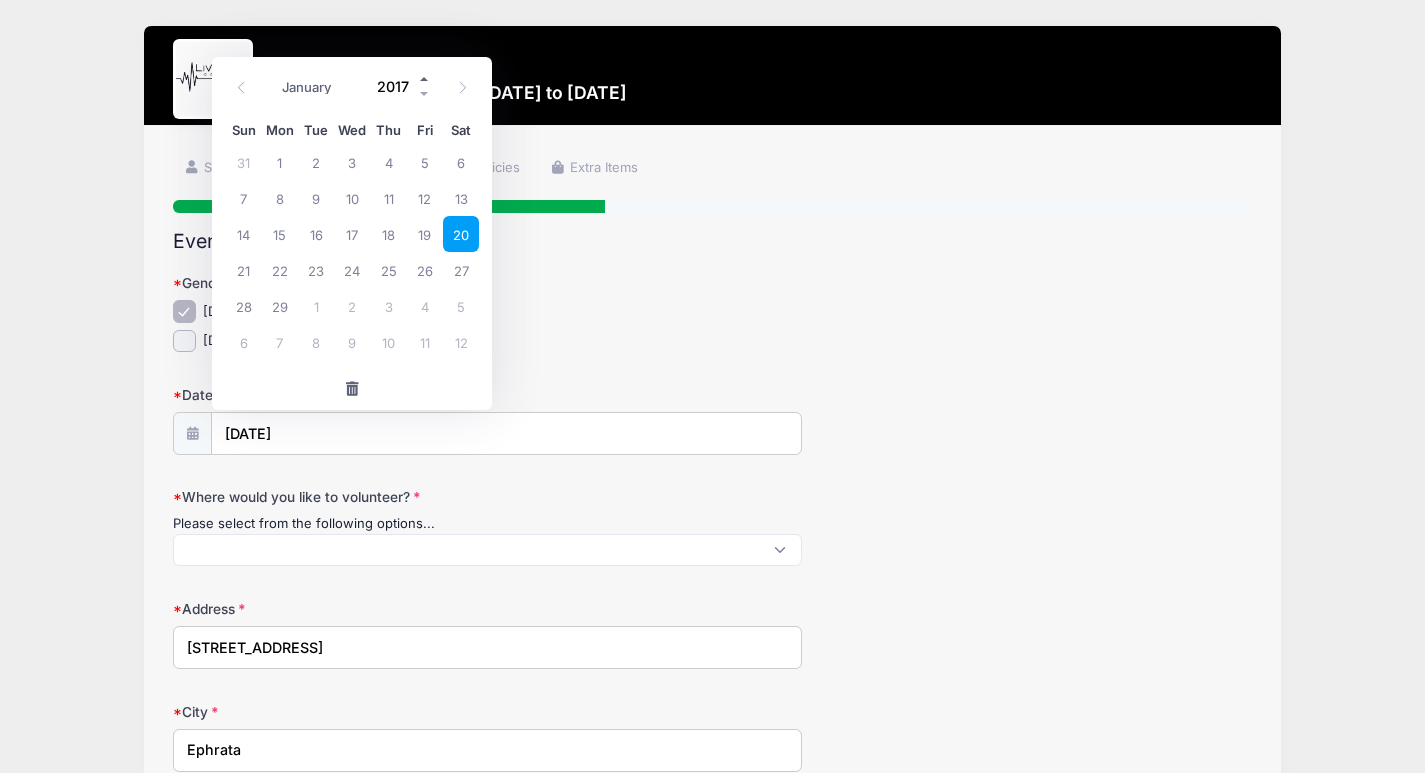 click at bounding box center [425, 78] 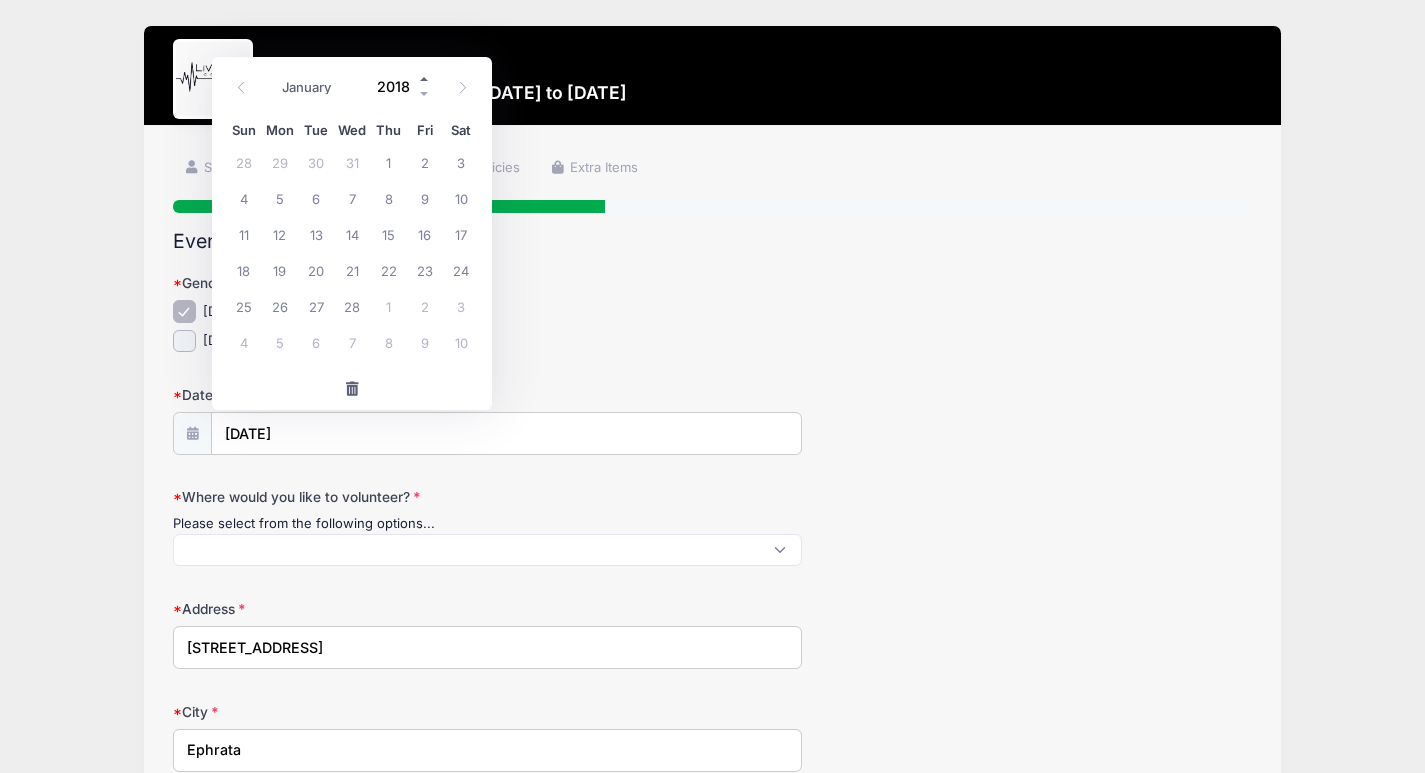 click at bounding box center [425, 78] 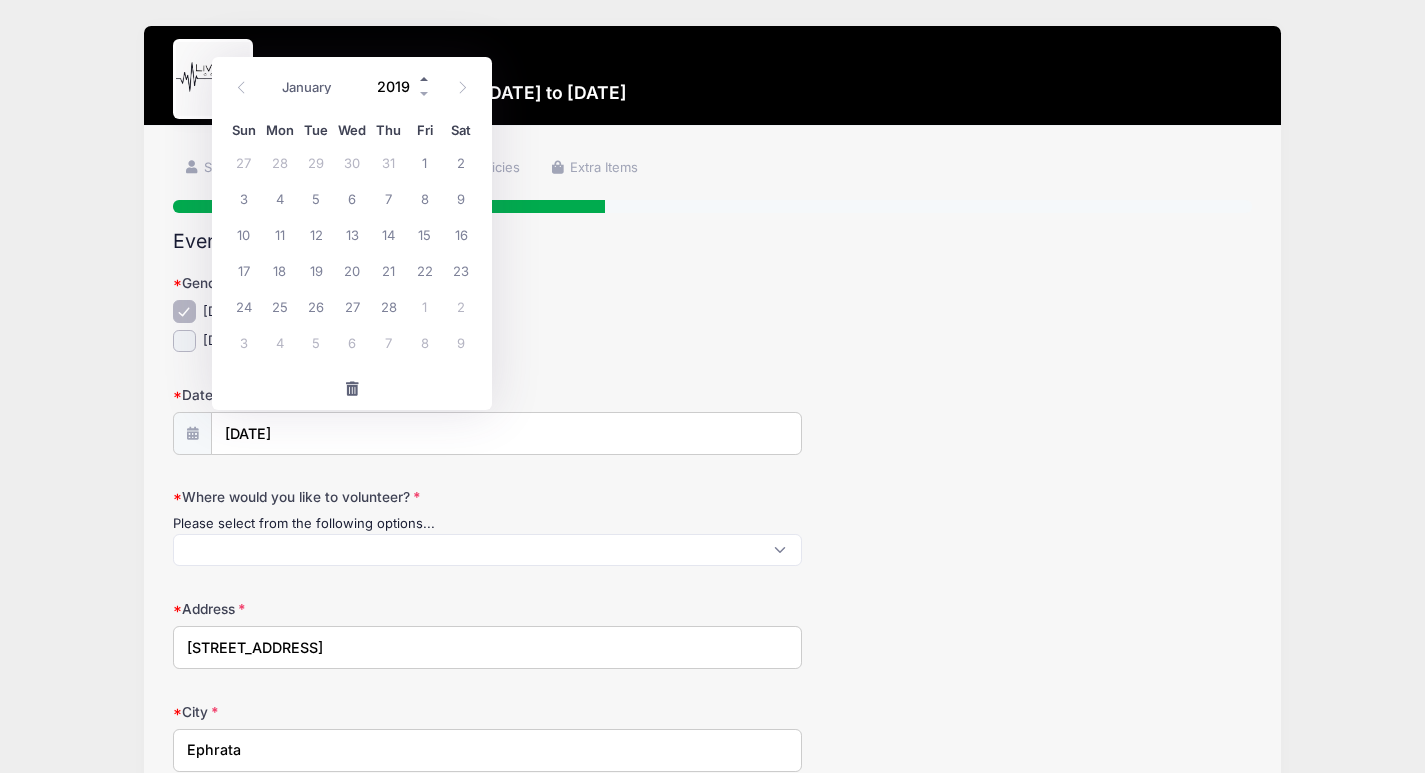 click at bounding box center [425, 78] 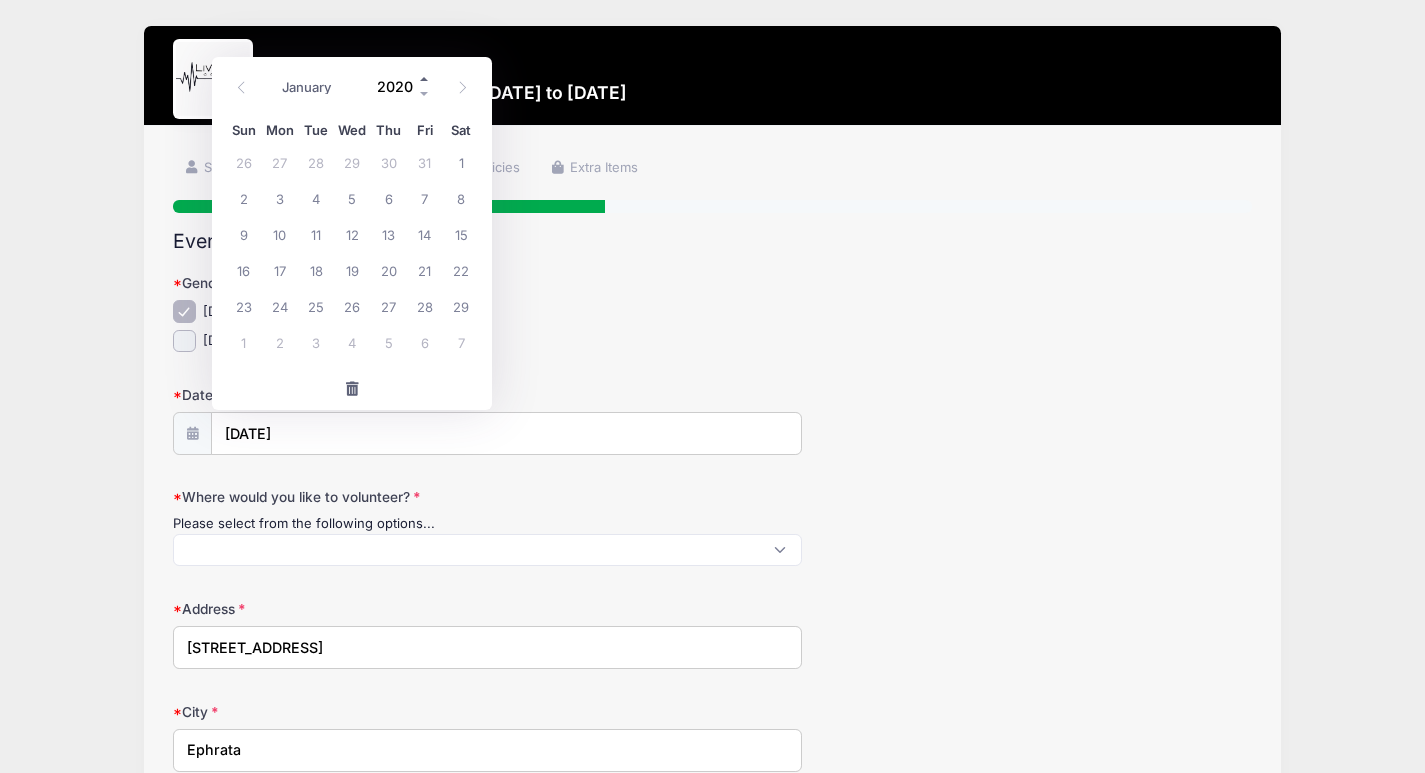 click at bounding box center [425, 78] 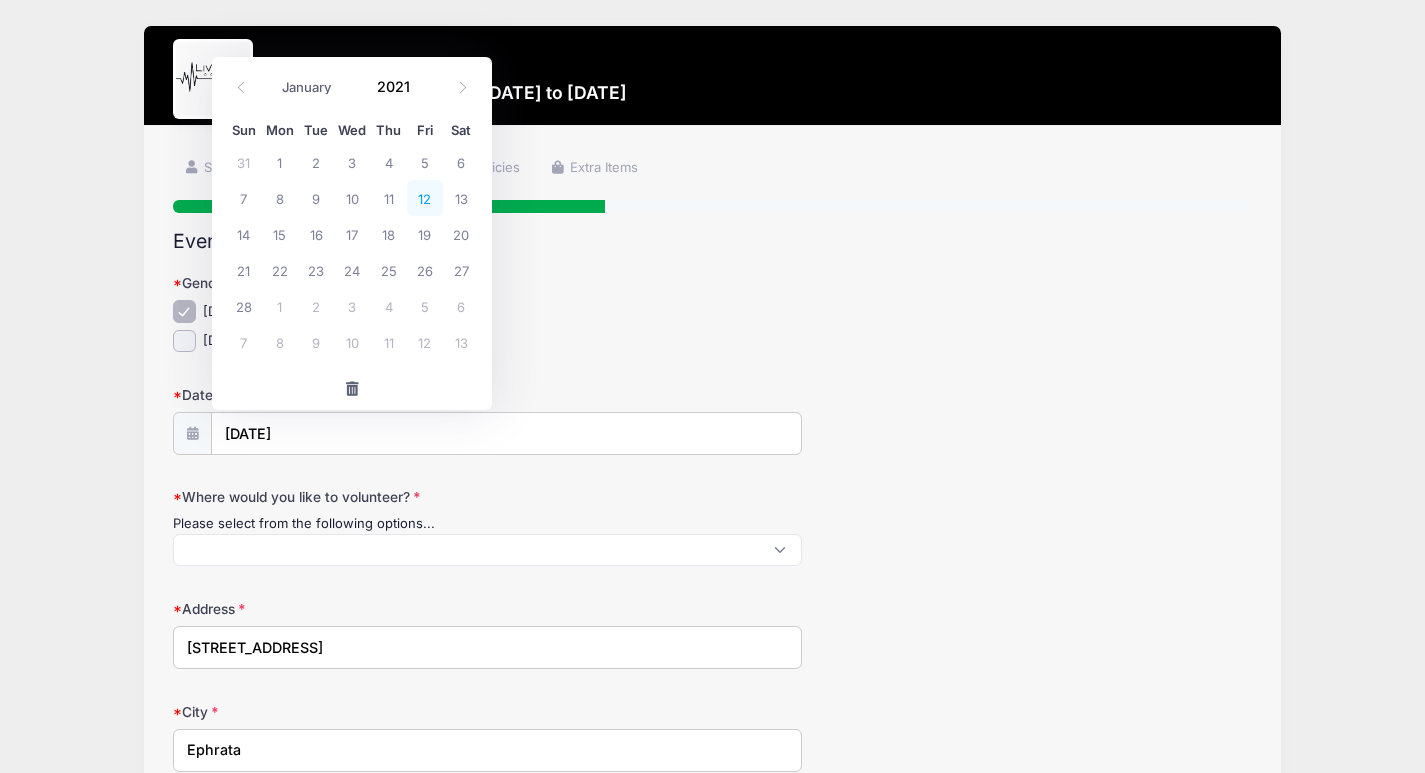 scroll, scrollTop: 0, scrollLeft: 0, axis: both 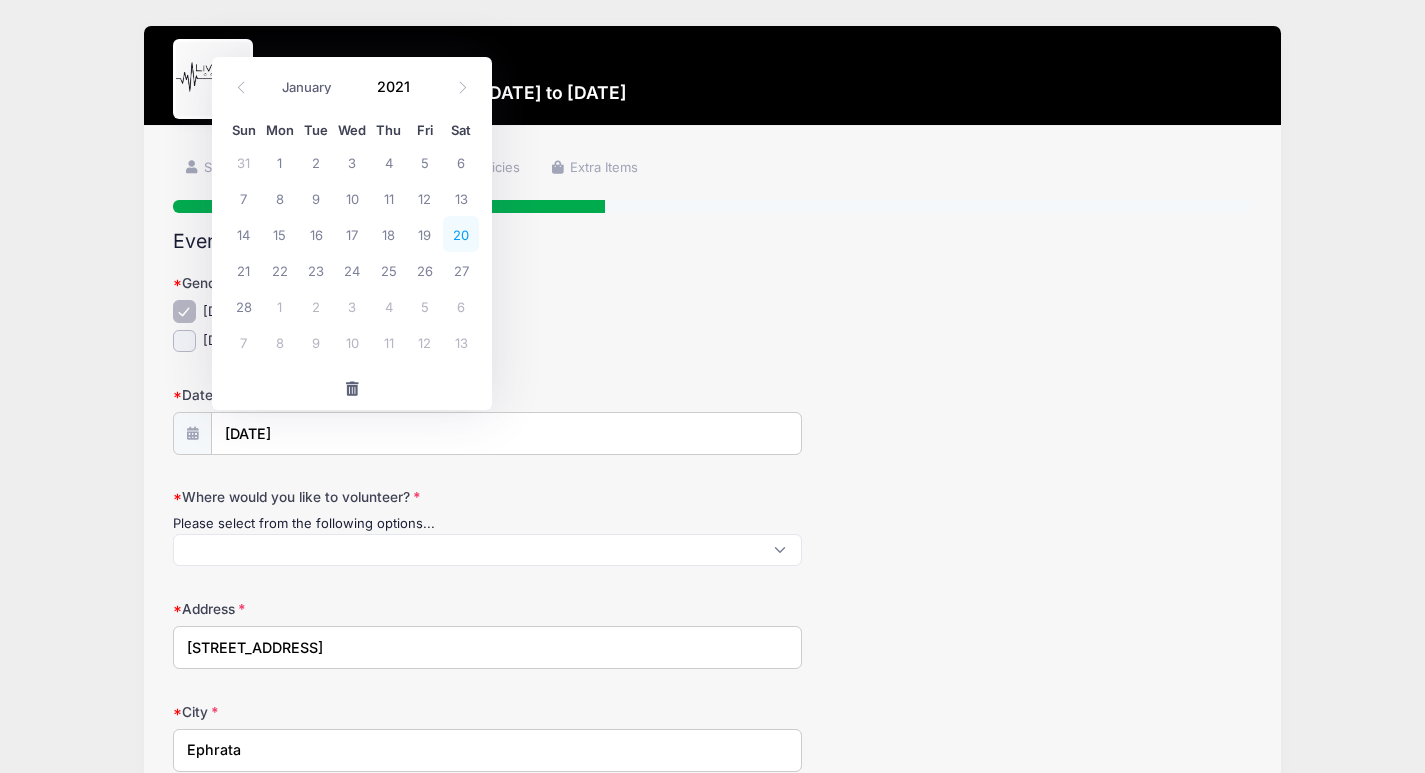 click on "20" at bounding box center (461, 234) 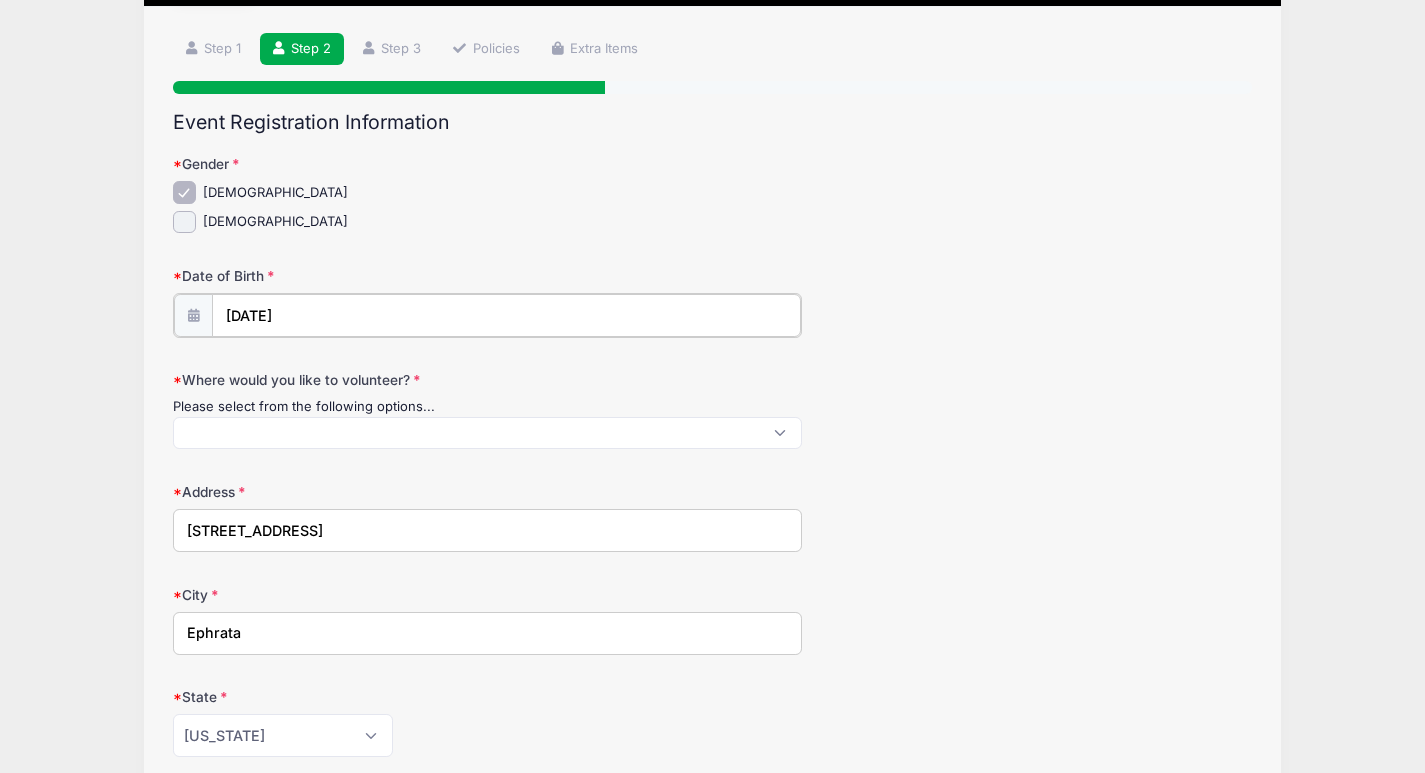 scroll, scrollTop: 122, scrollLeft: 0, axis: vertical 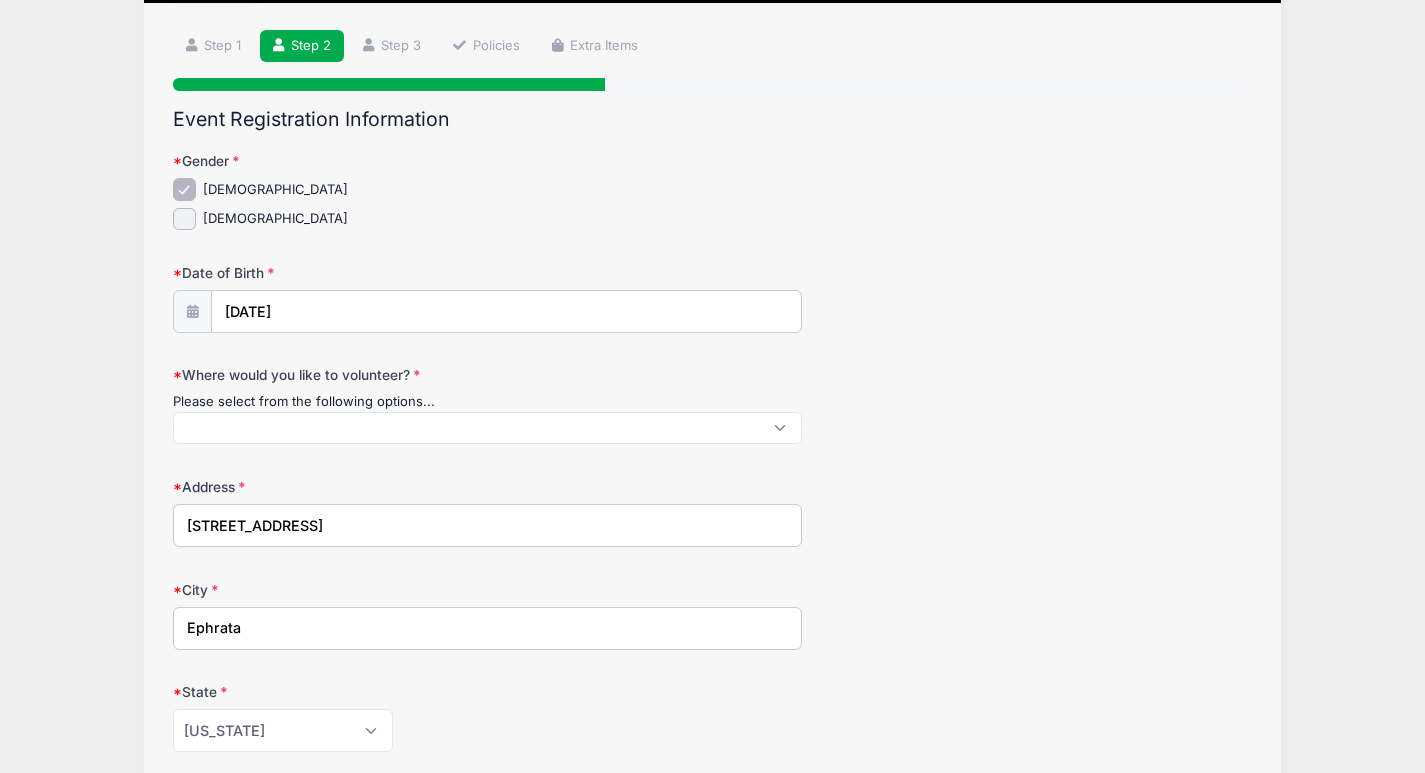 click at bounding box center (487, 428) 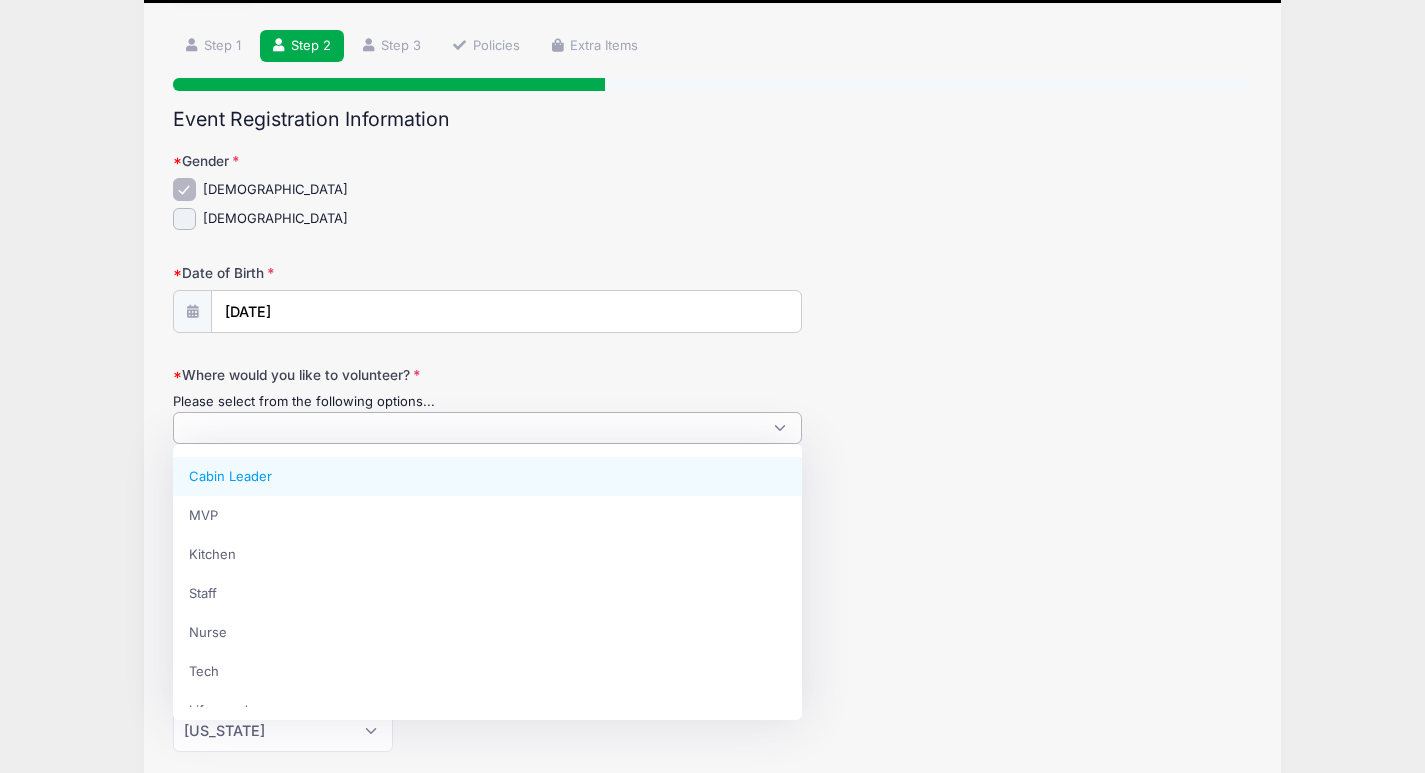 scroll, scrollTop: 1, scrollLeft: 0, axis: vertical 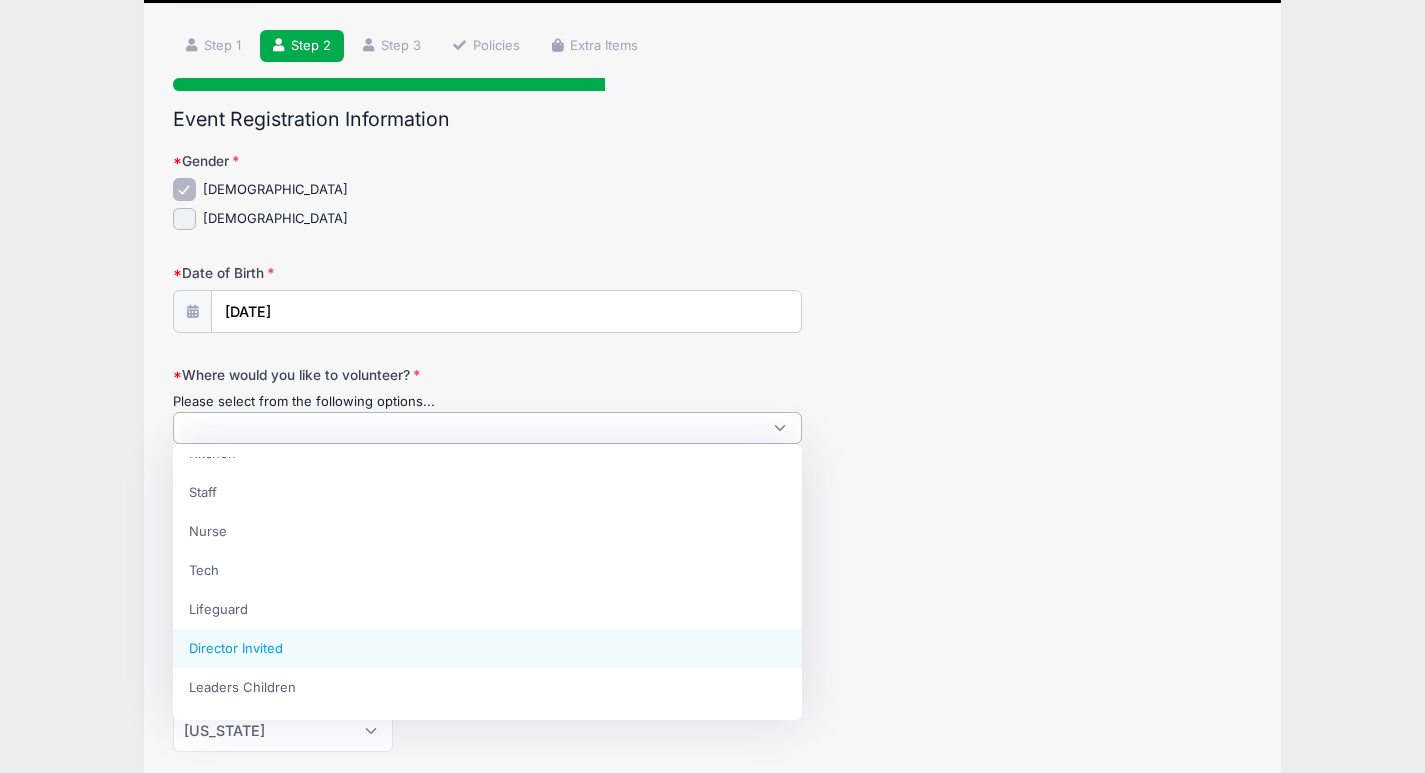select on "Director Invited" 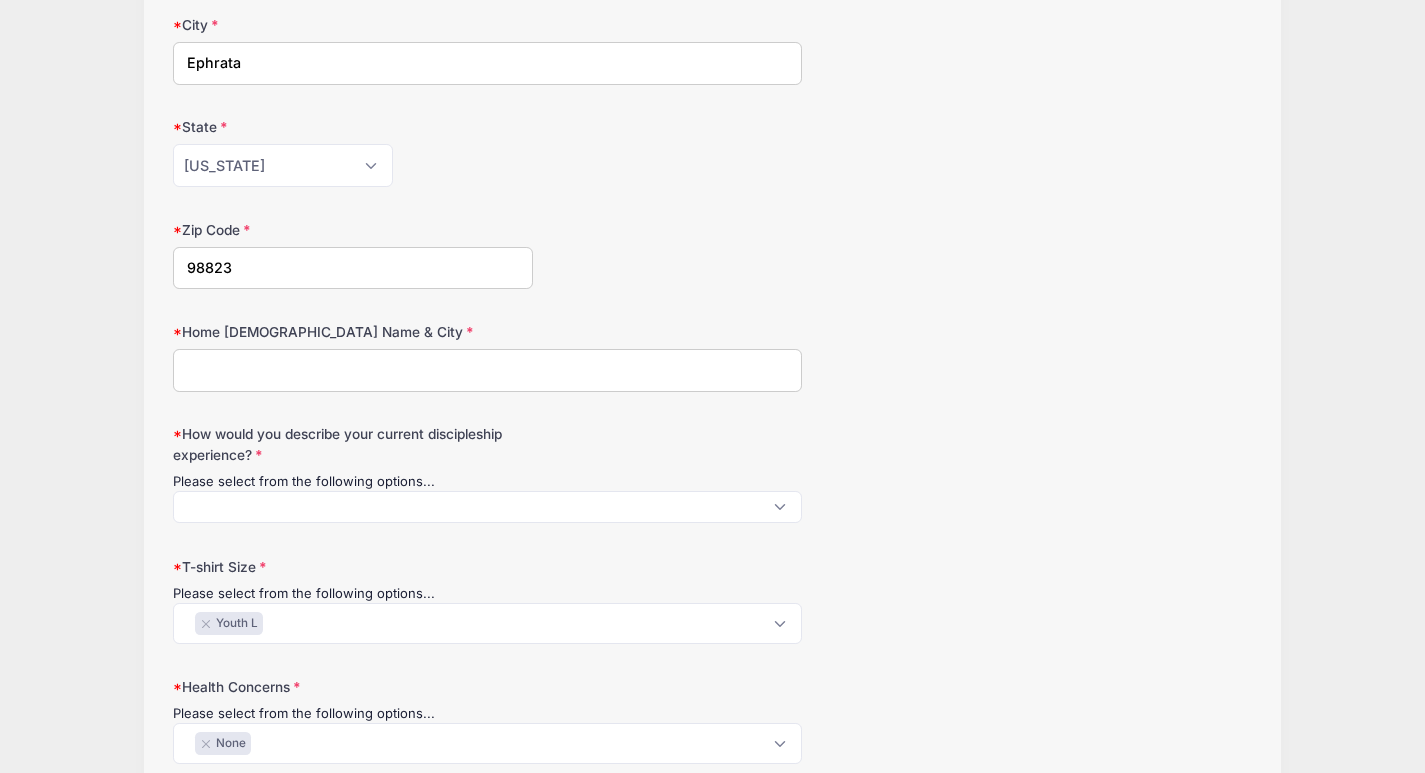 scroll, scrollTop: 699, scrollLeft: 0, axis: vertical 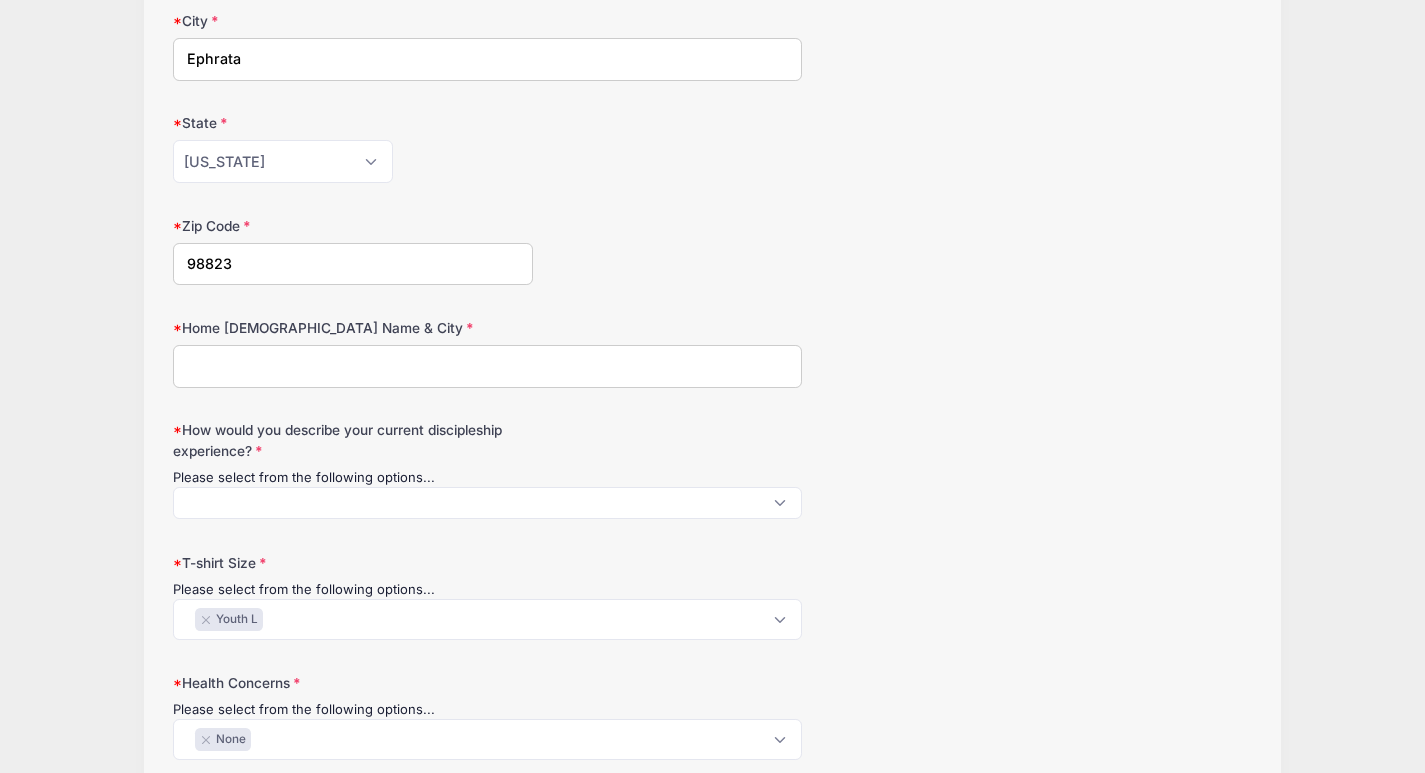 click on "Home [DEMOGRAPHIC_DATA] Name & City" at bounding box center (487, 366) 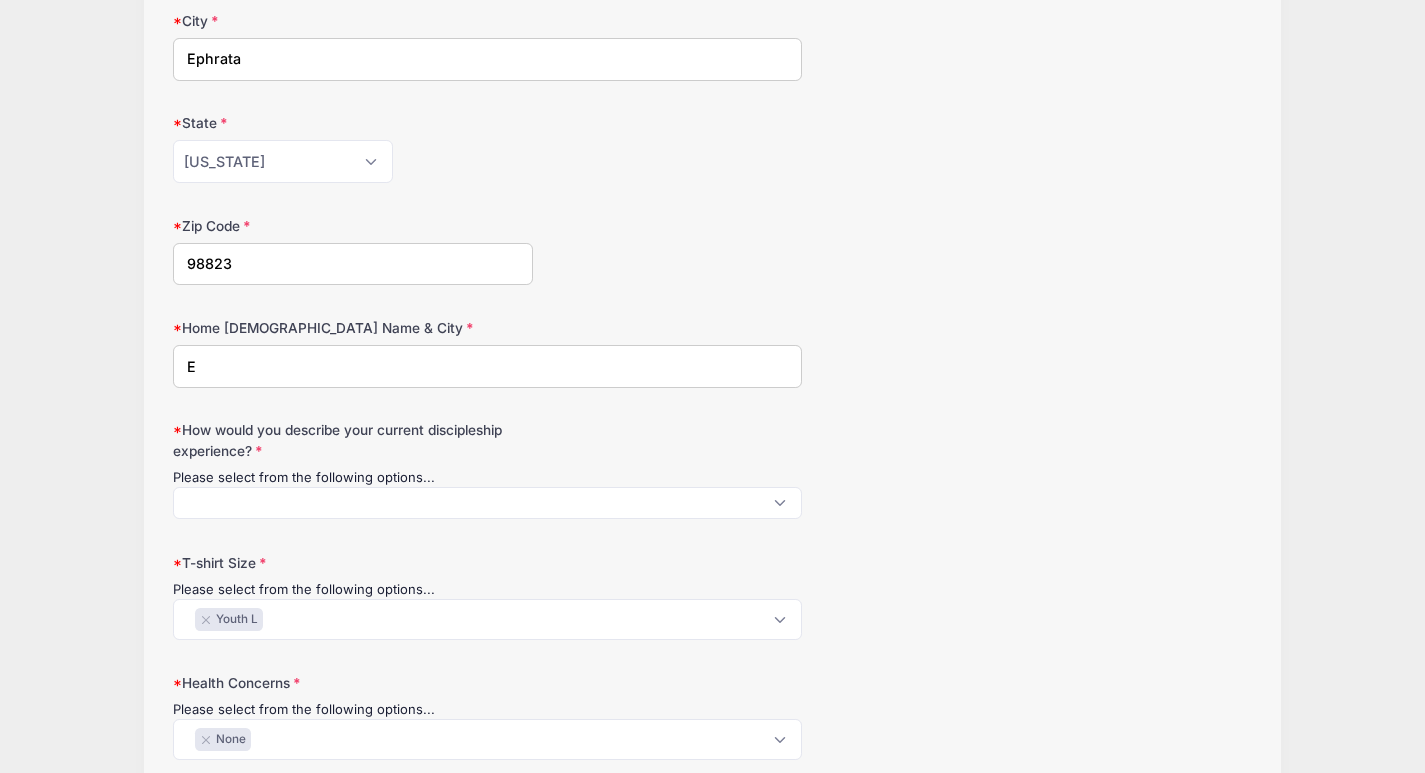 click on "LiveWire Camps
Leader: Kids Camp from [DATE] to [DATE]
Step  2 /7
Step 1
Step 2
Step 3
Policies
Extra Items
[PERSON_NAME]" at bounding box center (712, 993) 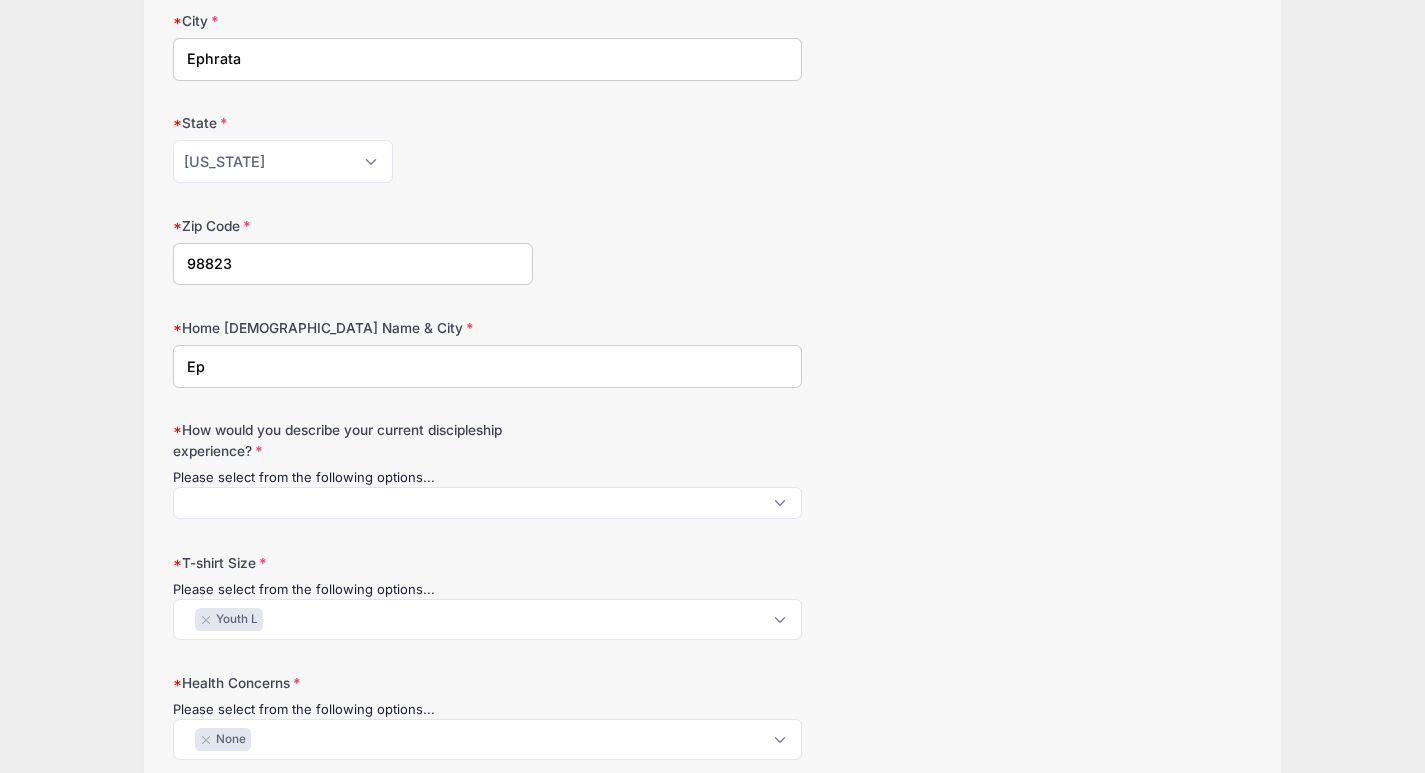type on "E" 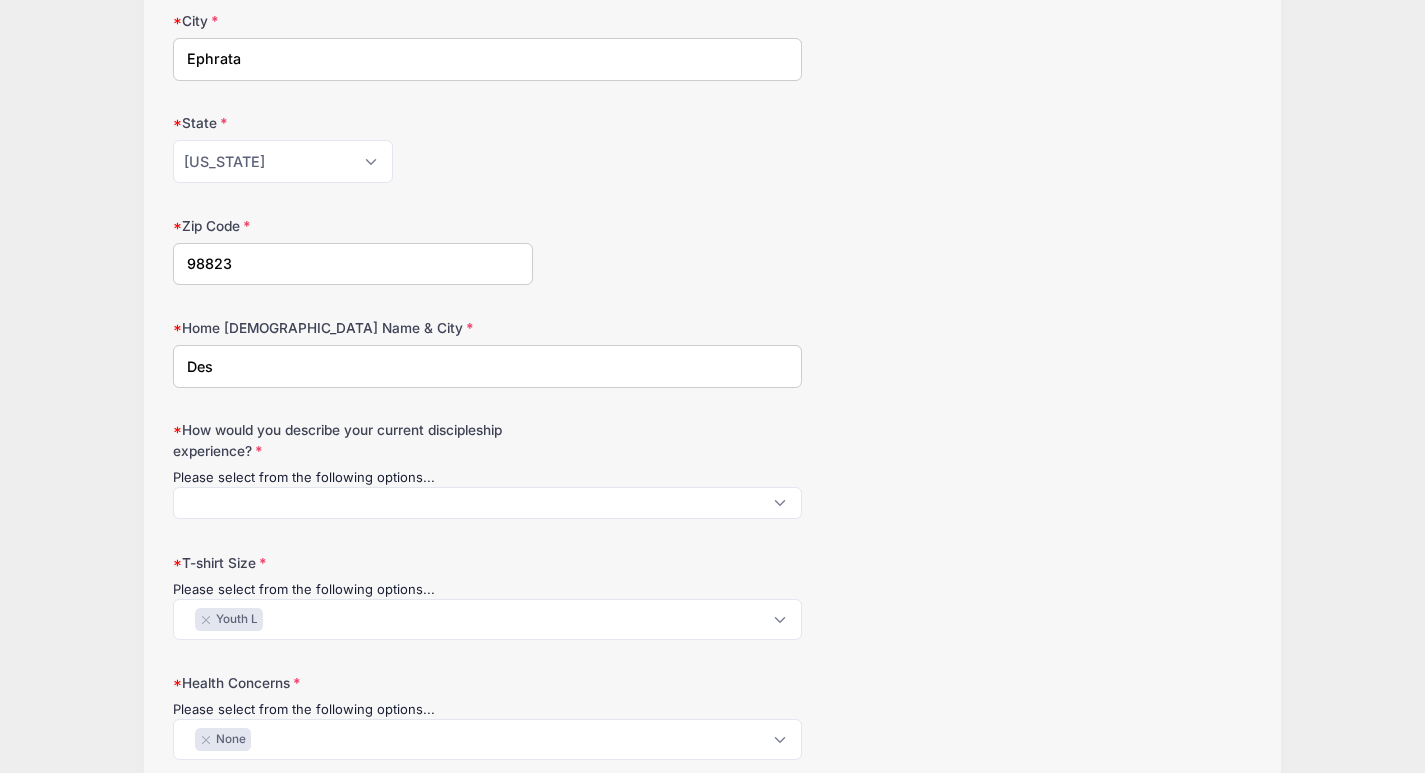 type on "Desert Church, [GEOGRAPHIC_DATA]" 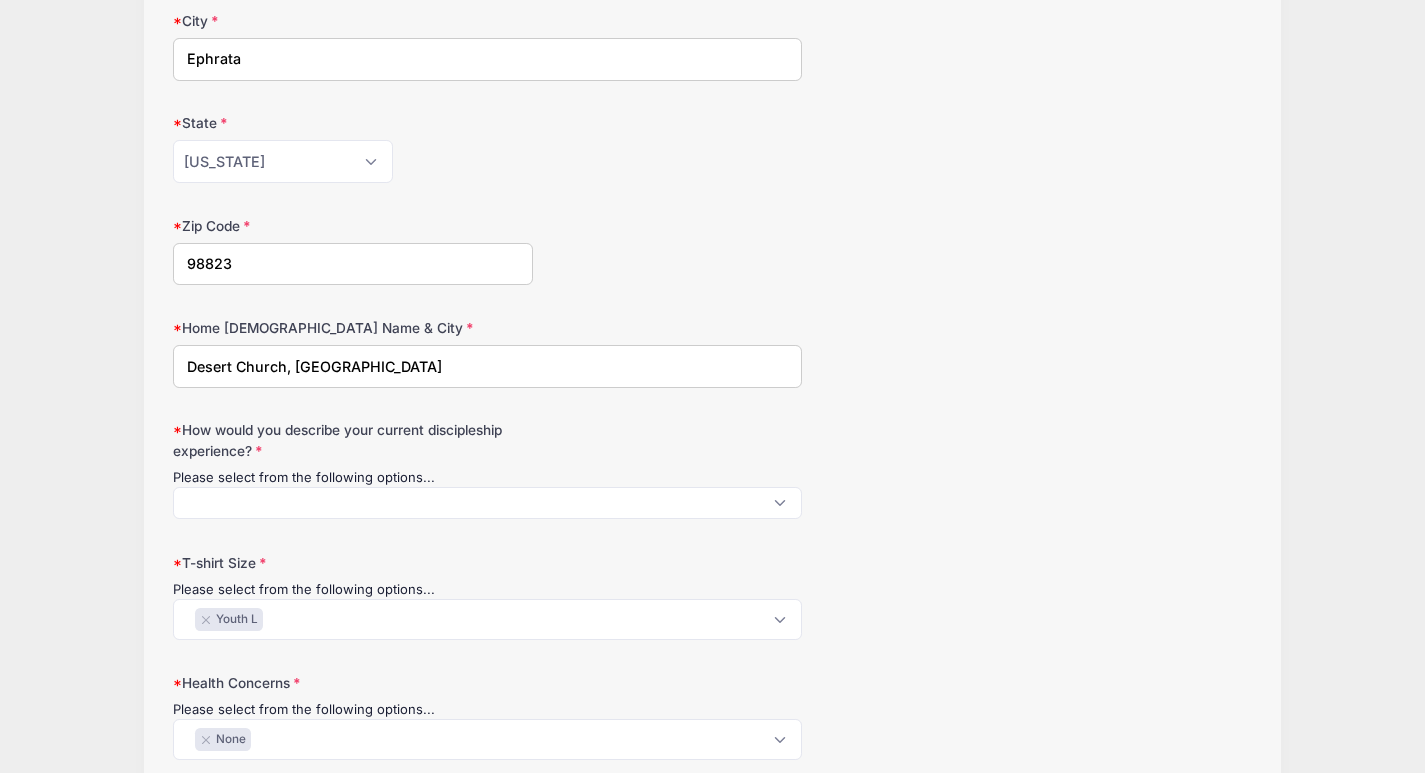 click at bounding box center [487, 503] 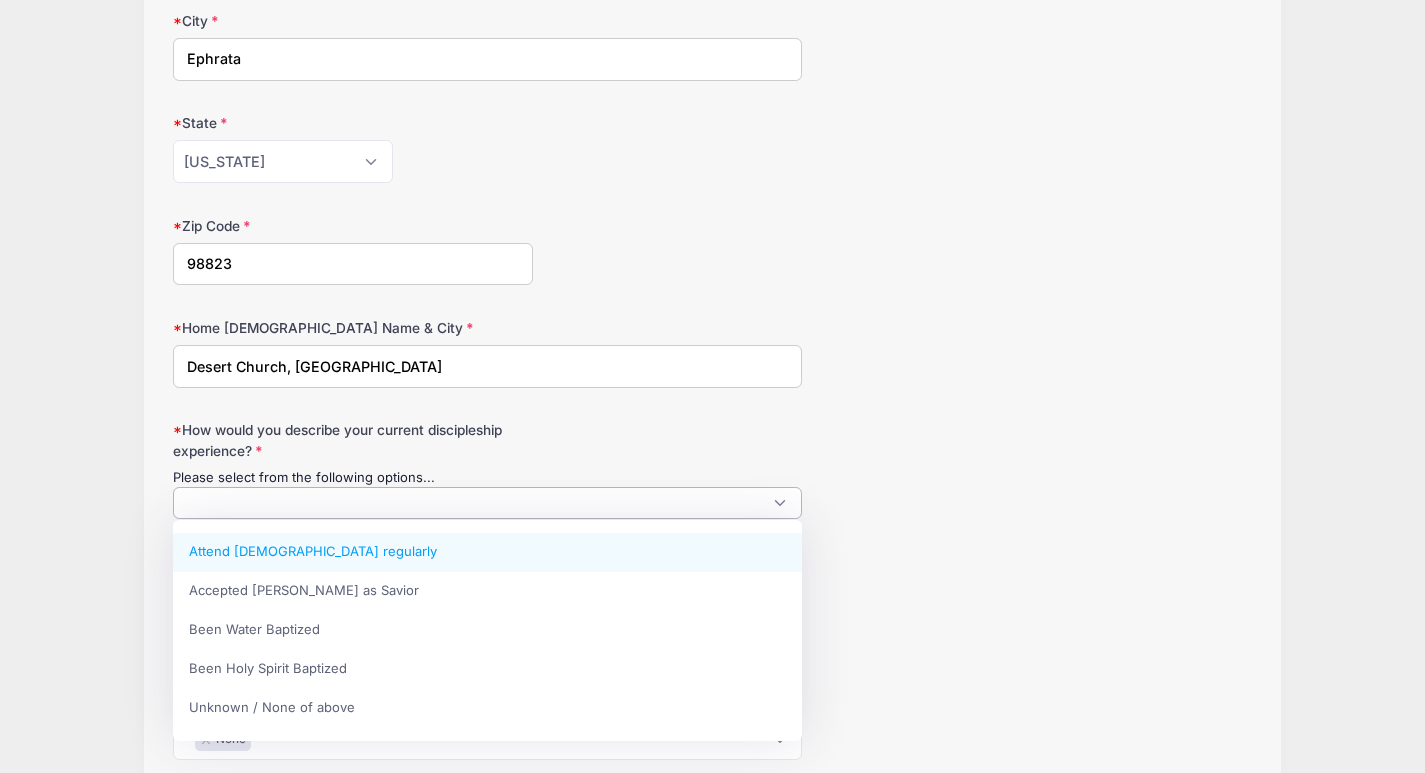 scroll, scrollTop: 1, scrollLeft: 0, axis: vertical 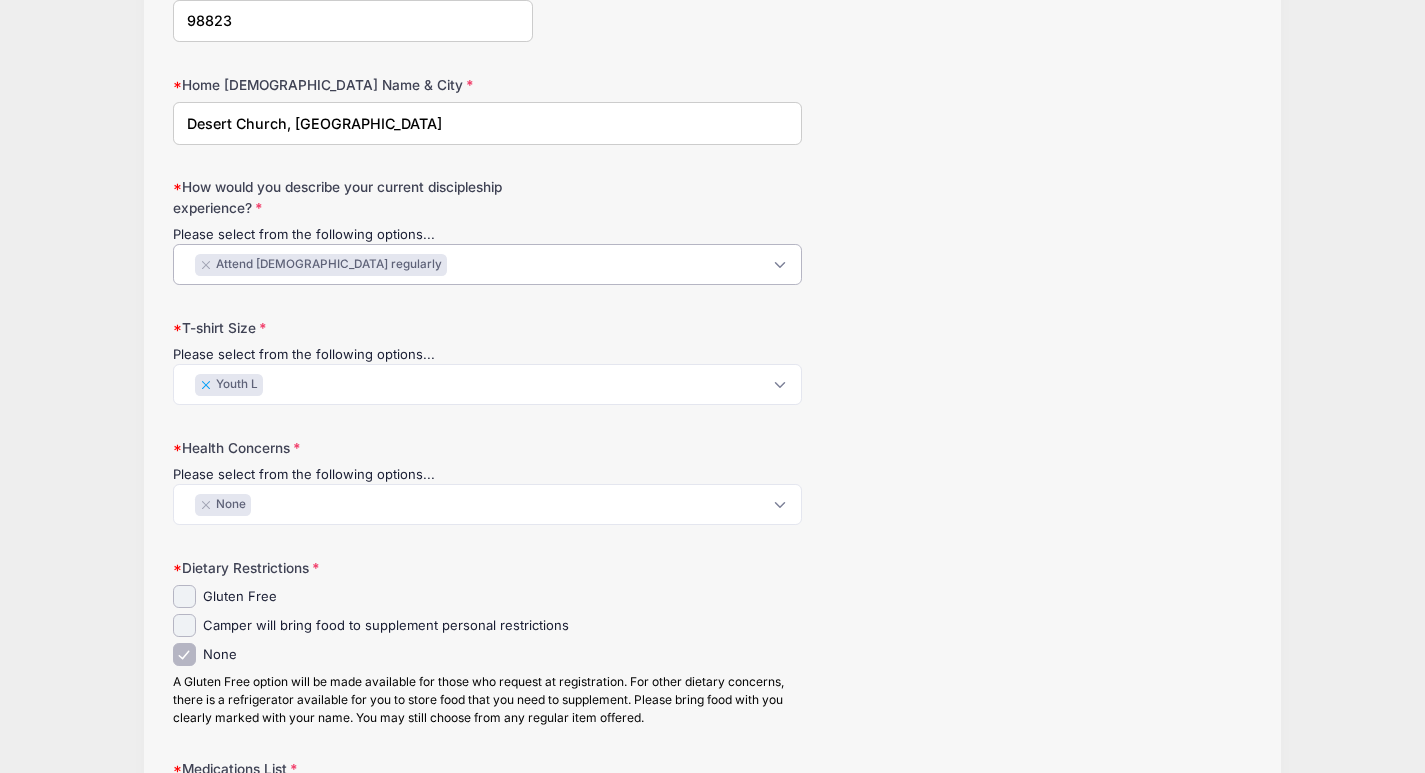 click on "×" at bounding box center (206, 385) 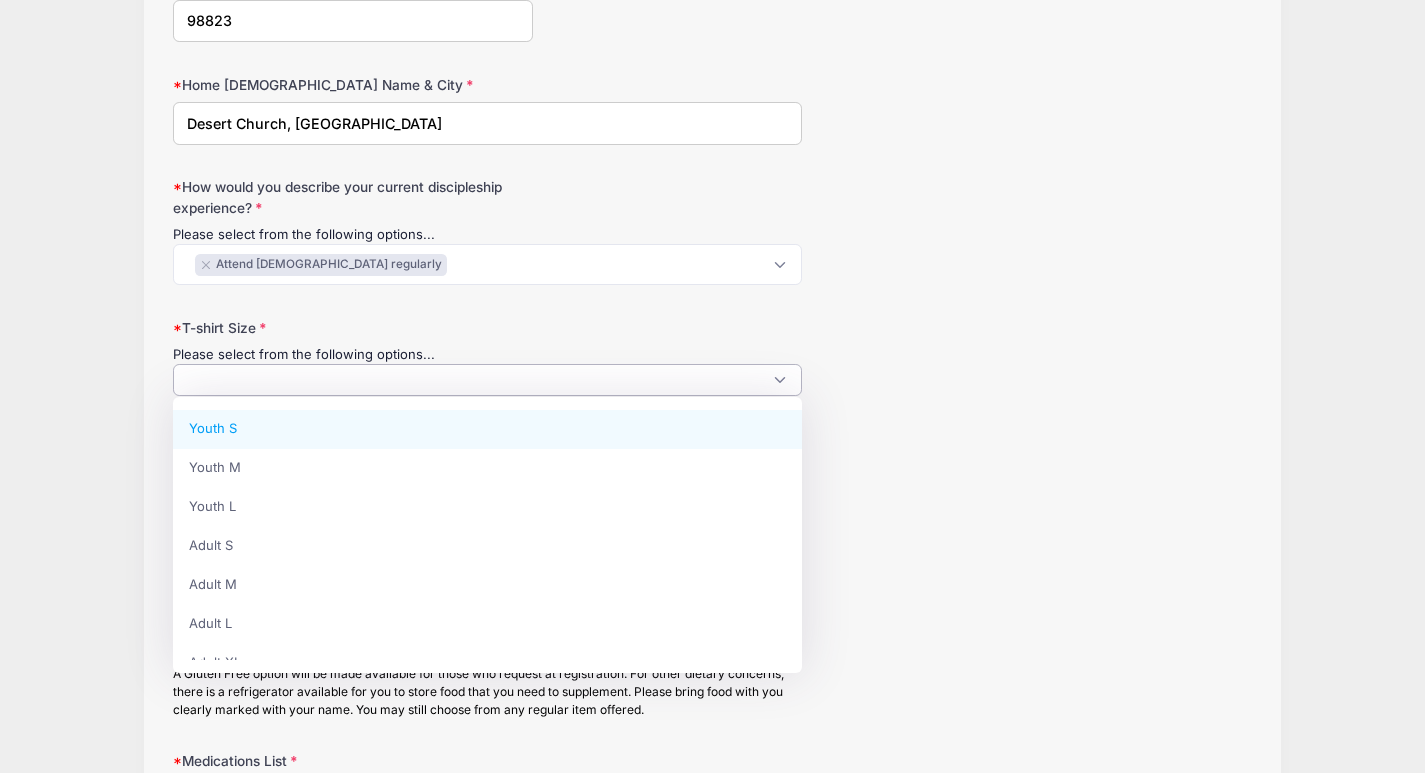 scroll, scrollTop: 1, scrollLeft: 0, axis: vertical 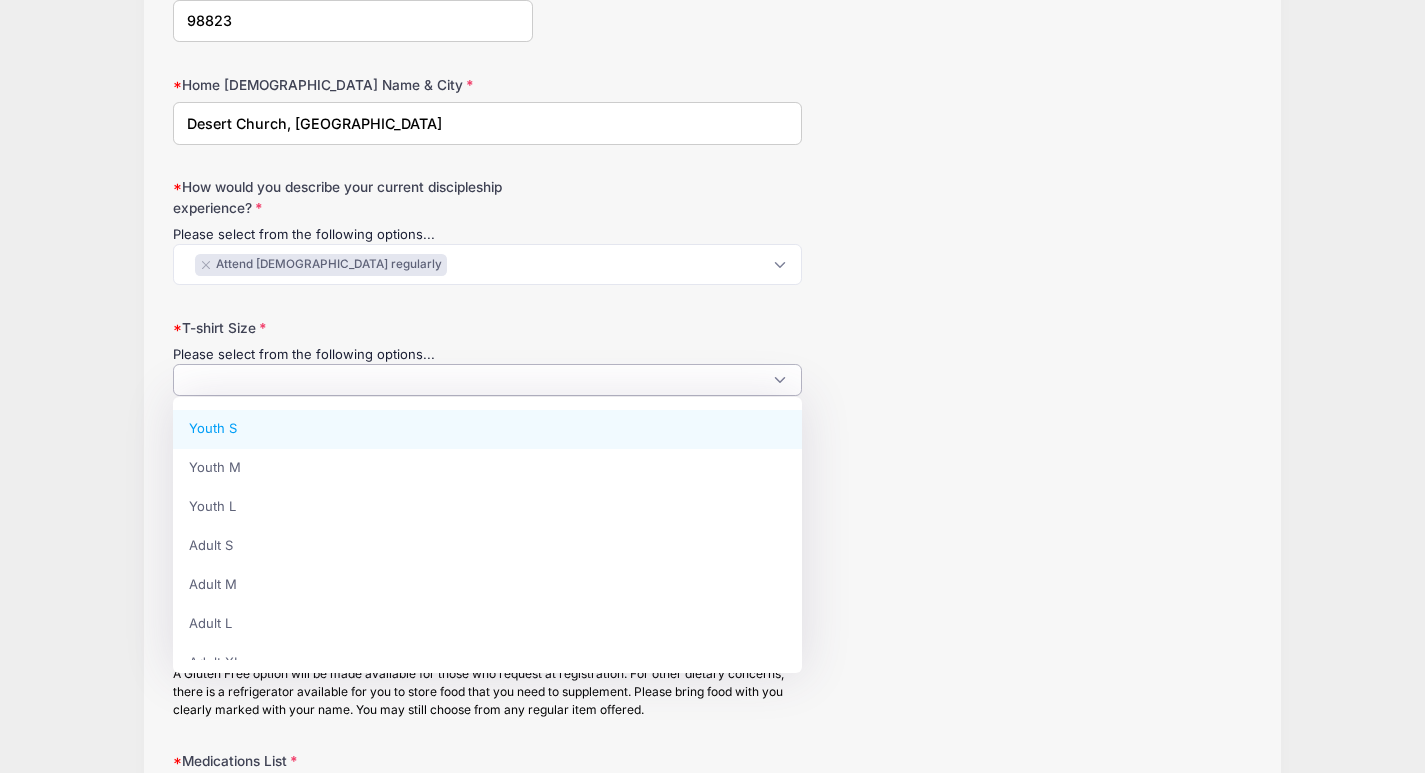 select on "Youth S" 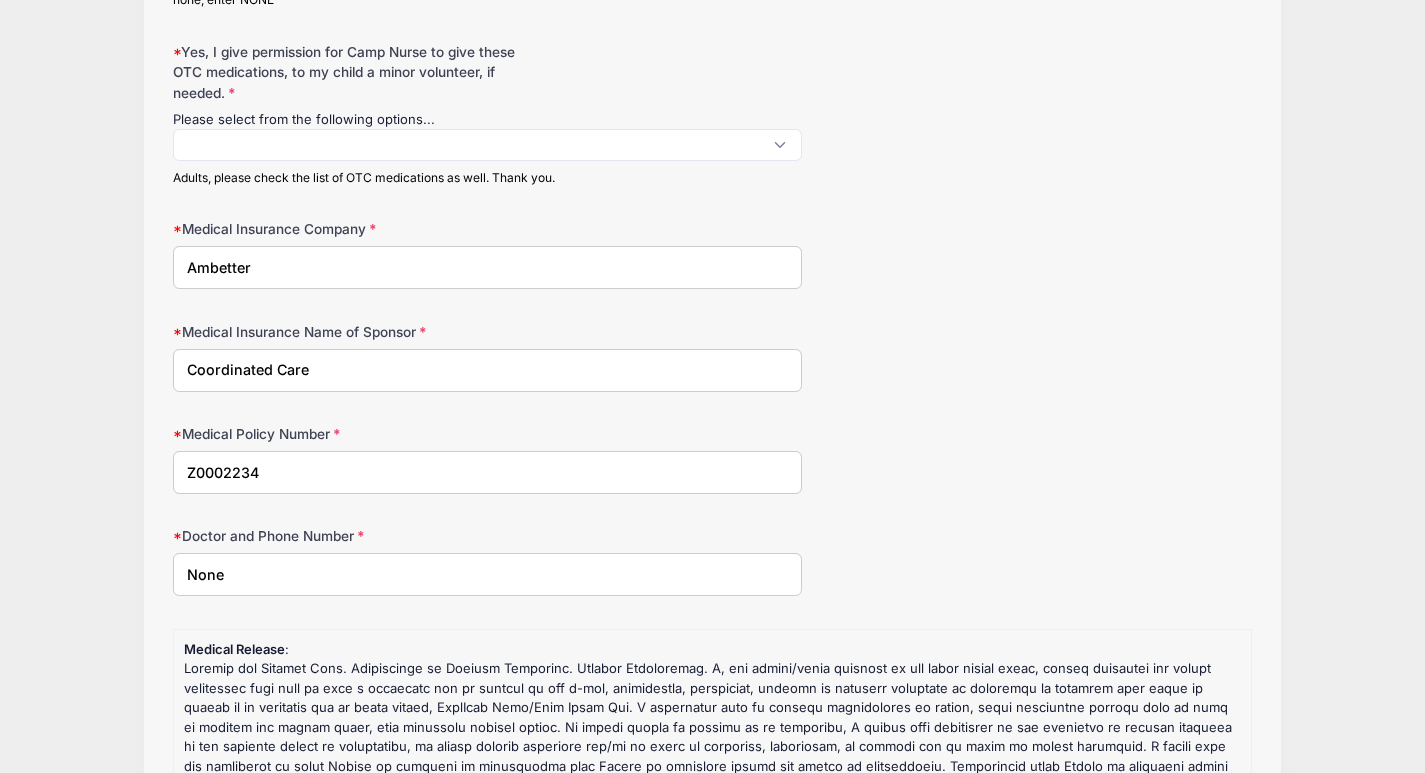 scroll, scrollTop: 2123, scrollLeft: 0, axis: vertical 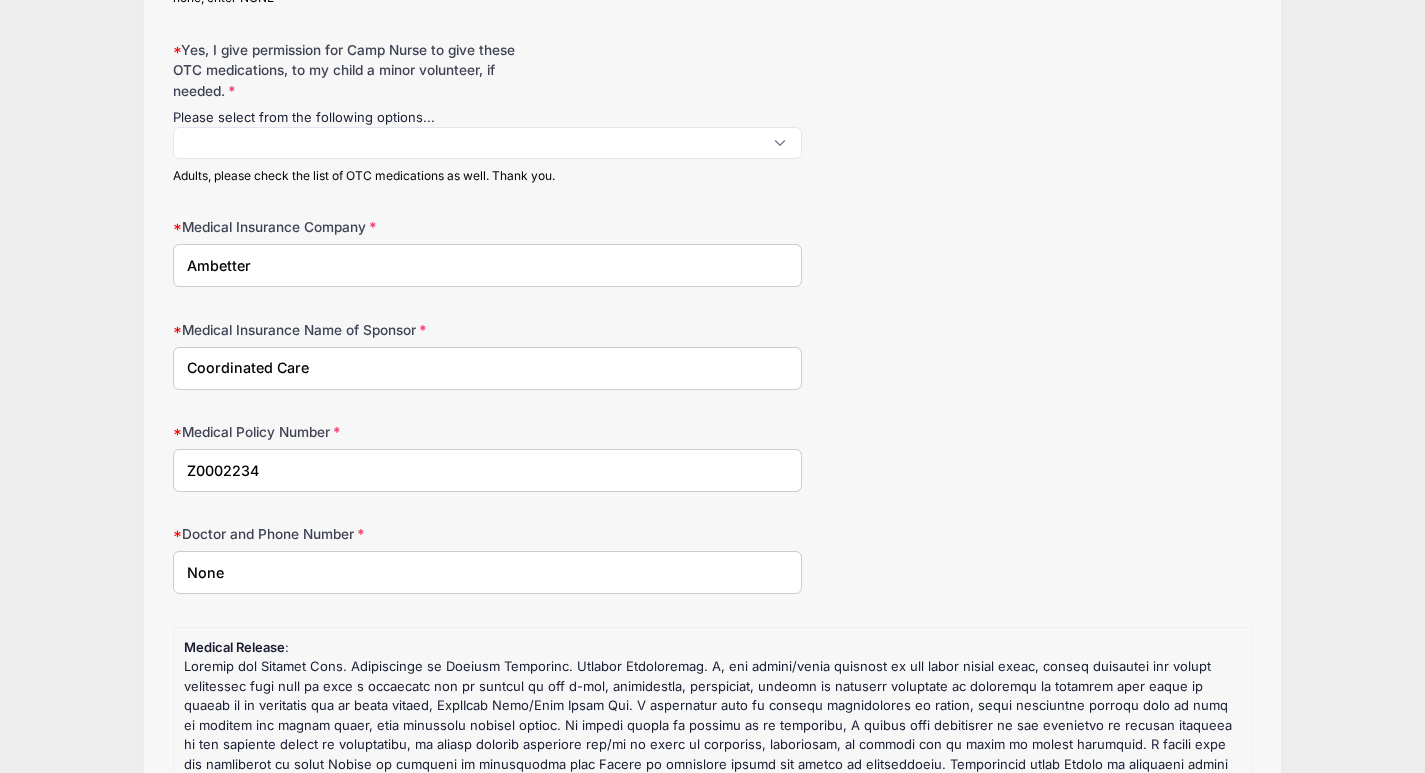 click at bounding box center (487, 143) 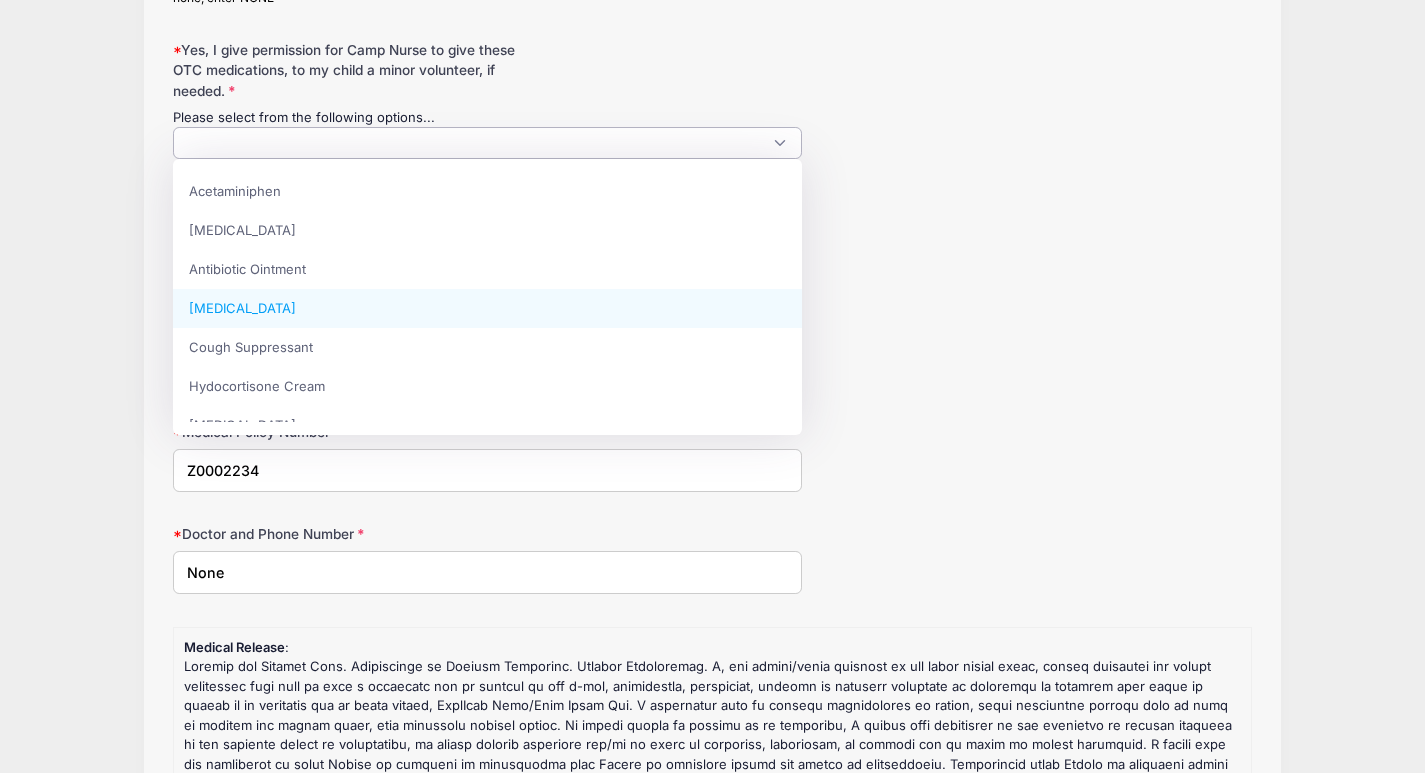 scroll, scrollTop: 23, scrollLeft: 0, axis: vertical 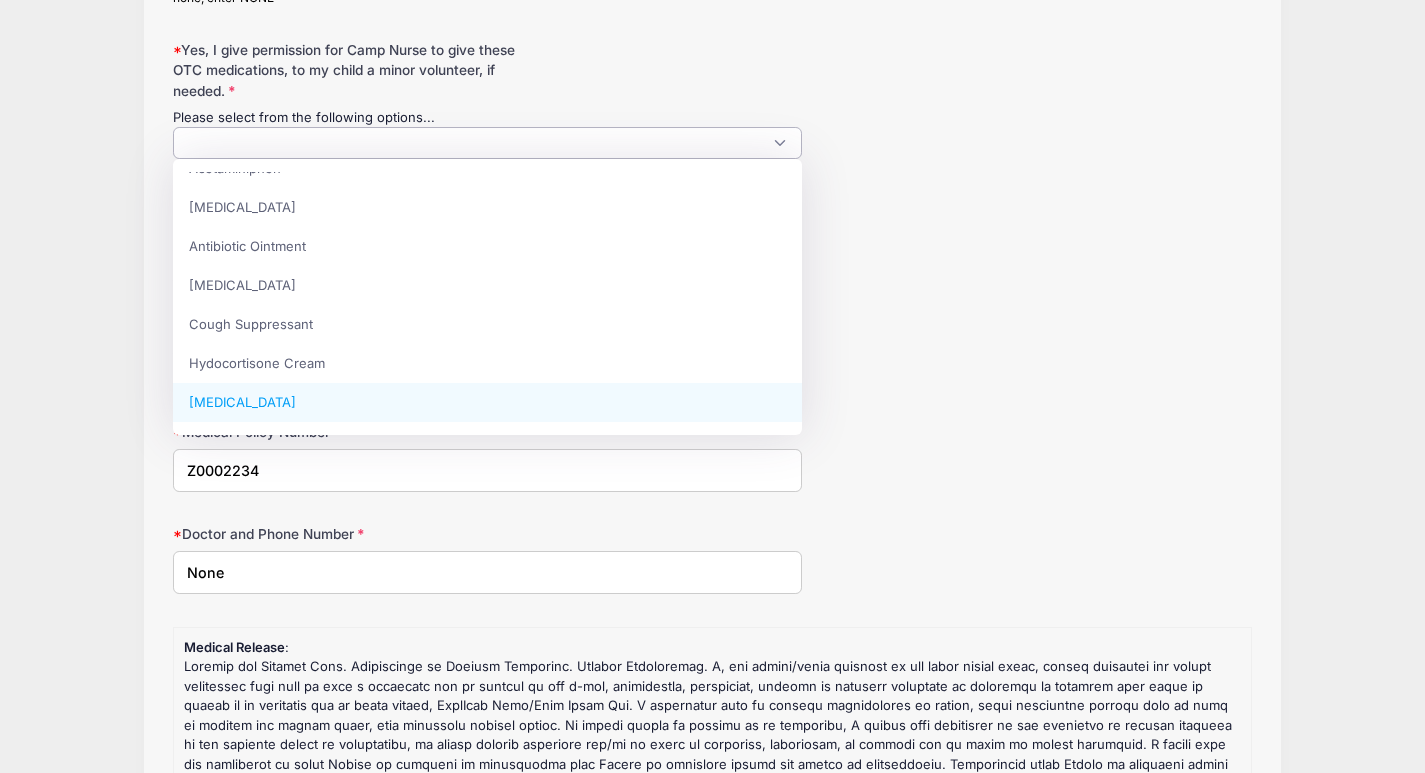 select on "Ibuprofen" 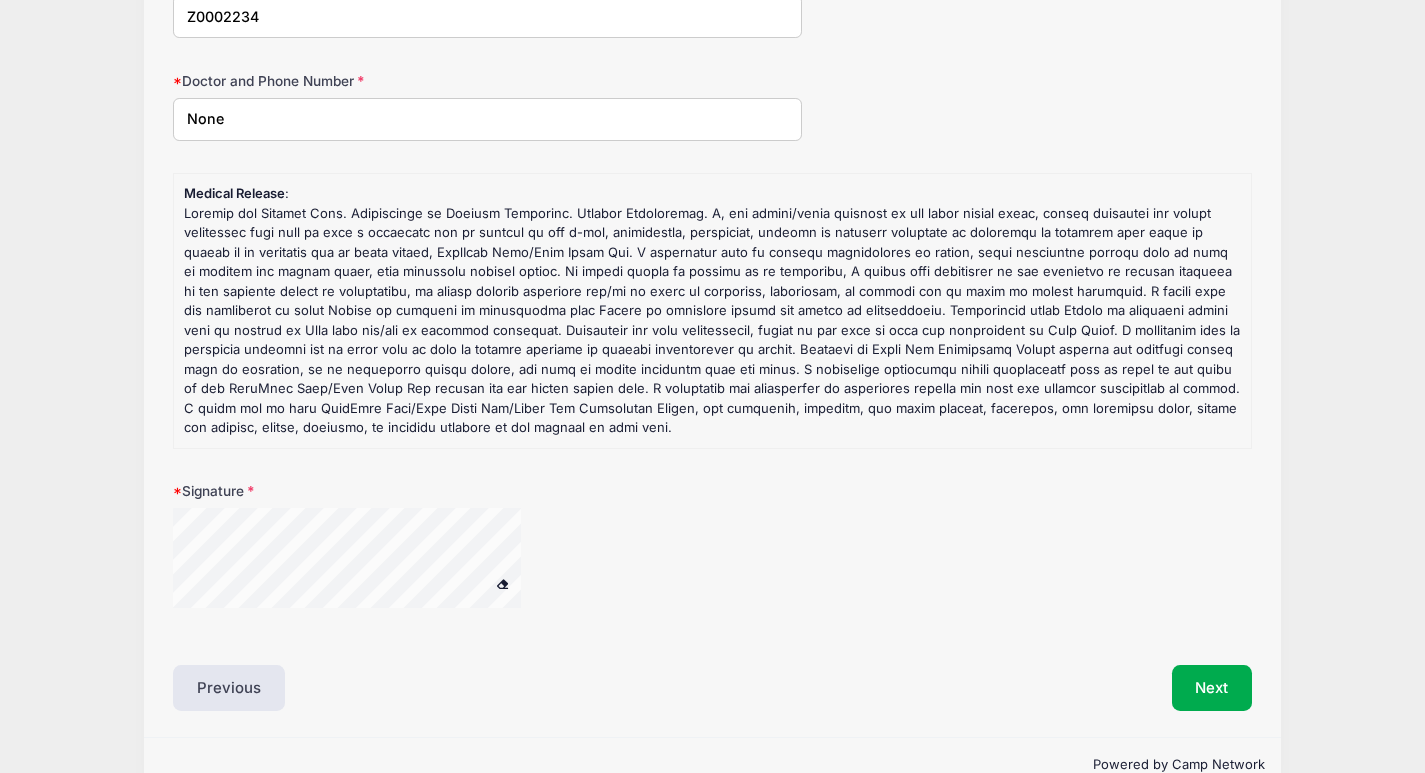 scroll, scrollTop: 2627, scrollLeft: 0, axis: vertical 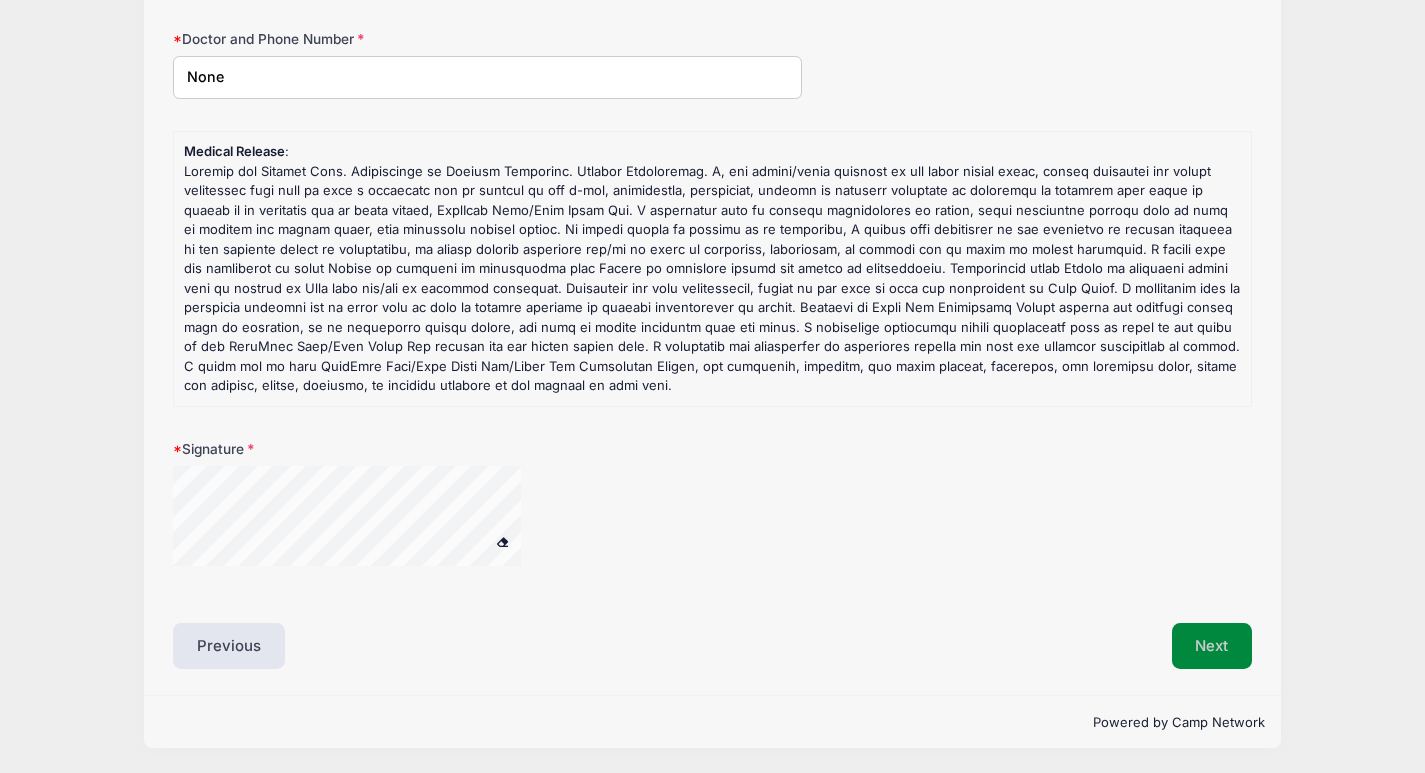 click on "Next" at bounding box center (1212, 646) 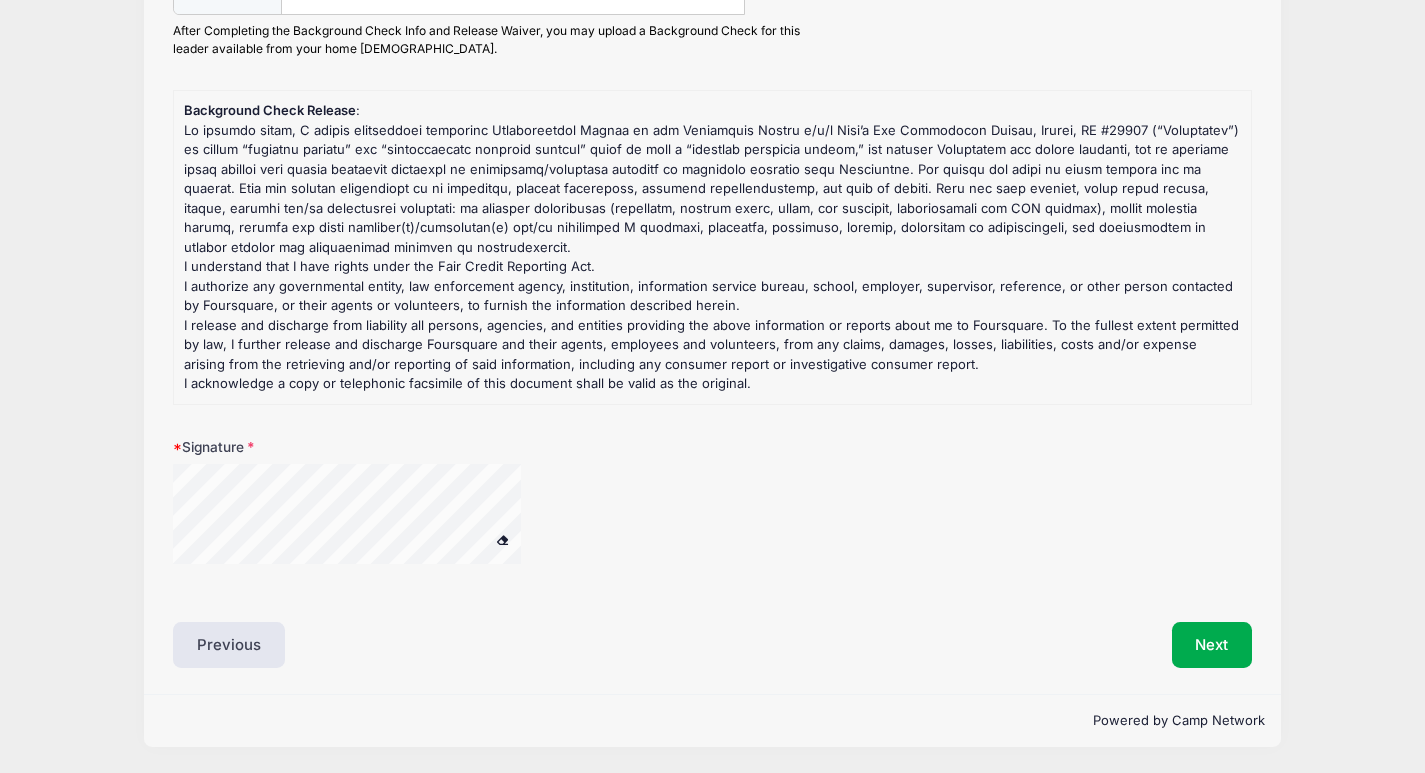 scroll, scrollTop: 0, scrollLeft: 0, axis: both 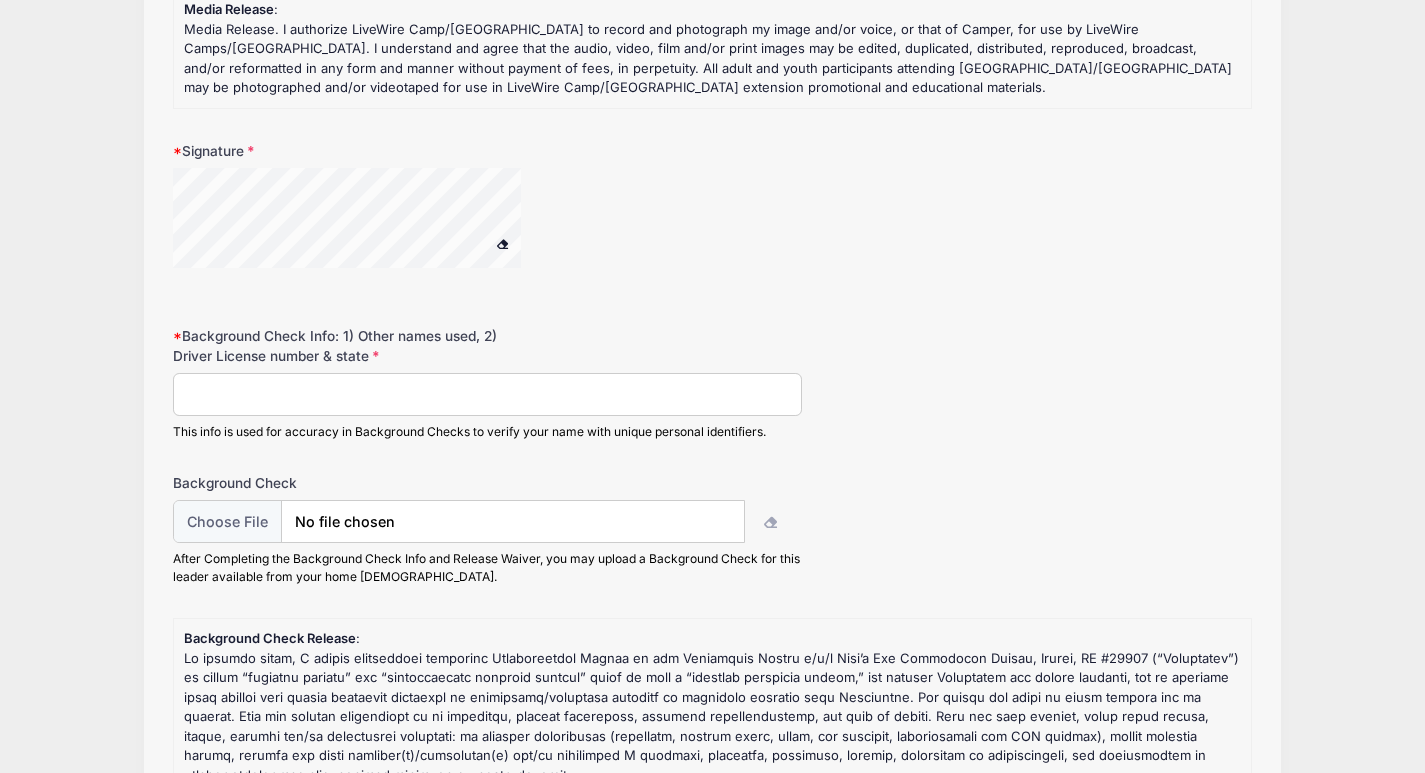 click on "Background Check Info: 1) Other names used, 2) Driver License number & state" at bounding box center [487, 394] 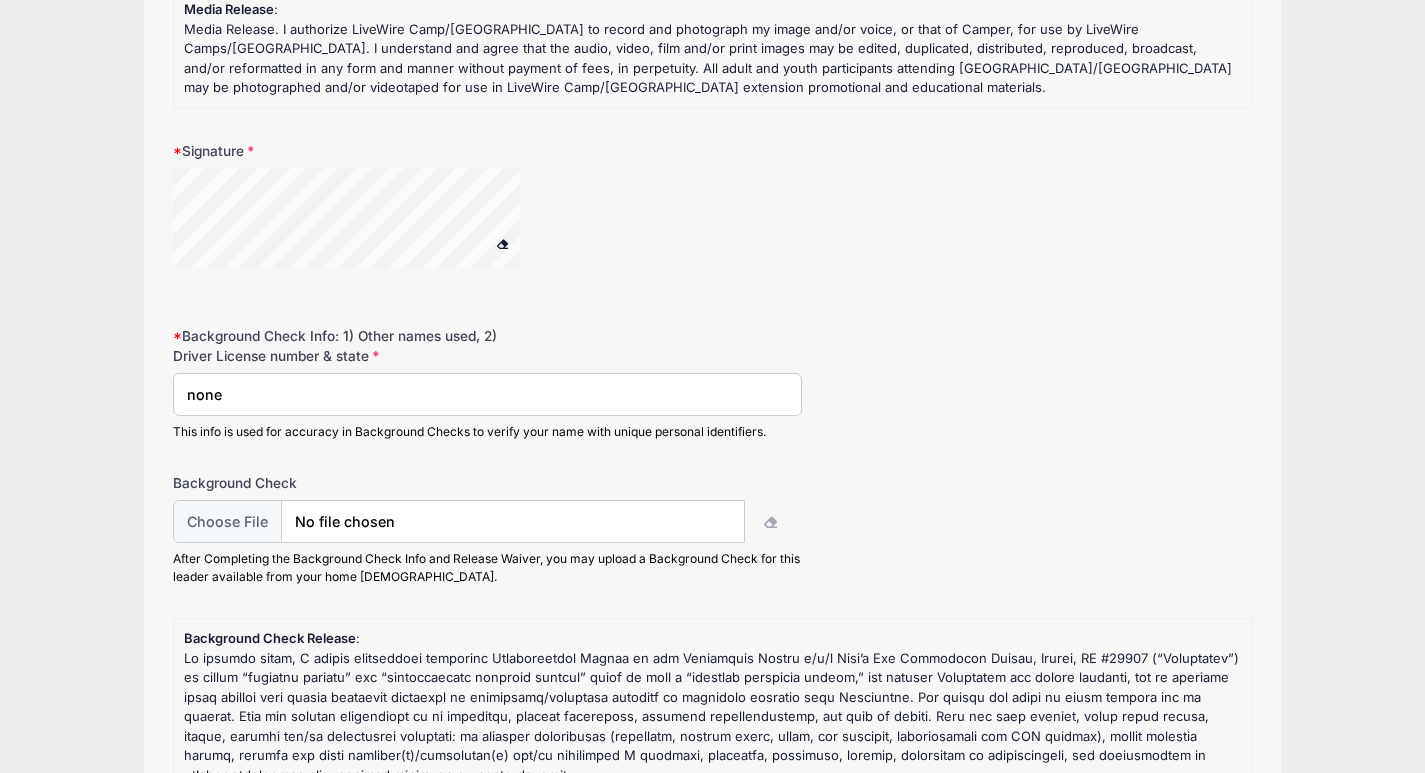 type on "none" 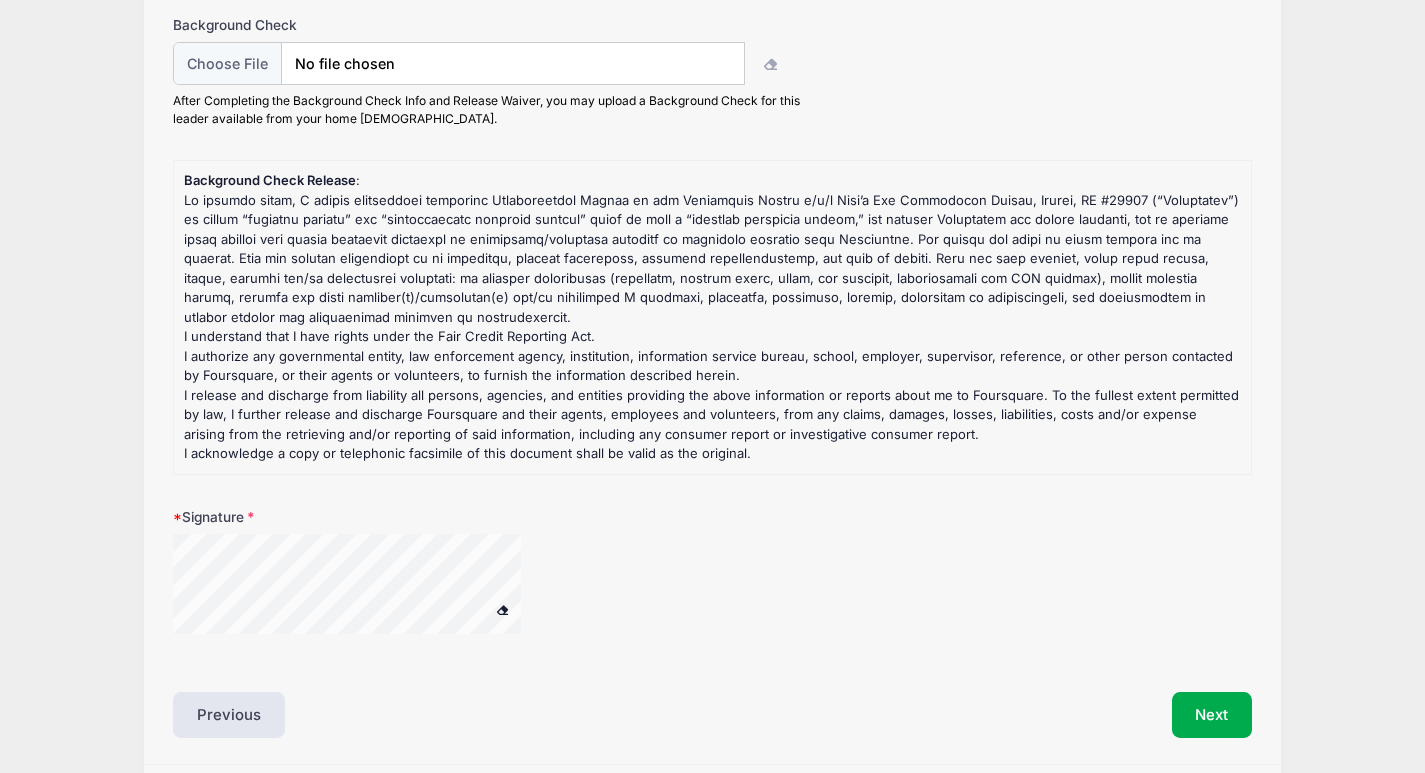 scroll, scrollTop: 1805, scrollLeft: 0, axis: vertical 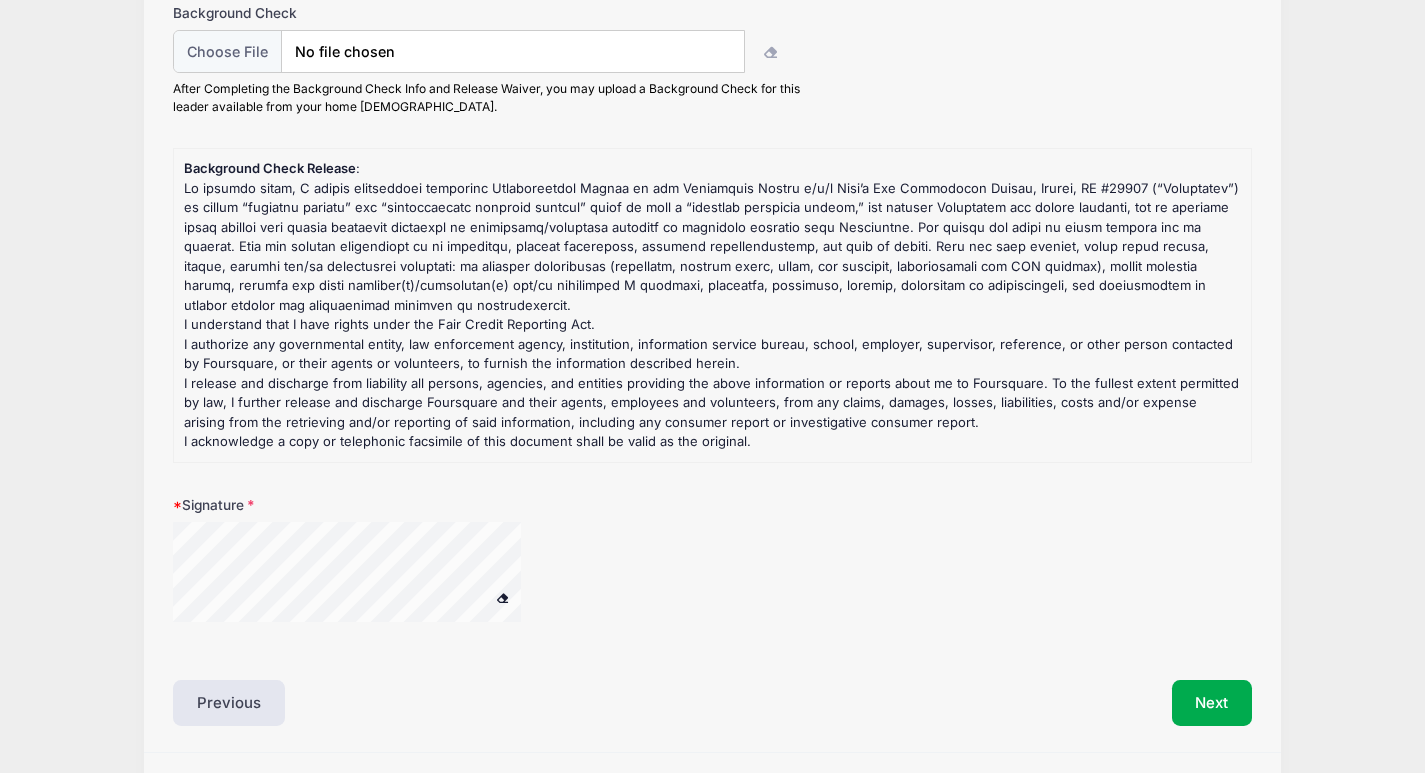 click at bounding box center (373, 575) 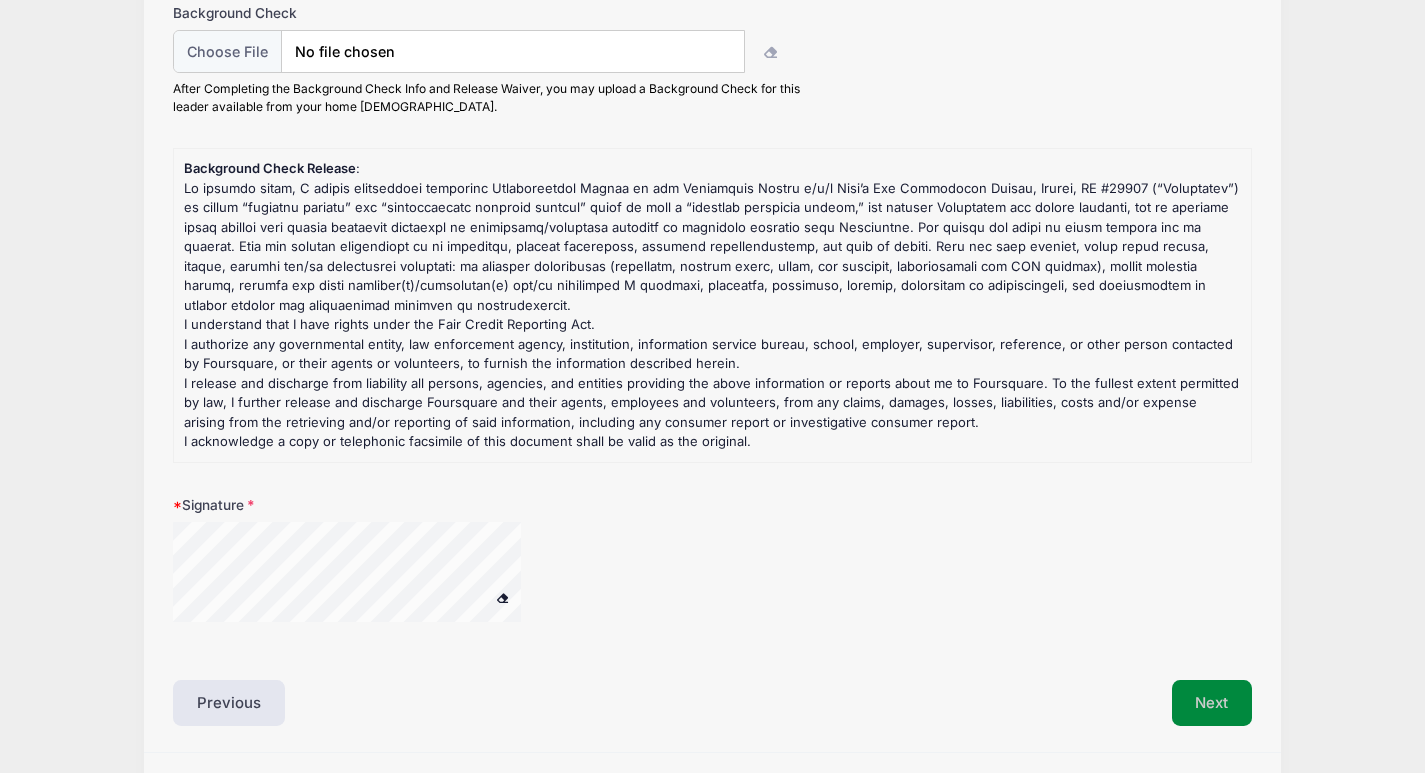 click on "Next" at bounding box center (1212, 703) 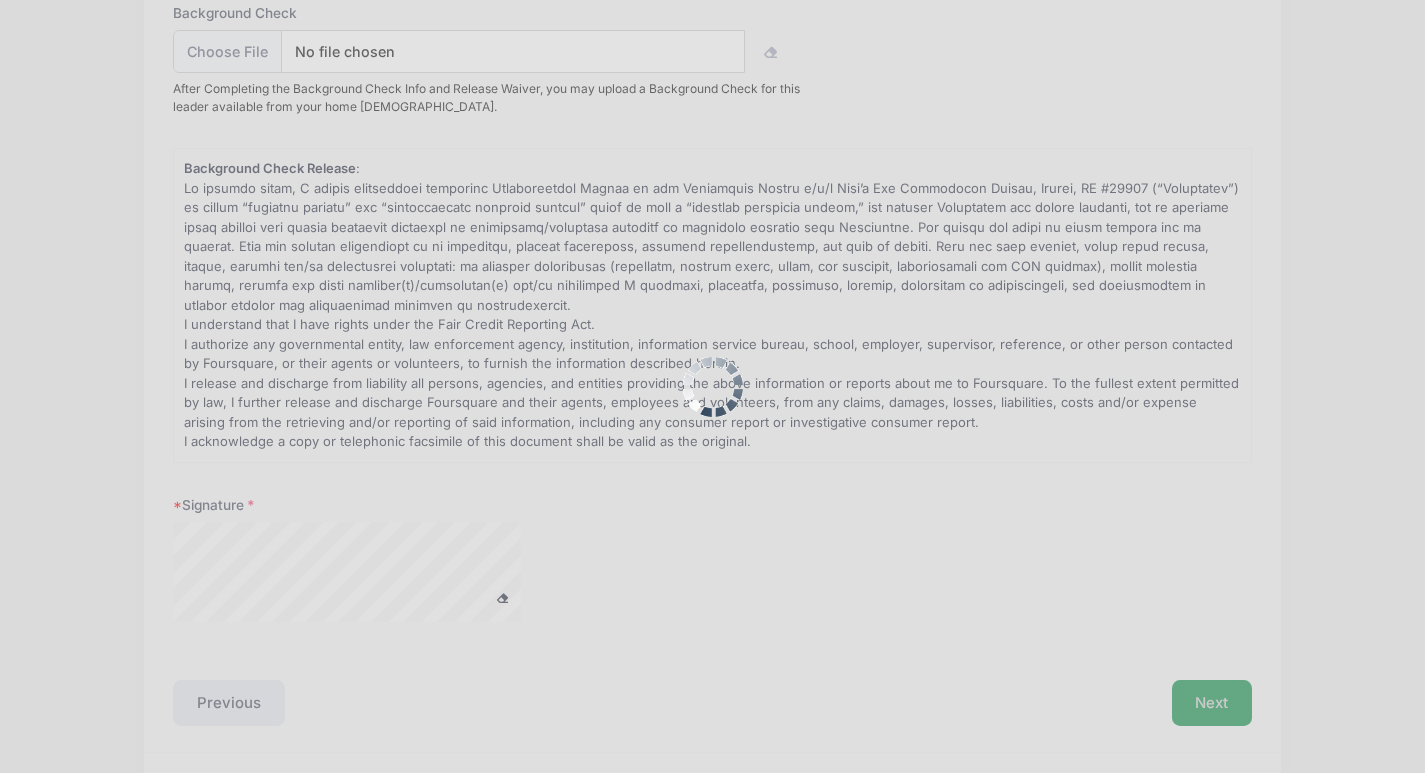 scroll, scrollTop: 0, scrollLeft: 0, axis: both 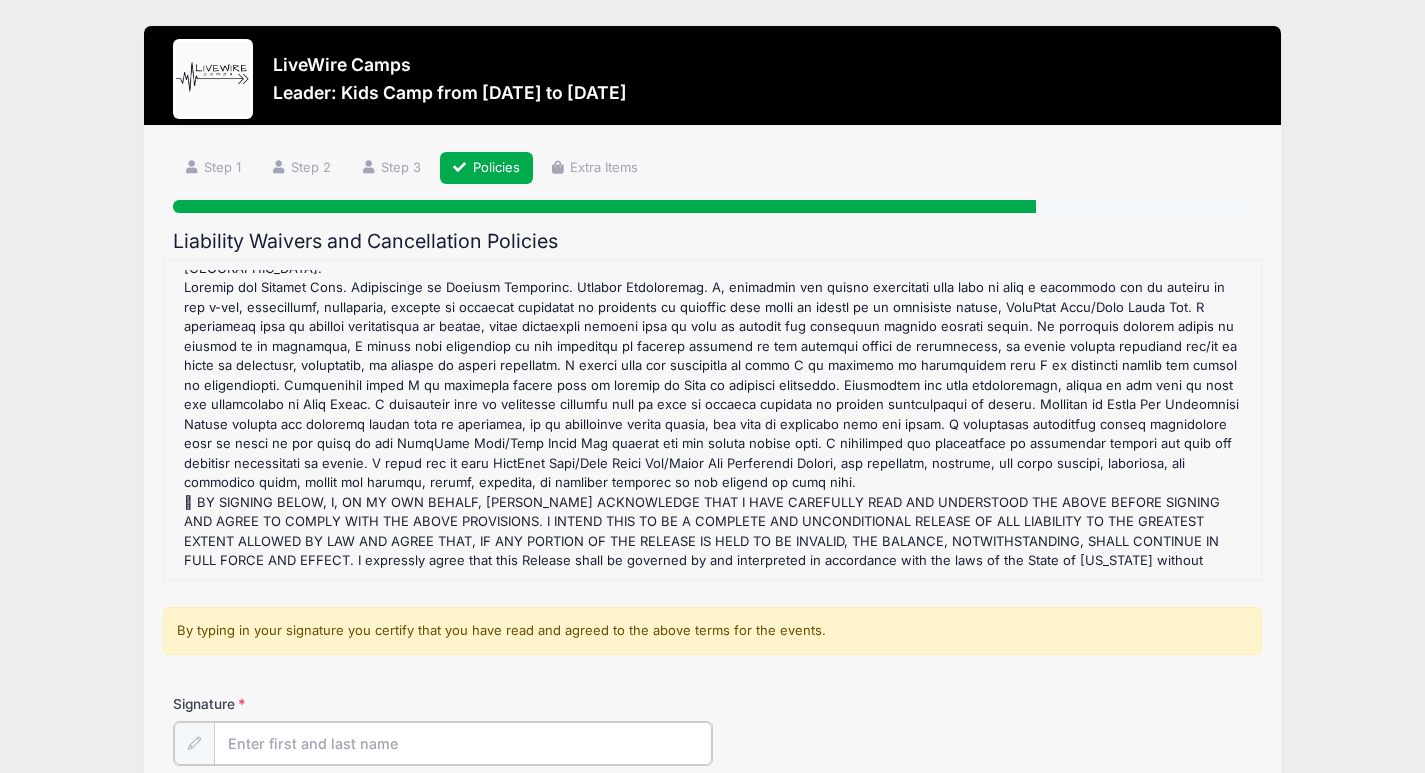 click on "Signature" at bounding box center [463, 743] 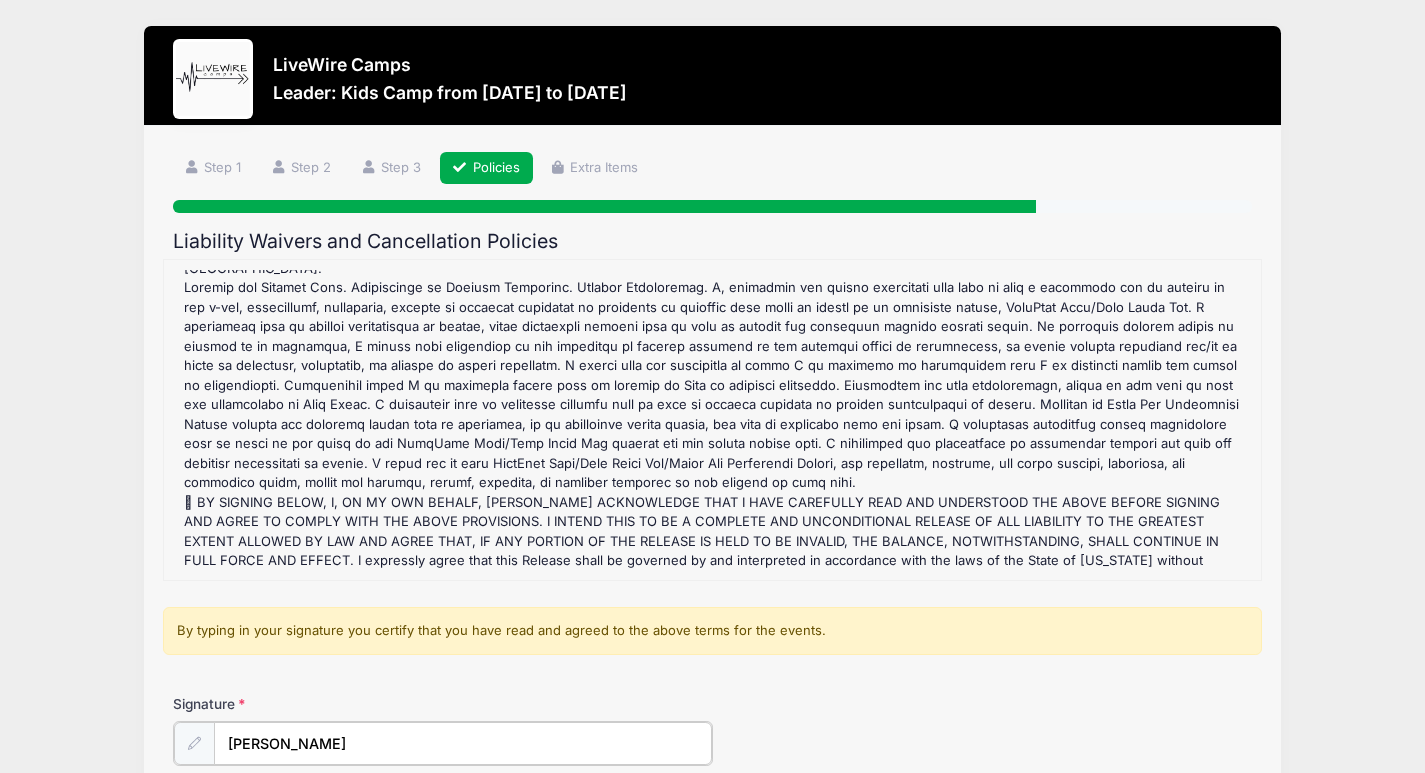 type on "Blake Barnes" 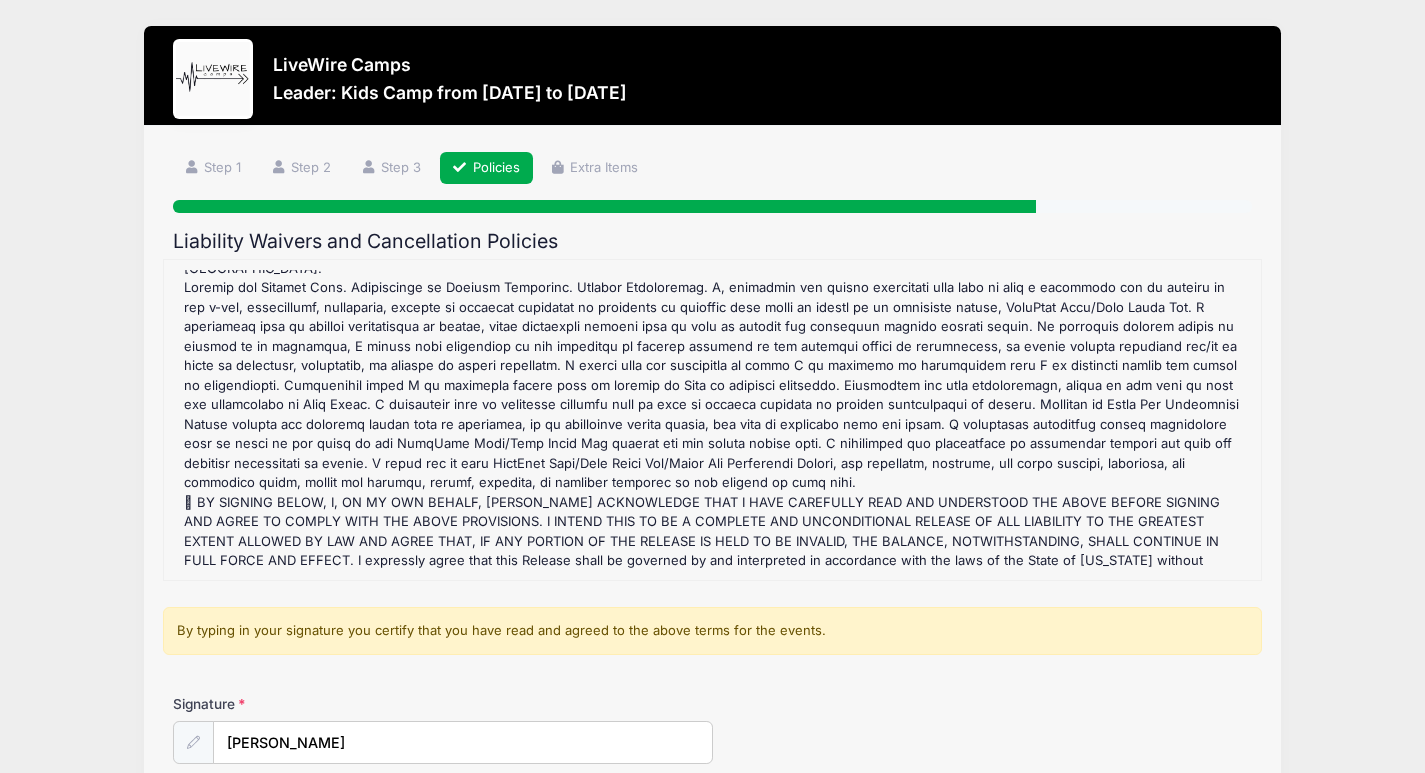 click on "Signature
Blake Barnes" at bounding box center (712, 729) 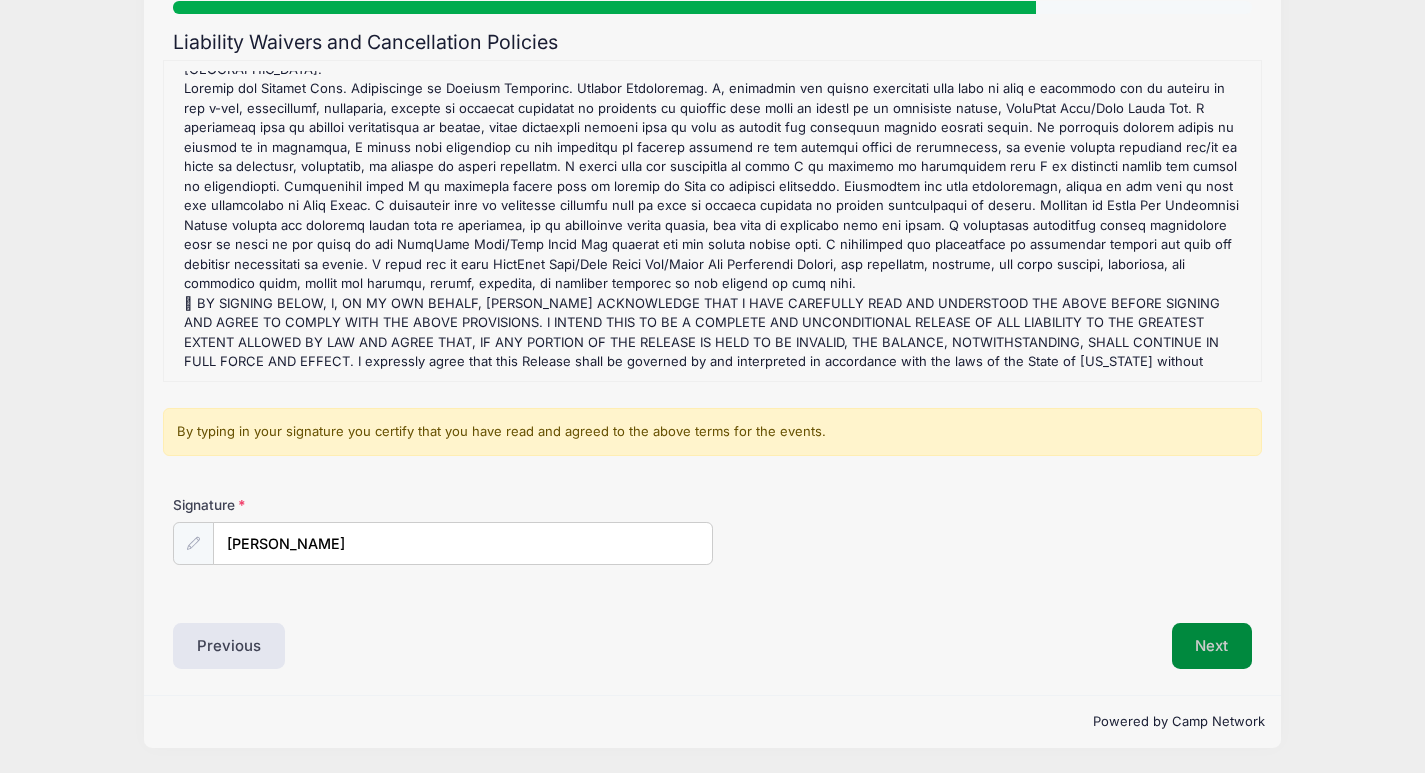 click on "Next" at bounding box center [1212, 646] 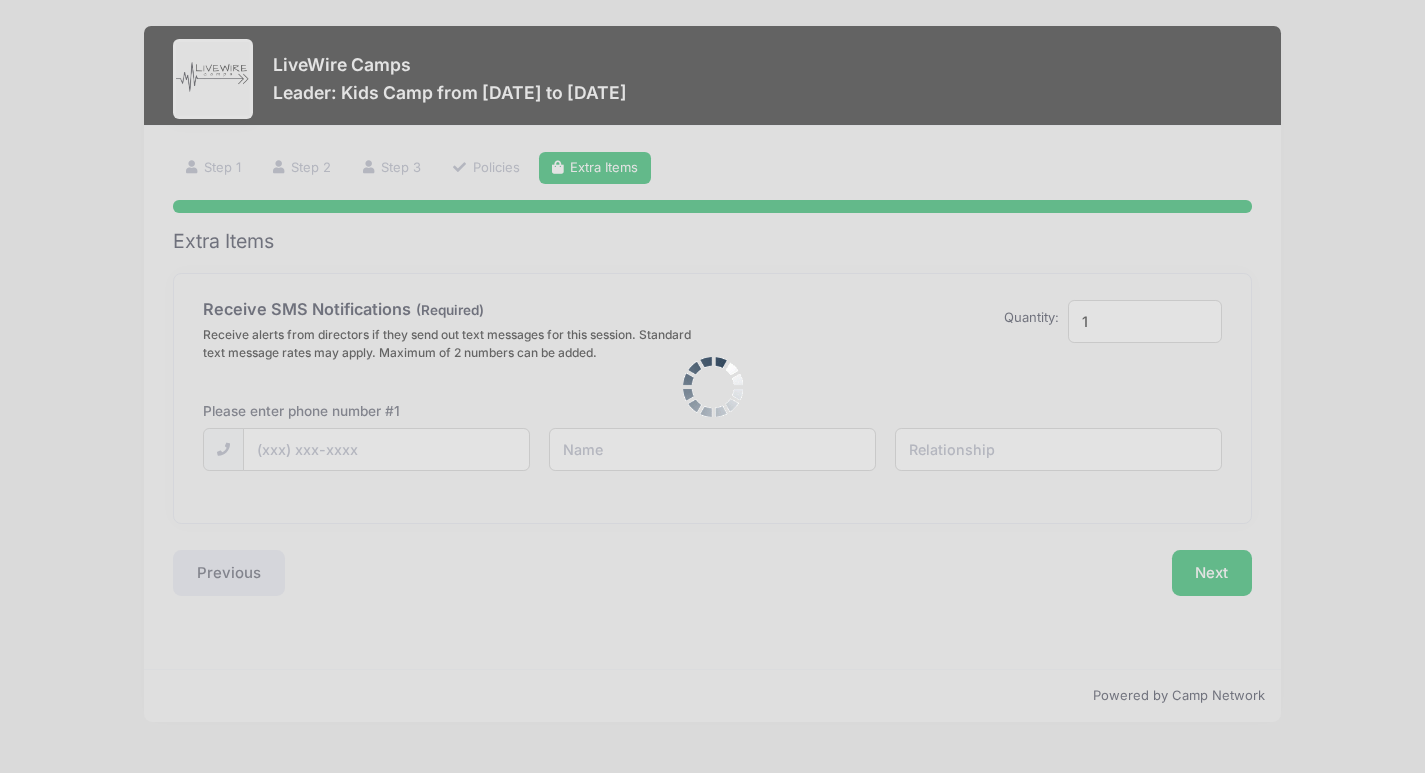 scroll, scrollTop: 0, scrollLeft: 0, axis: both 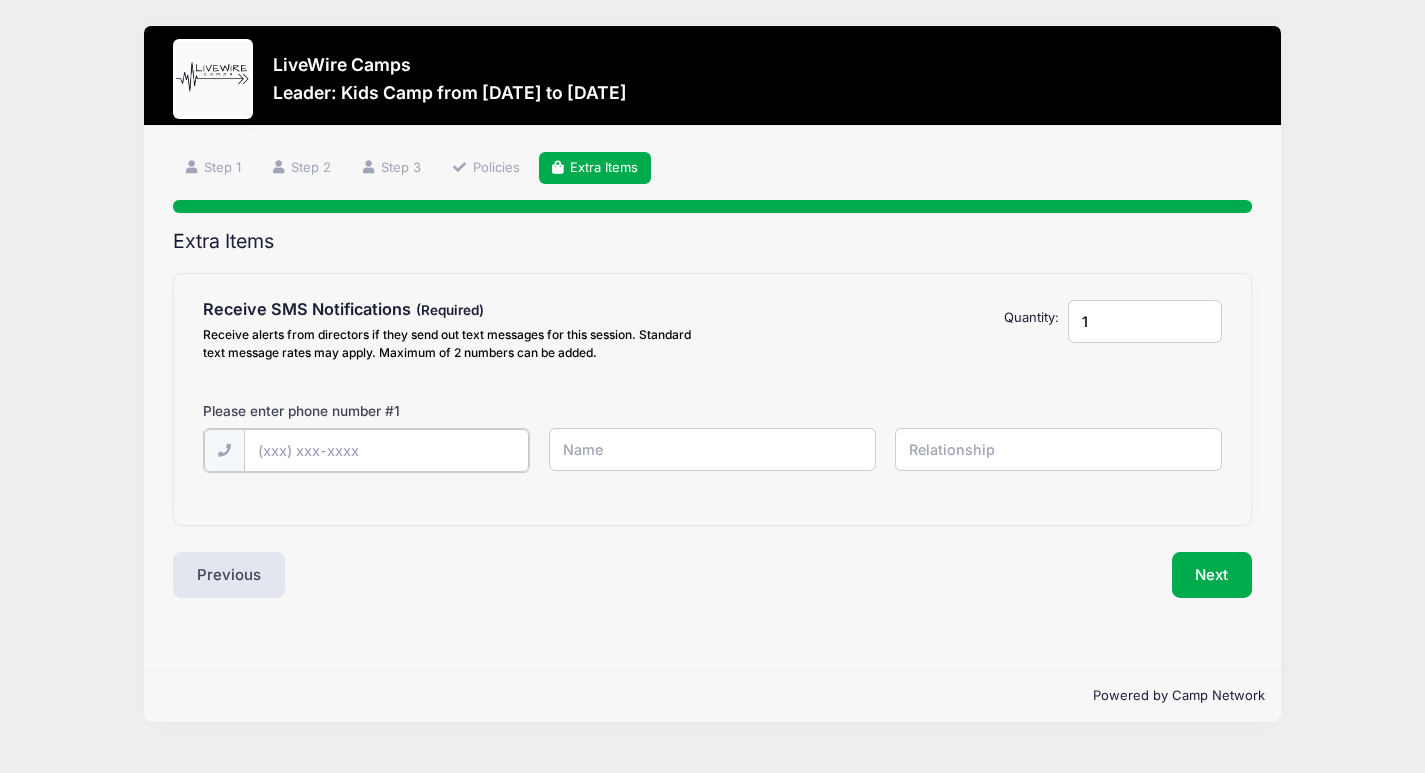 click at bounding box center (0, 0) 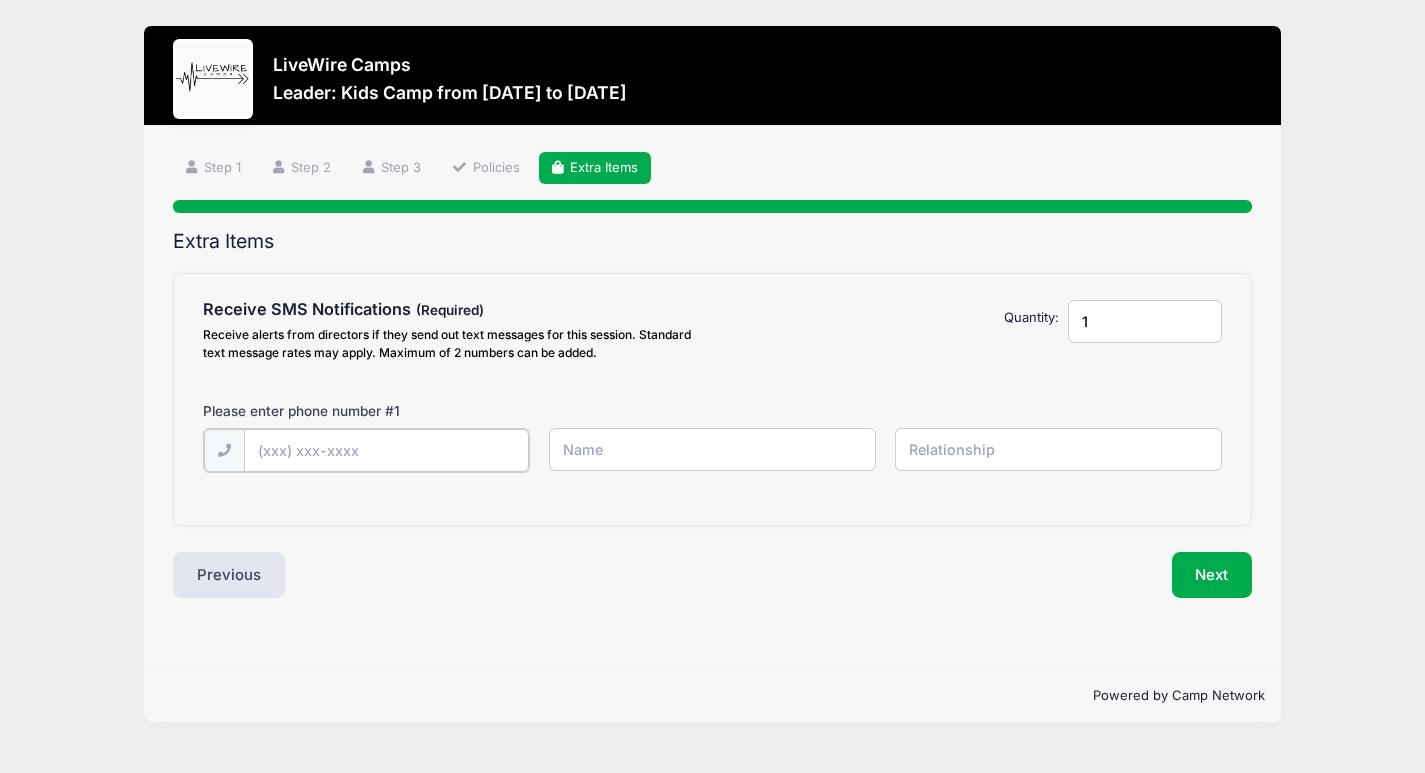 type on "(503) 890-3198" 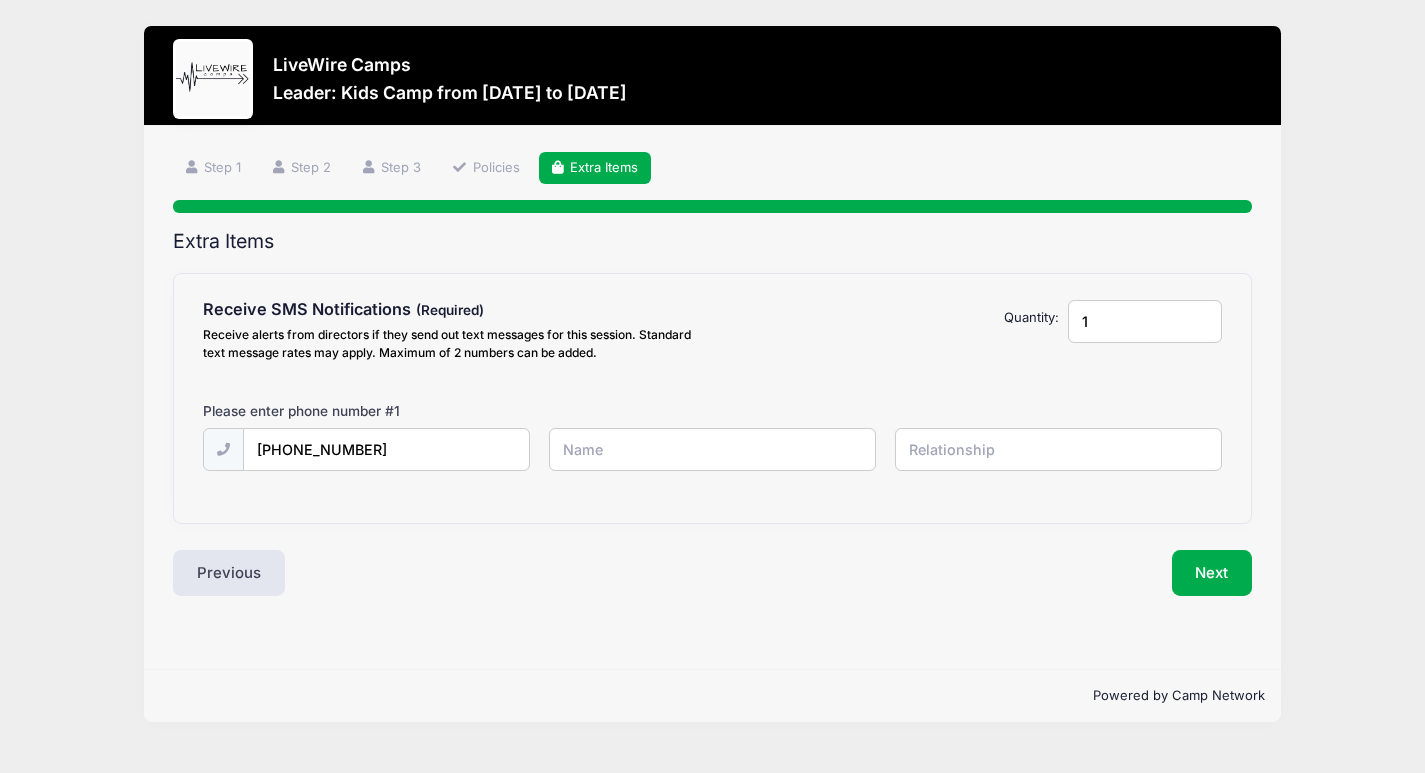 type on "Blake" 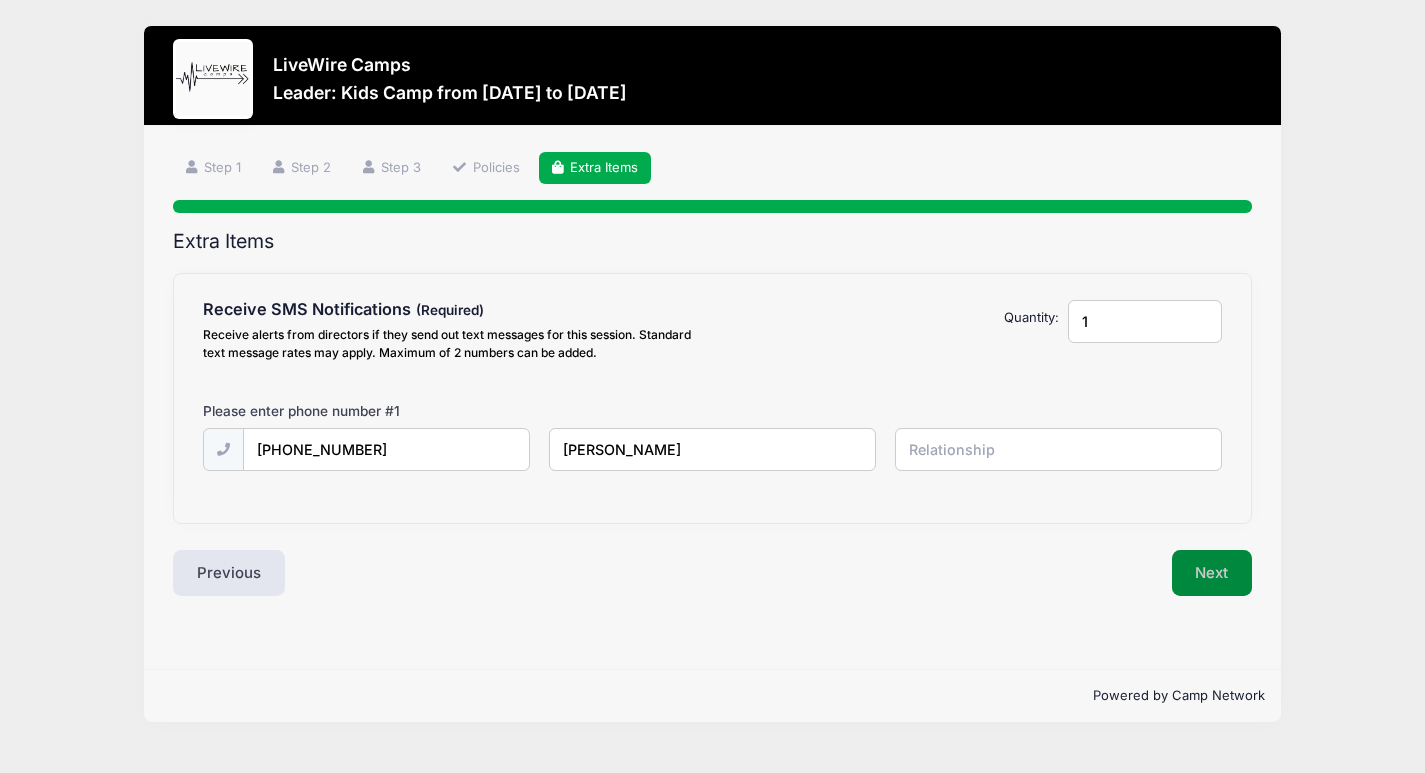 click on "Next" at bounding box center (1212, 573) 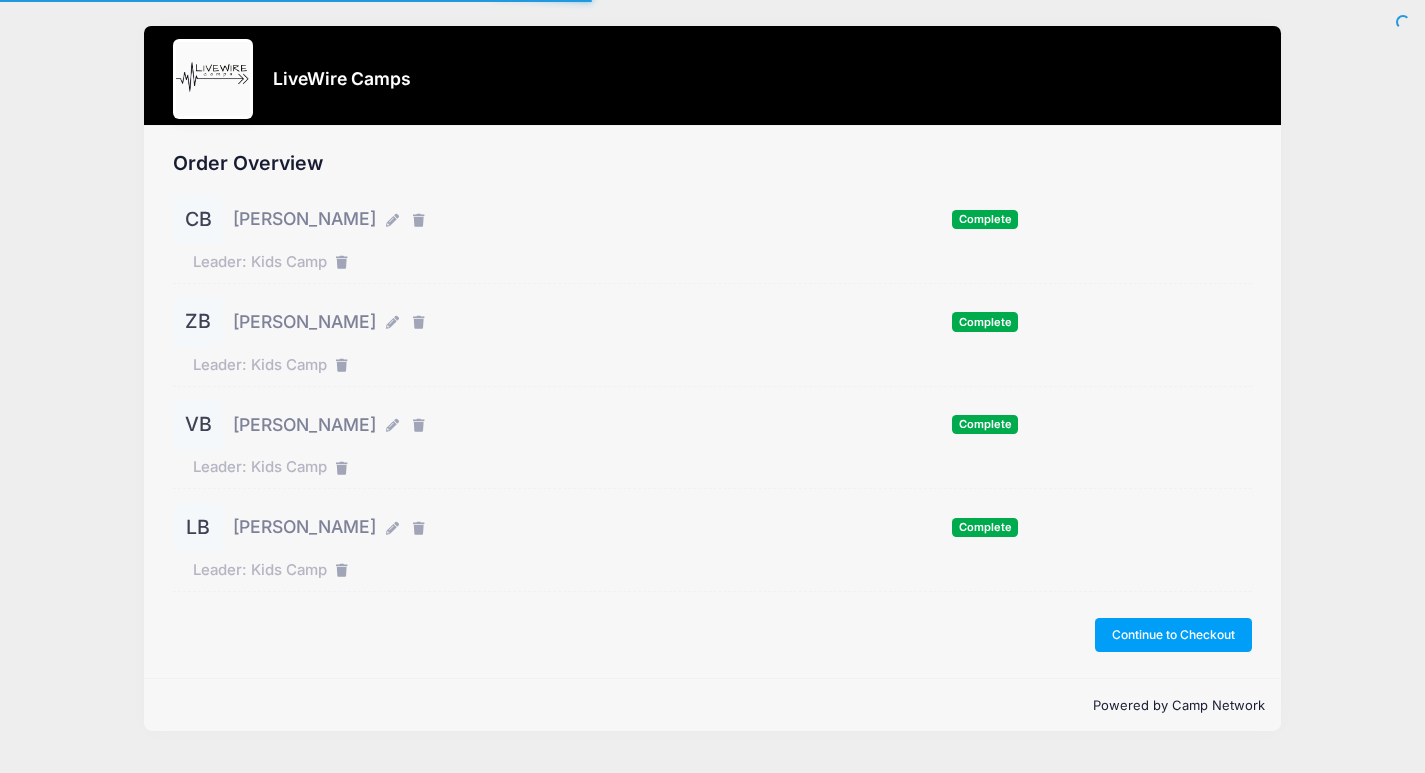scroll, scrollTop: 0, scrollLeft: 0, axis: both 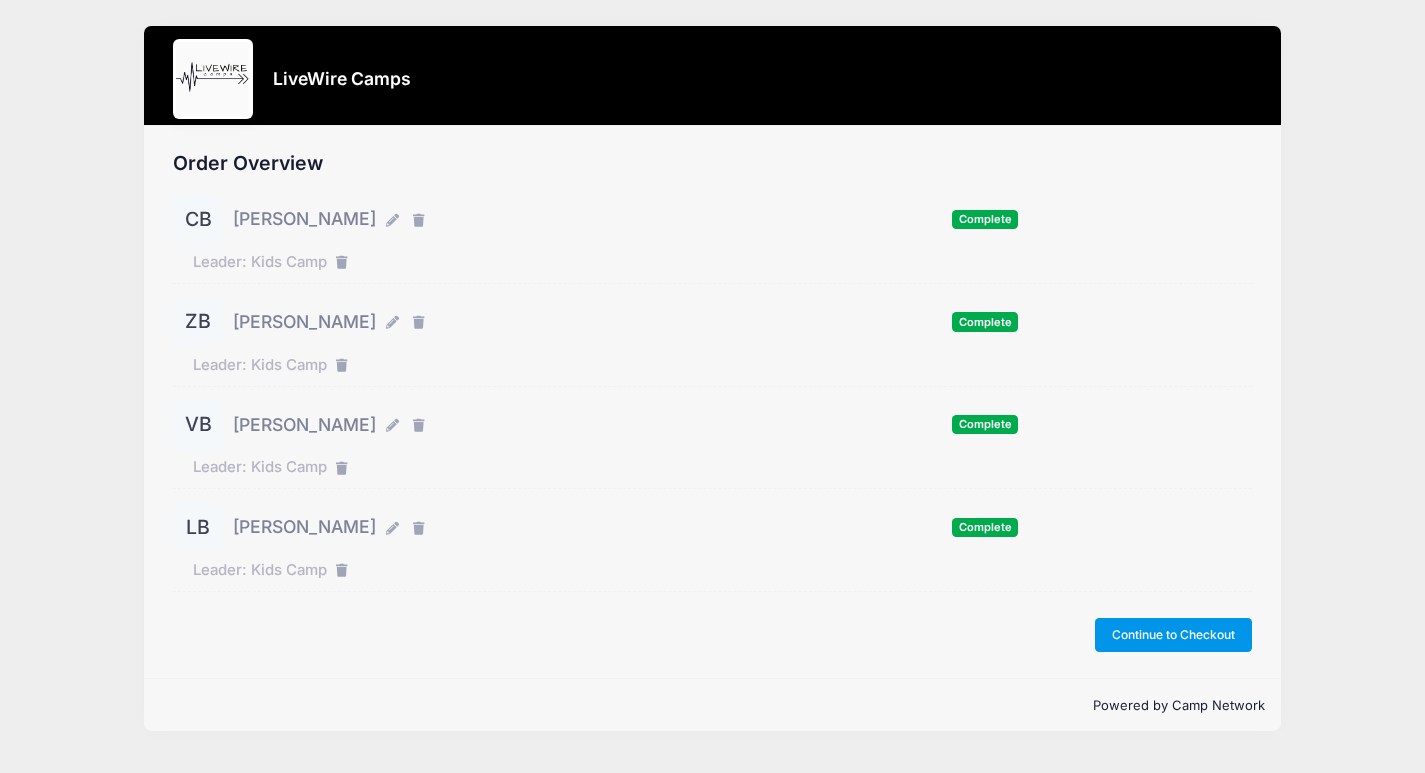 click on "Continue to Checkout" at bounding box center (1174, 635) 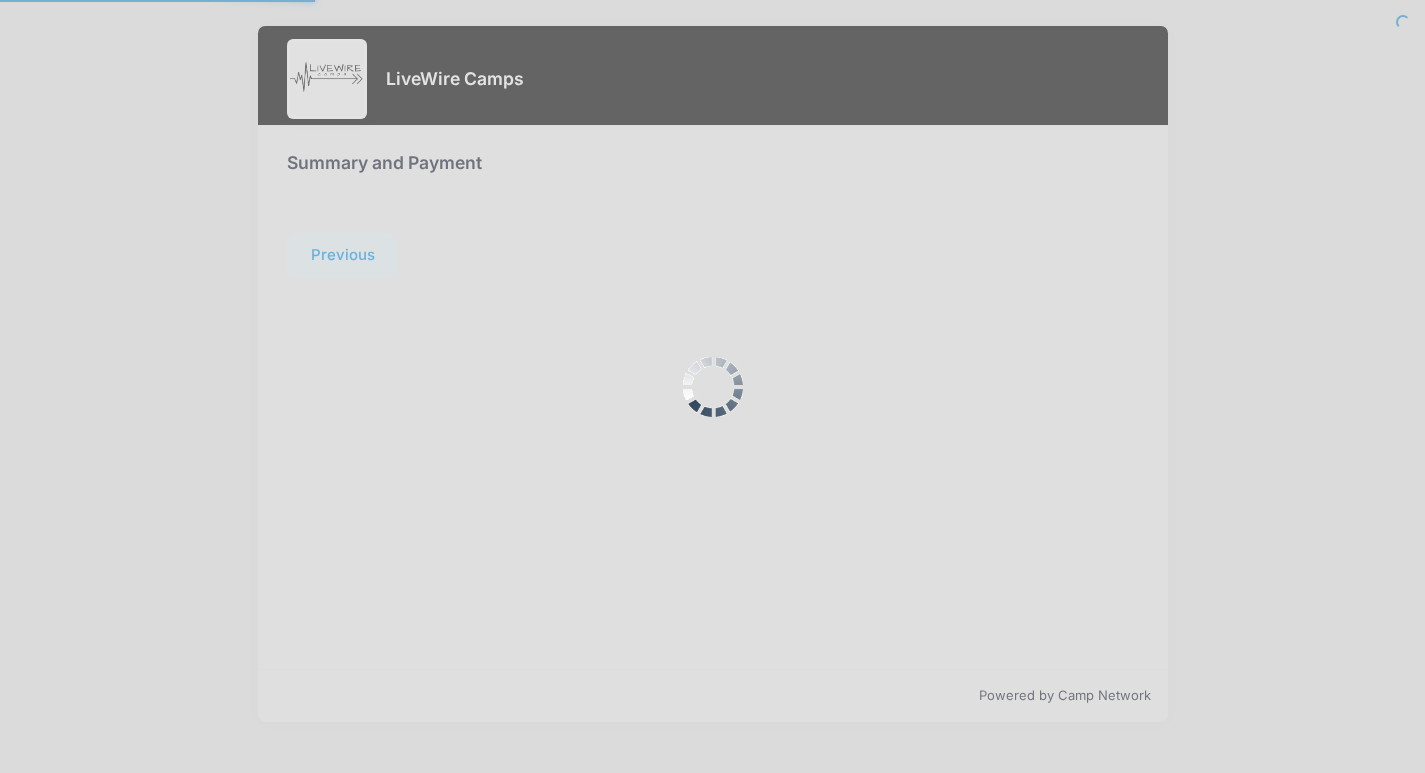 scroll, scrollTop: 0, scrollLeft: 0, axis: both 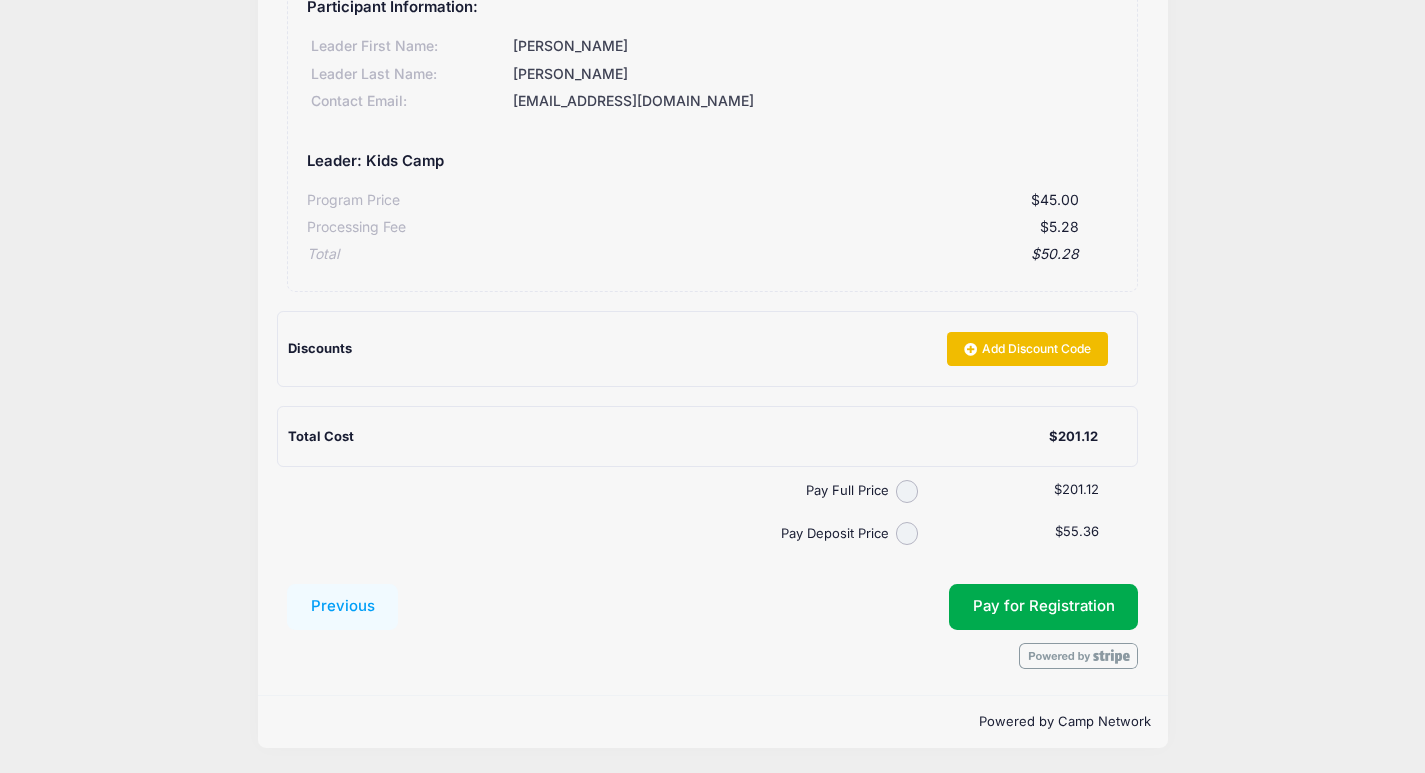 click on "Add Discount Code" at bounding box center (1027, 349) 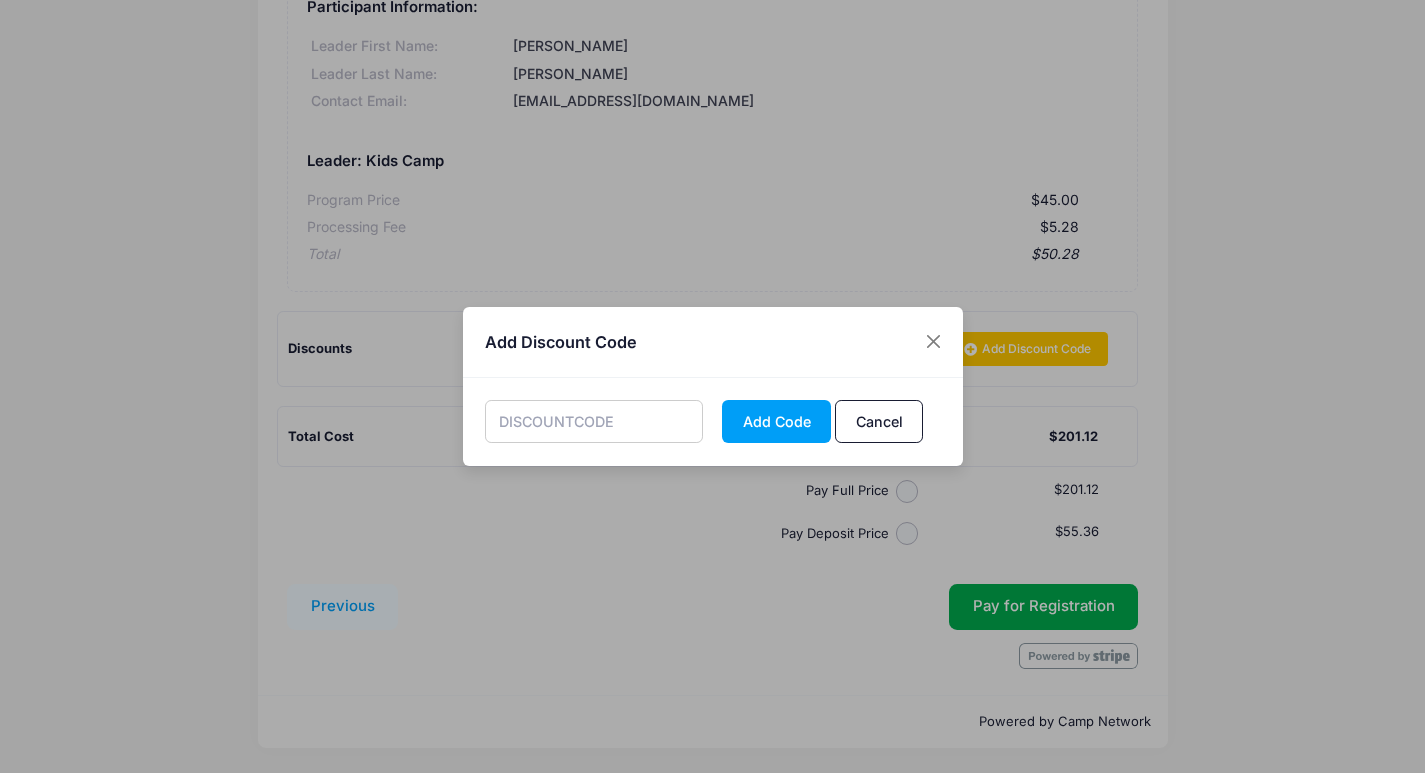 click at bounding box center (594, 421) 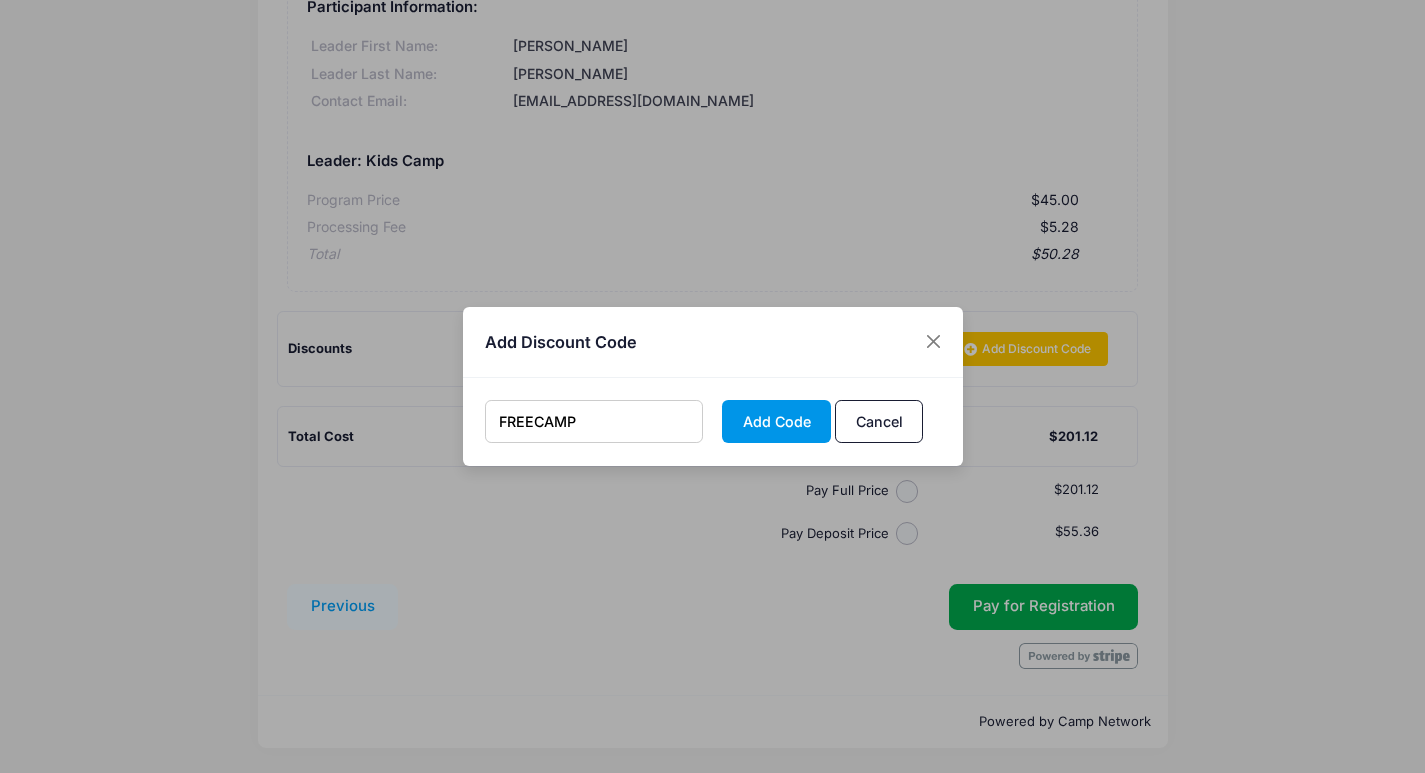type on "FREECAMP" 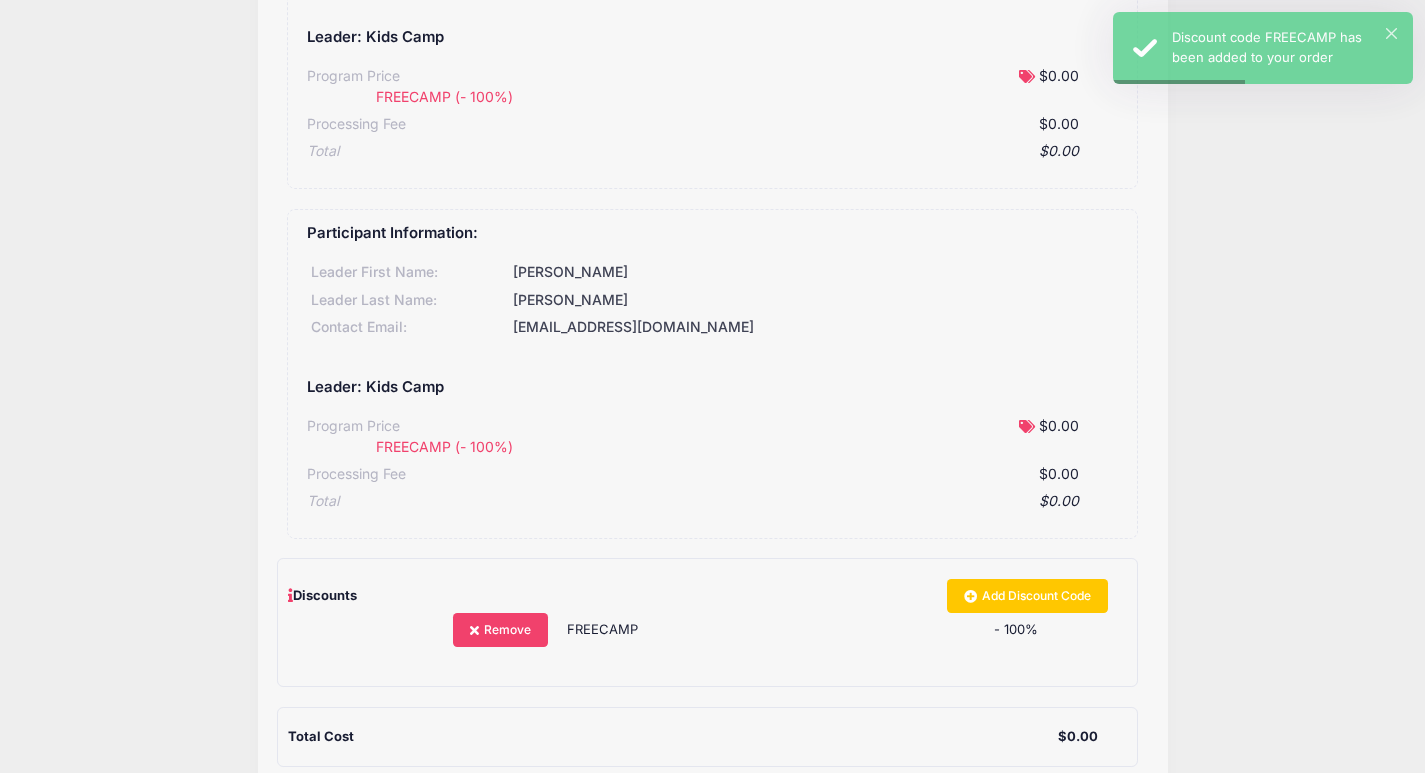 scroll, scrollTop: 1229, scrollLeft: 0, axis: vertical 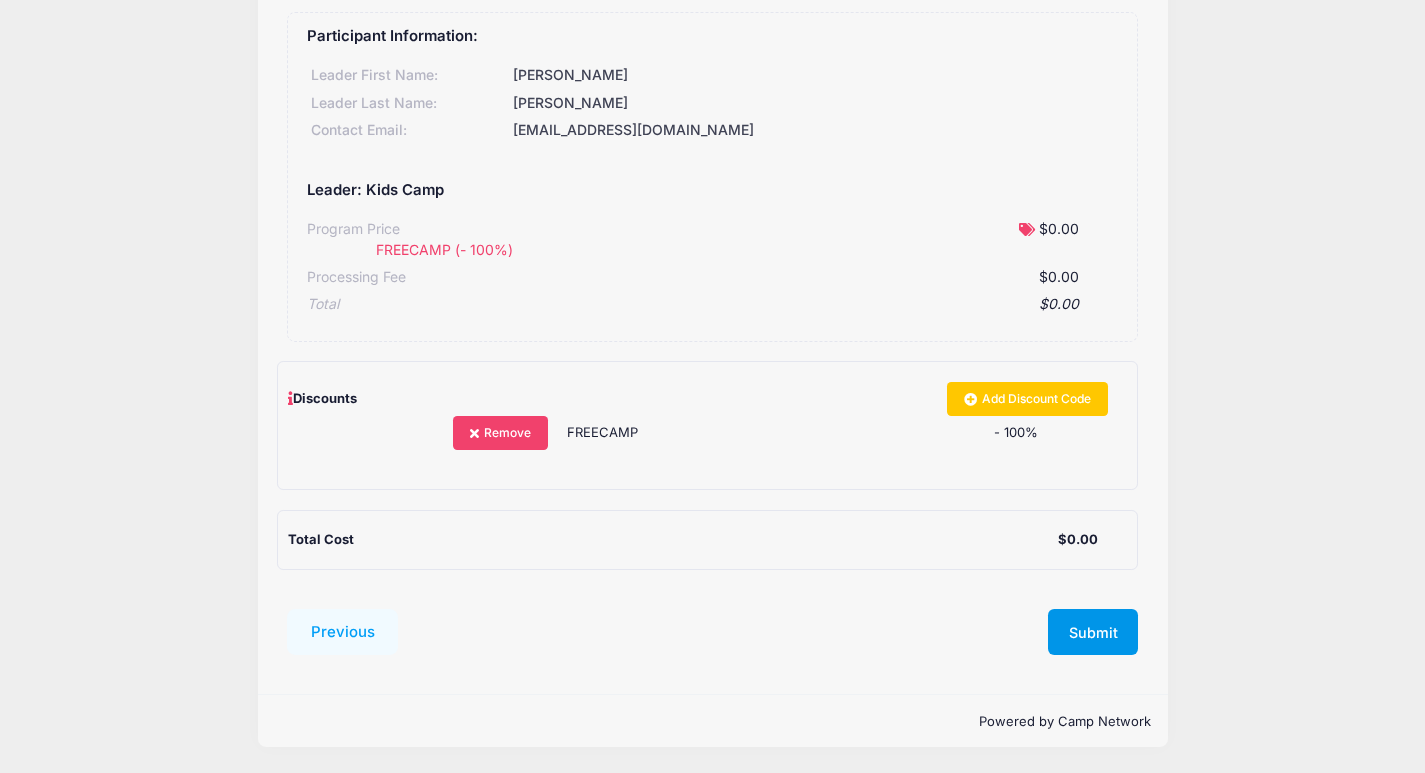 click on "Submit" at bounding box center [1093, 632] 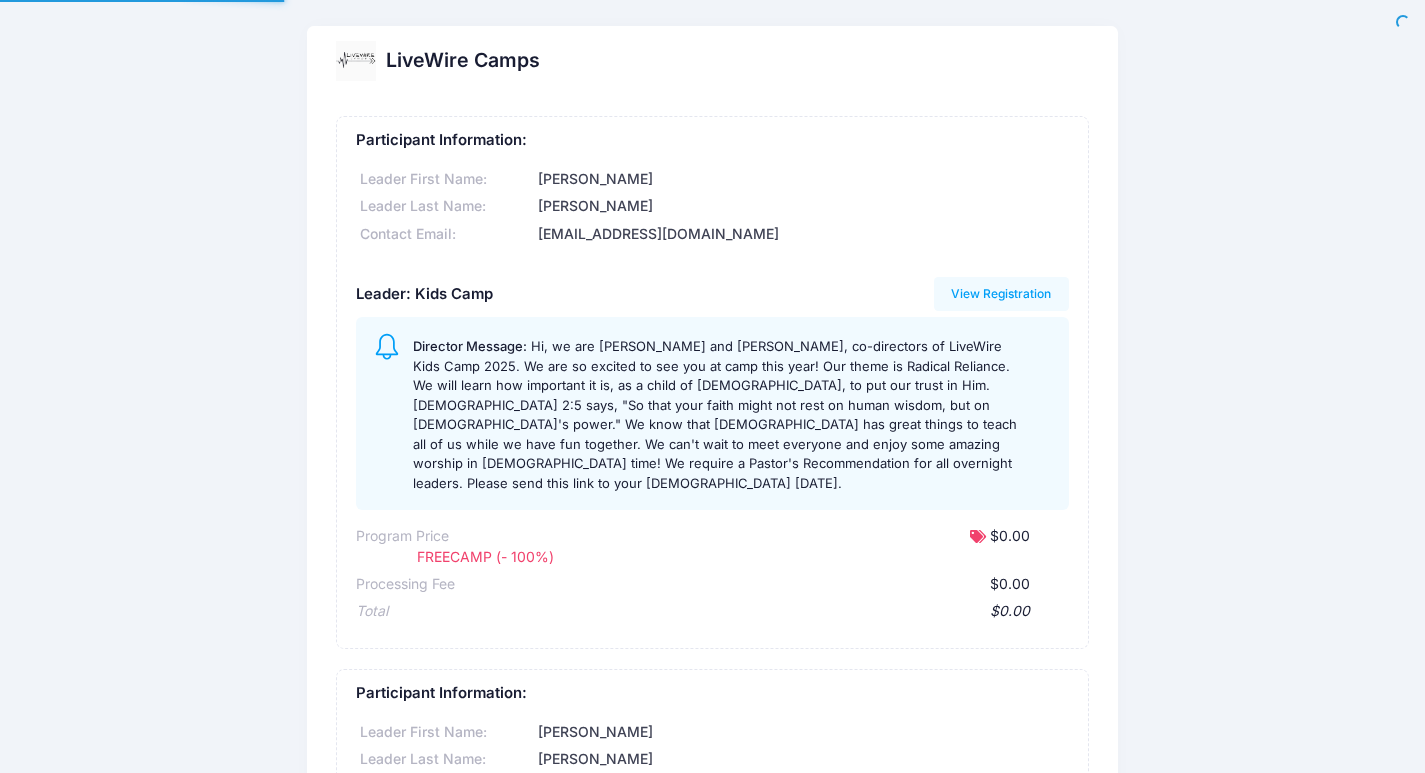 scroll, scrollTop: 0, scrollLeft: 0, axis: both 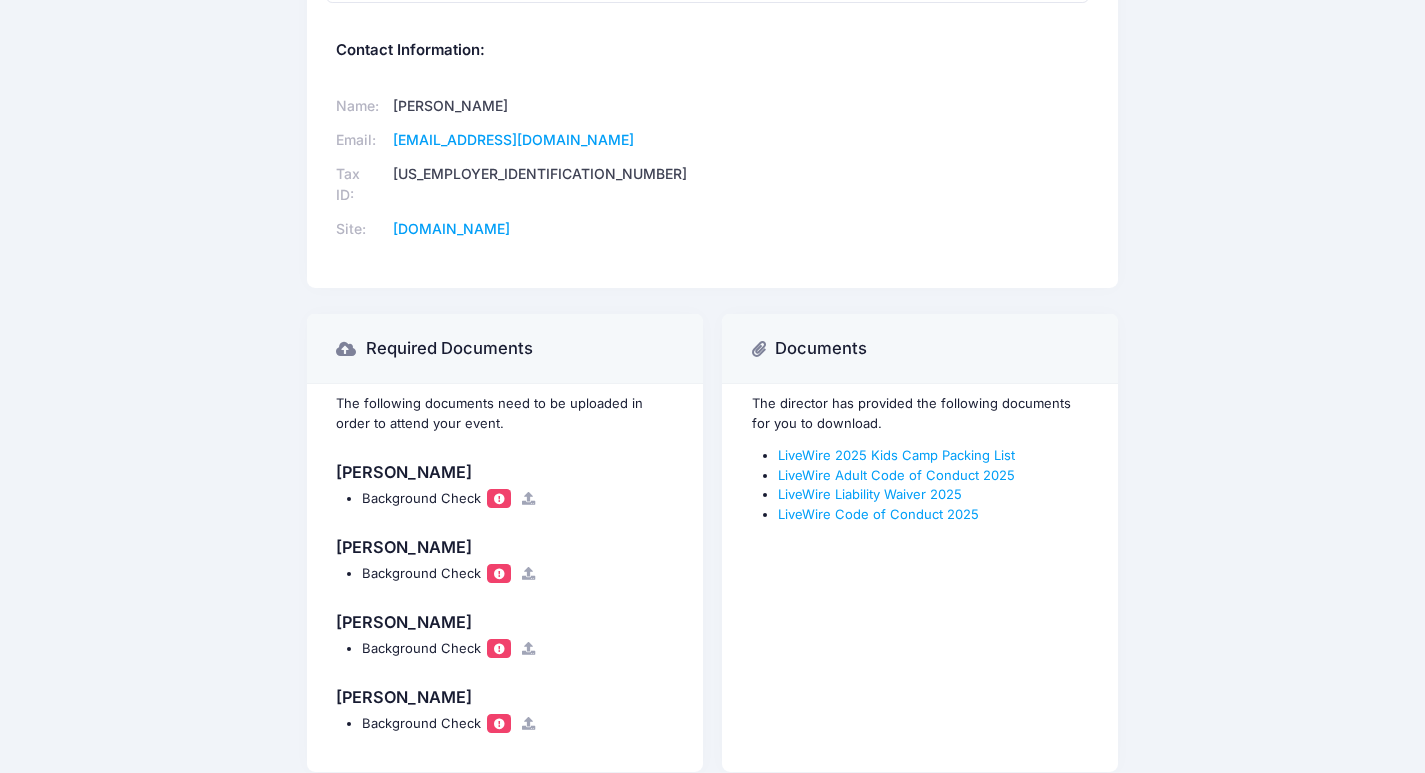 click at bounding box center [499, 498] 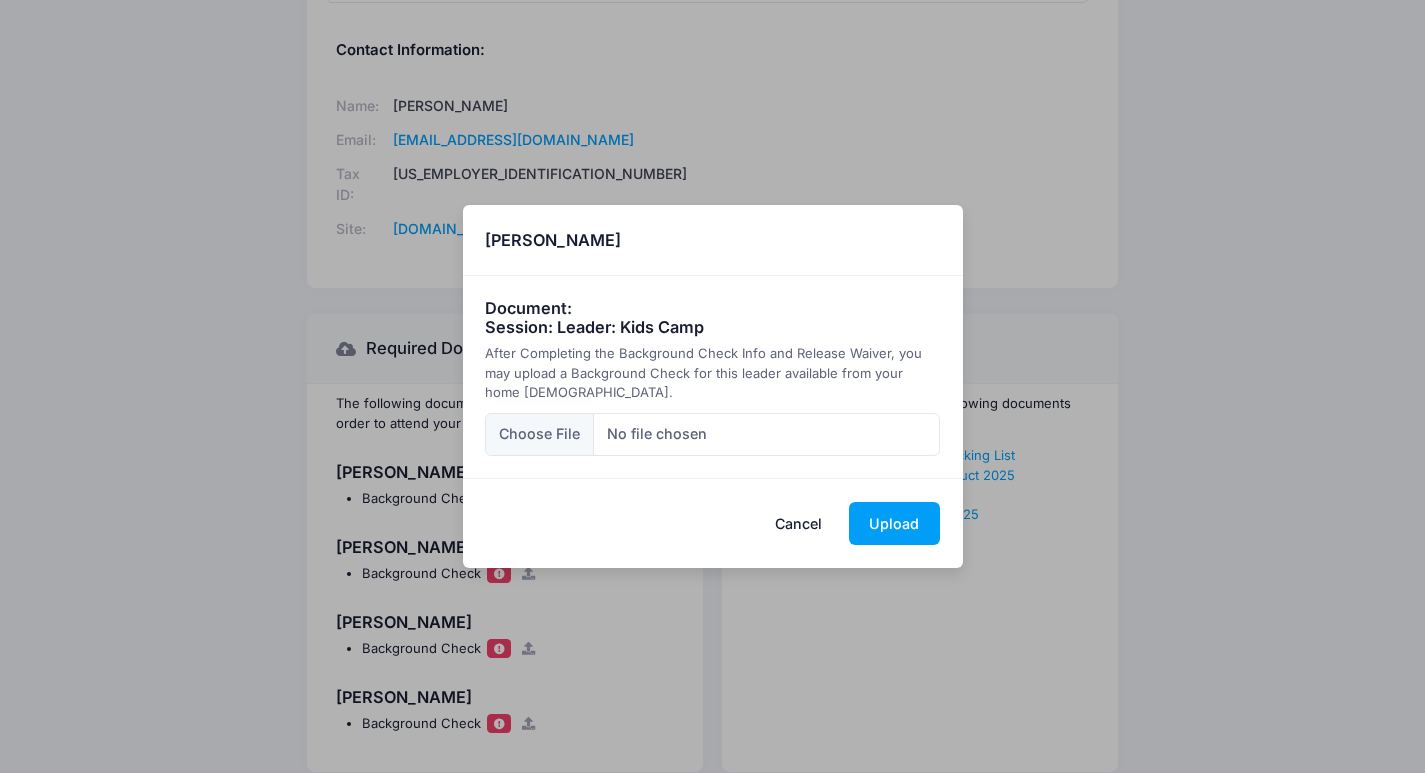 click on "Cancel" at bounding box center (798, 523) 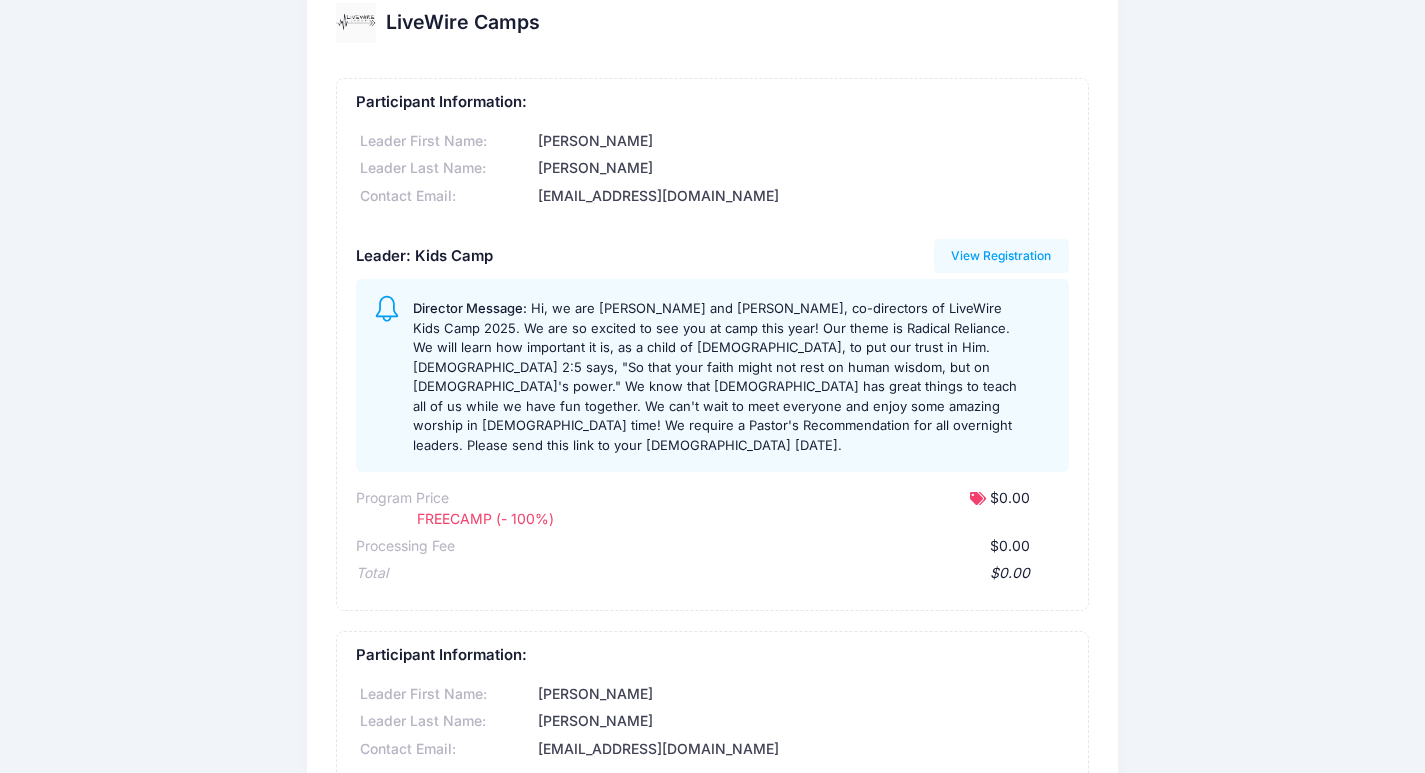 scroll, scrollTop: 0, scrollLeft: 0, axis: both 